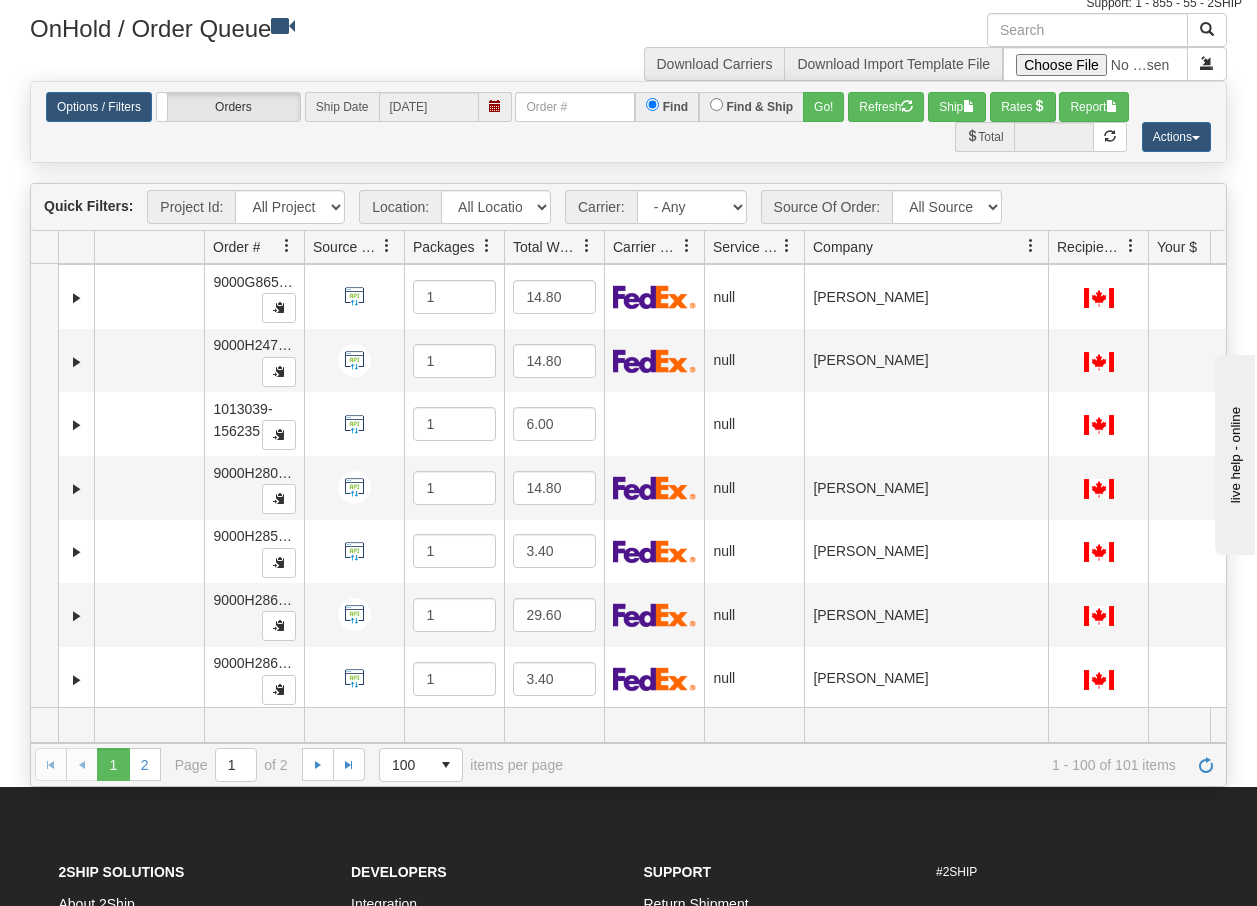 scroll, scrollTop: 120, scrollLeft: 0, axis: vertical 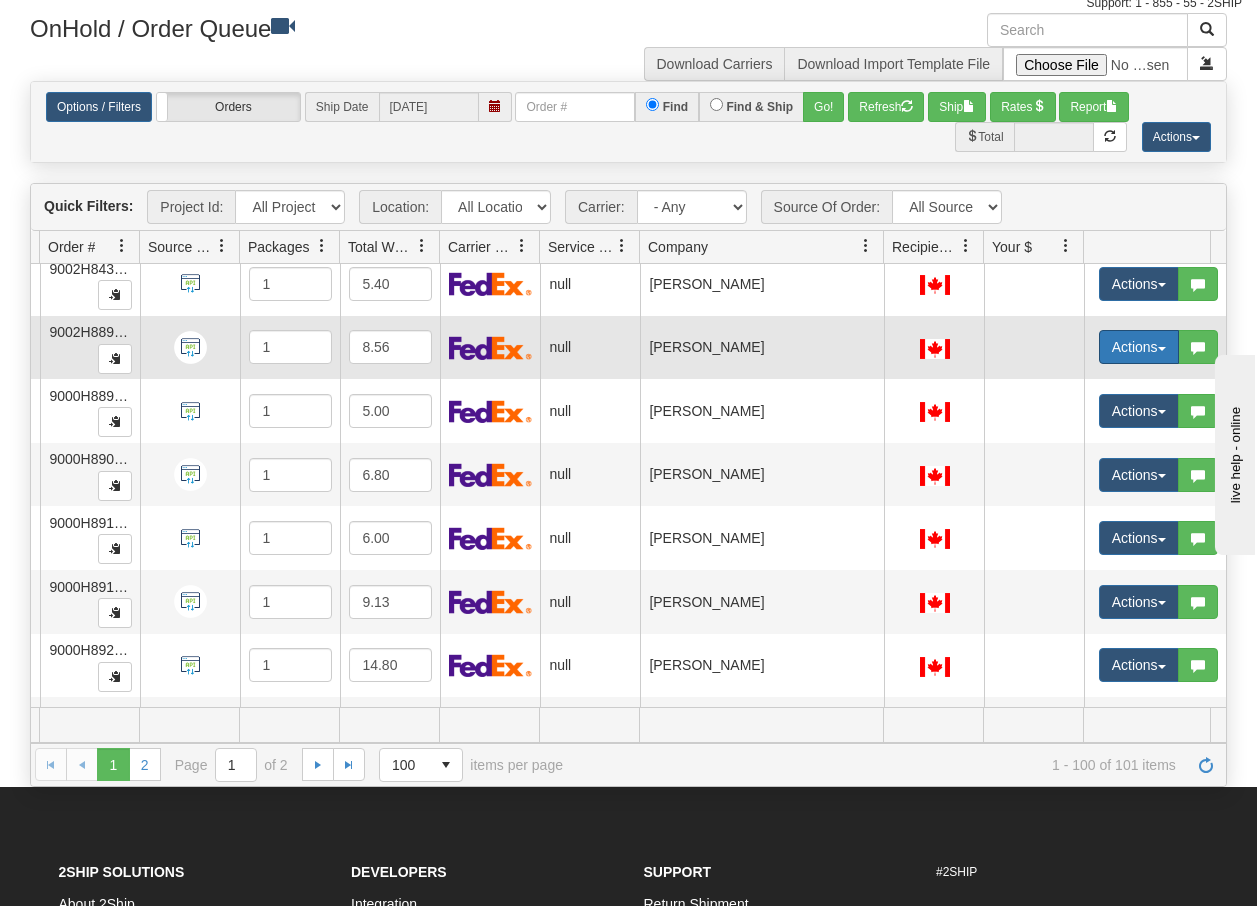 click at bounding box center (1162, 349) 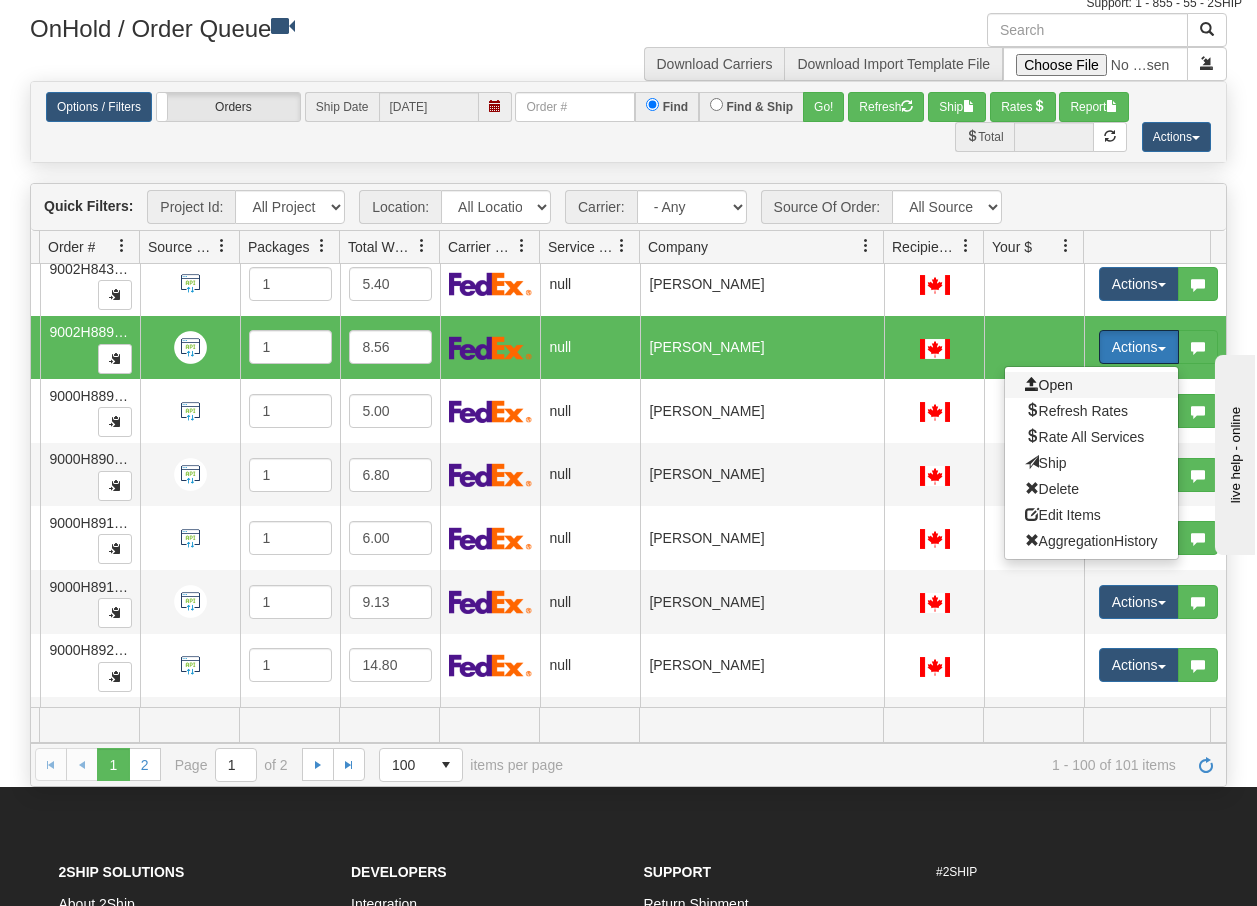 click on "Open" at bounding box center [1049, 385] 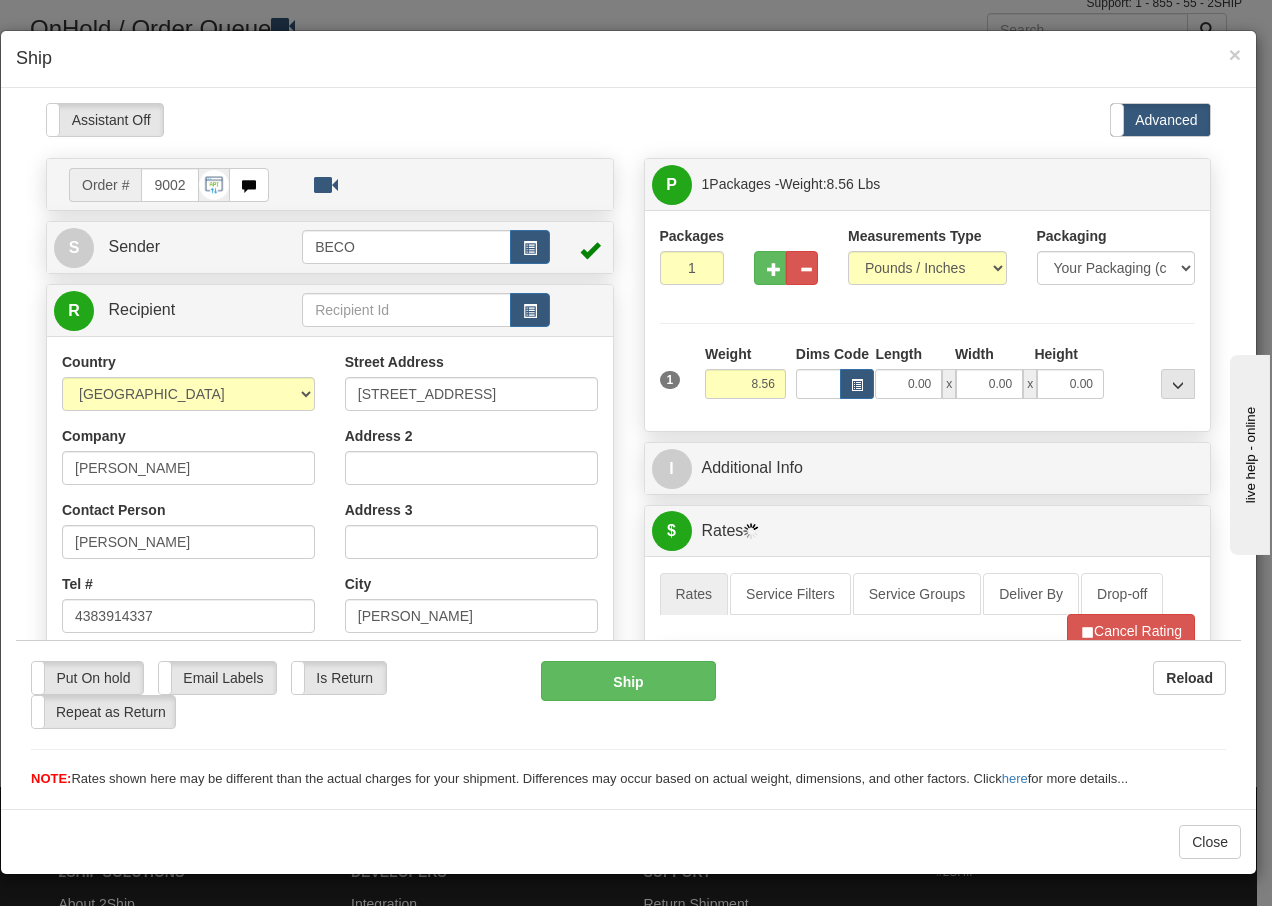 scroll, scrollTop: 0, scrollLeft: 0, axis: both 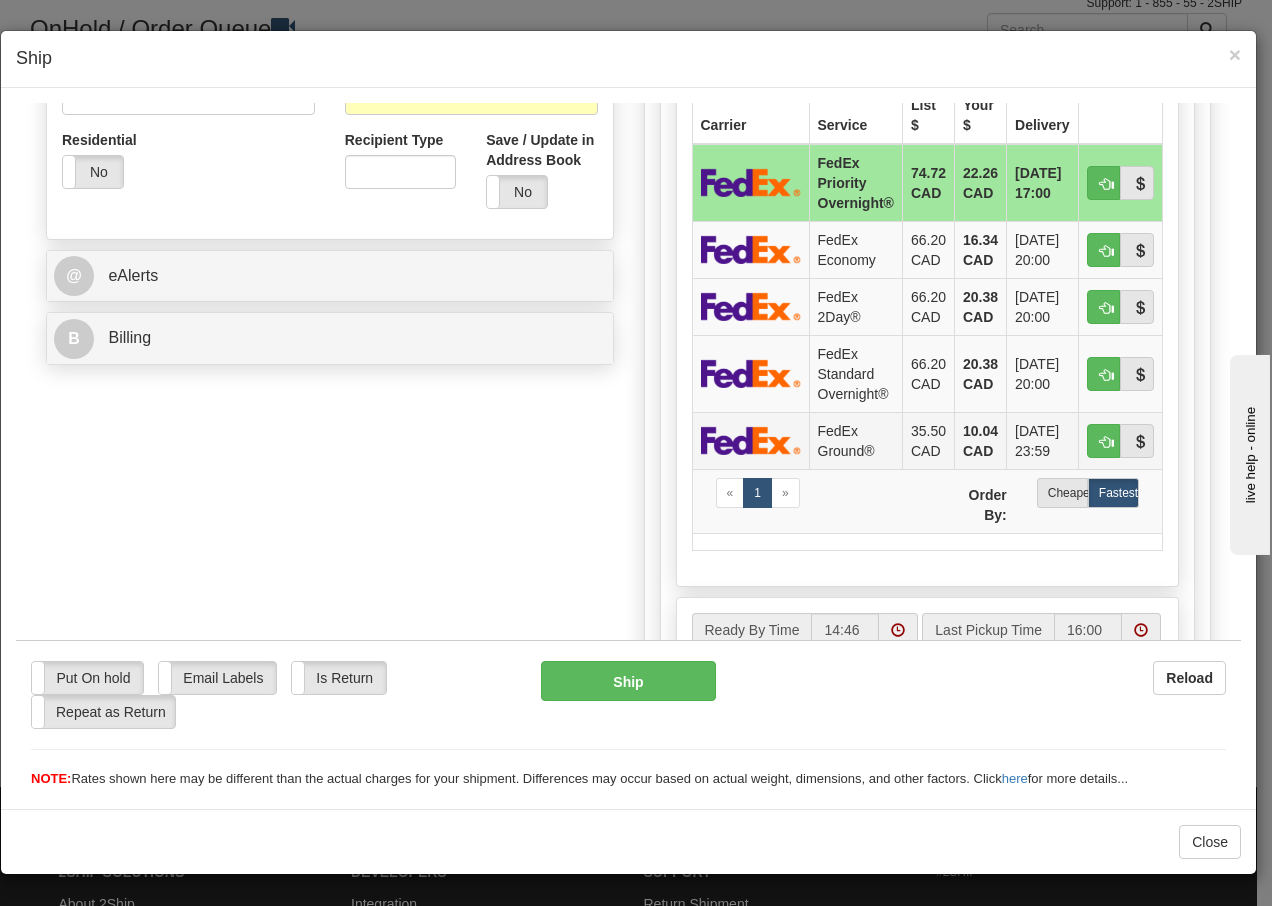click on "FedEx Ground®" at bounding box center [855, 439] 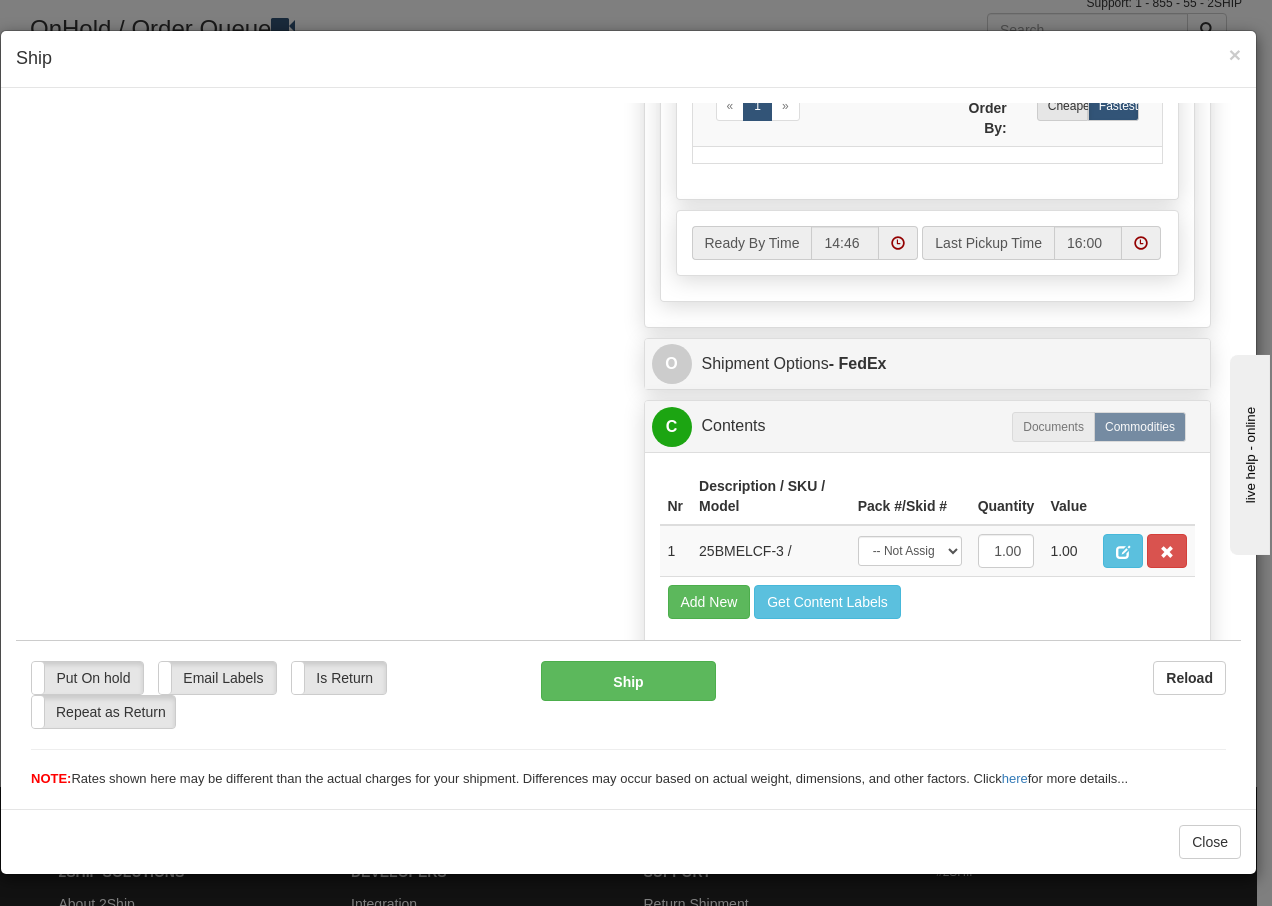 scroll, scrollTop: 1136, scrollLeft: 0, axis: vertical 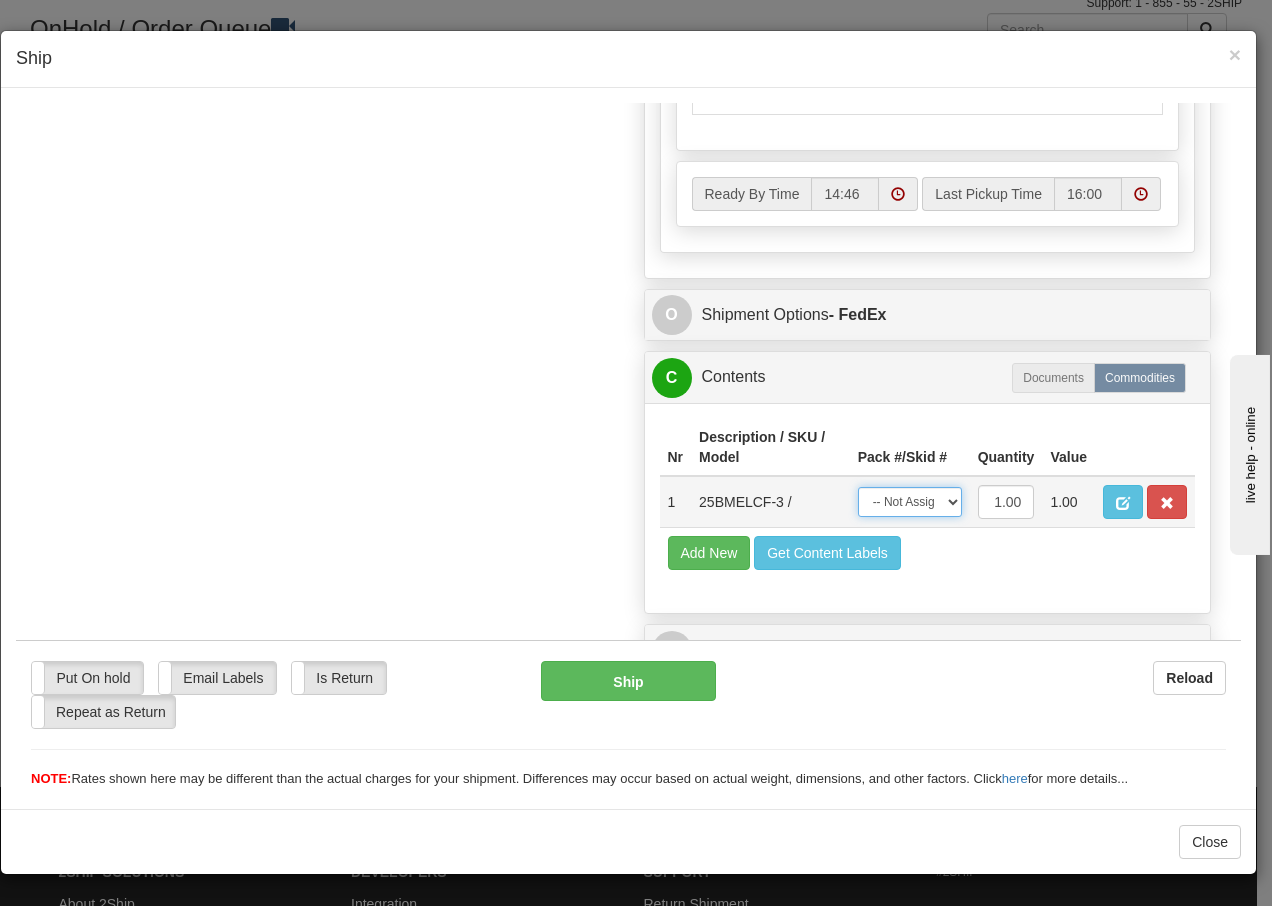 drag, startPoint x: 932, startPoint y: 503, endPoint x: 928, endPoint y: 525, distance: 22.36068 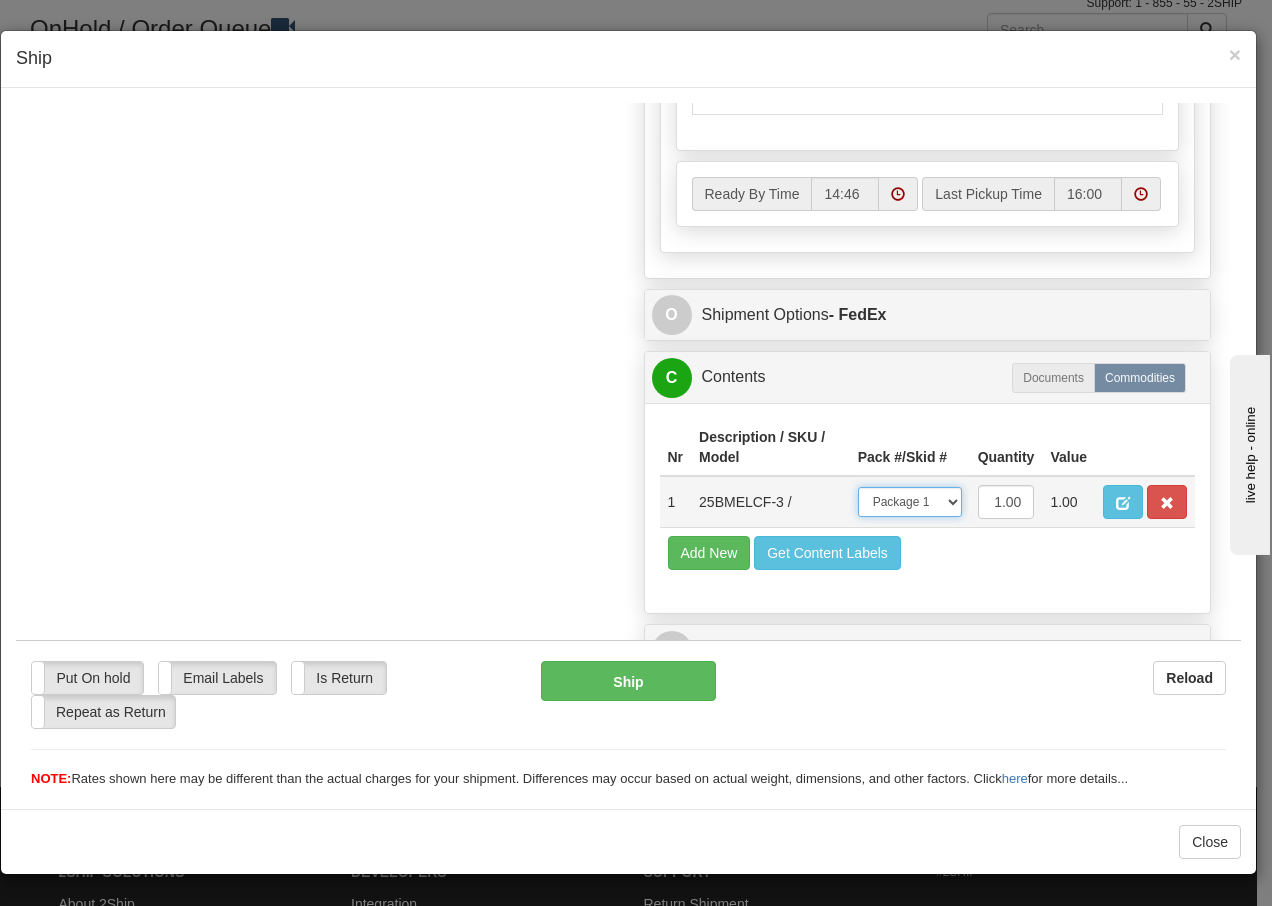 click on "-- Not Assigned --
Package 1" at bounding box center [910, 501] 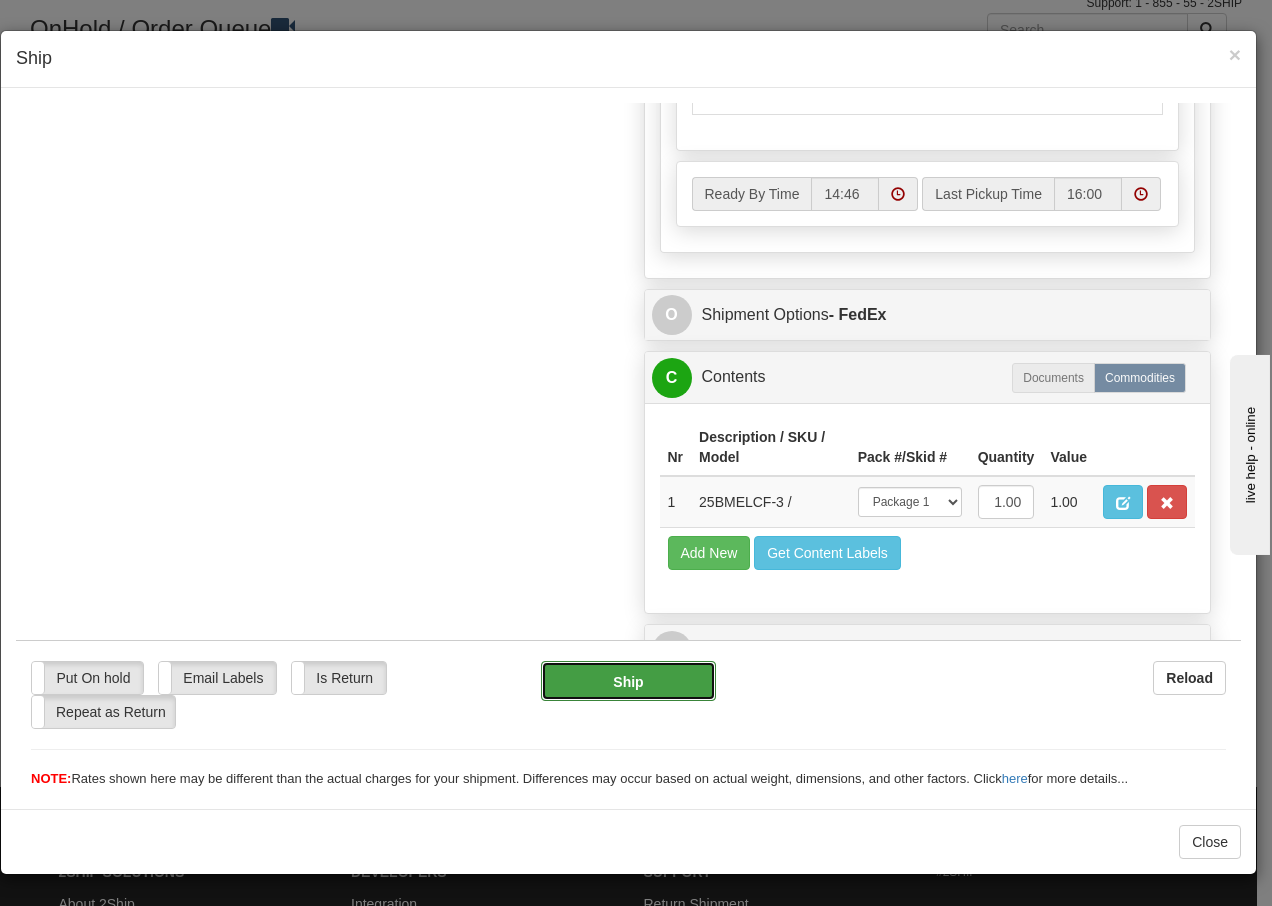 click on "Ship" at bounding box center [628, 680] 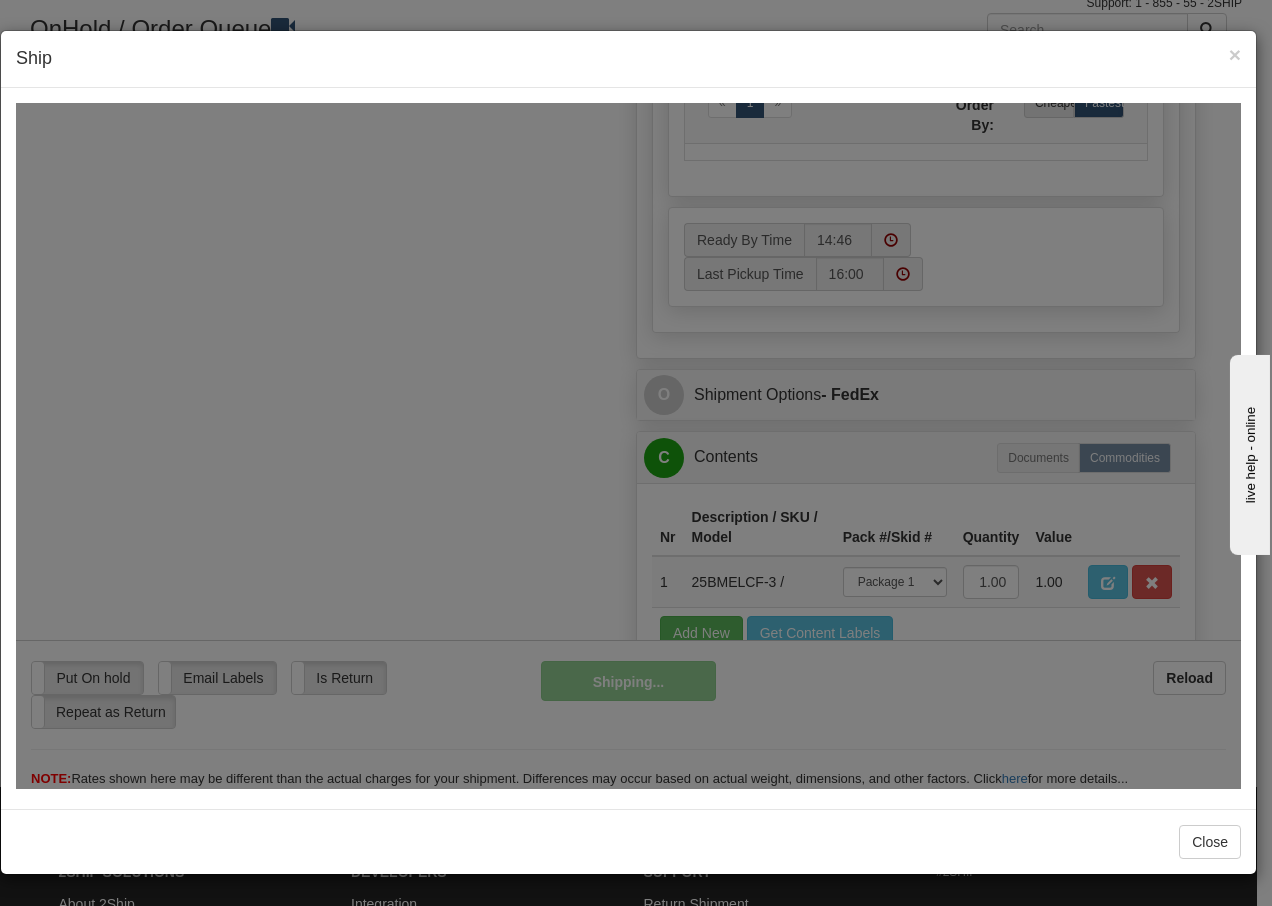 scroll, scrollTop: 1216, scrollLeft: 0, axis: vertical 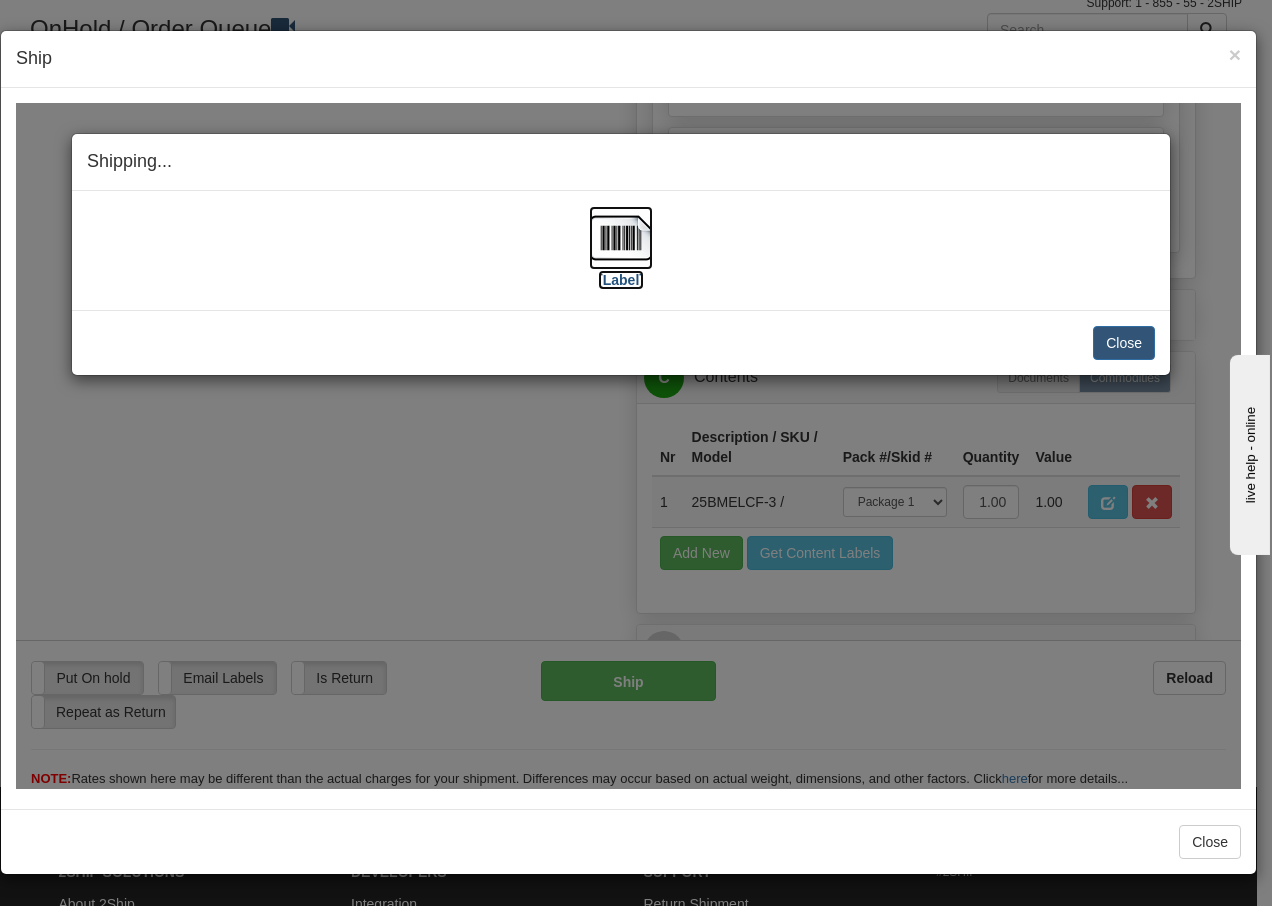 click at bounding box center [621, 237] 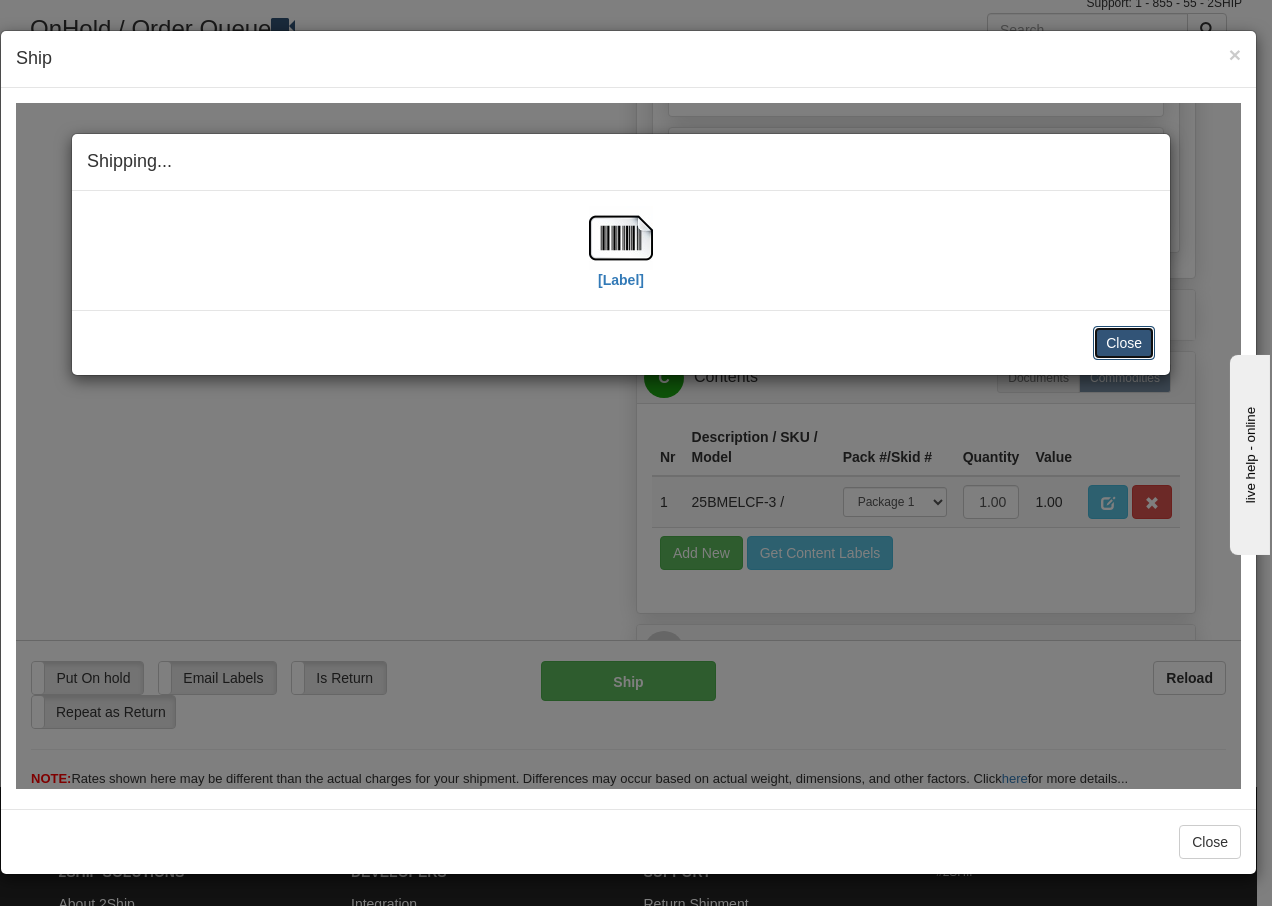 click on "Close" at bounding box center (1124, 342) 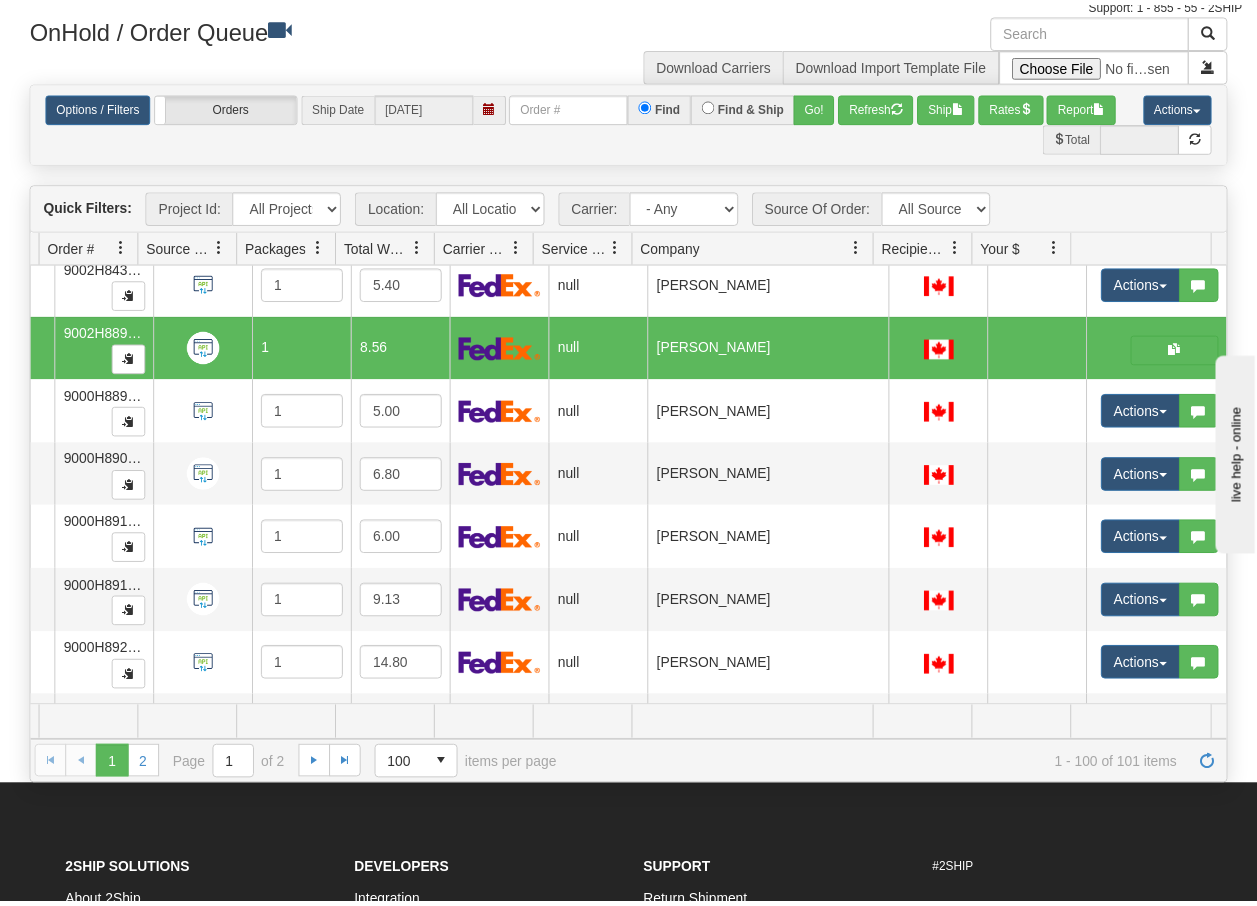 scroll, scrollTop: 0, scrollLeft: 0, axis: both 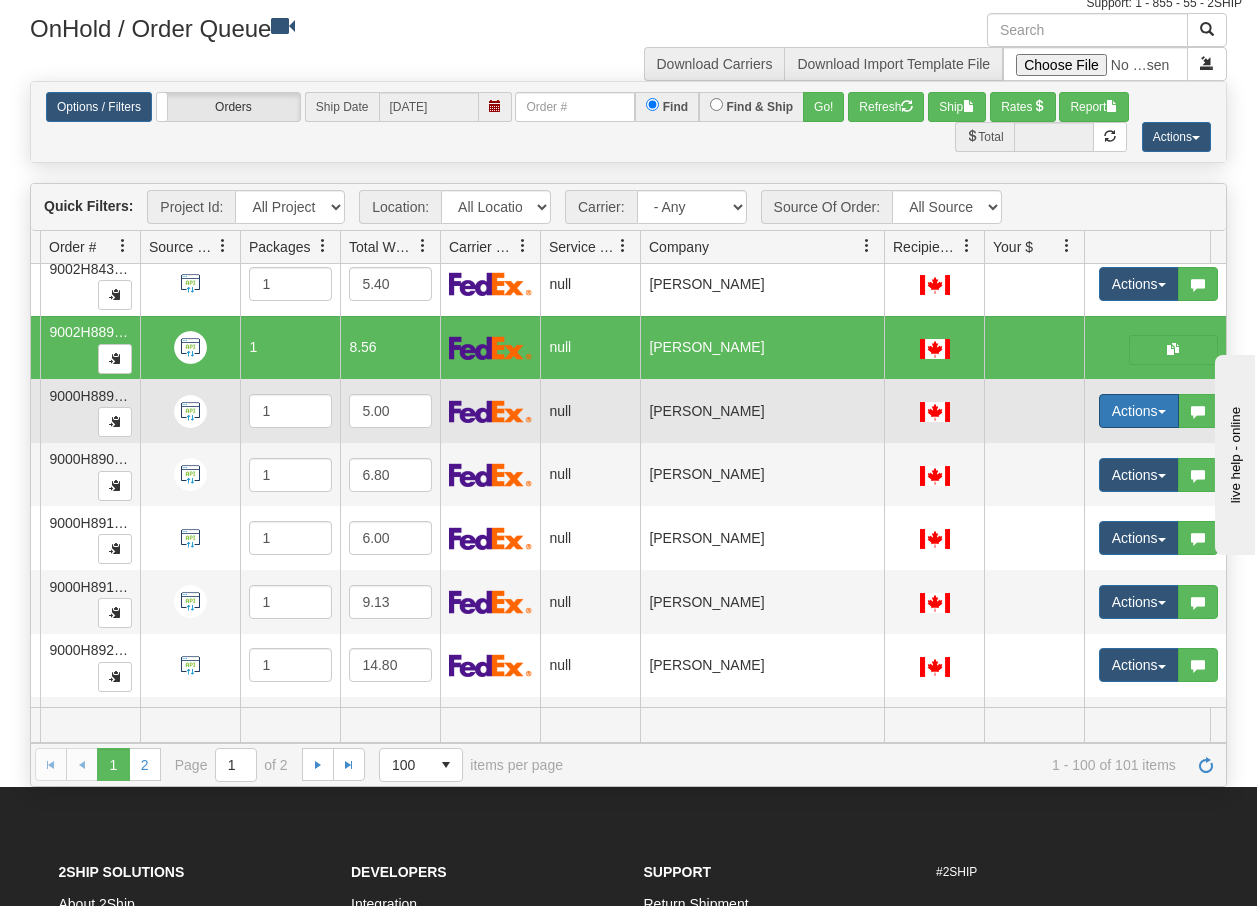 click at bounding box center (1162, 412) 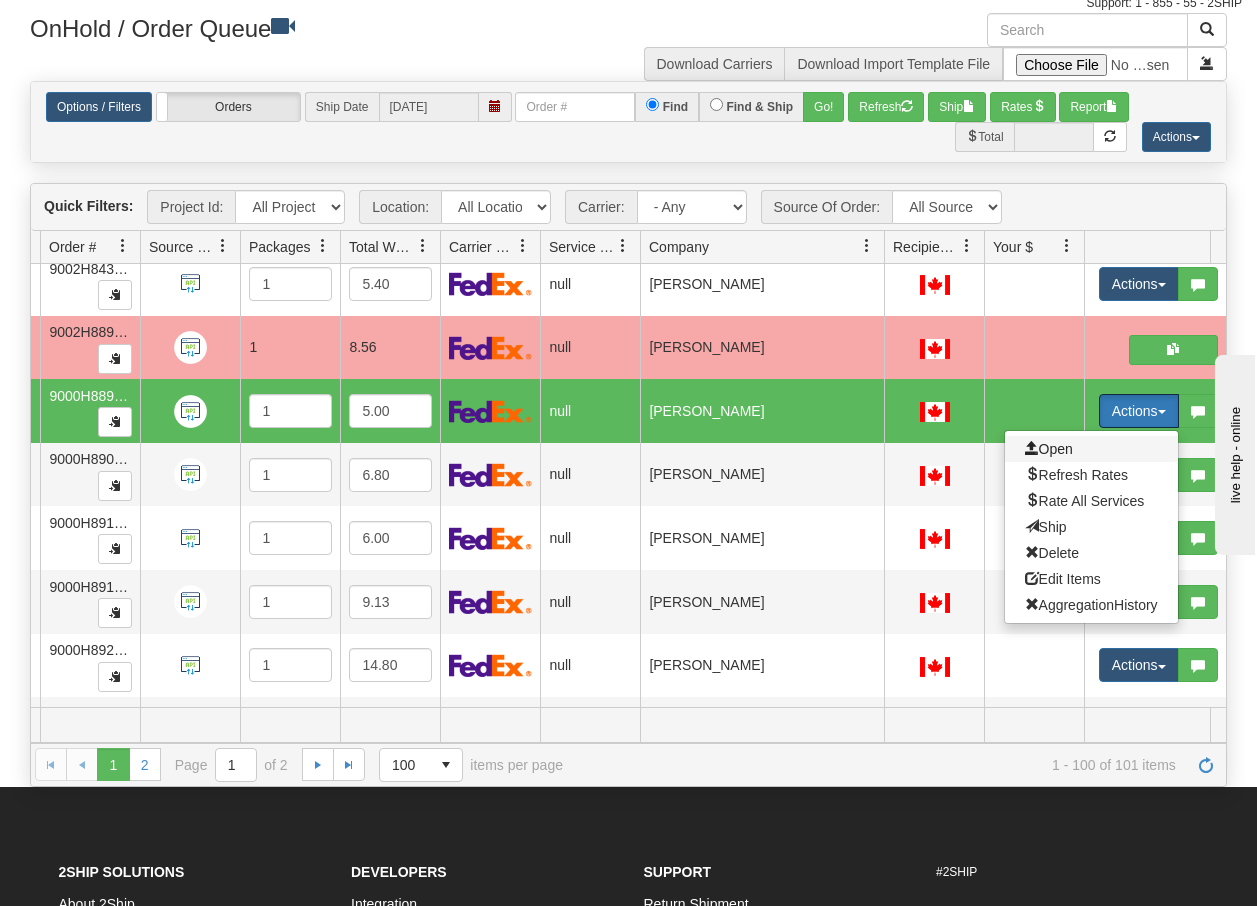 click on "Open" at bounding box center [1049, 449] 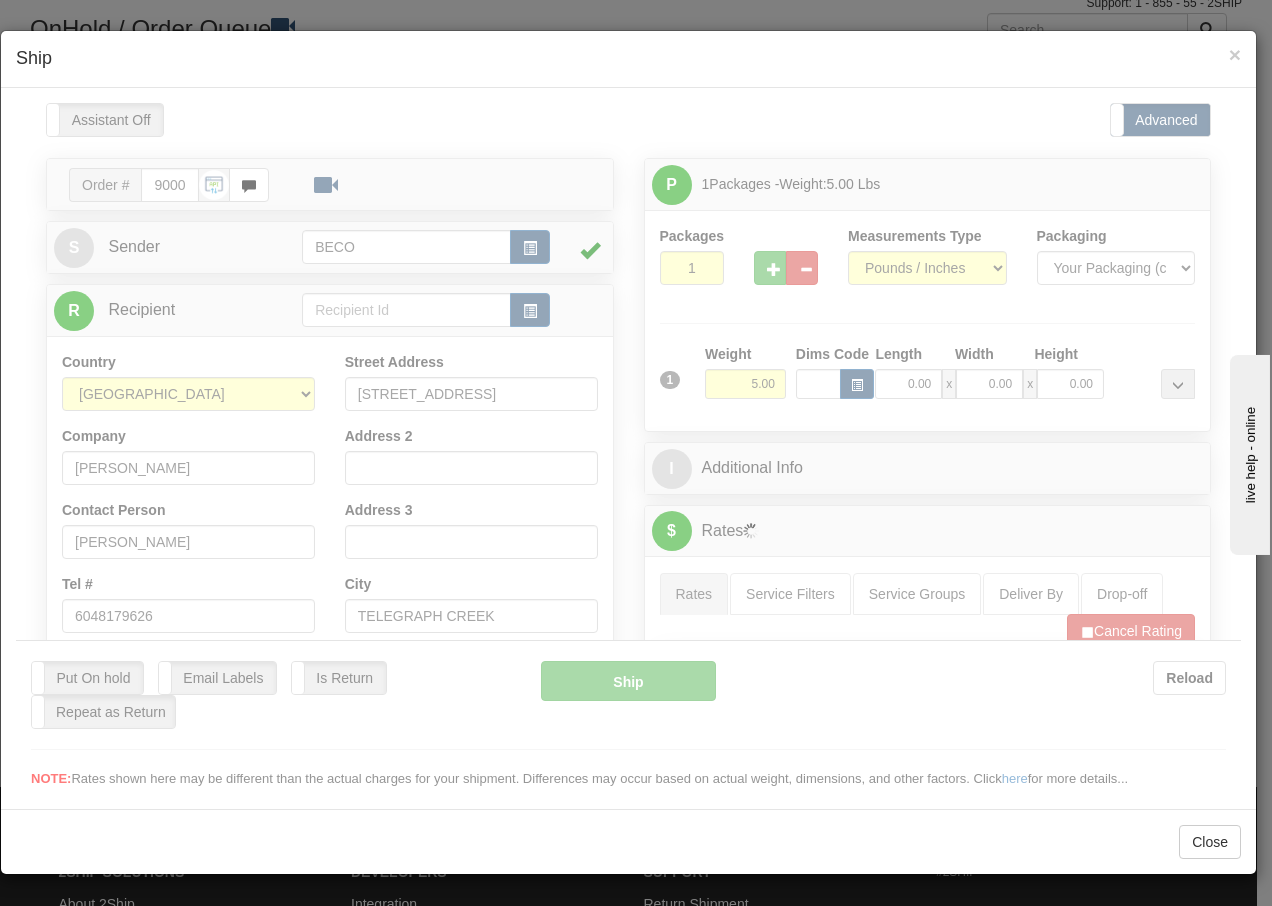 scroll, scrollTop: 0, scrollLeft: 0, axis: both 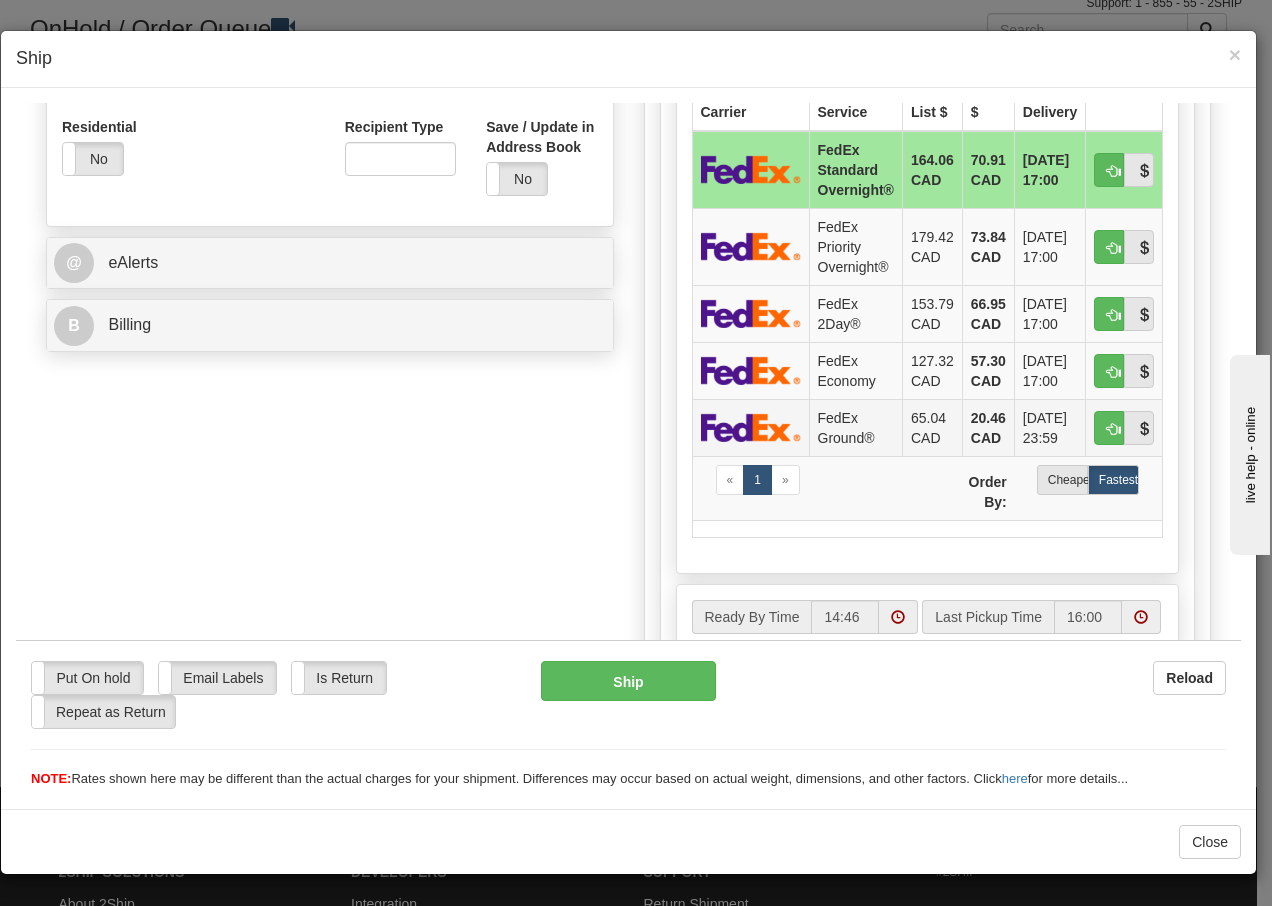 click on "FedEx Ground®" at bounding box center (855, 426) 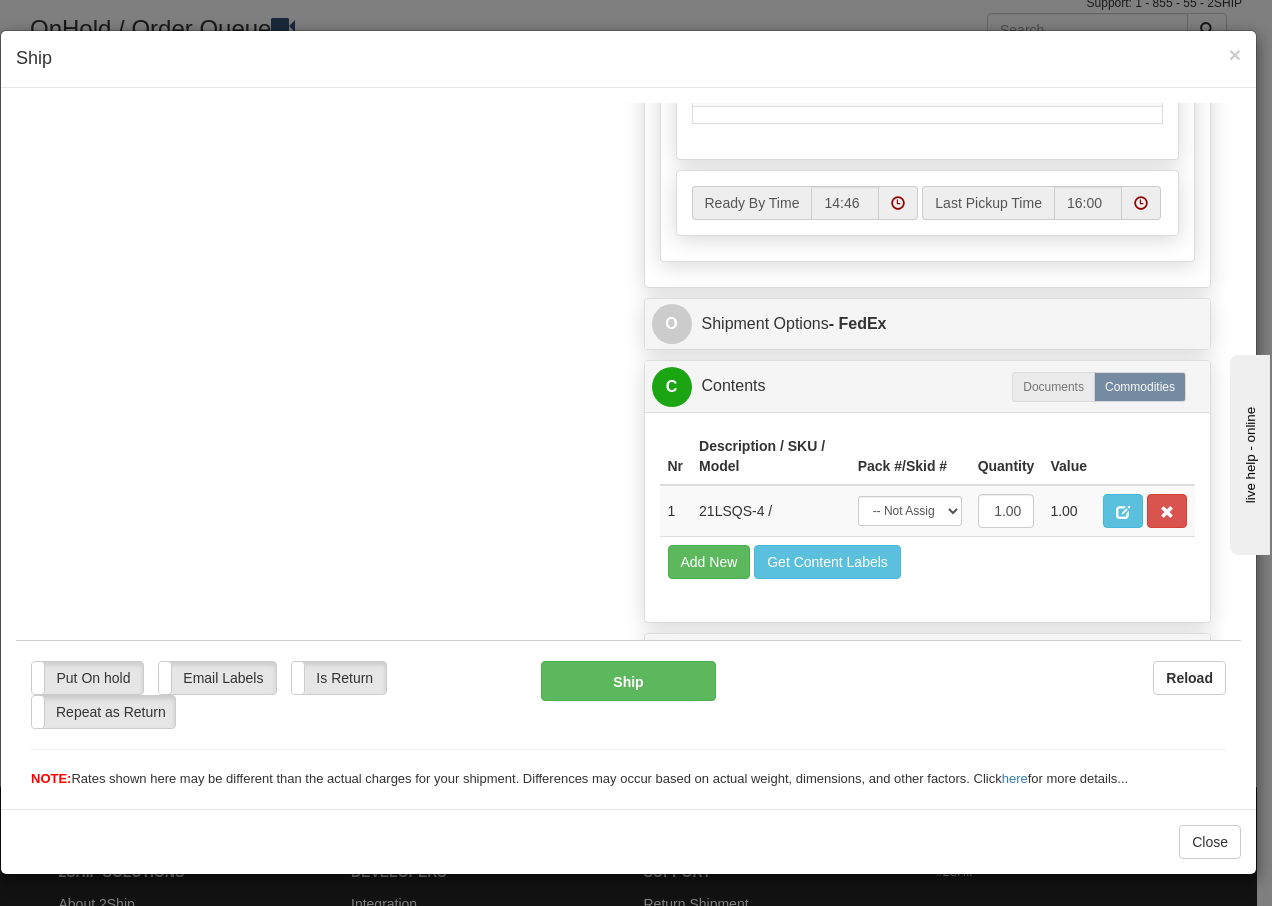 scroll, scrollTop: 1136, scrollLeft: 0, axis: vertical 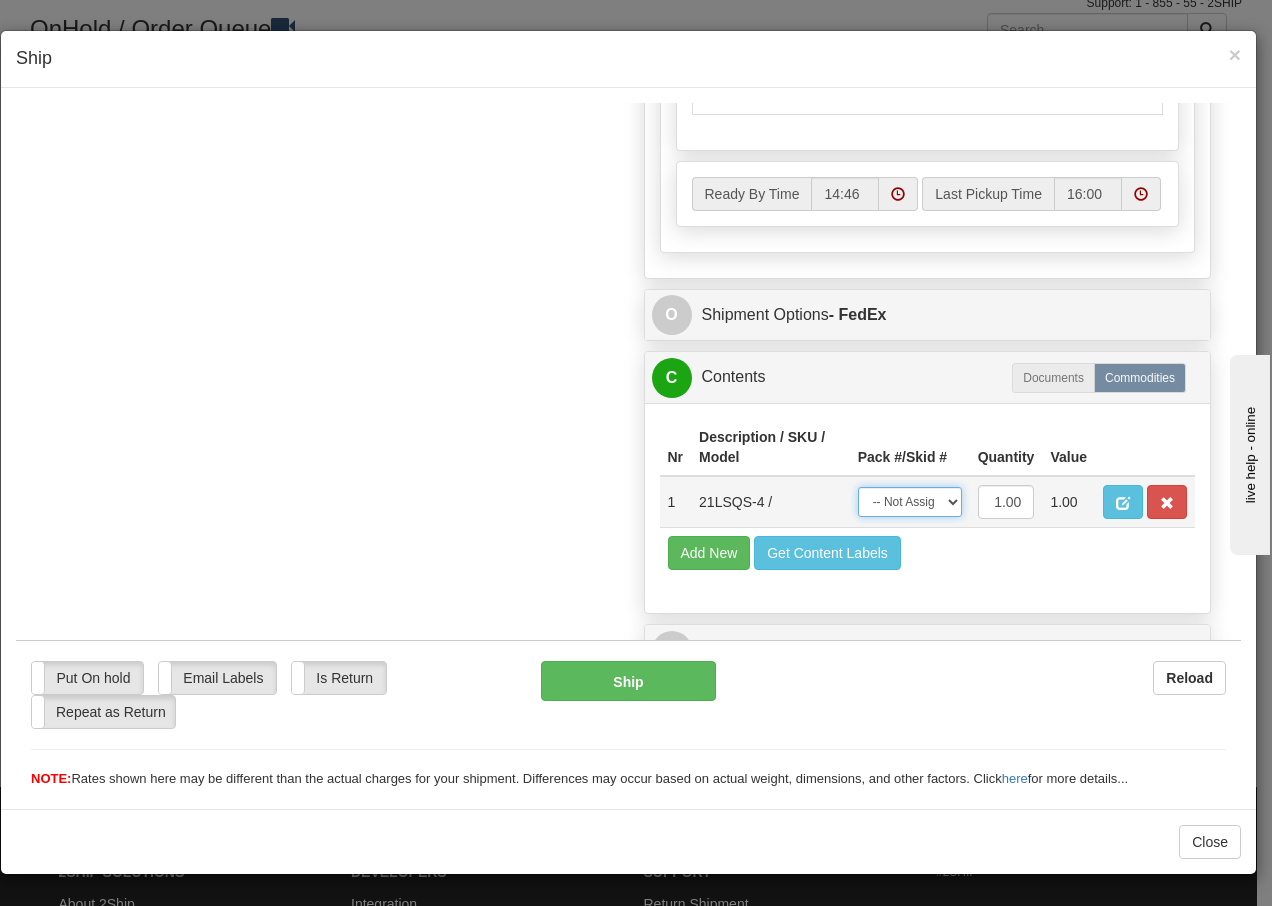 drag, startPoint x: 928, startPoint y: 492, endPoint x: 928, endPoint y: 505, distance: 13 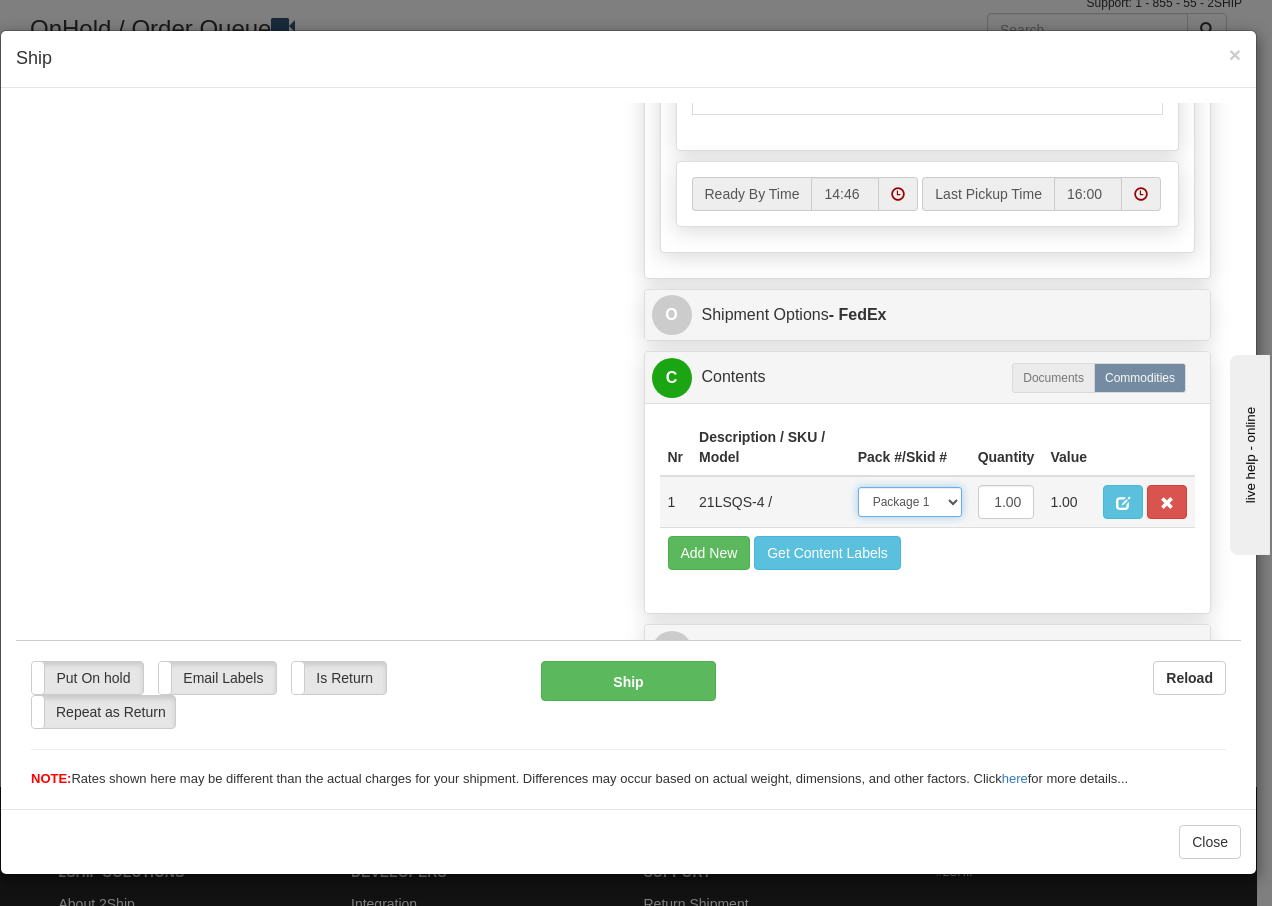 click on "-- Not Assigned --
Package 1" at bounding box center [910, 501] 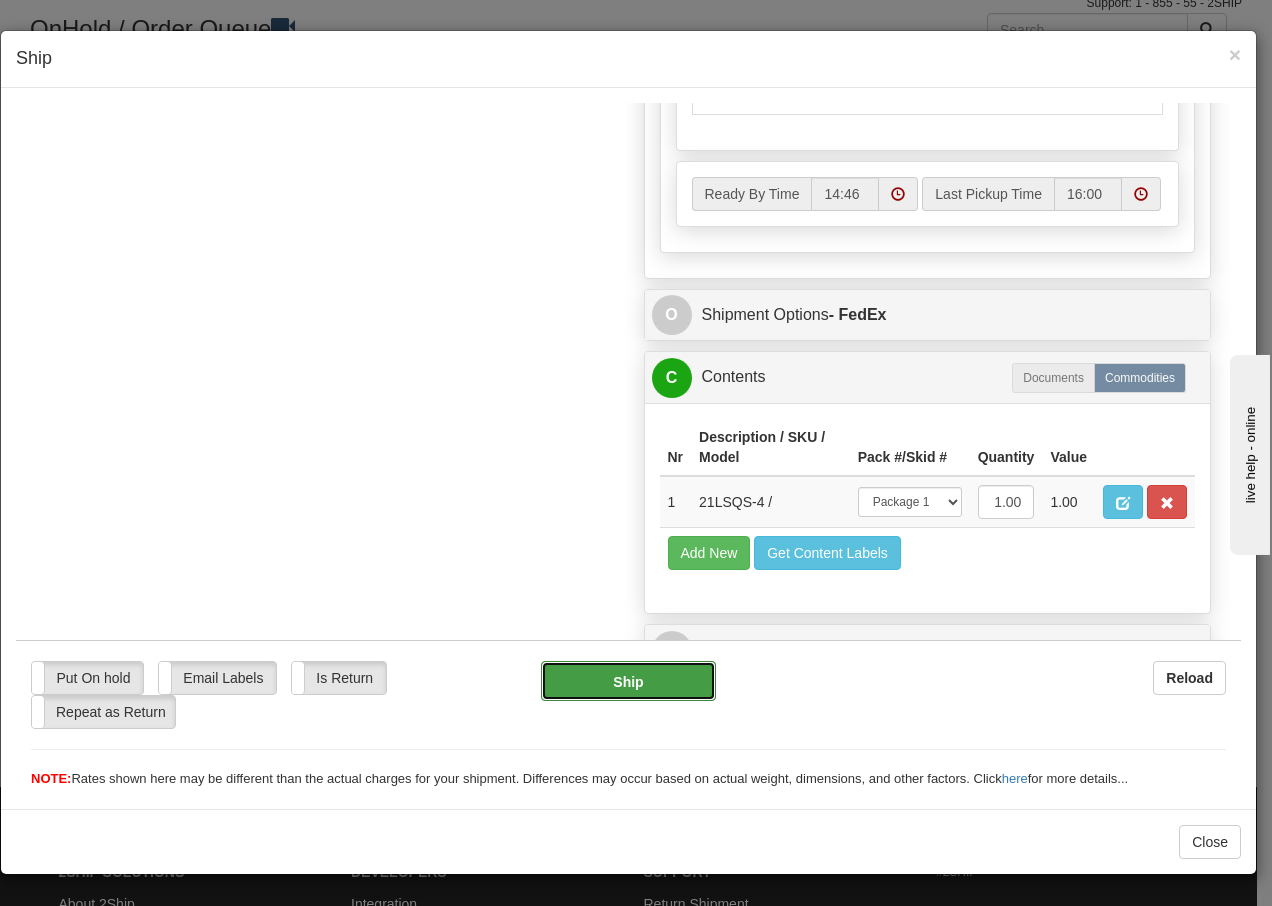 click on "Ship" at bounding box center (628, 680) 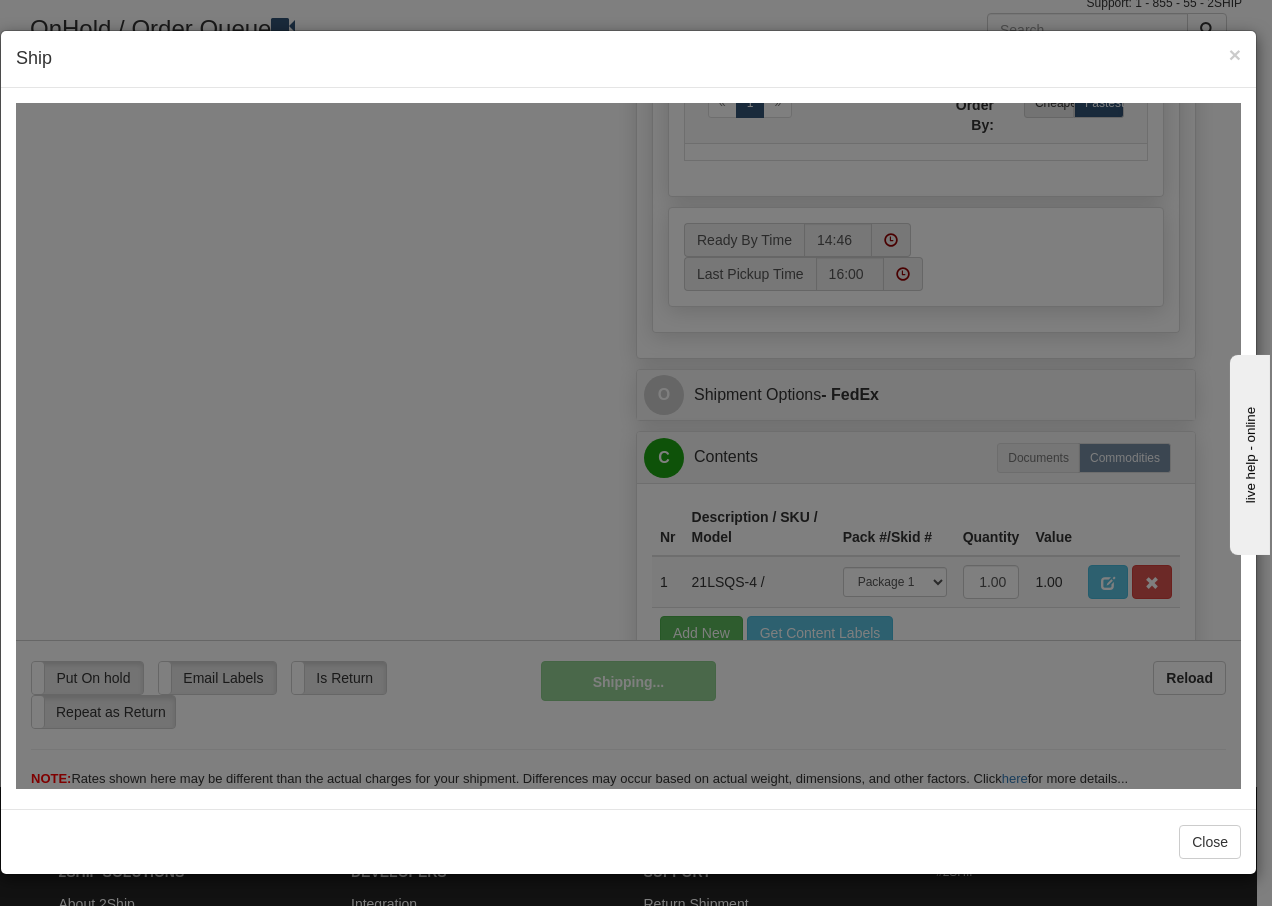 scroll, scrollTop: 1216, scrollLeft: 0, axis: vertical 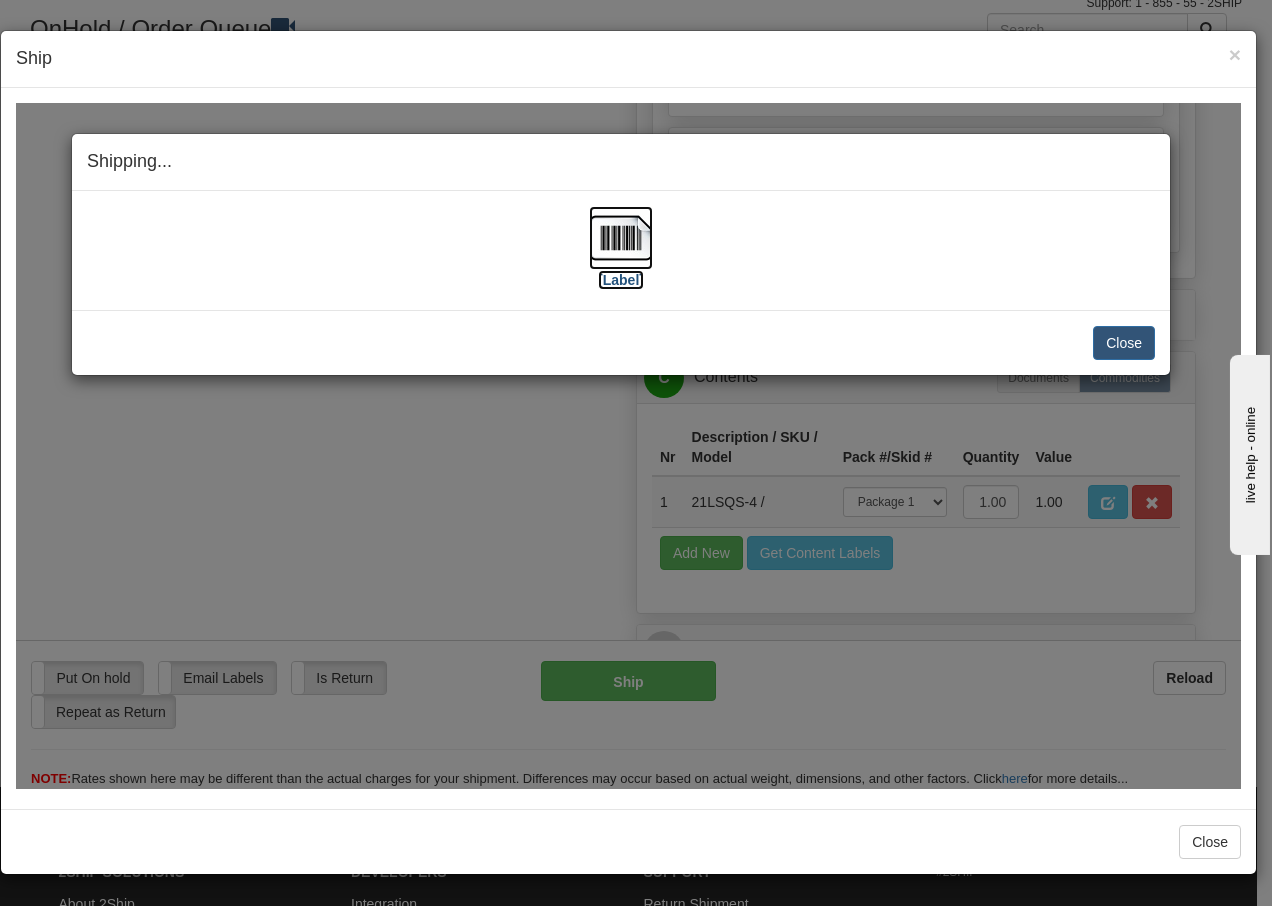 click at bounding box center [621, 237] 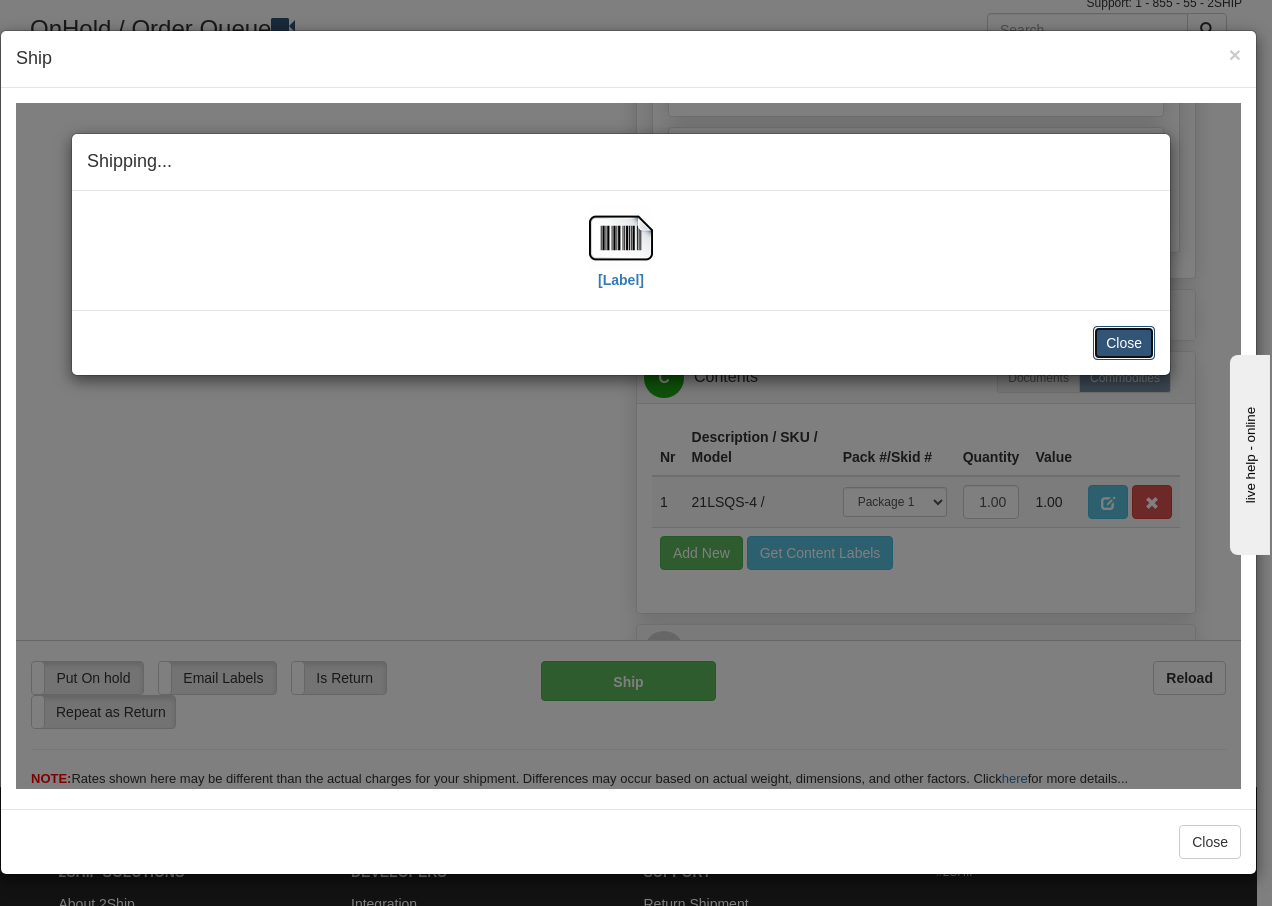 click on "Close" at bounding box center (1124, 342) 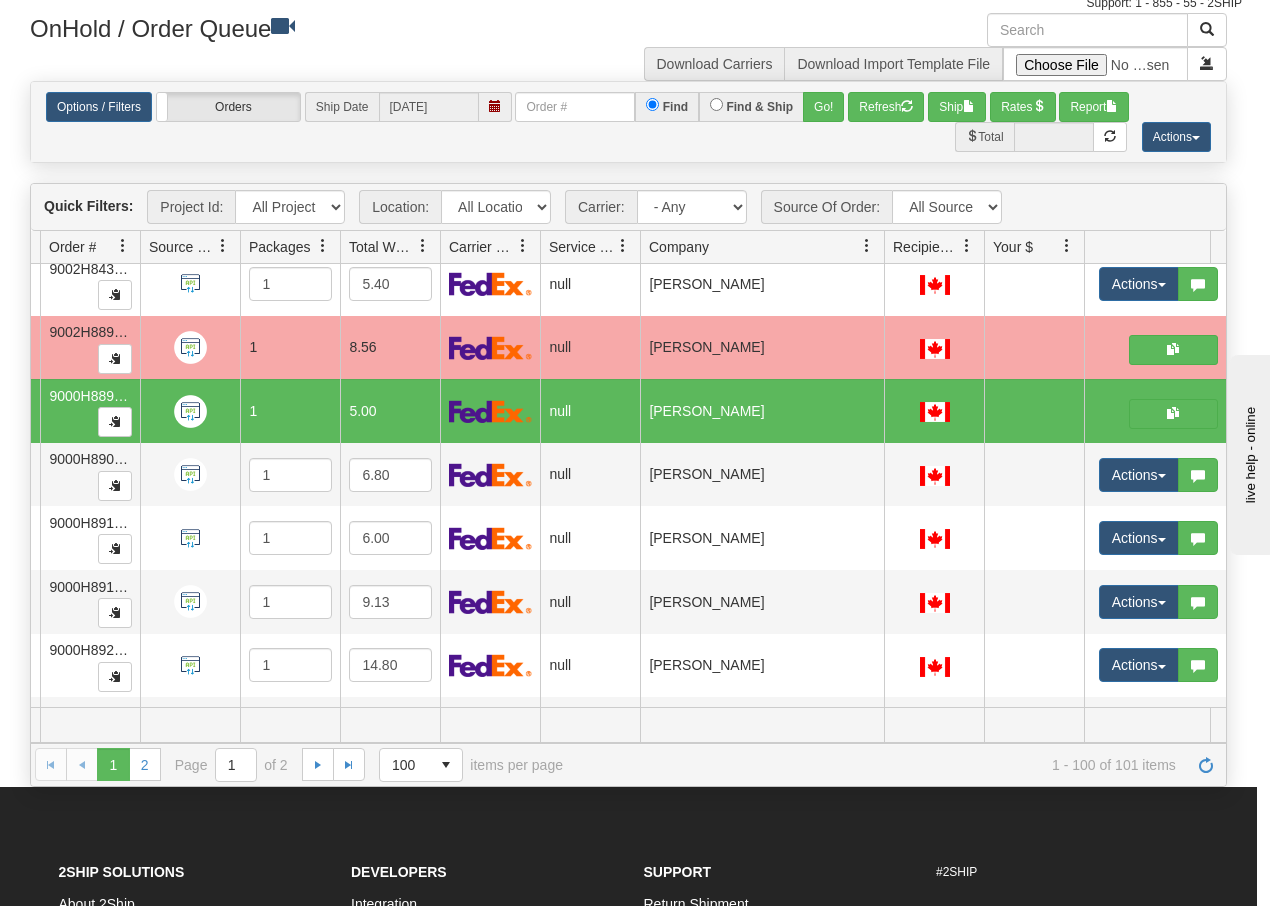 scroll, scrollTop: 0, scrollLeft: 0, axis: both 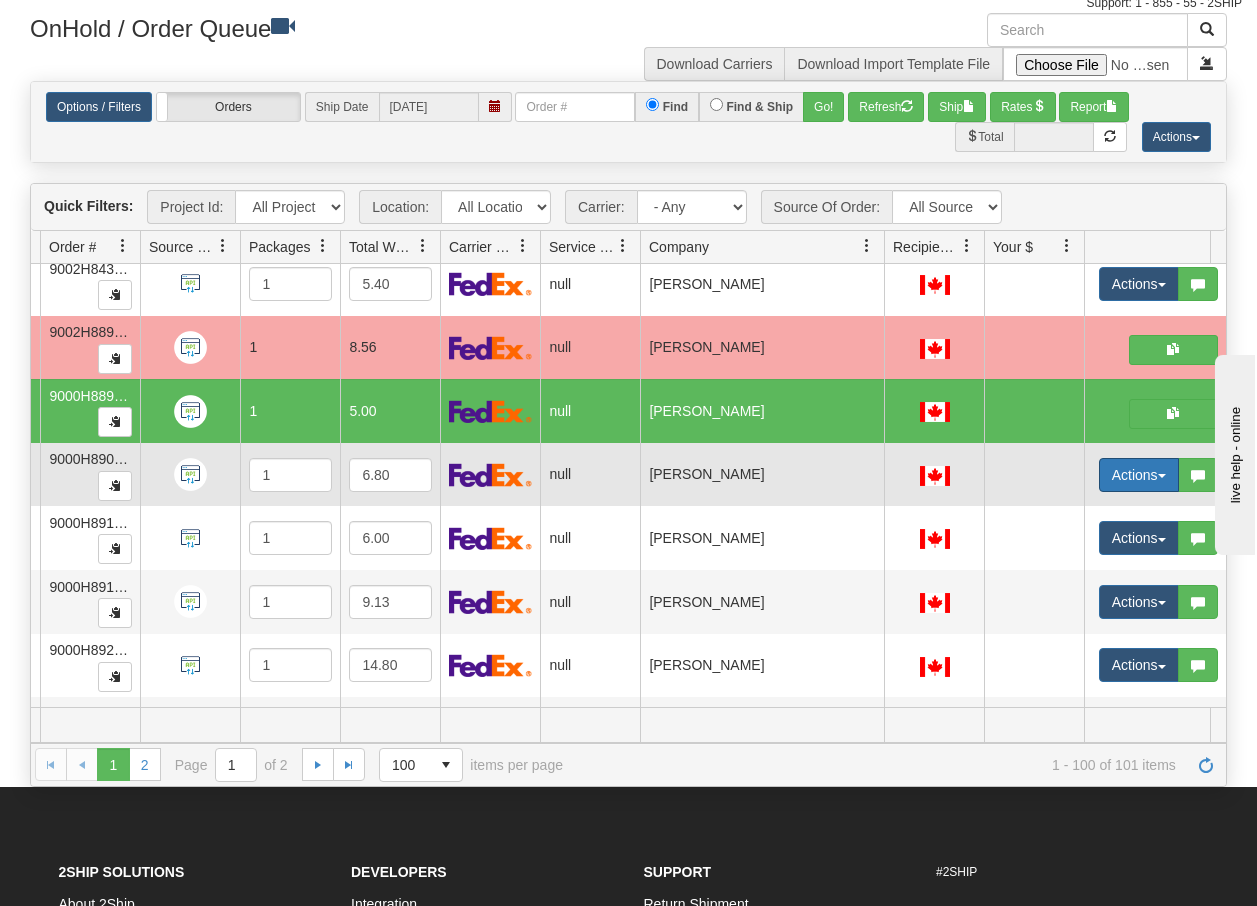 click at bounding box center [1162, 476] 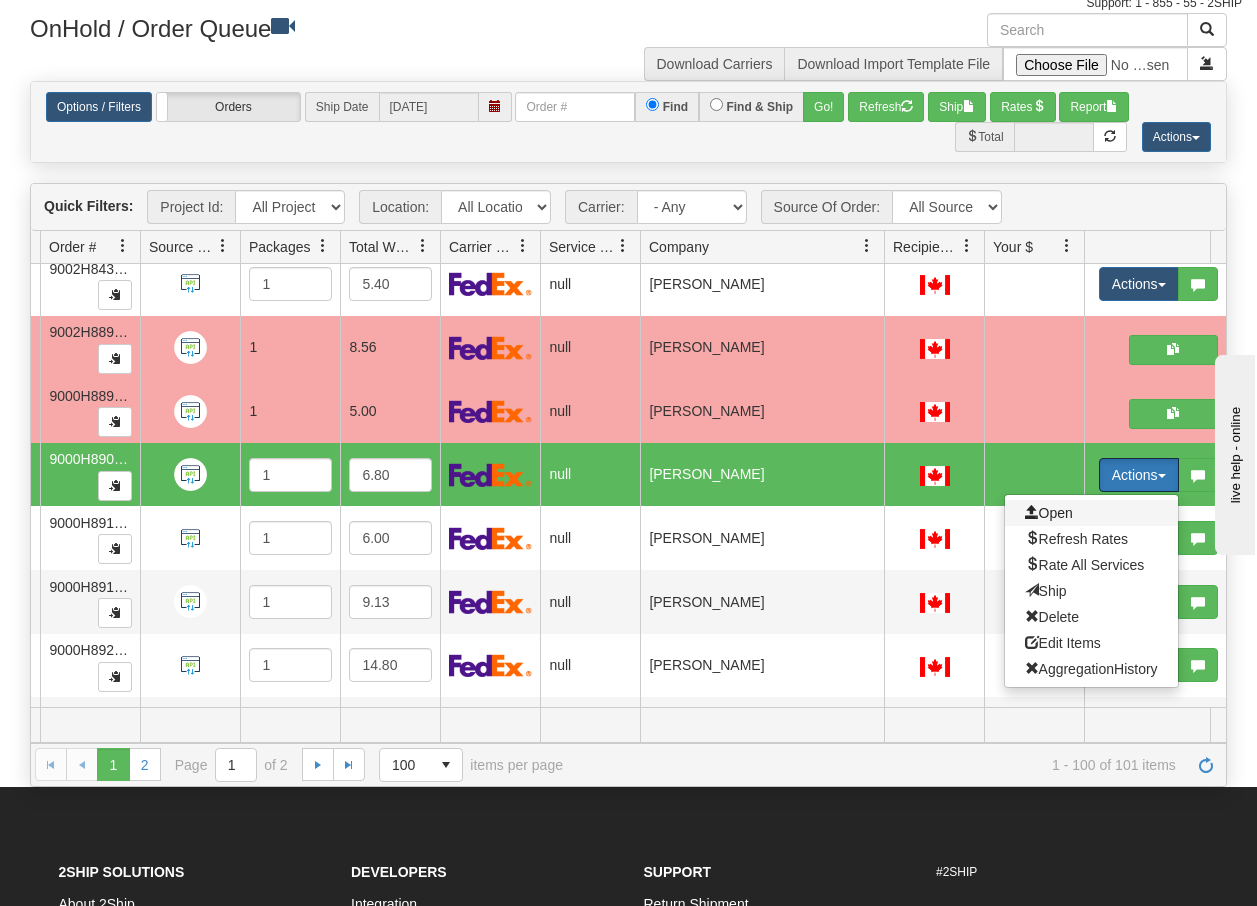 click on "Open" at bounding box center [1049, 513] 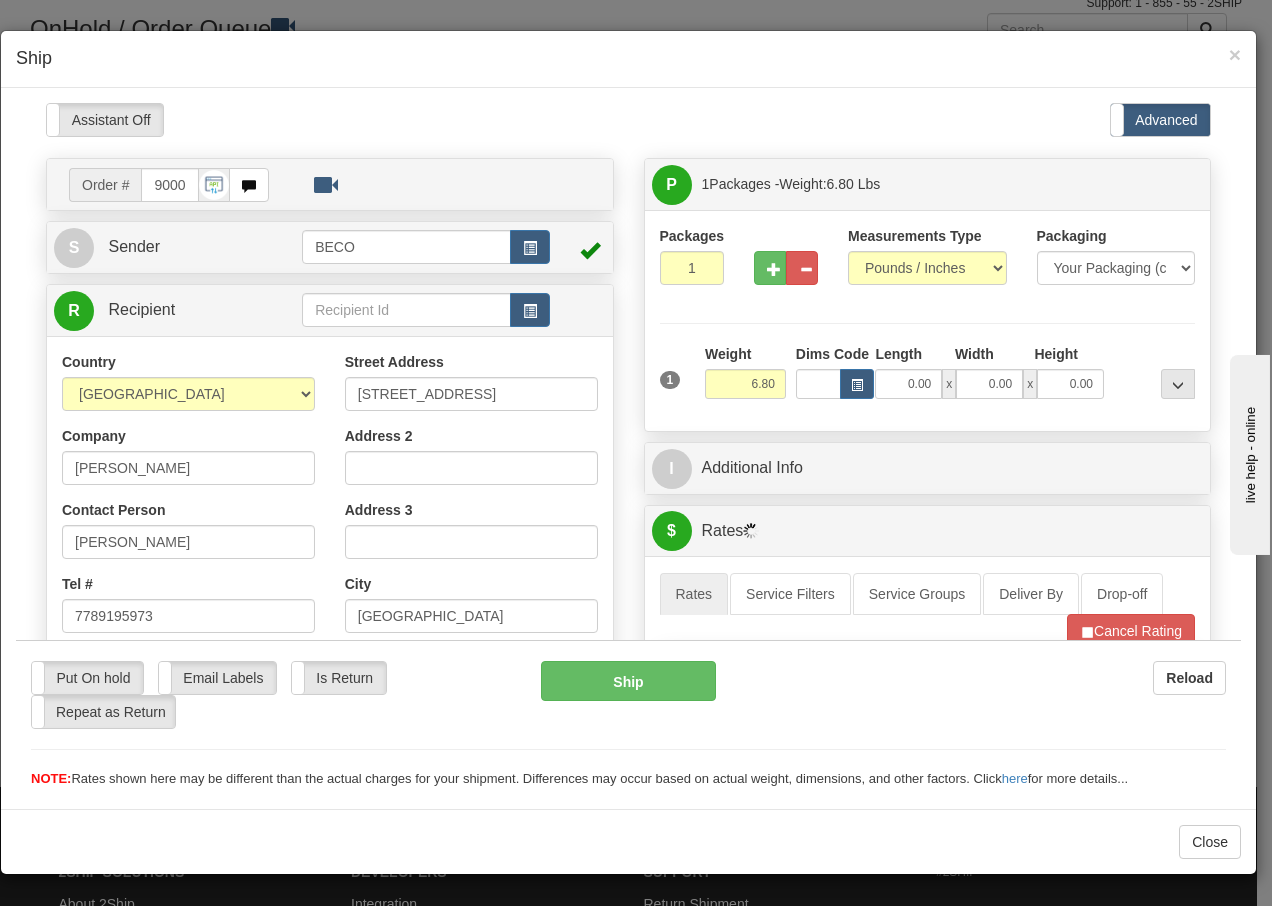 scroll, scrollTop: 0, scrollLeft: 0, axis: both 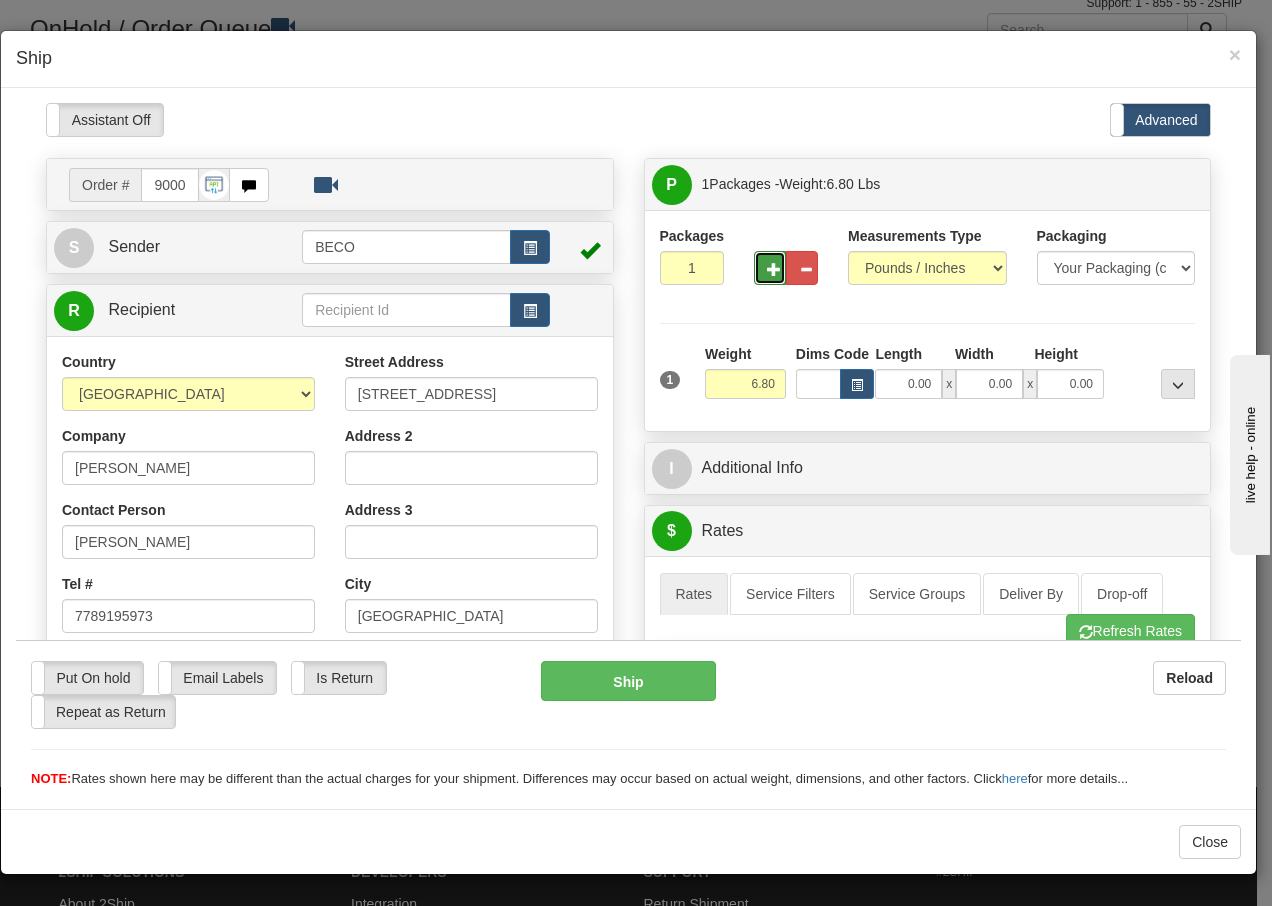 click at bounding box center [774, 268] 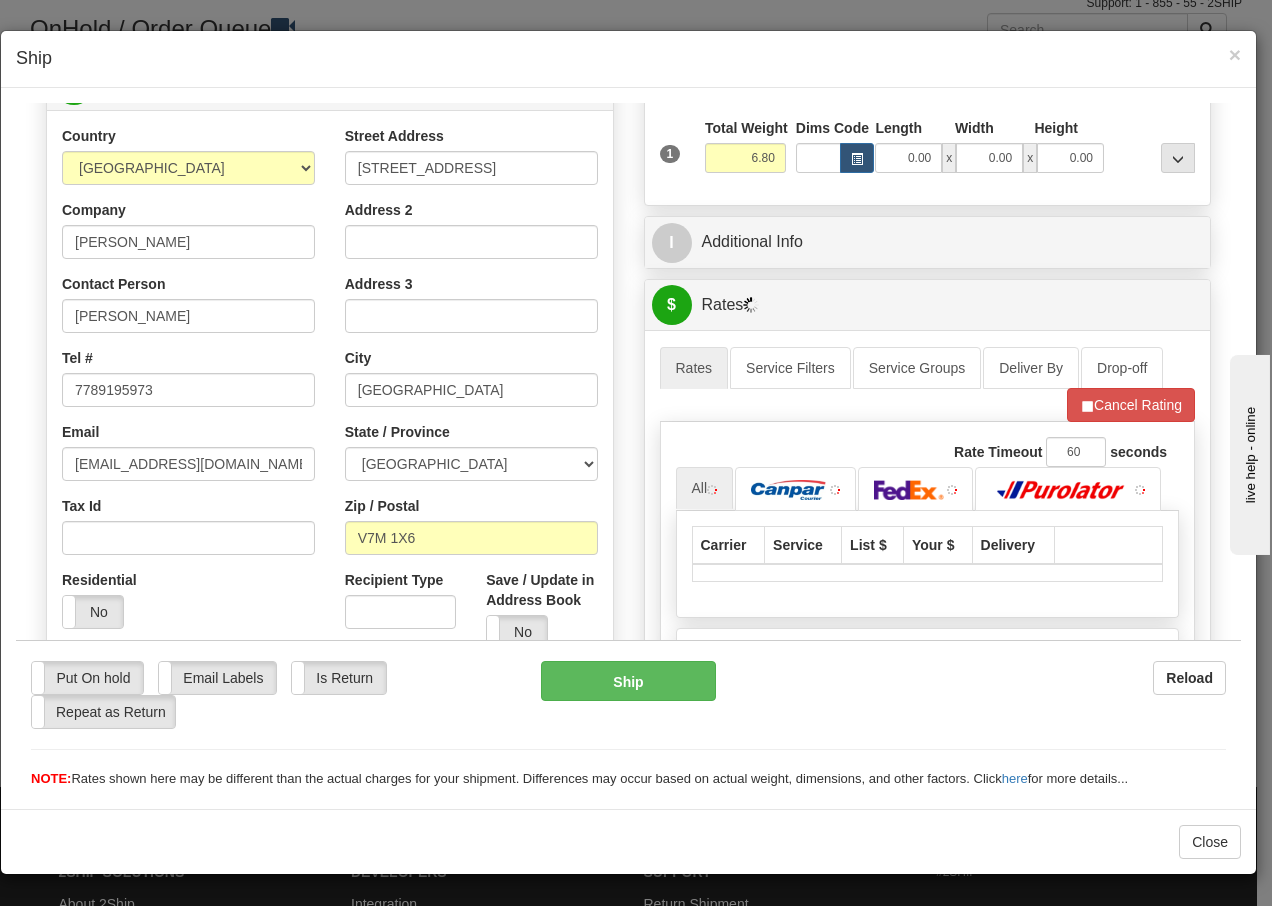 scroll, scrollTop: 266, scrollLeft: 0, axis: vertical 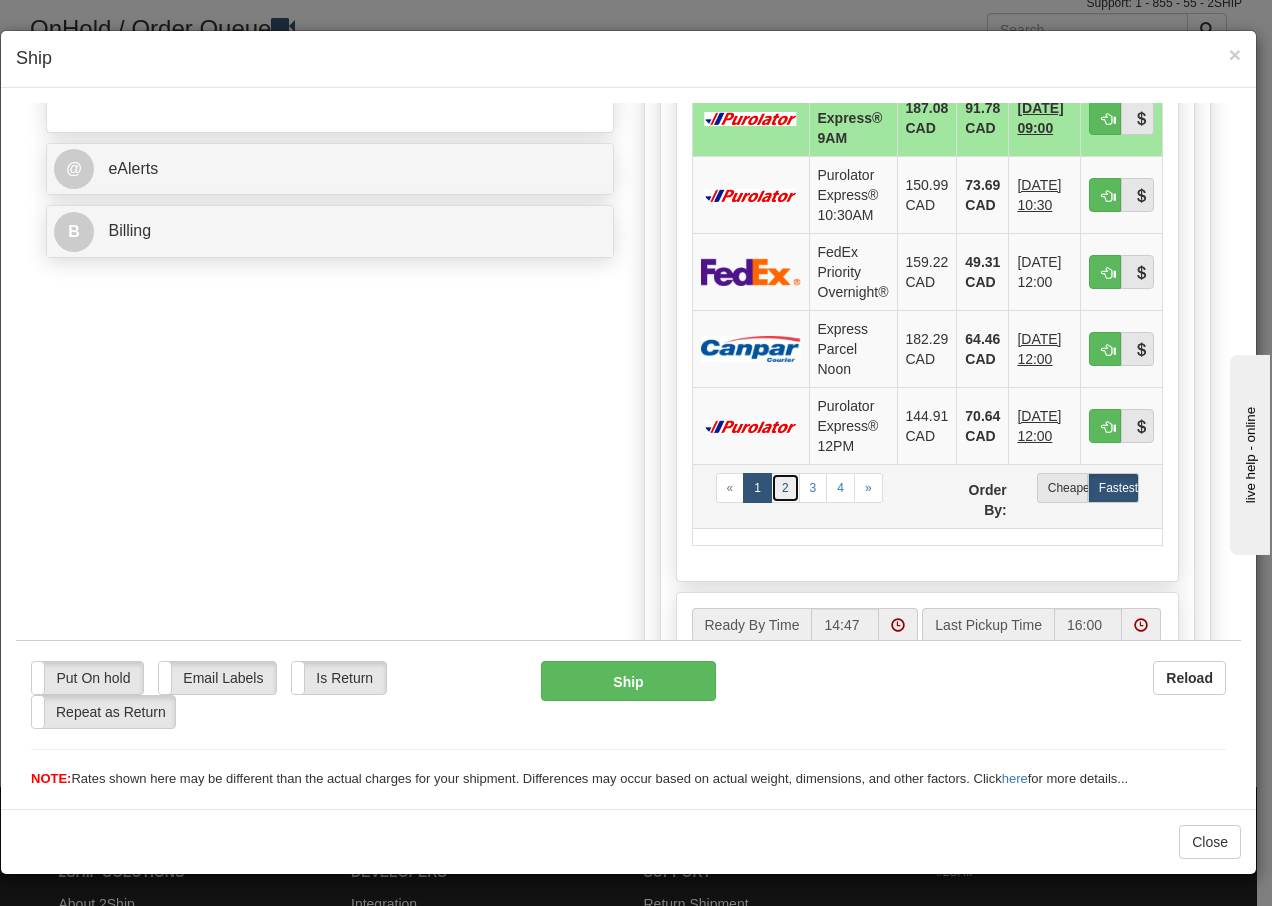 click on "2" at bounding box center [785, 487] 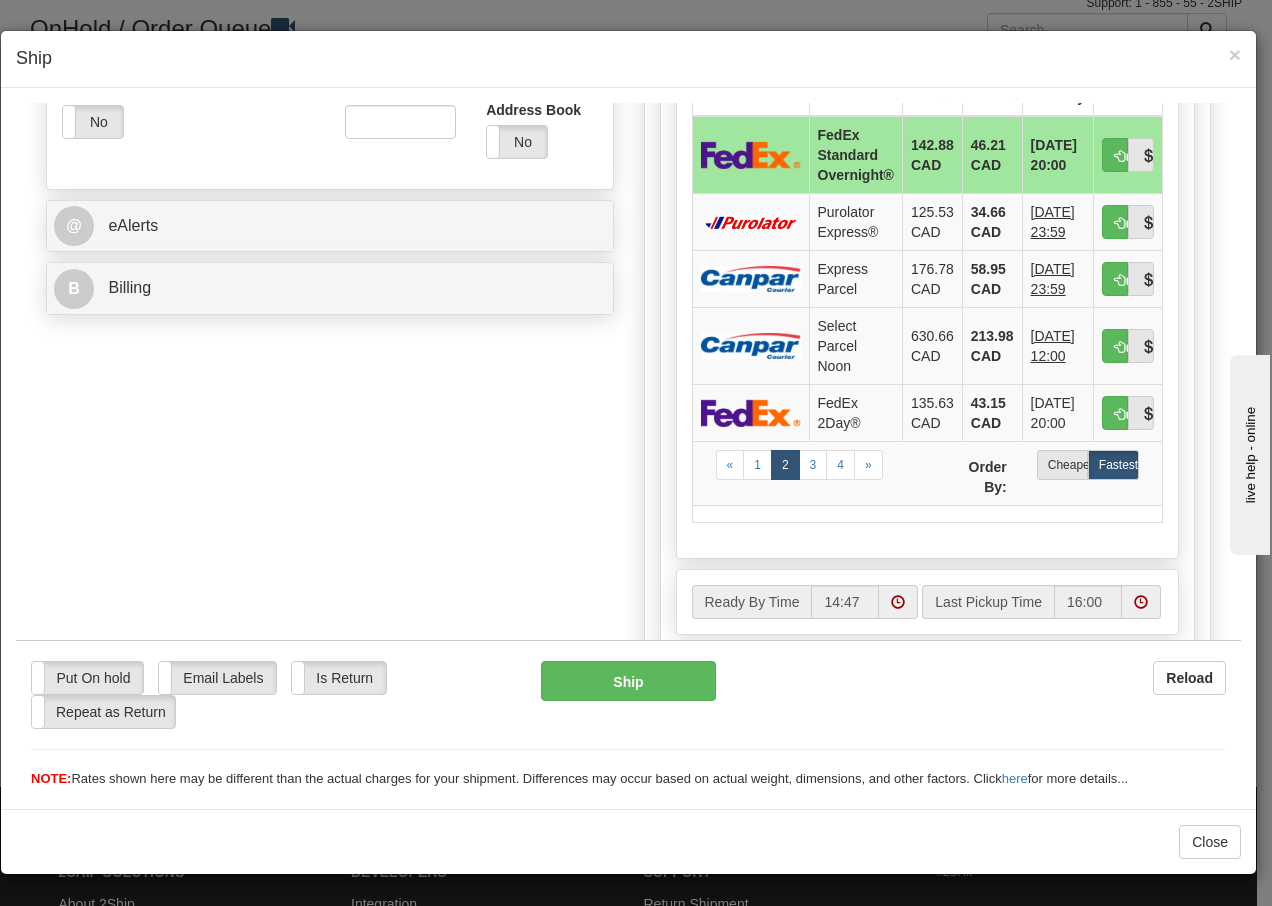 scroll, scrollTop: 673, scrollLeft: 0, axis: vertical 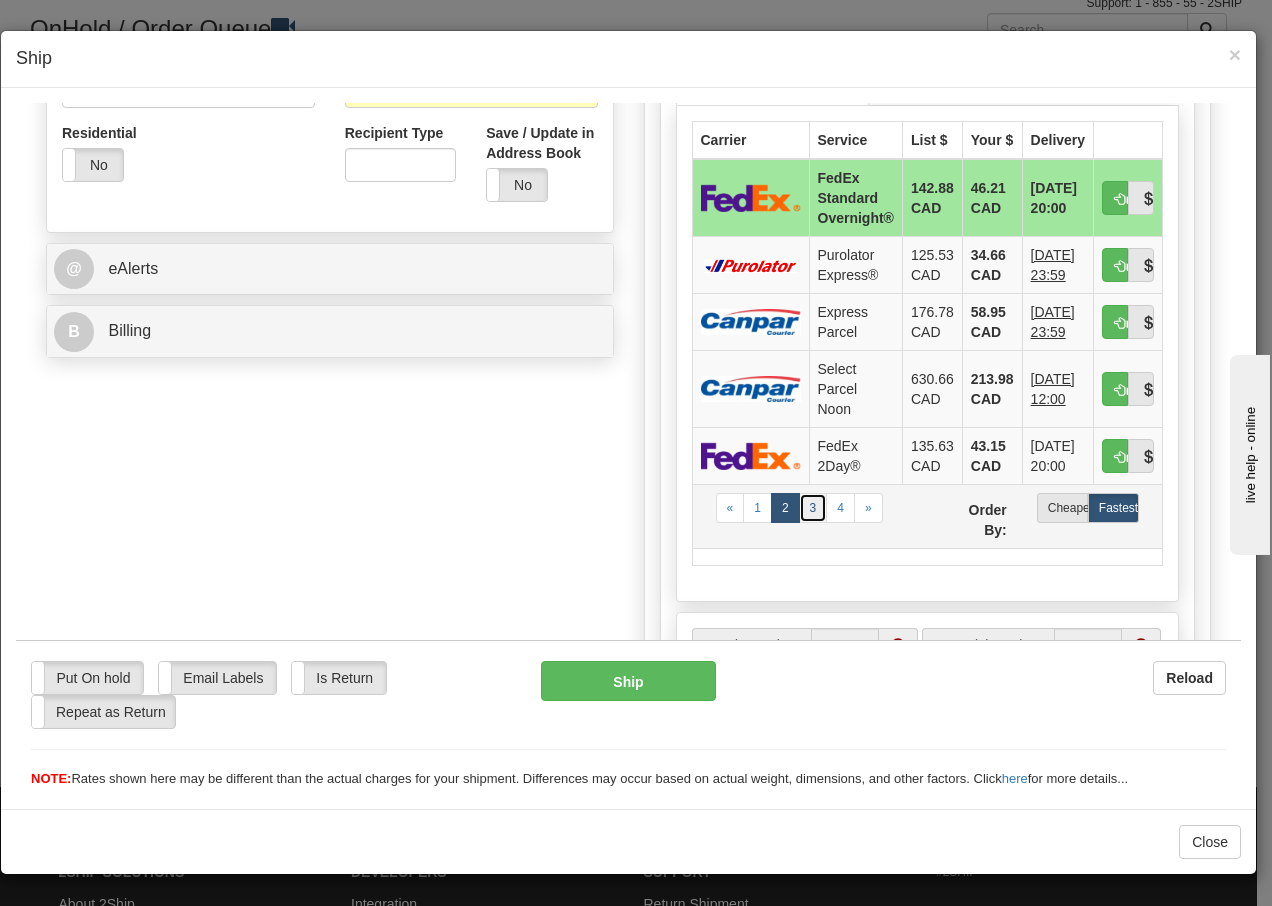 click on "3" at bounding box center (813, 507) 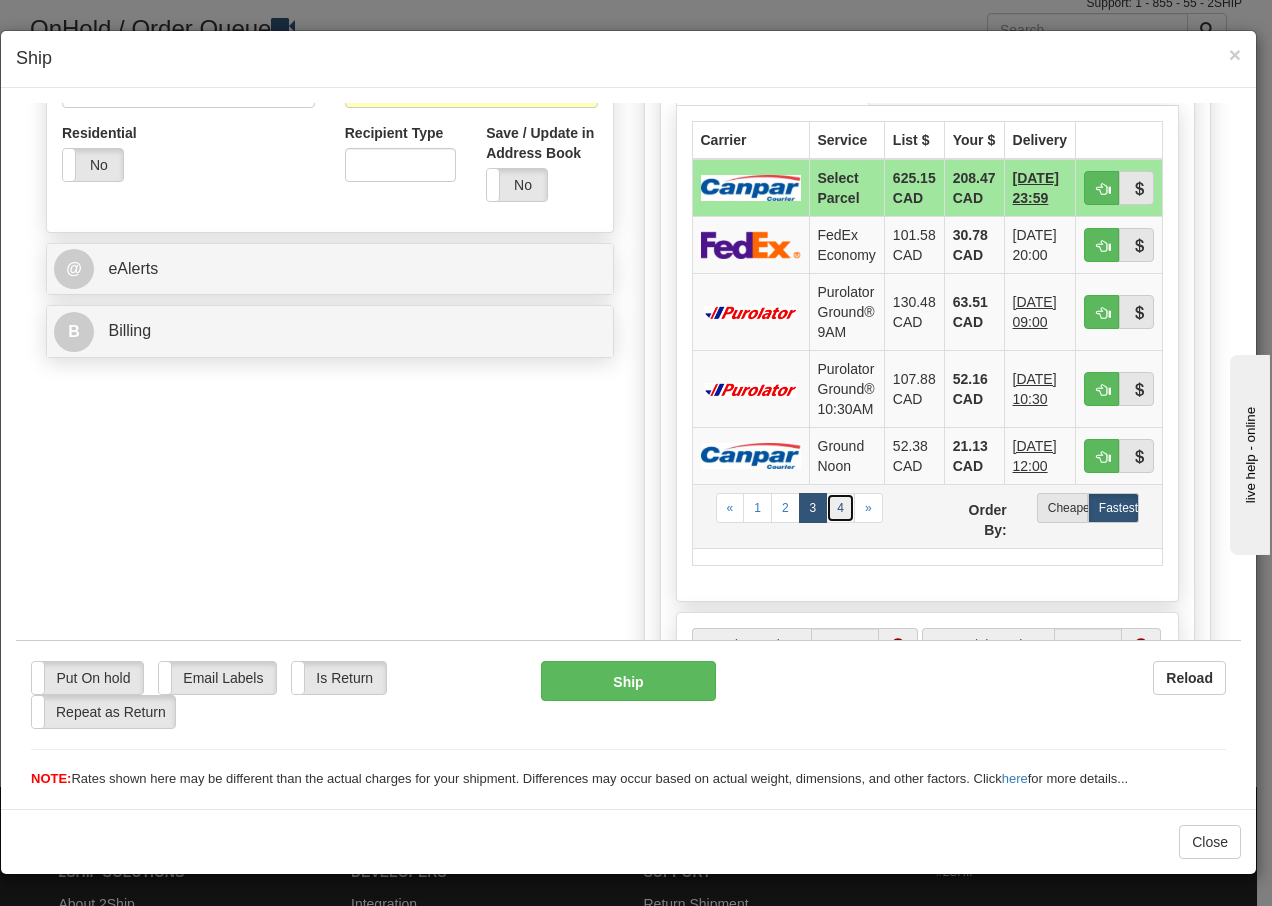 click on "4" at bounding box center [840, 507] 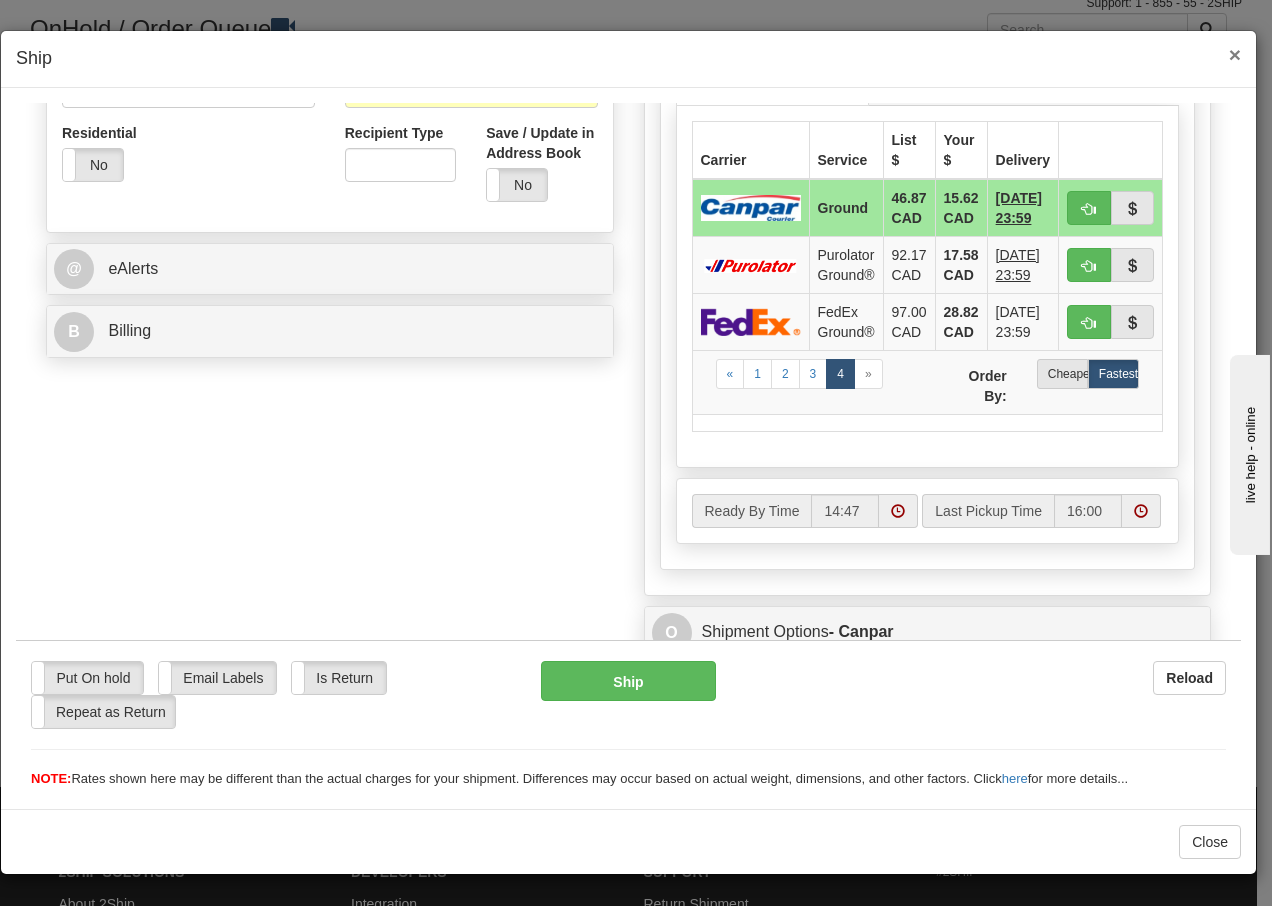 click on "×" at bounding box center [1235, 54] 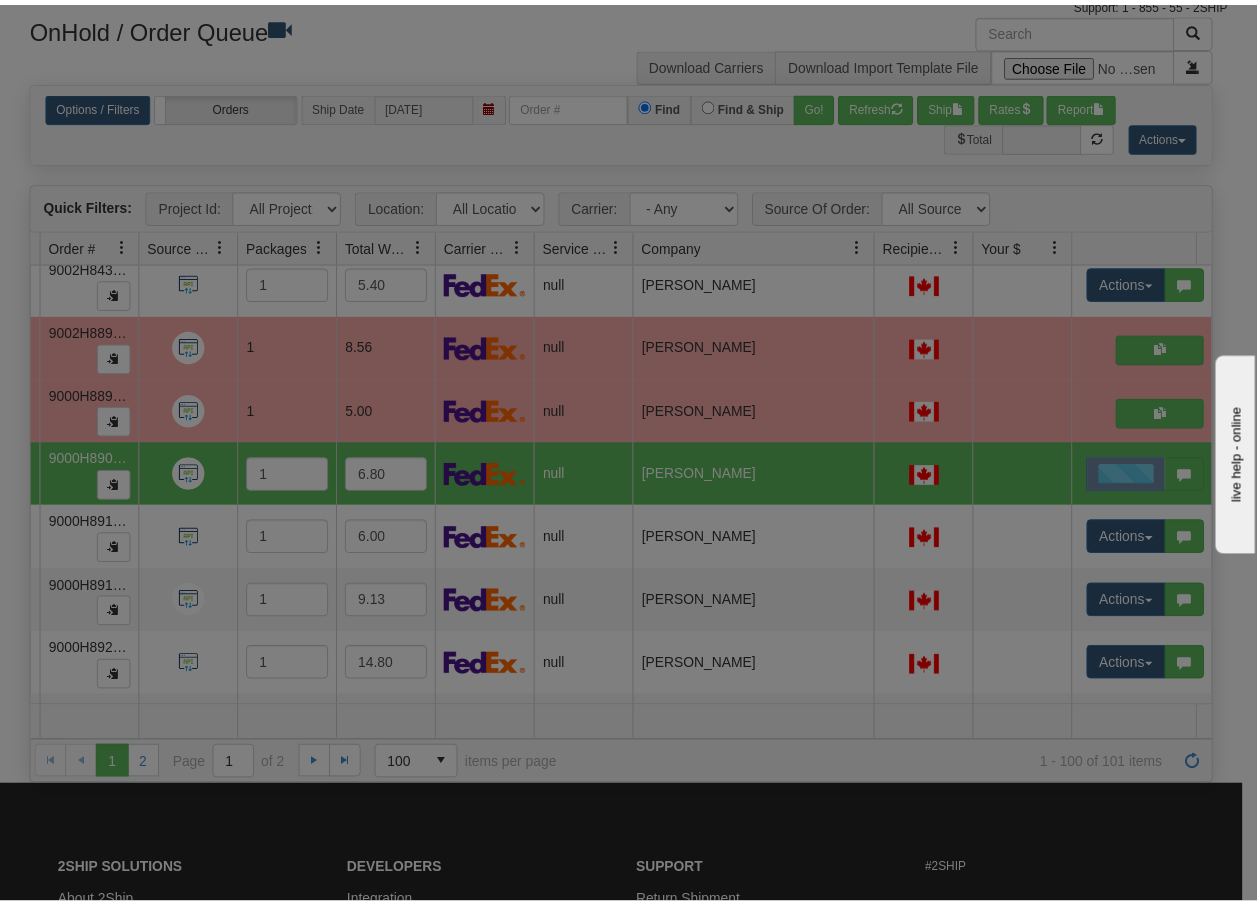 scroll, scrollTop: 0, scrollLeft: 0, axis: both 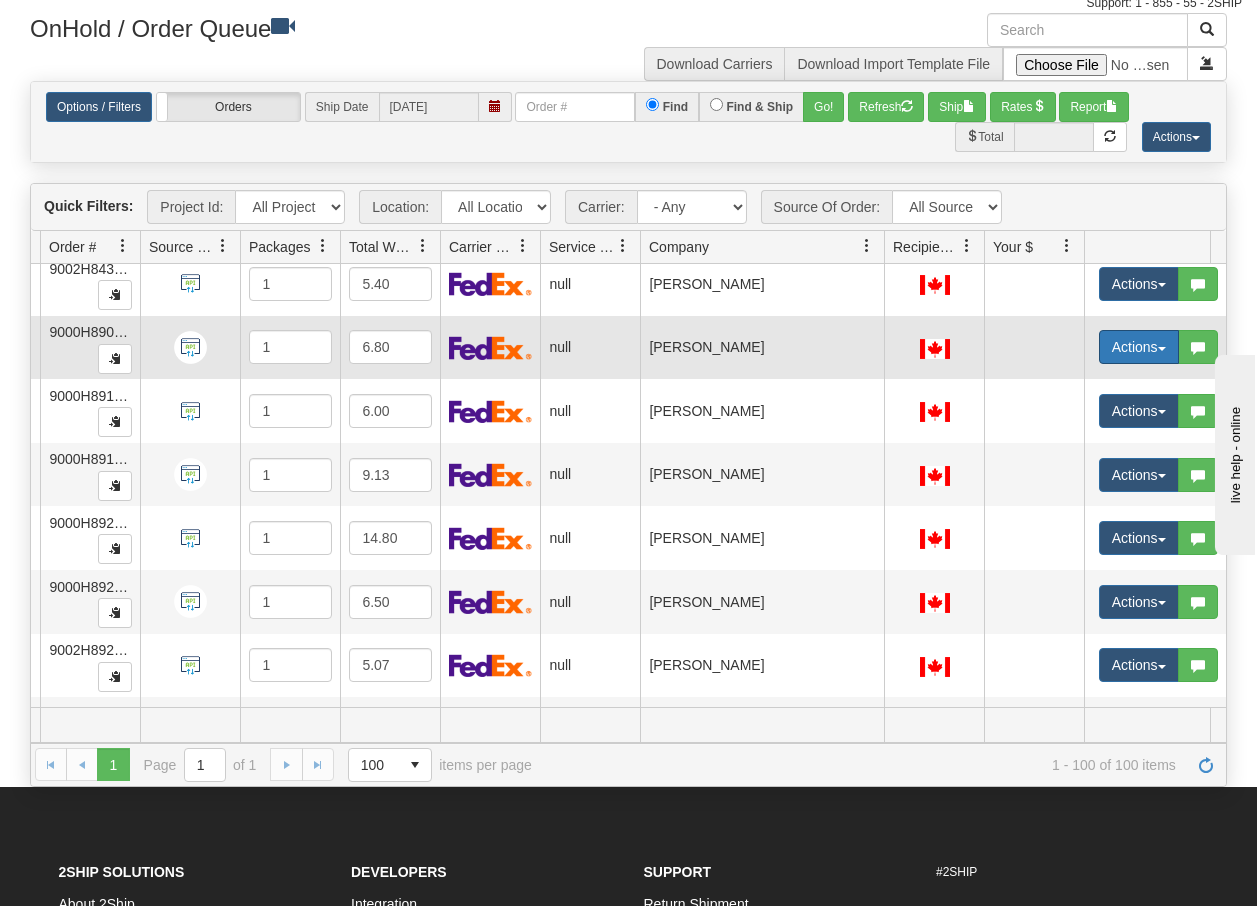 click at bounding box center [1162, 349] 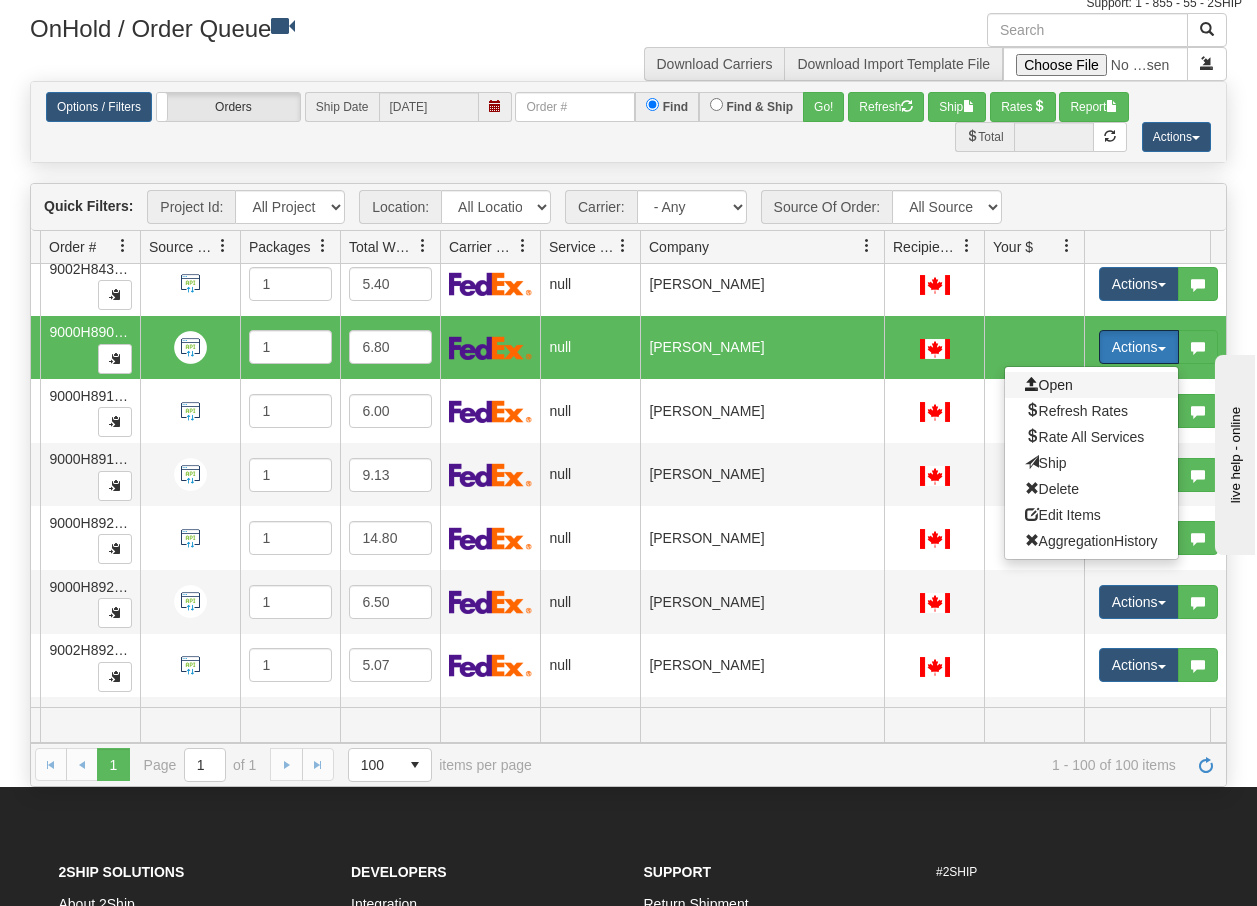click on "Open" at bounding box center (1049, 385) 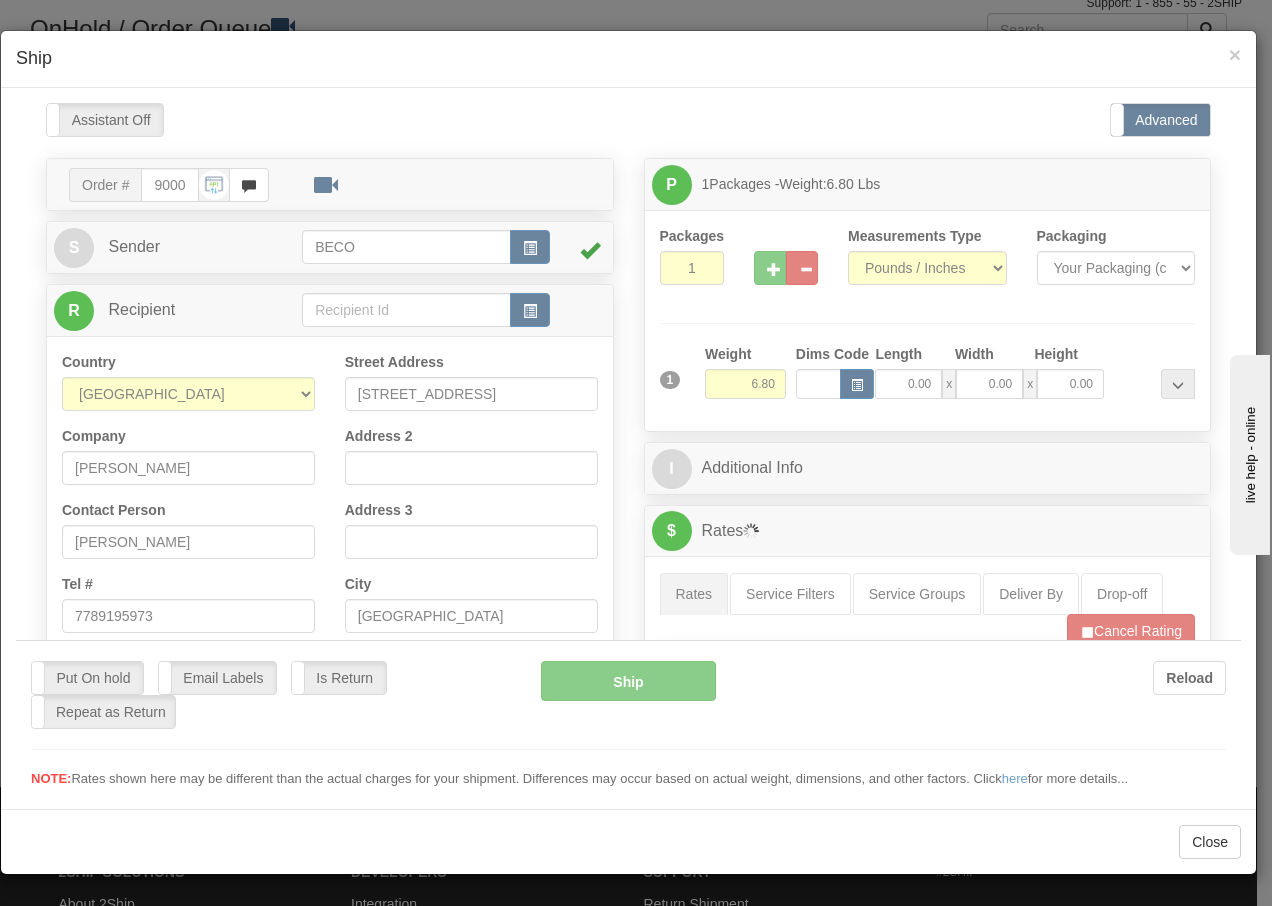 scroll, scrollTop: 0, scrollLeft: 0, axis: both 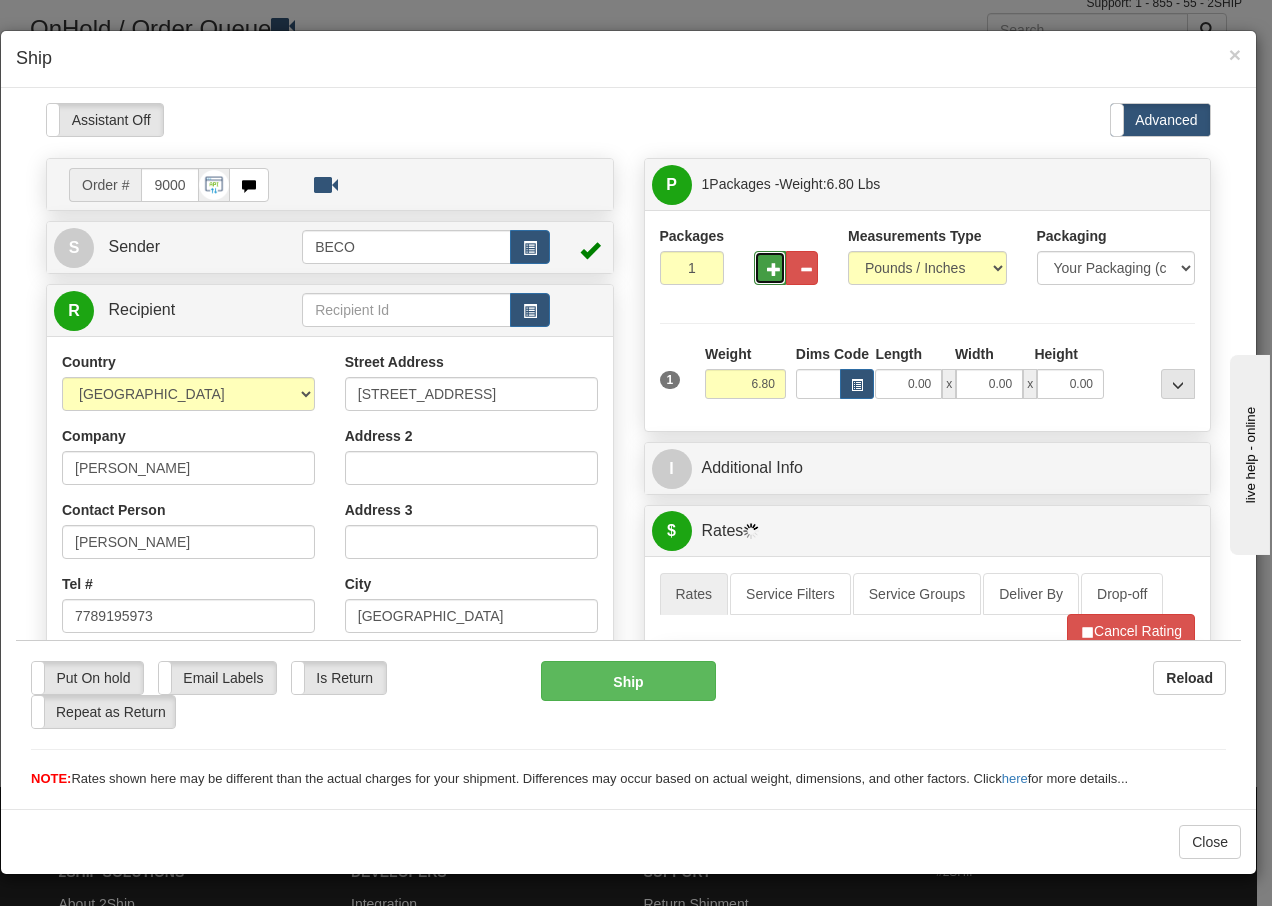click at bounding box center (774, 268) 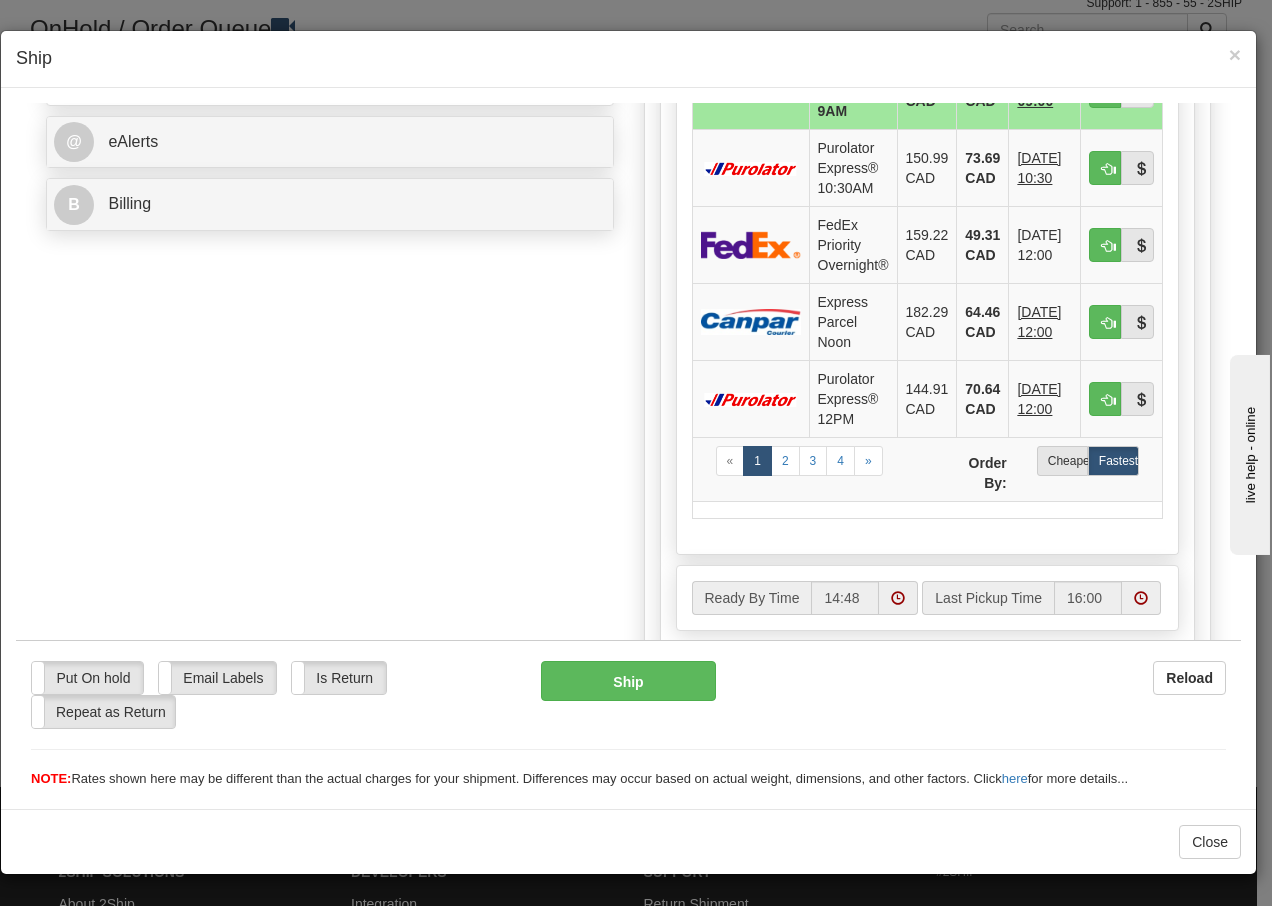 scroll, scrollTop: 813, scrollLeft: 0, axis: vertical 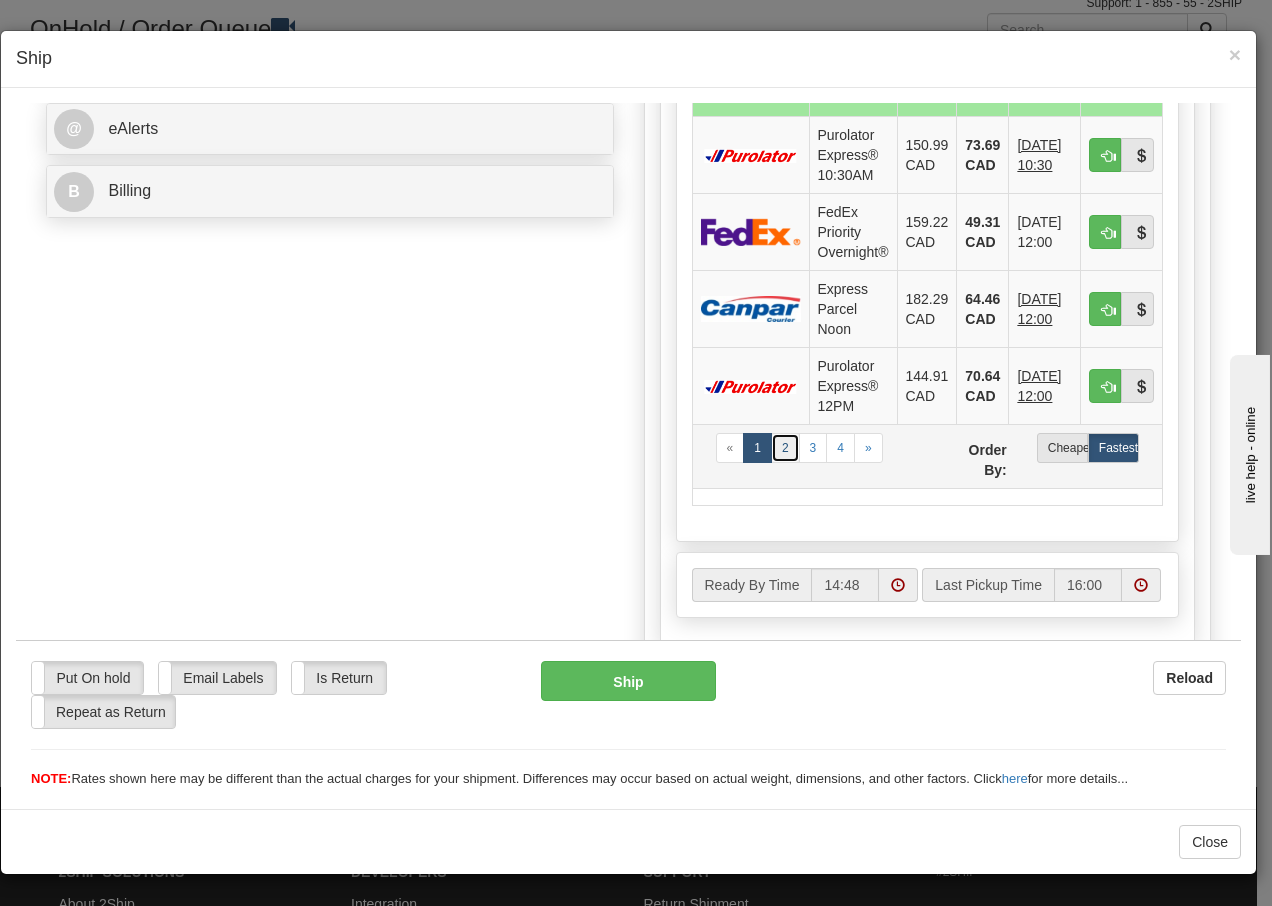 click on "2" at bounding box center (785, 447) 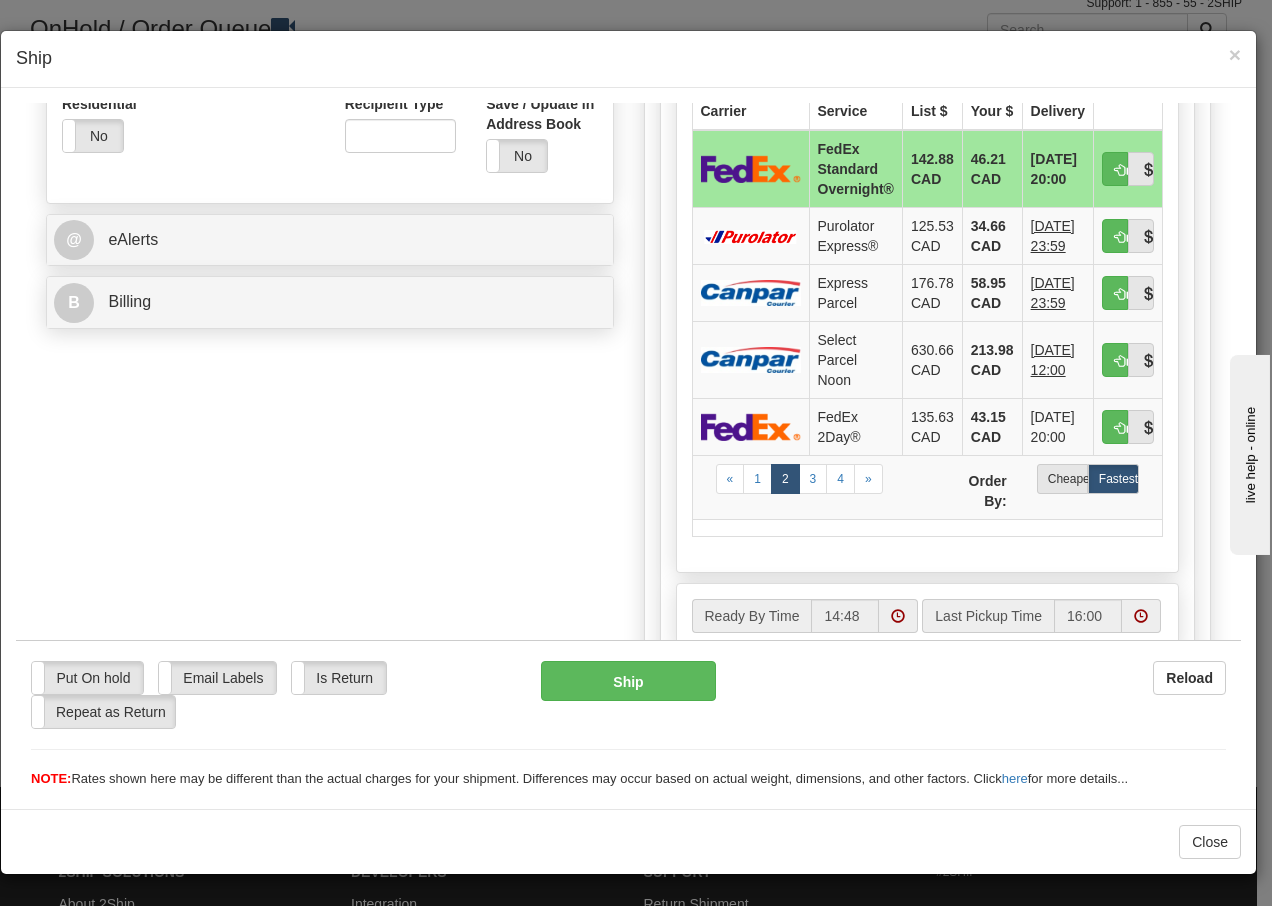 scroll, scrollTop: 693, scrollLeft: 0, axis: vertical 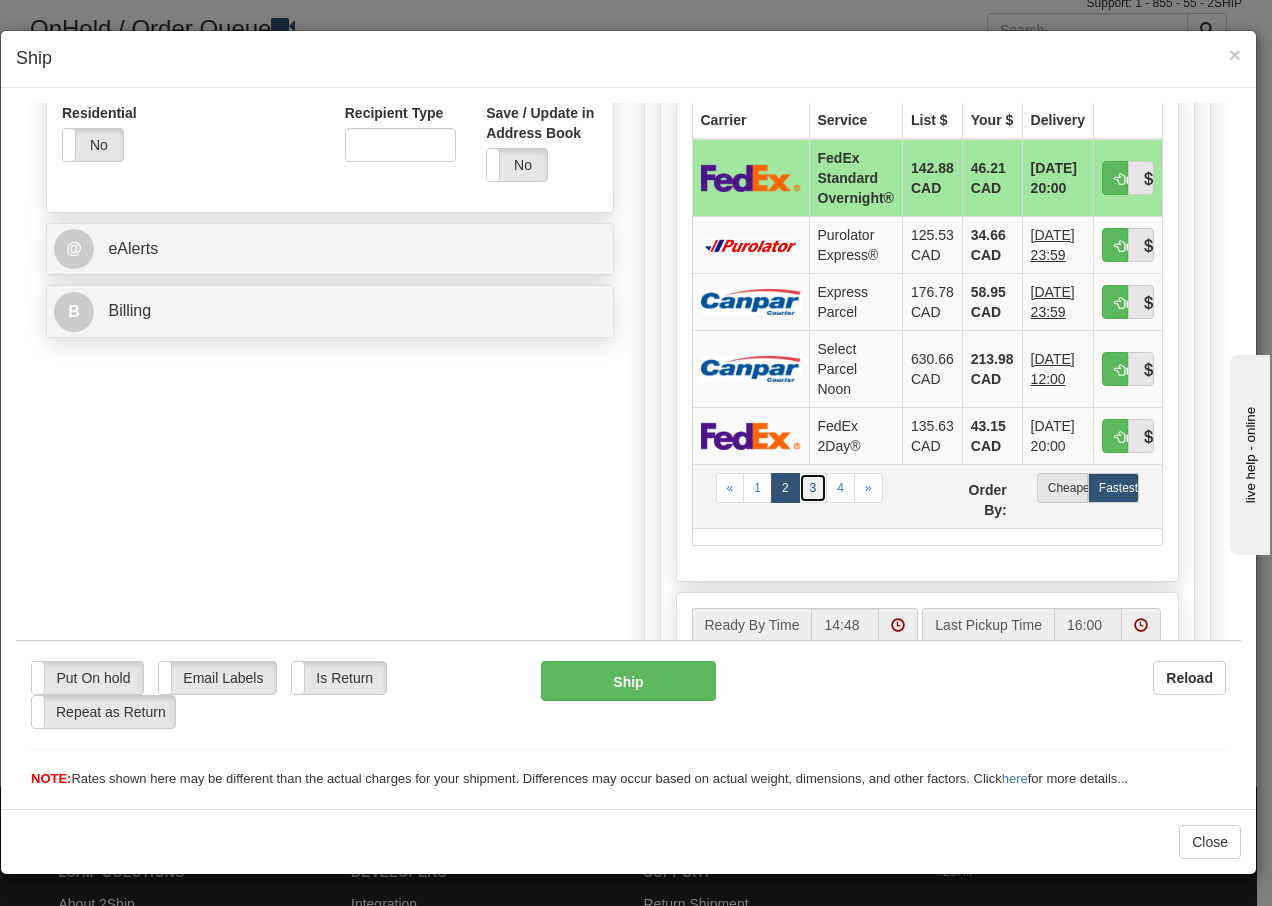 click on "3" at bounding box center (813, 487) 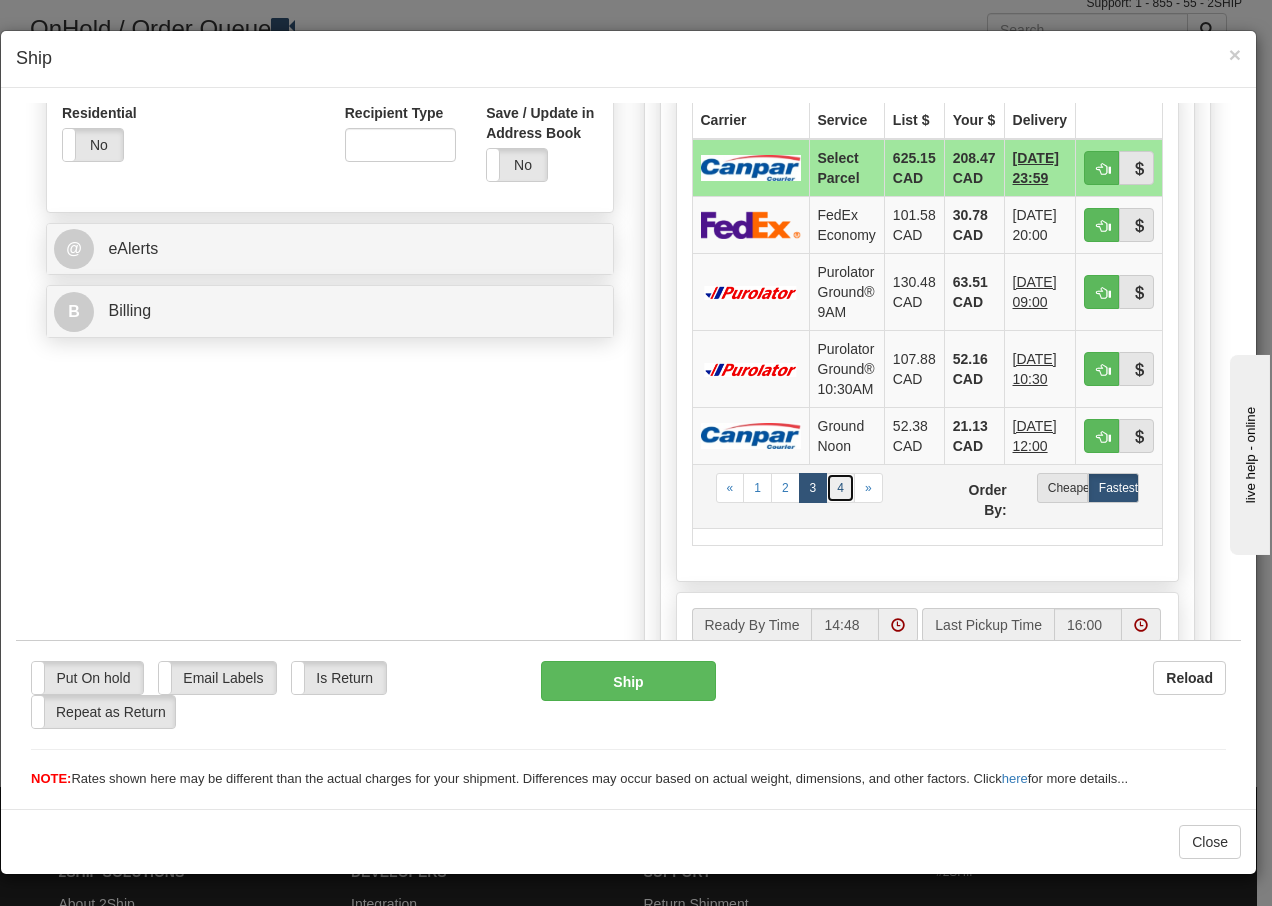 click on "4" at bounding box center [840, 487] 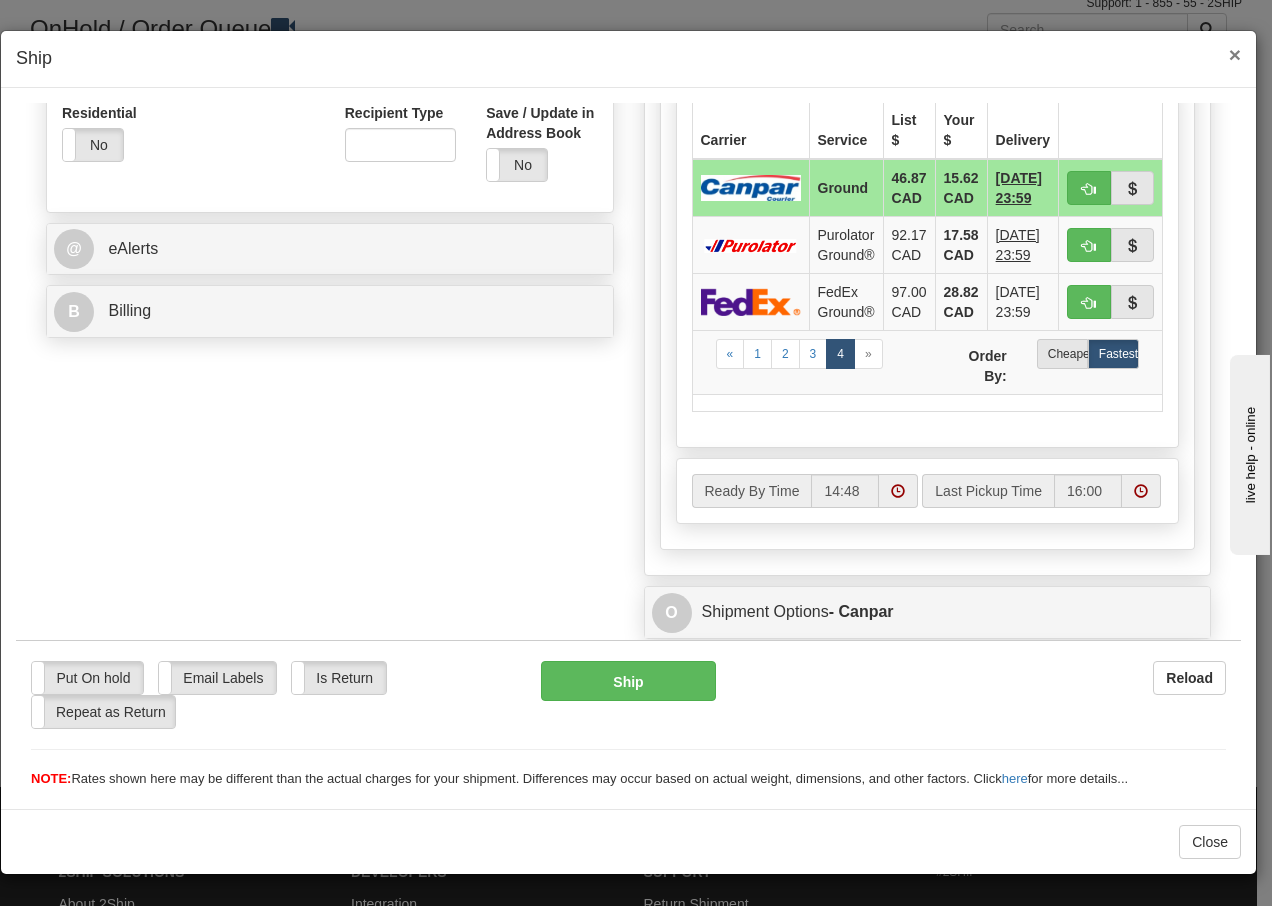 click on "×" at bounding box center (1235, 54) 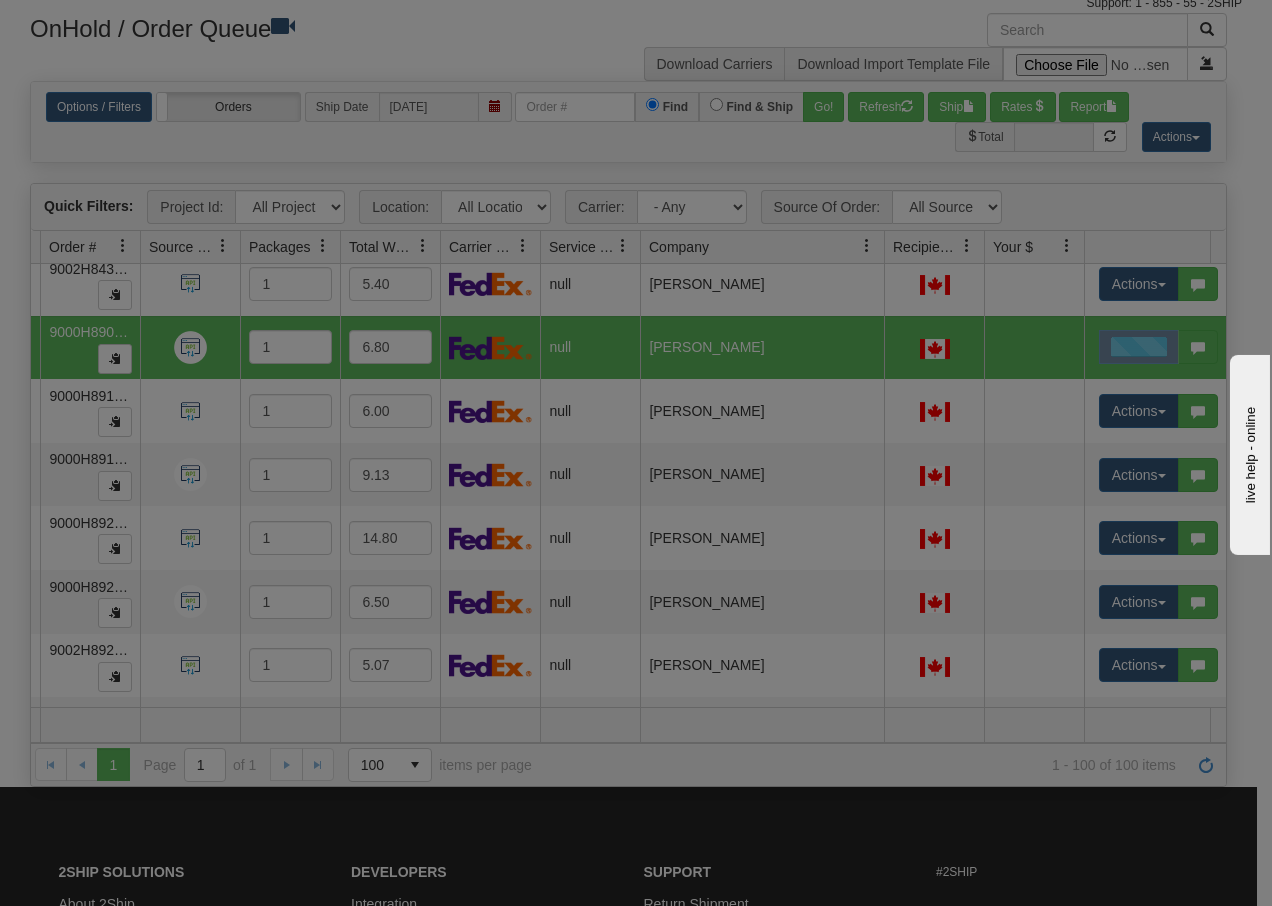 scroll, scrollTop: 0, scrollLeft: 0, axis: both 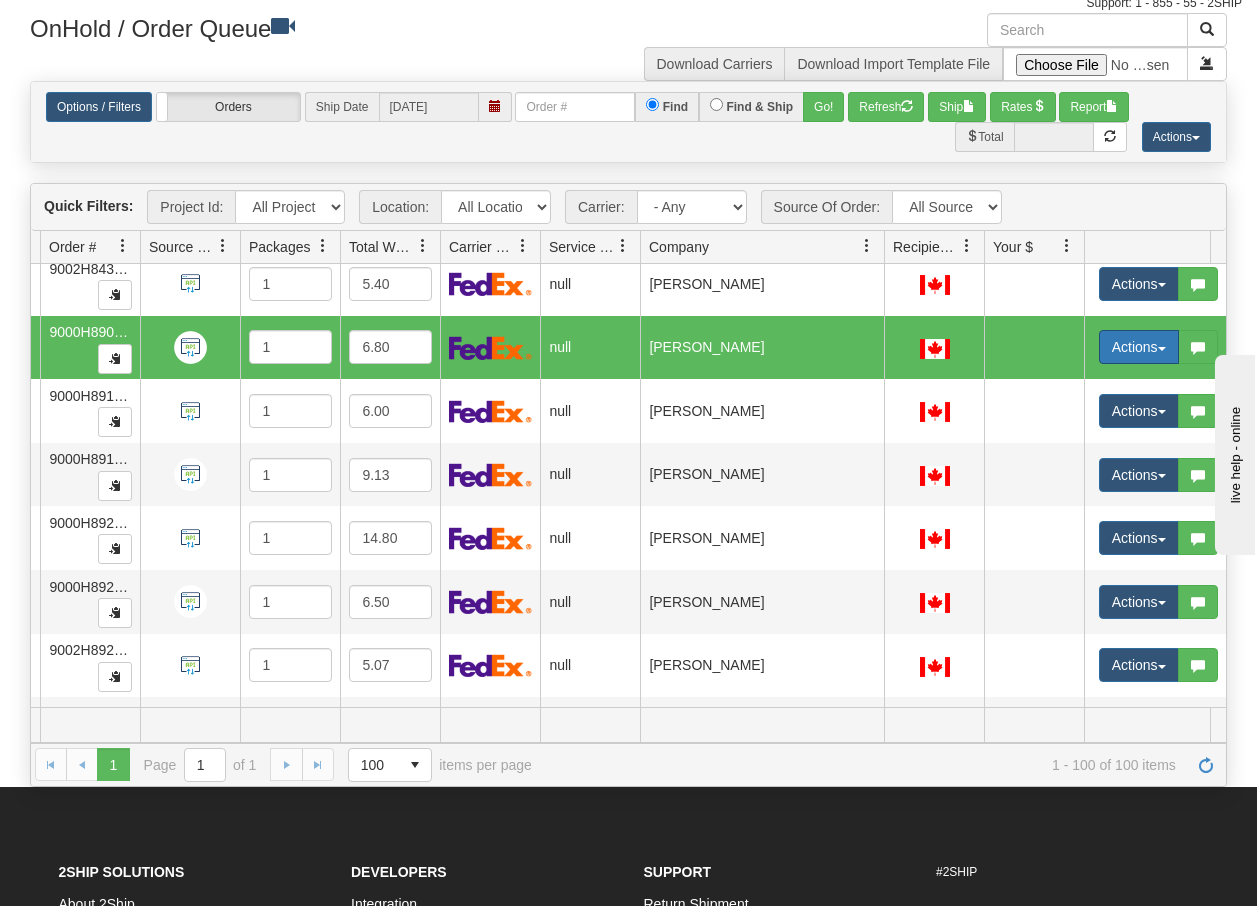 click on "Actions" at bounding box center [1139, 347] 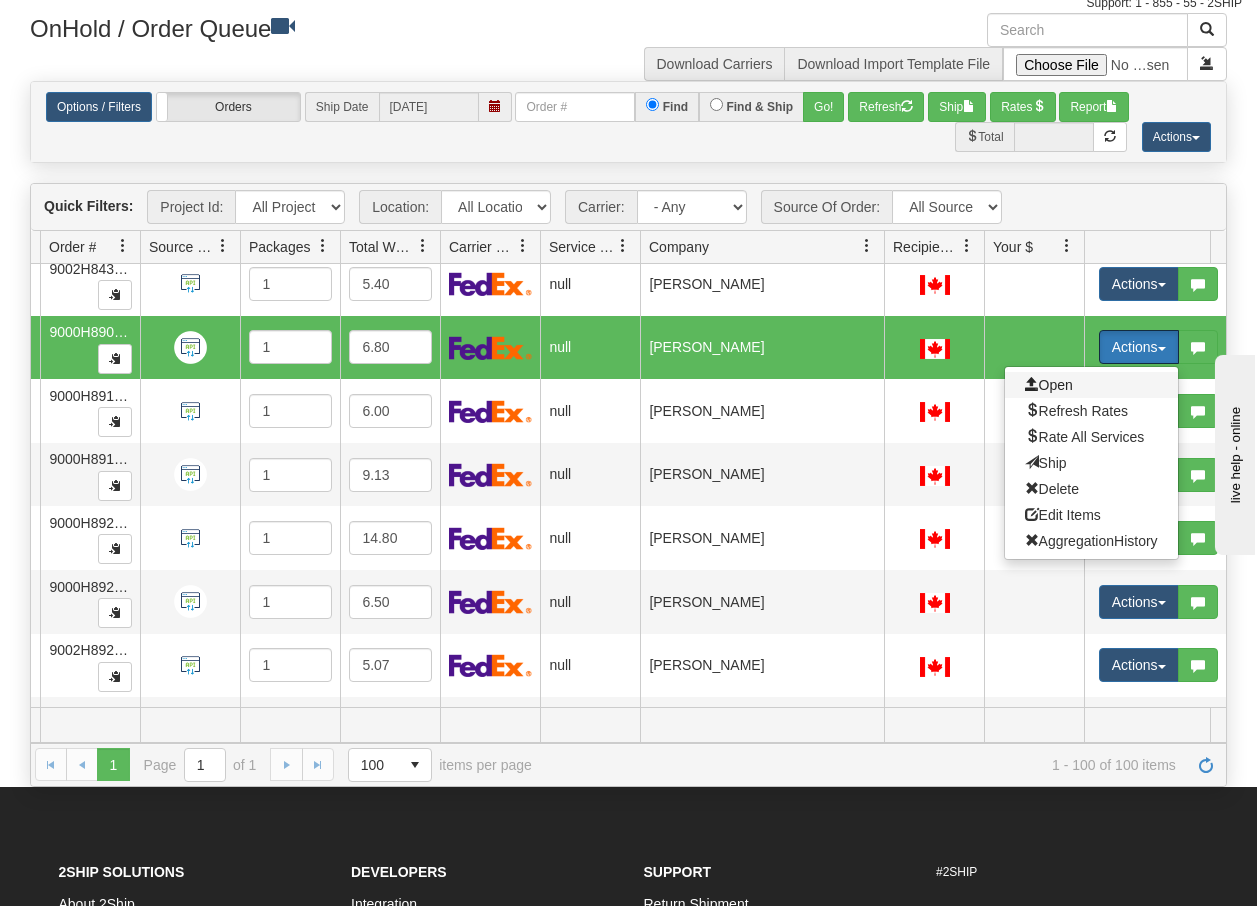 click on "Open" at bounding box center (1049, 385) 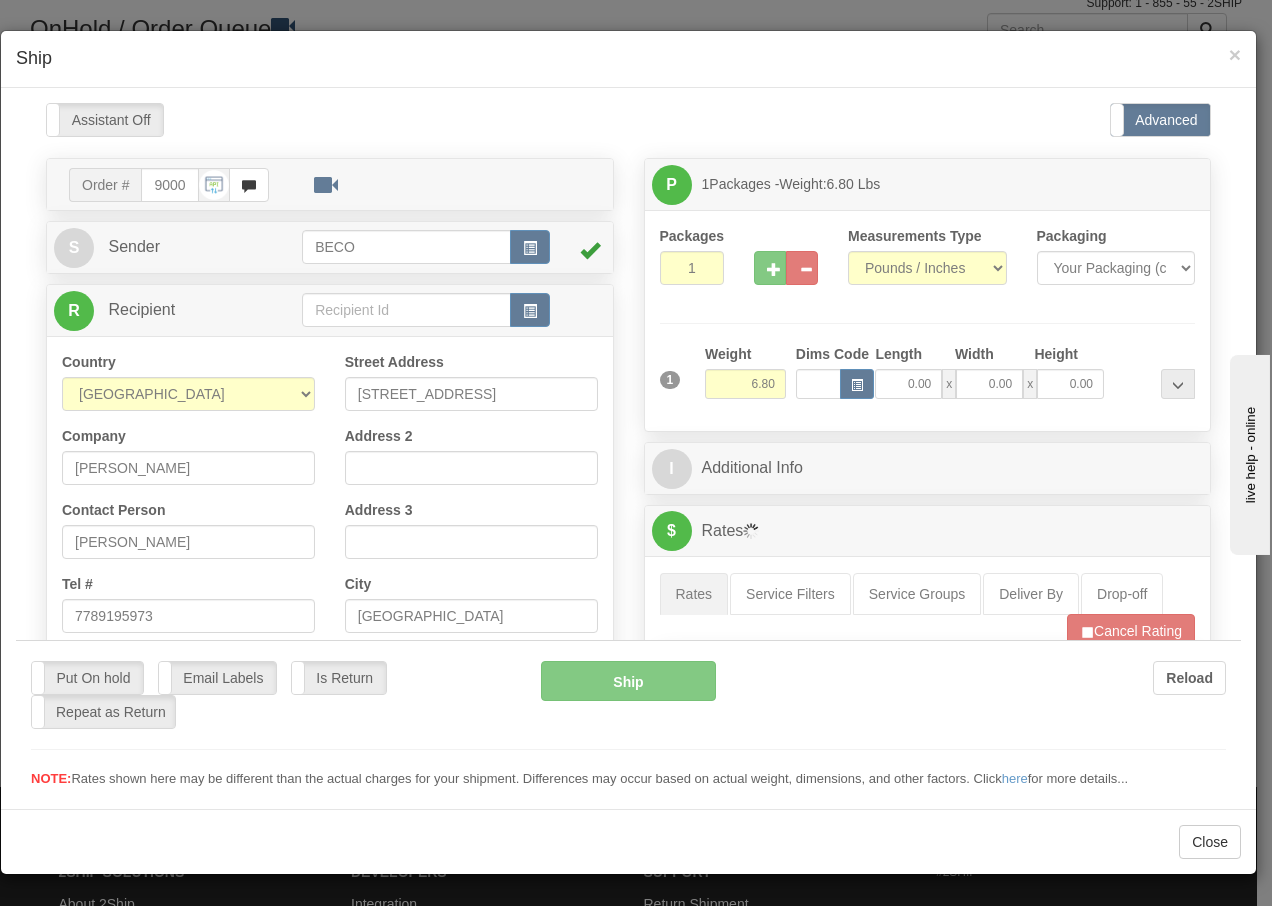 scroll, scrollTop: 0, scrollLeft: 0, axis: both 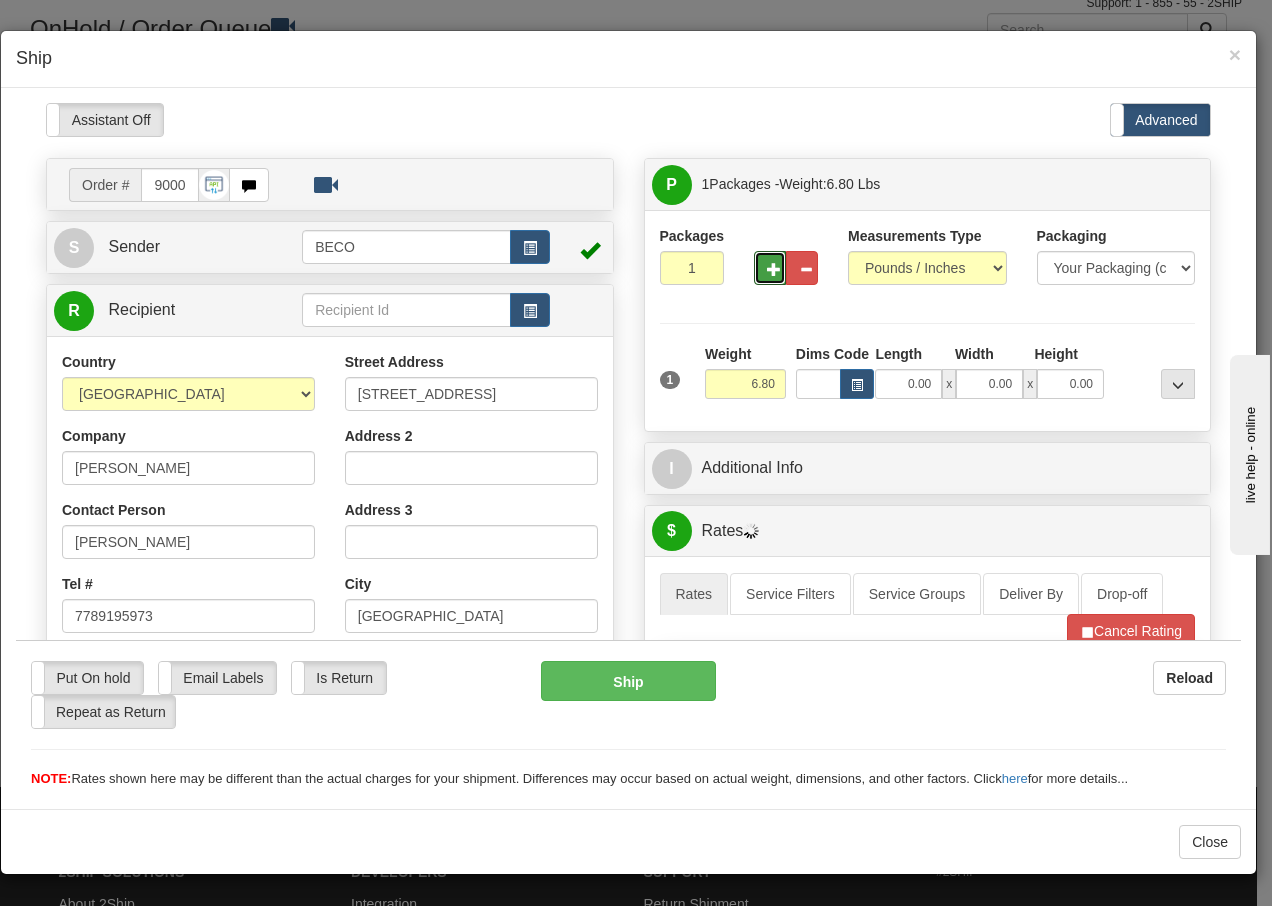 click at bounding box center (774, 268) 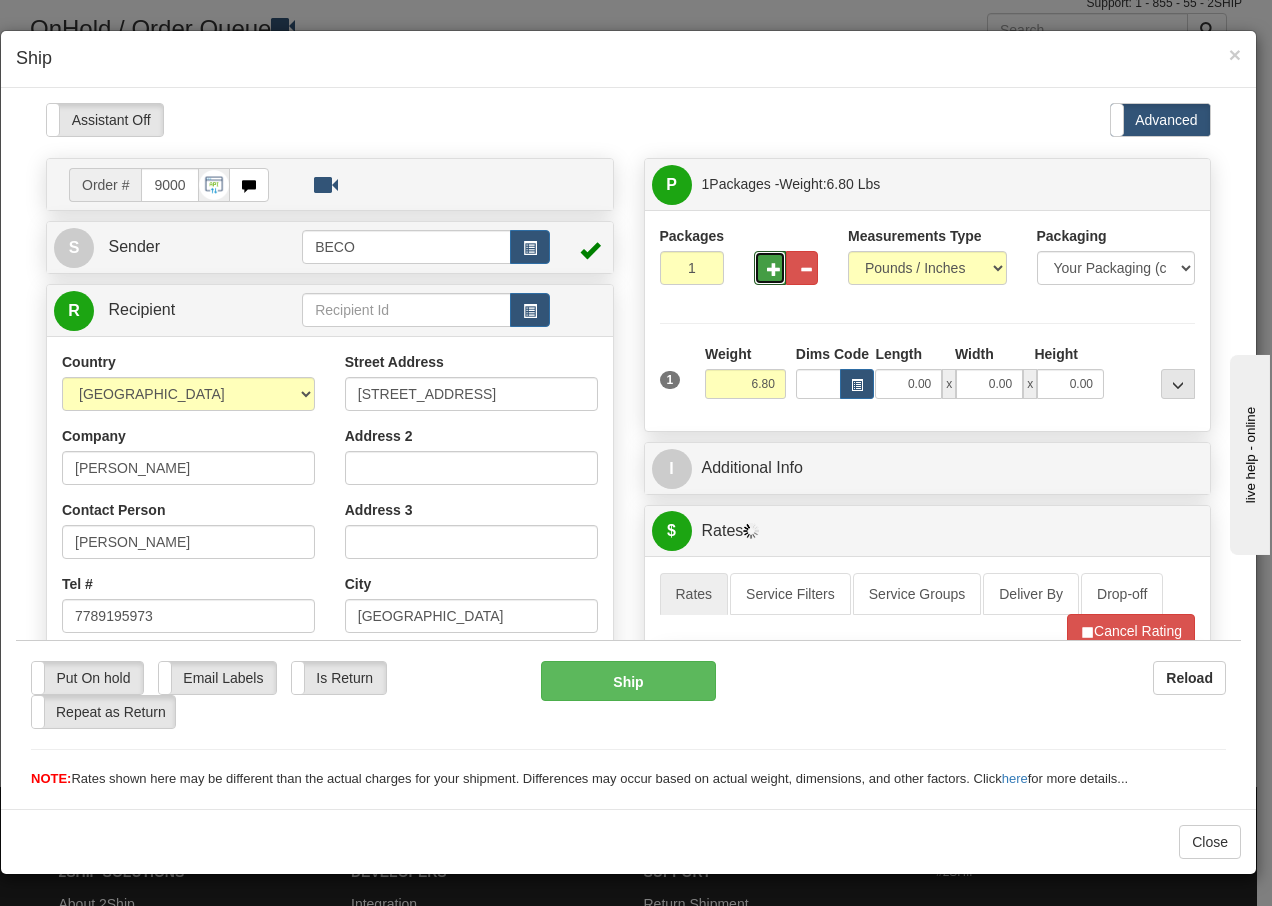 type on "2" 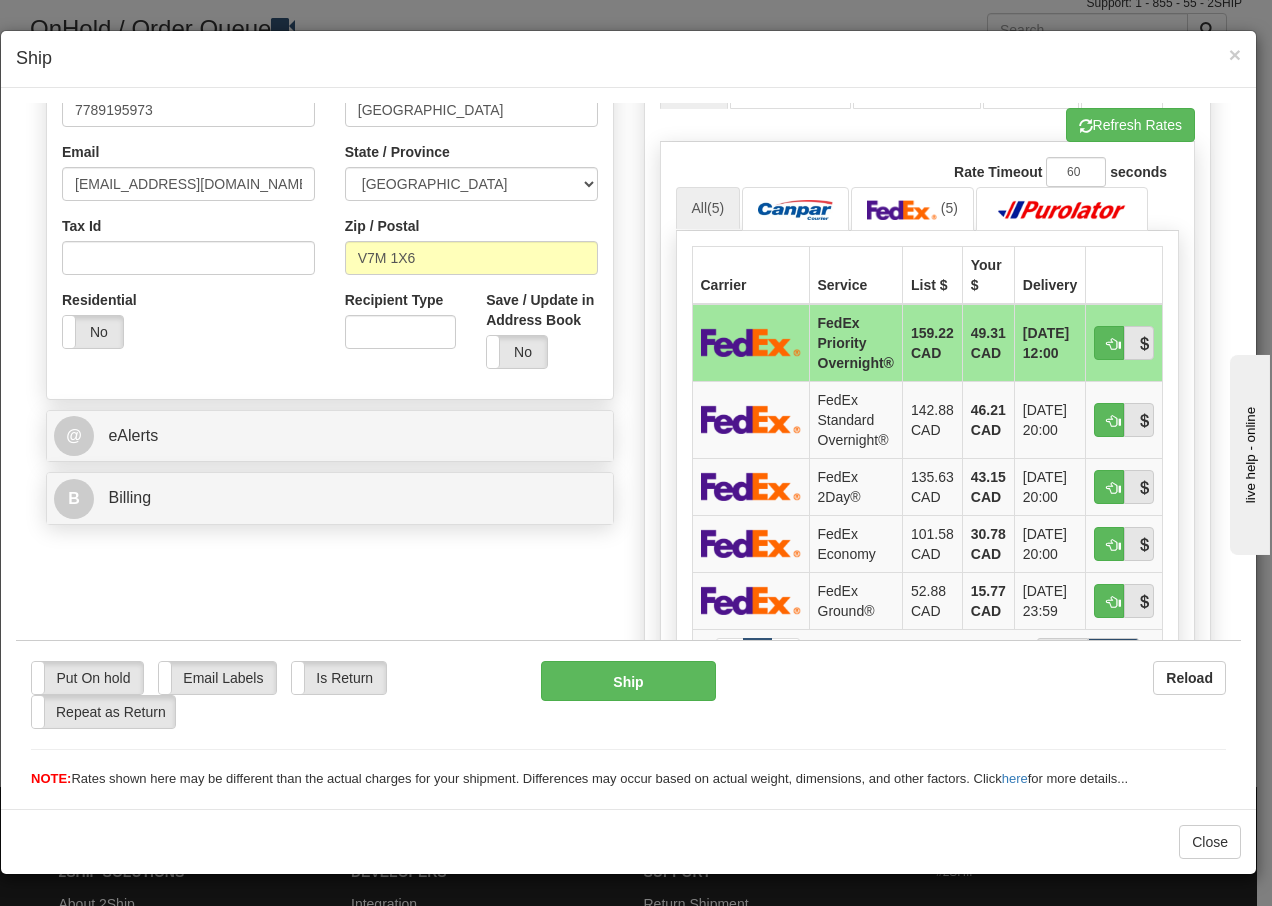 scroll, scrollTop: 600, scrollLeft: 0, axis: vertical 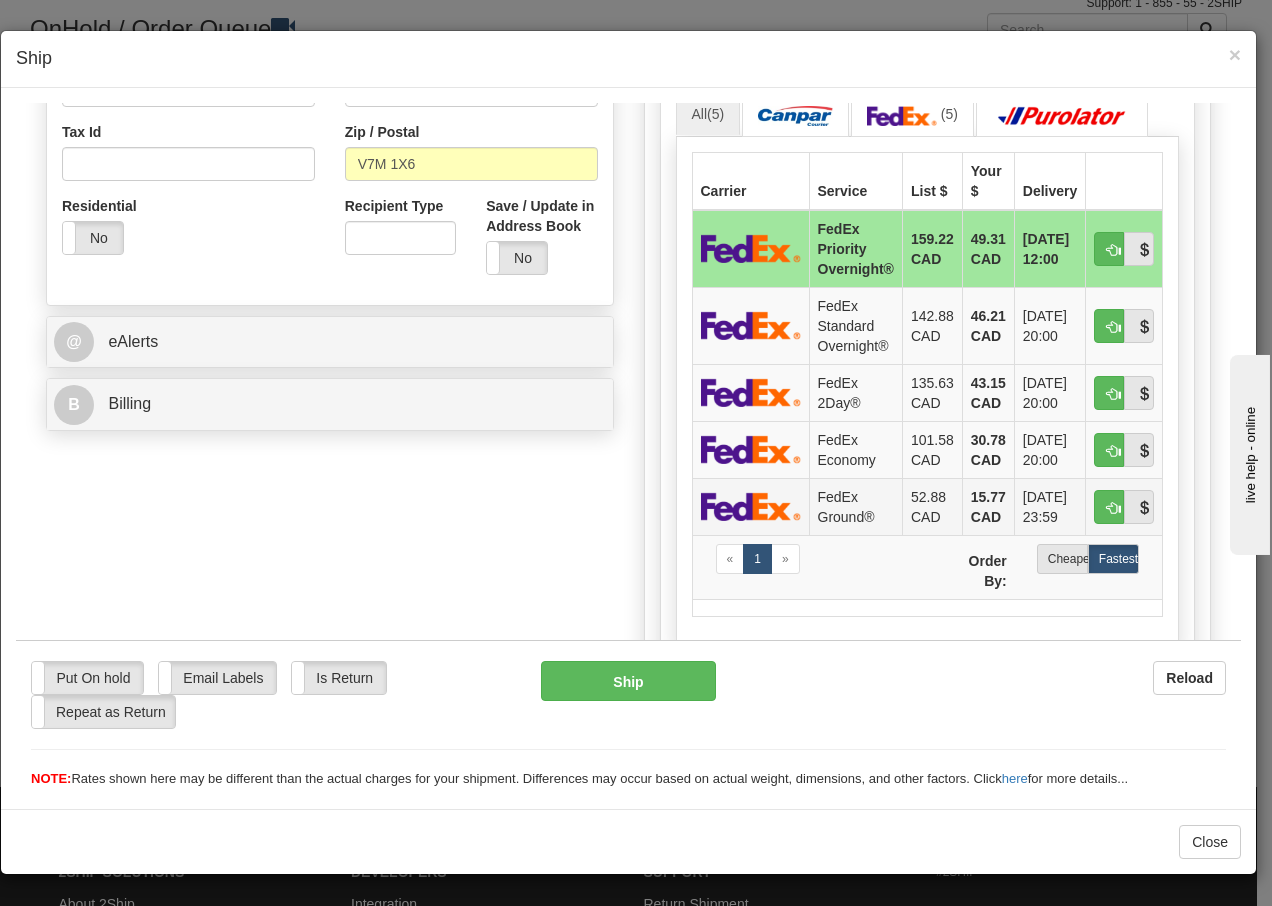 click on "FedEx Ground®" at bounding box center [855, 505] 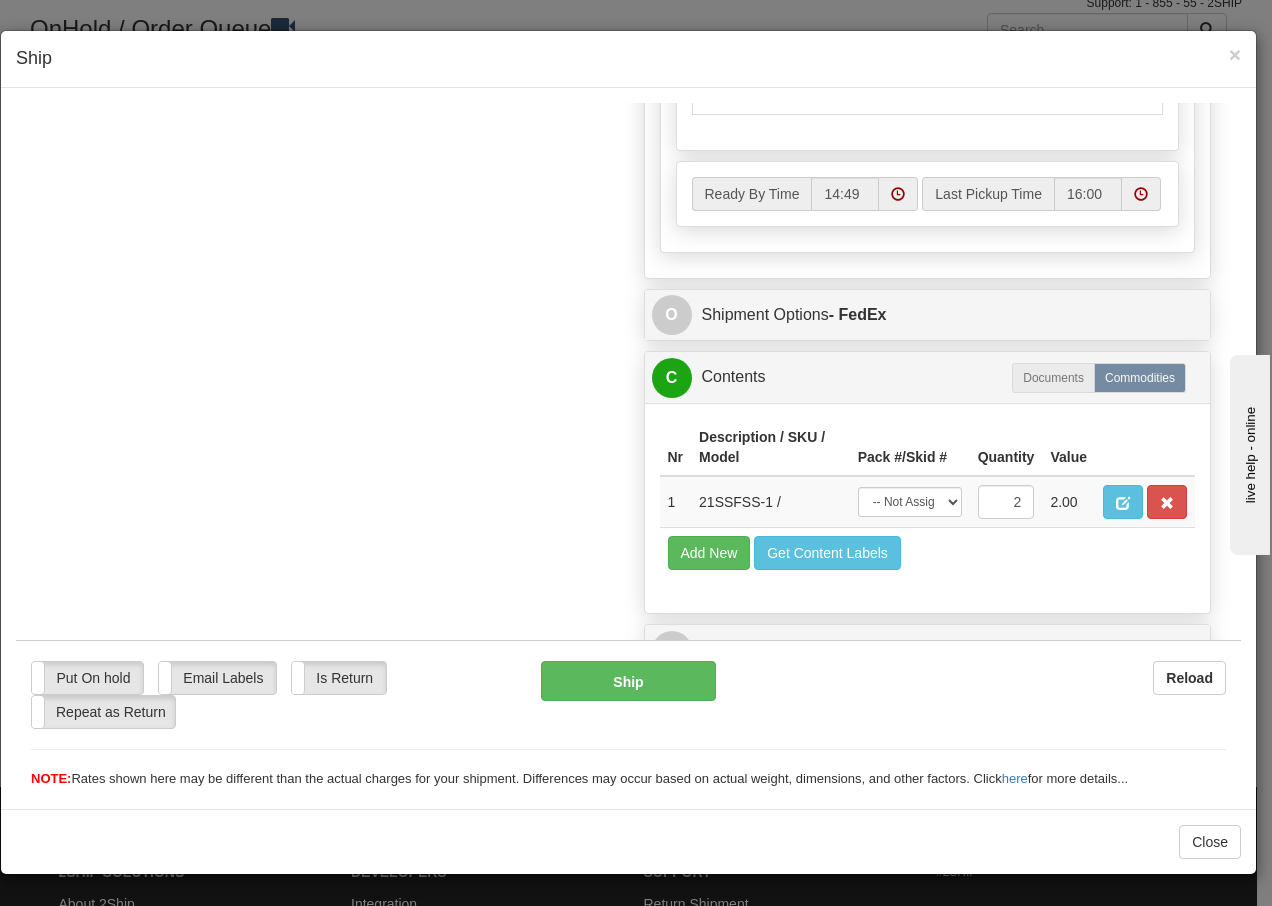 scroll, scrollTop: 1136, scrollLeft: 0, axis: vertical 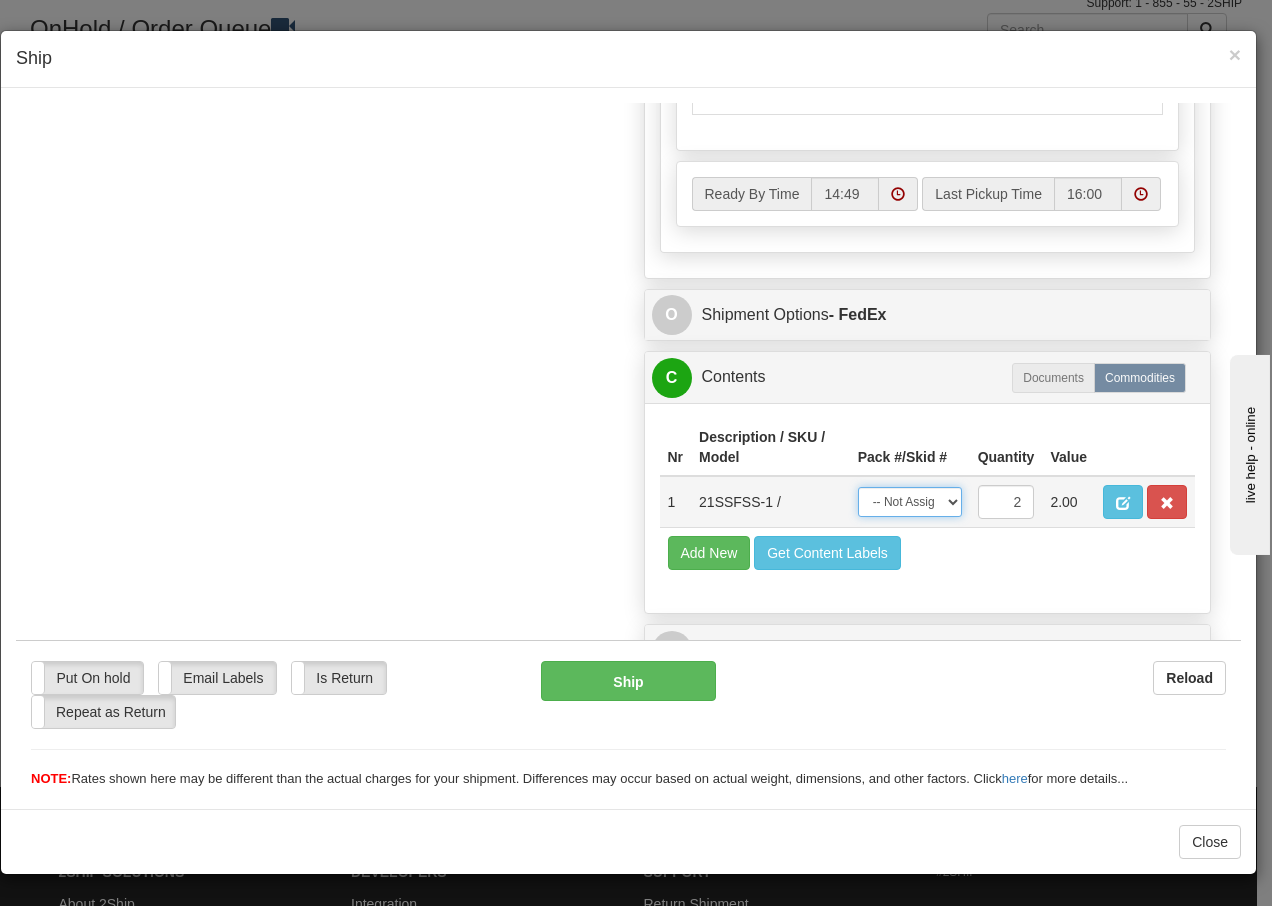 drag, startPoint x: 928, startPoint y: 506, endPoint x: 927, endPoint y: 520, distance: 14.035668 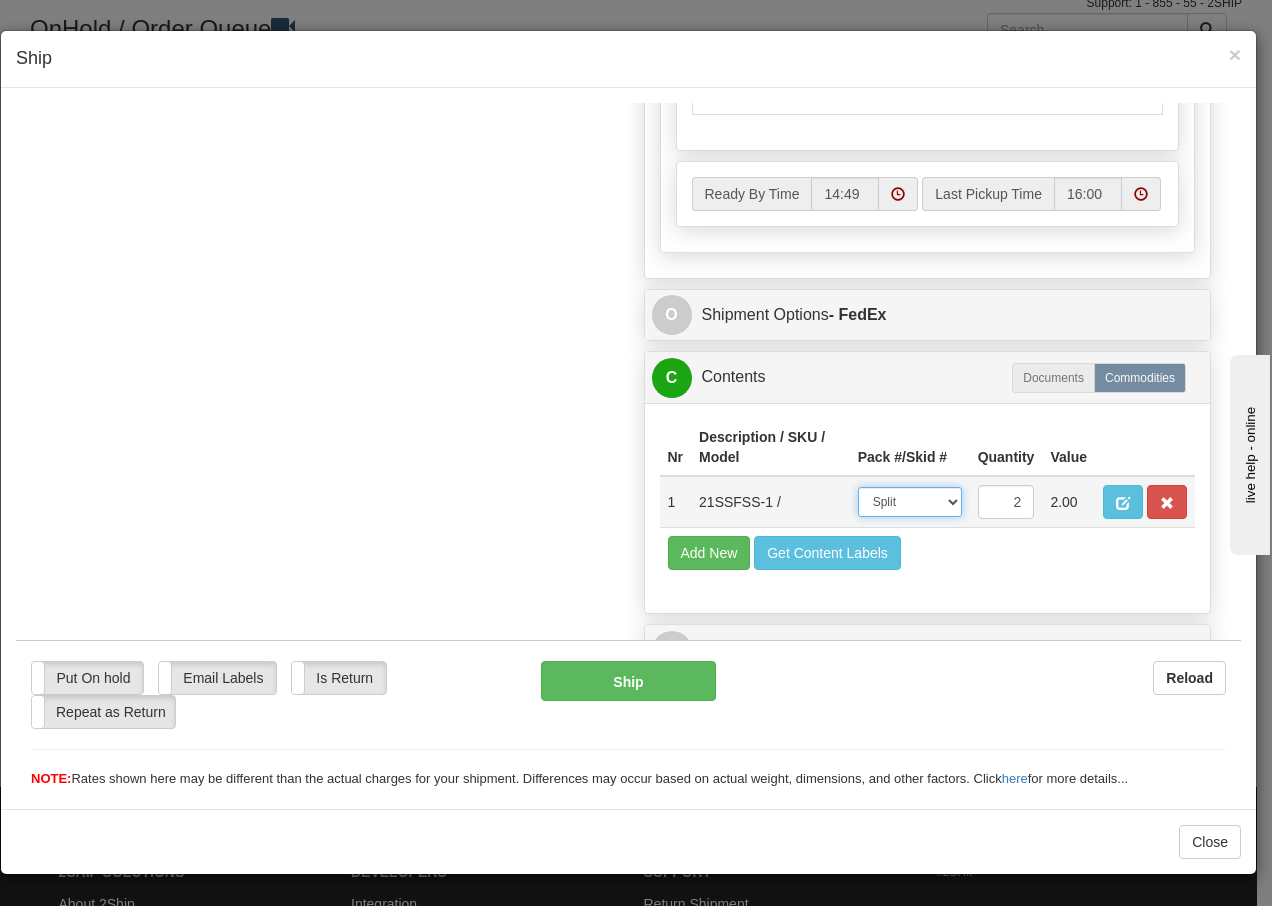 click on "-- Not Assigned --
Package 1
Package 2
Split" at bounding box center (910, 501) 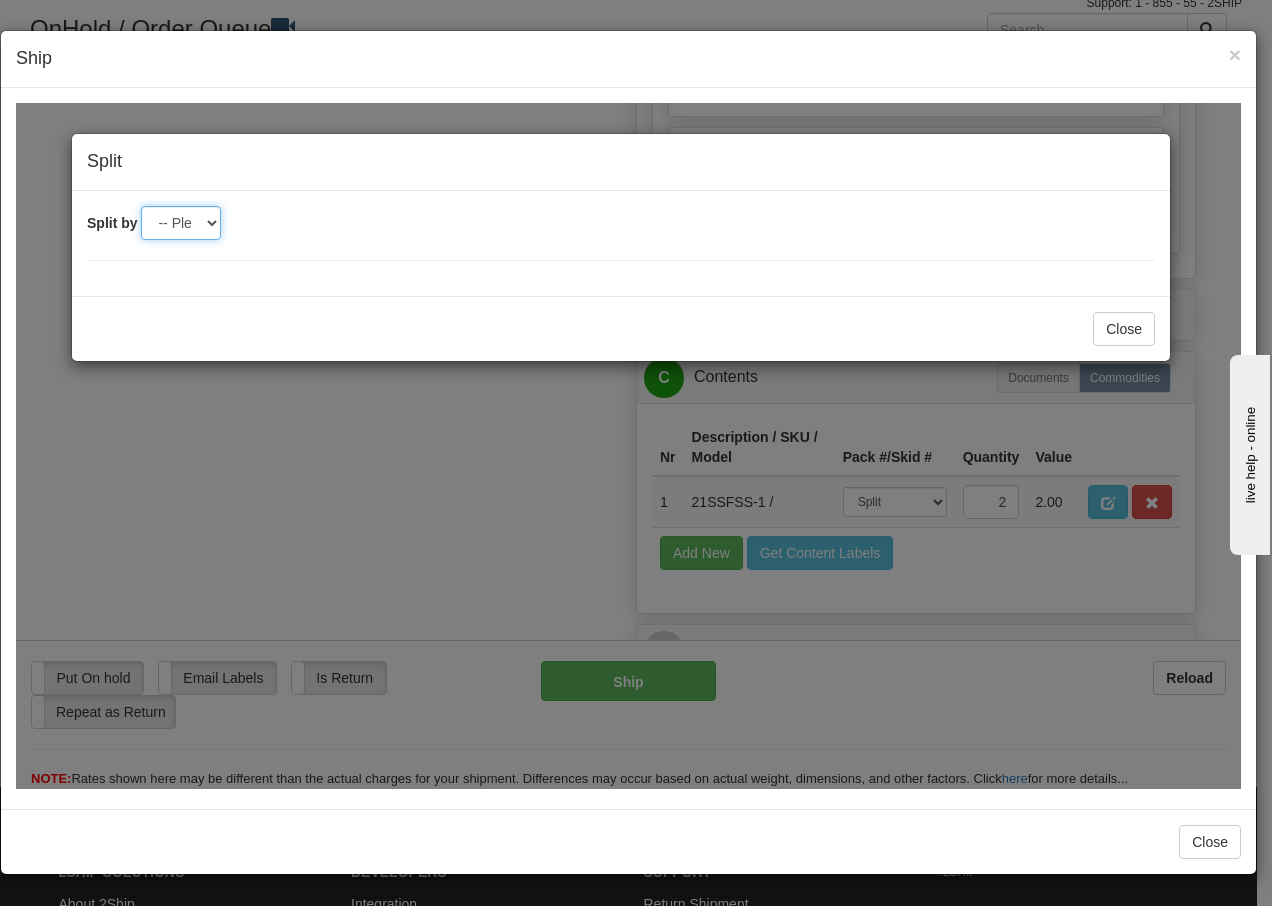 drag, startPoint x: 212, startPoint y: 225, endPoint x: 211, endPoint y: 238, distance: 13.038404 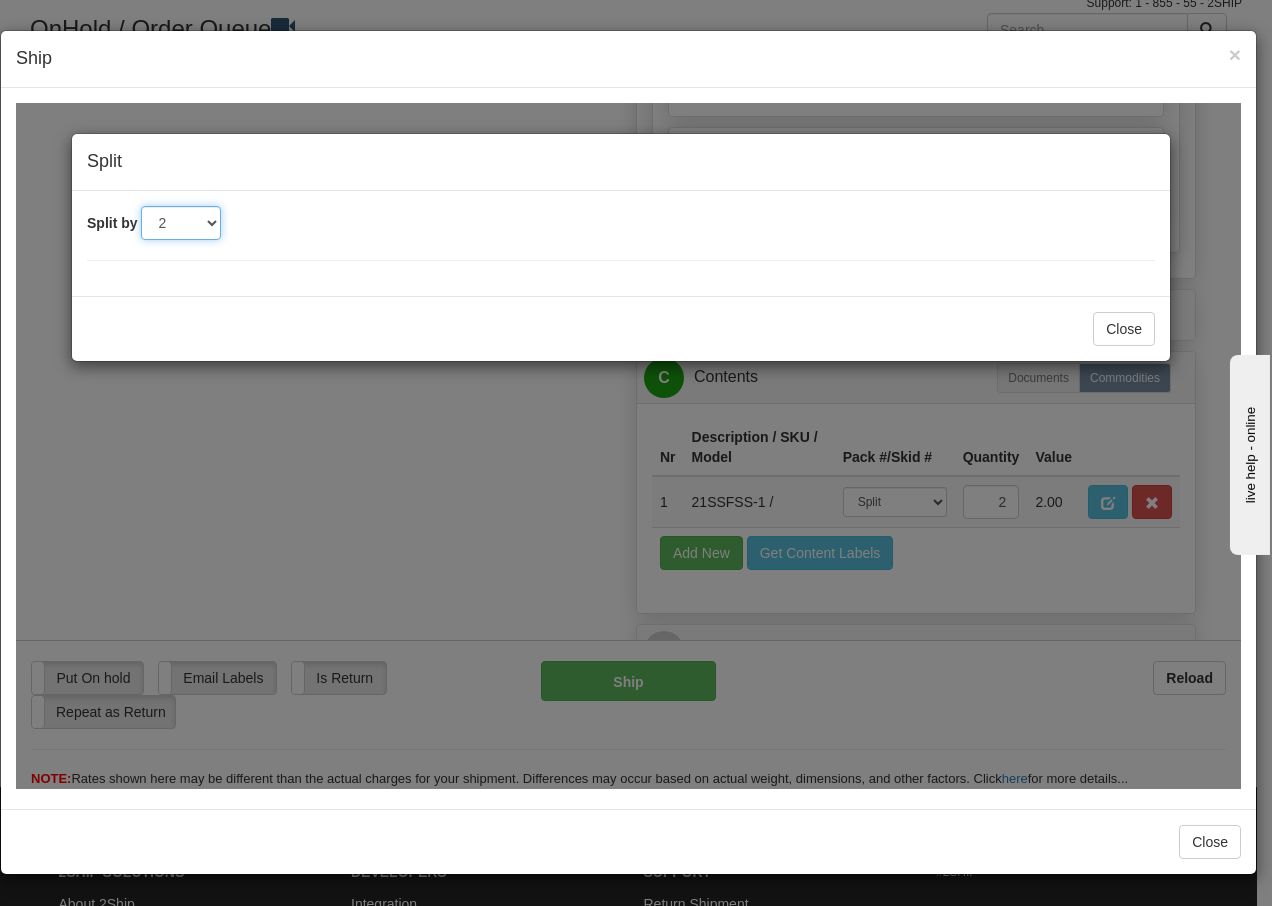 click on "-- Please select --
2" at bounding box center [181, 222] 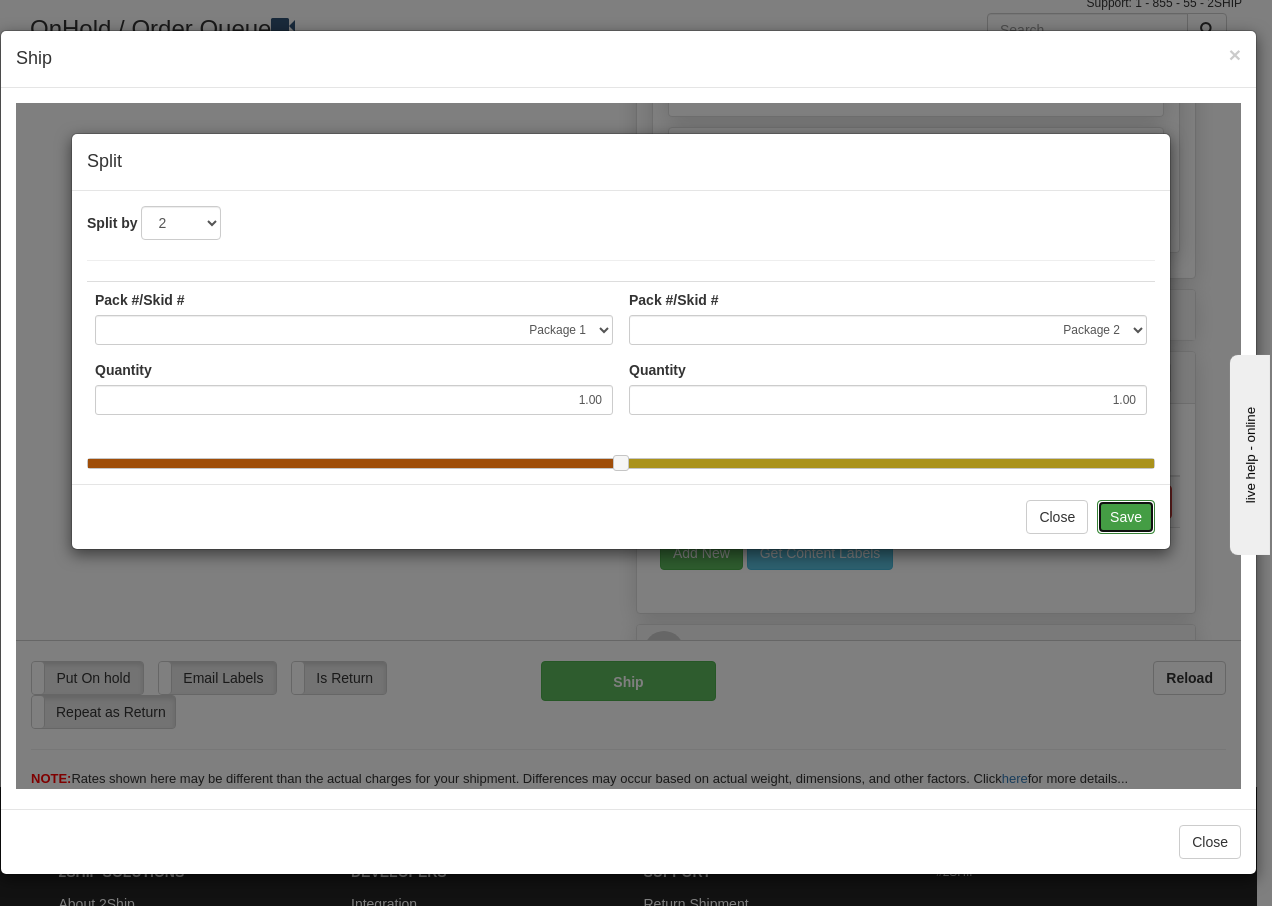 click on "Save" at bounding box center (1126, 516) 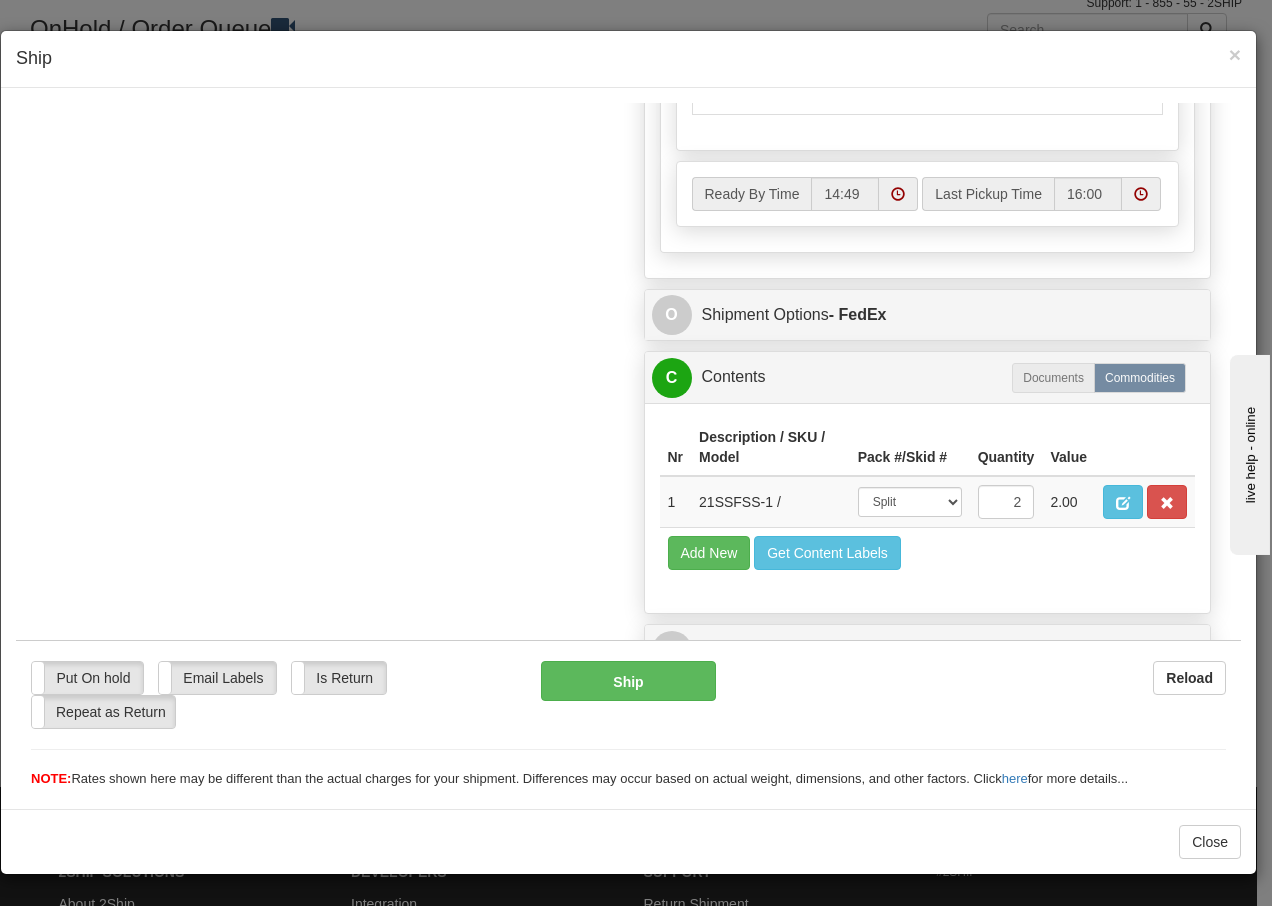 scroll, scrollTop: 1102, scrollLeft: 0, axis: vertical 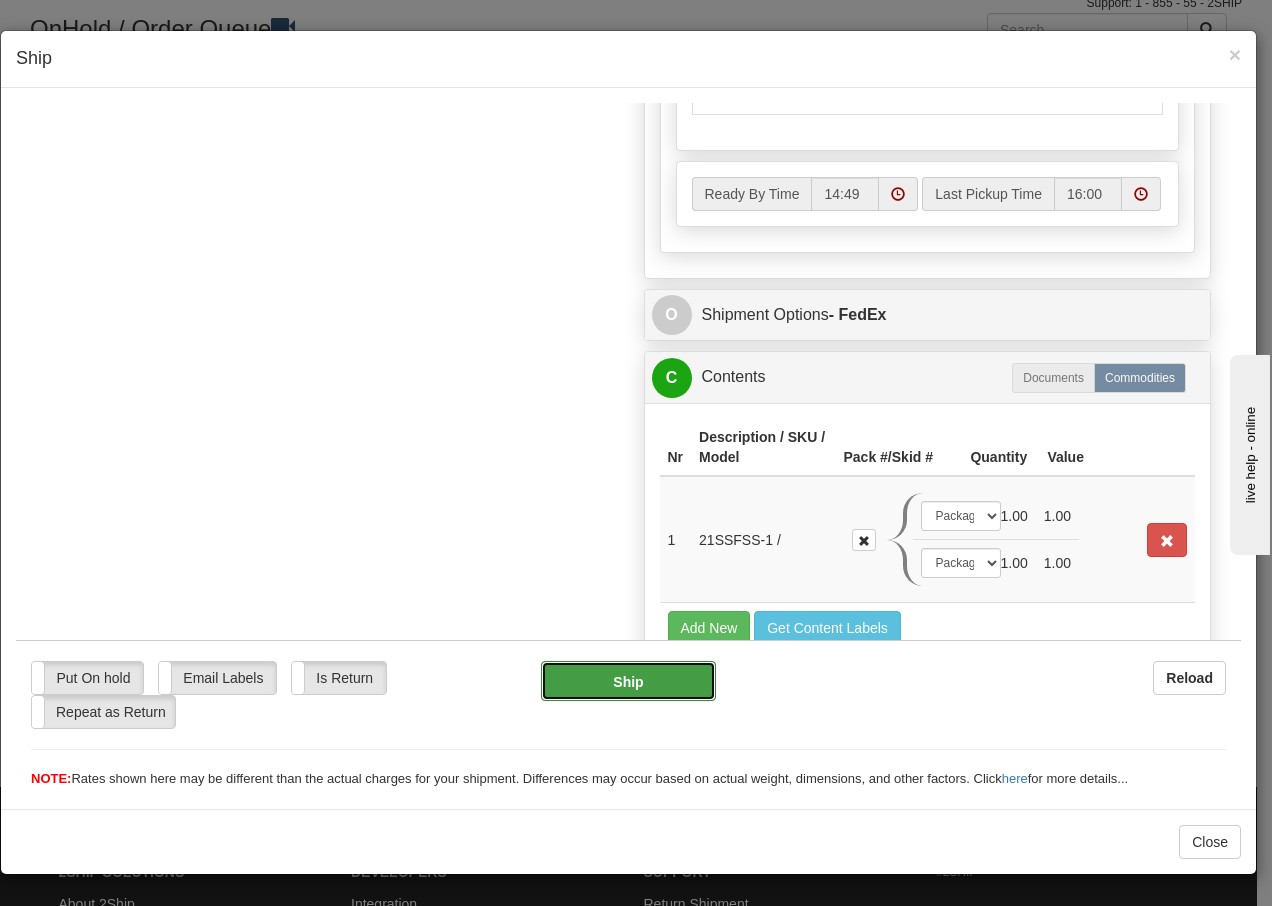 click on "Ship" at bounding box center [628, 680] 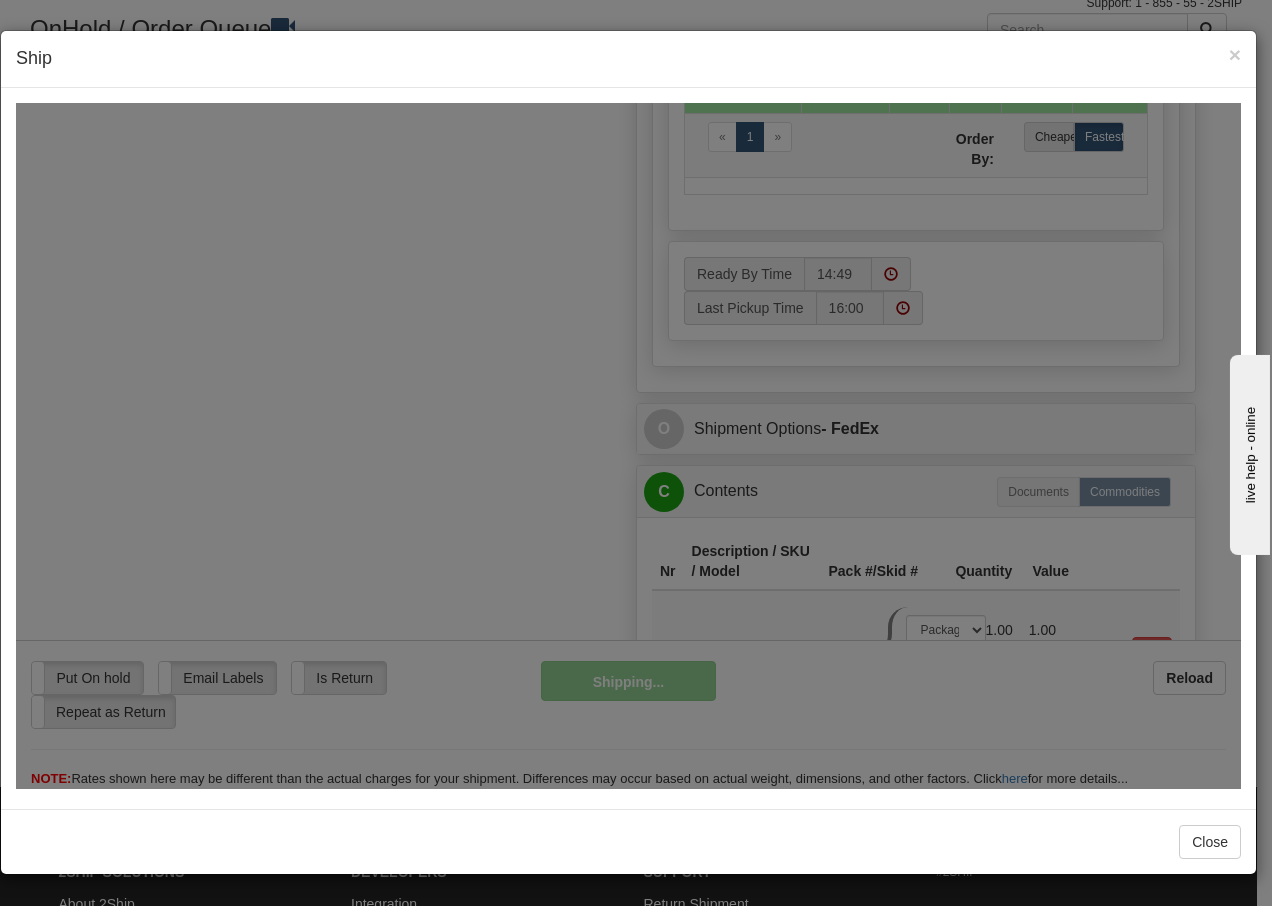 scroll, scrollTop: 1182, scrollLeft: 0, axis: vertical 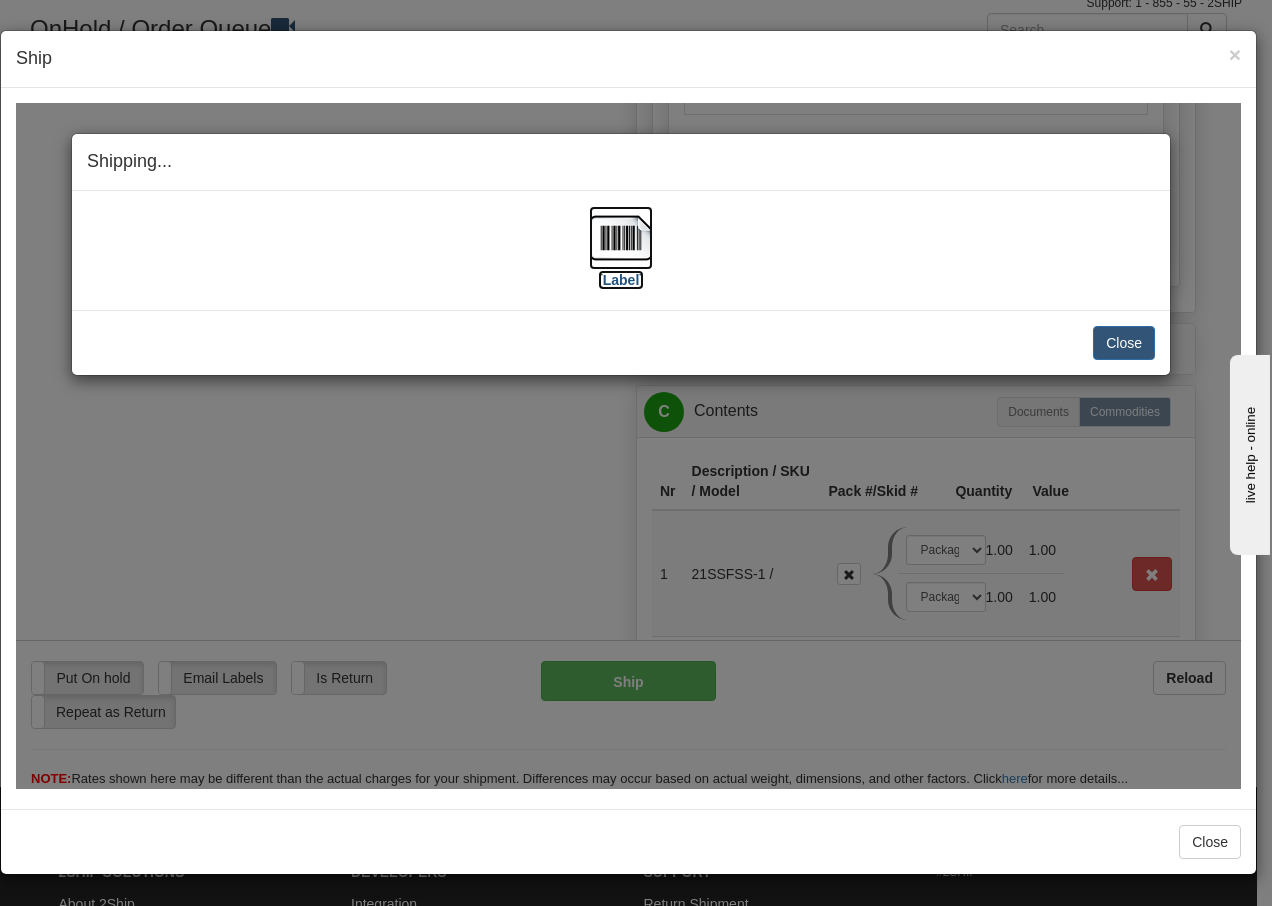click at bounding box center (621, 237) 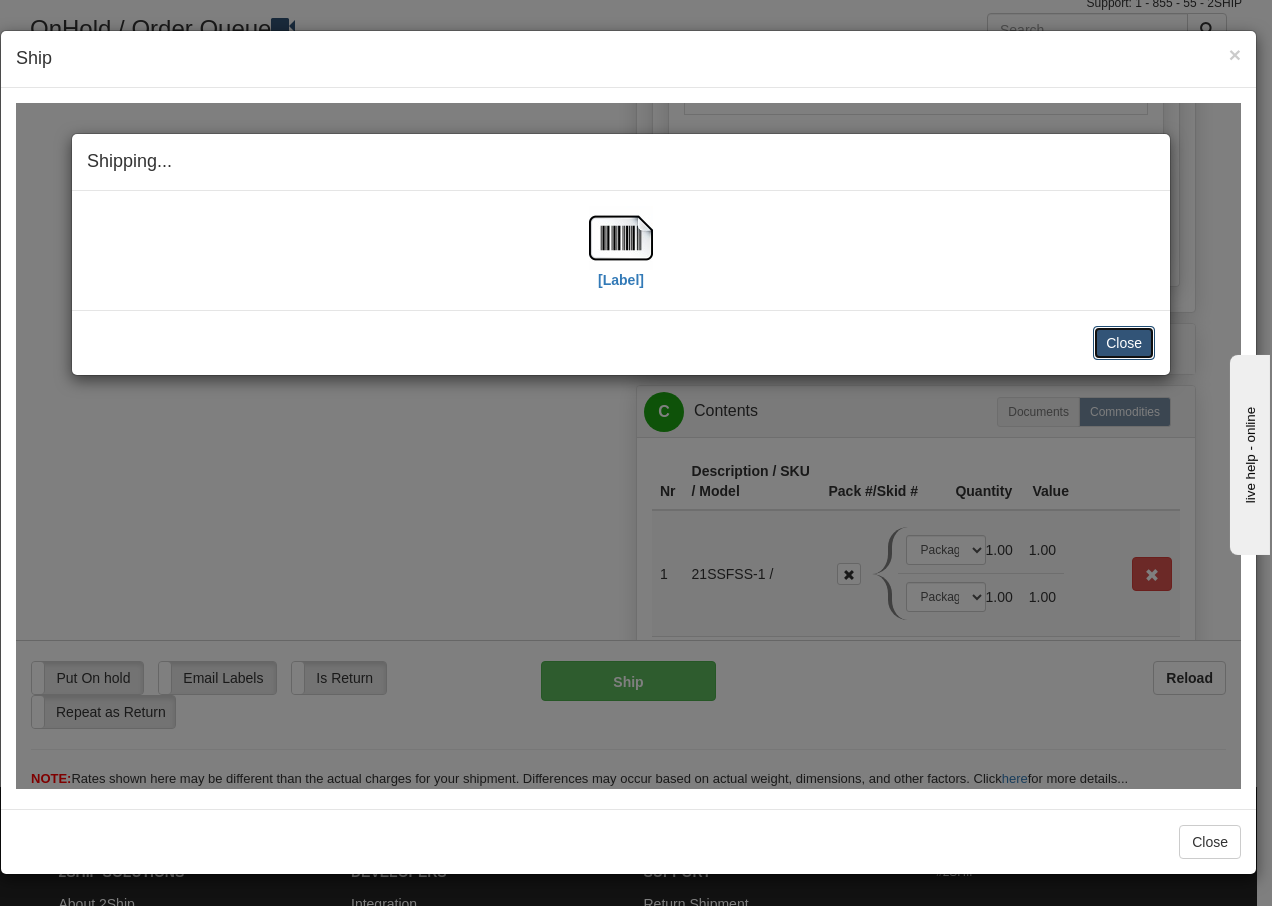 click on "Close" at bounding box center (1124, 342) 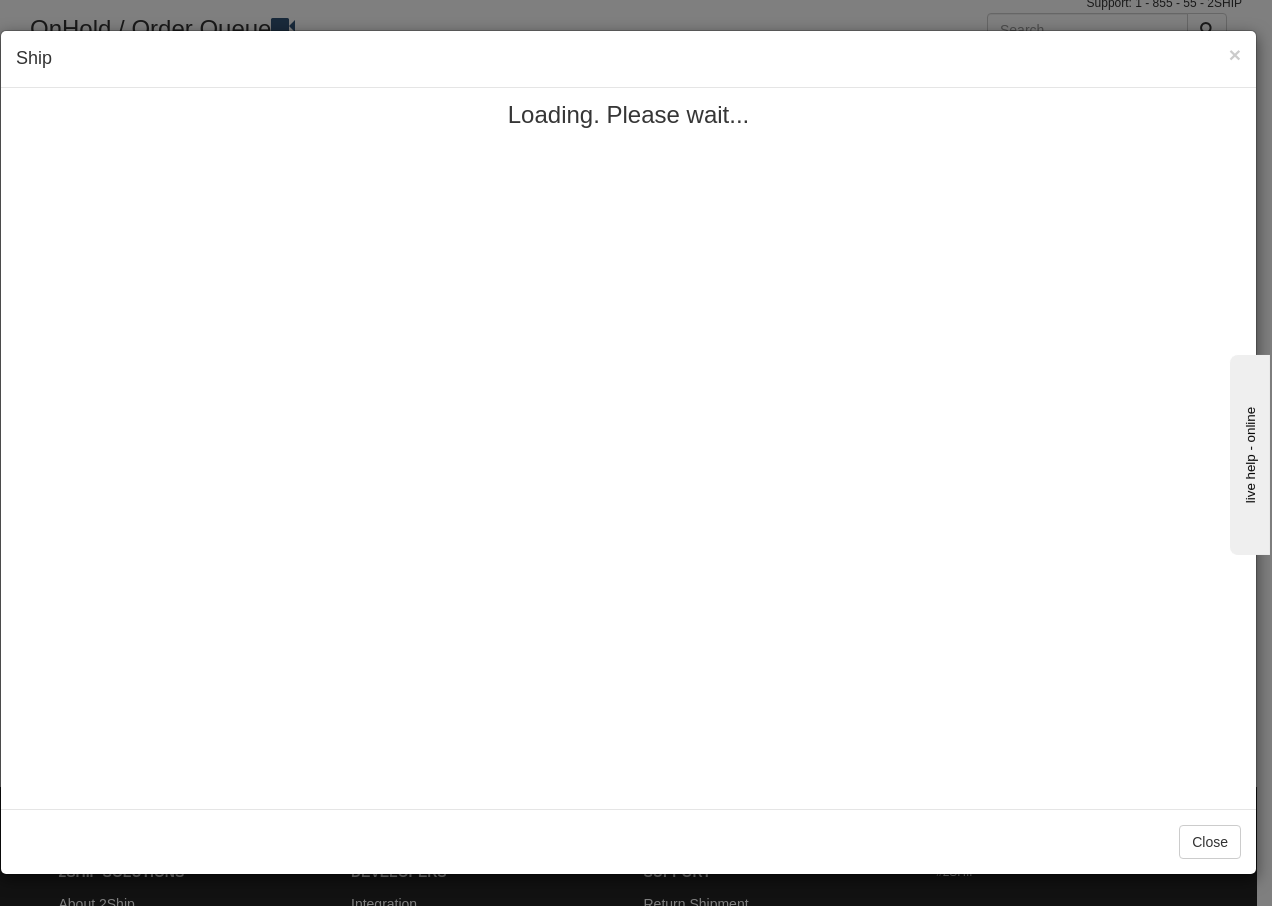 scroll, scrollTop: 0, scrollLeft: 0, axis: both 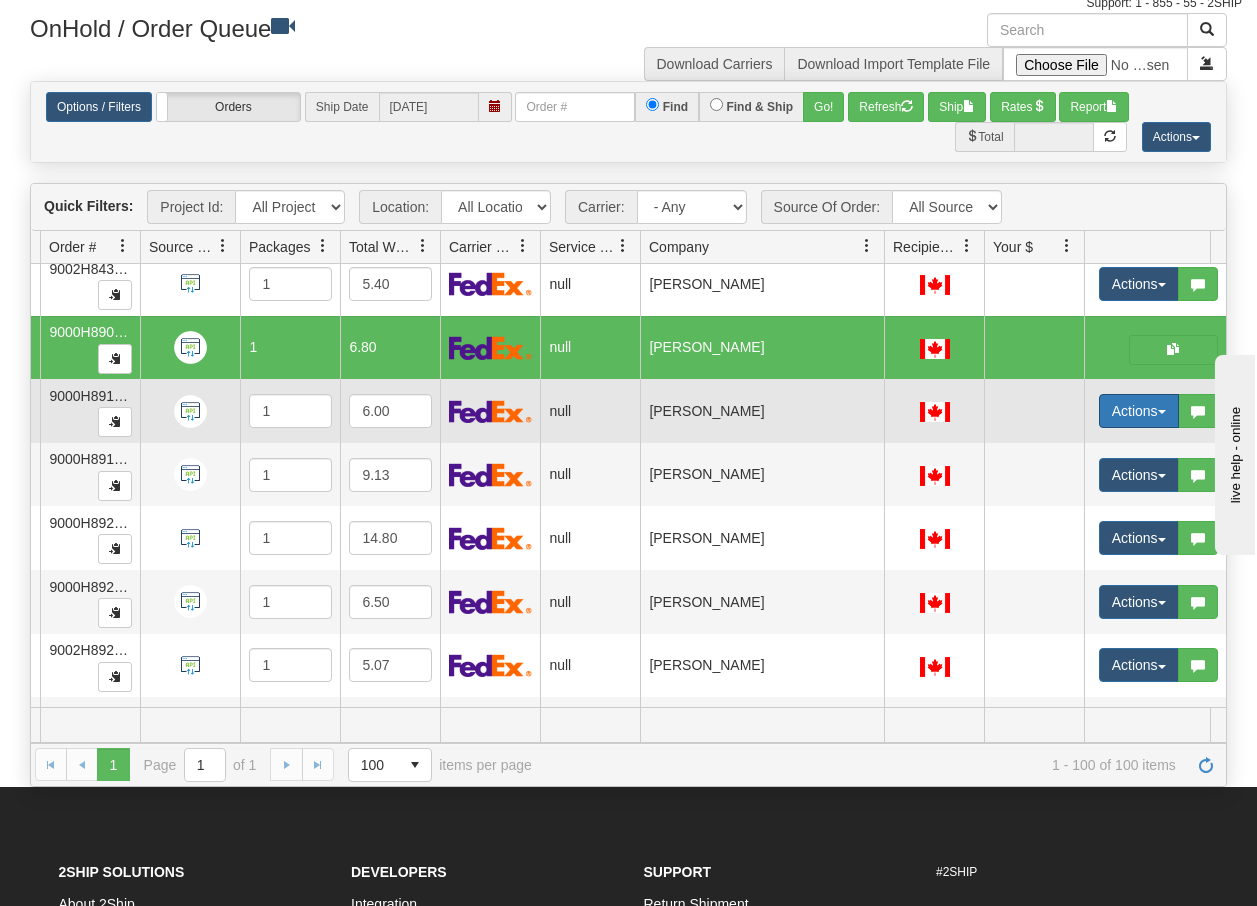 click on "Actions" at bounding box center [1139, 411] 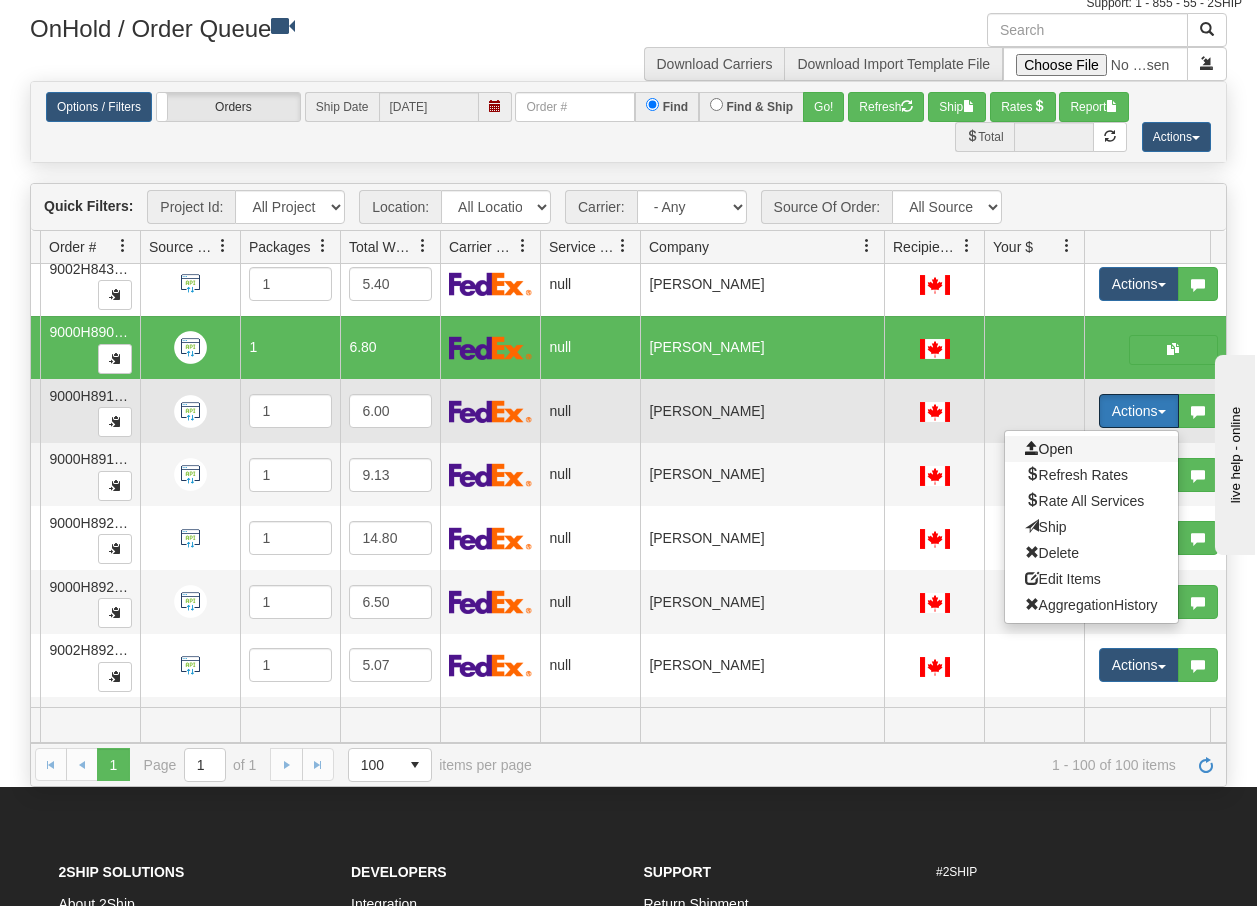 click on "Open" at bounding box center [1049, 449] 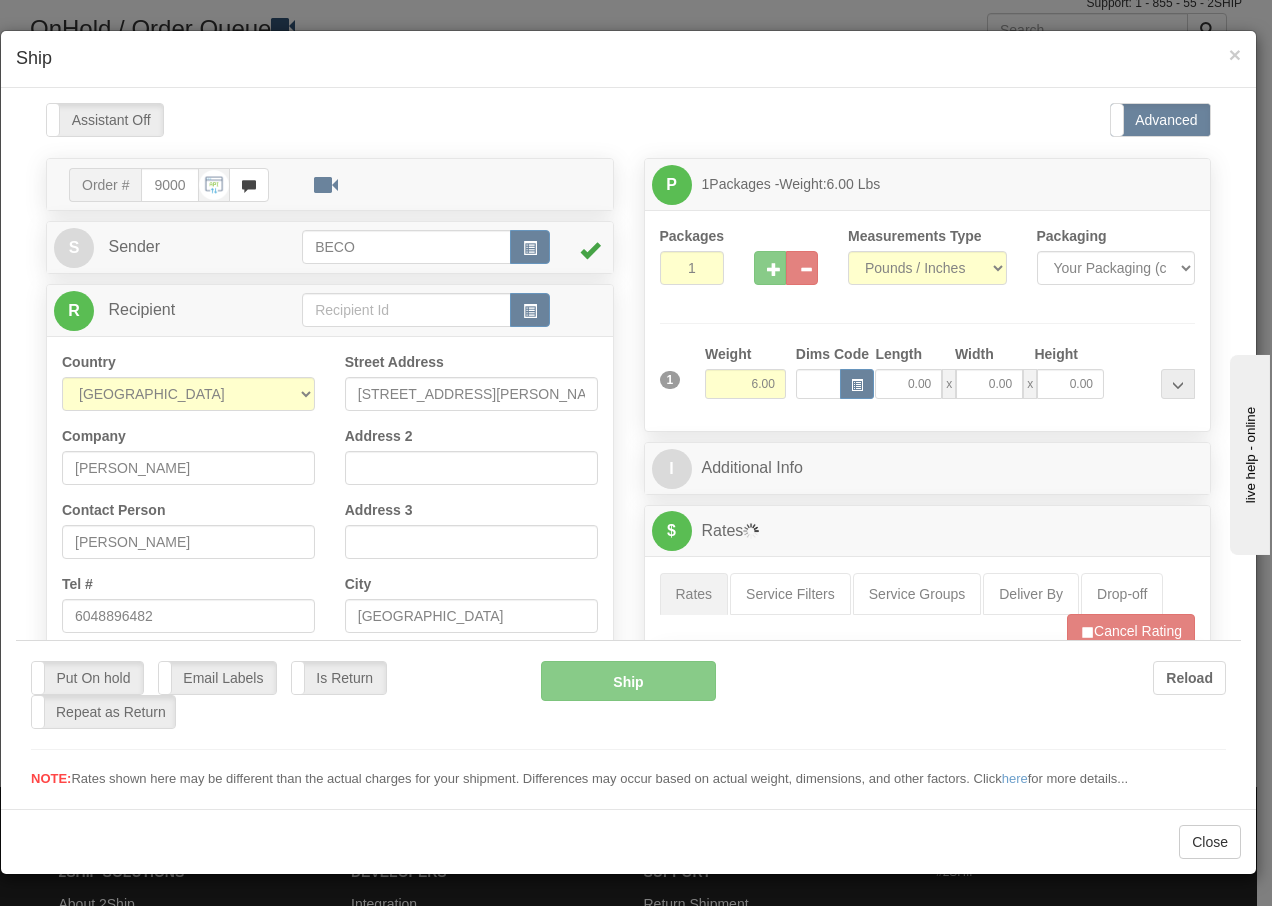 scroll, scrollTop: 0, scrollLeft: 0, axis: both 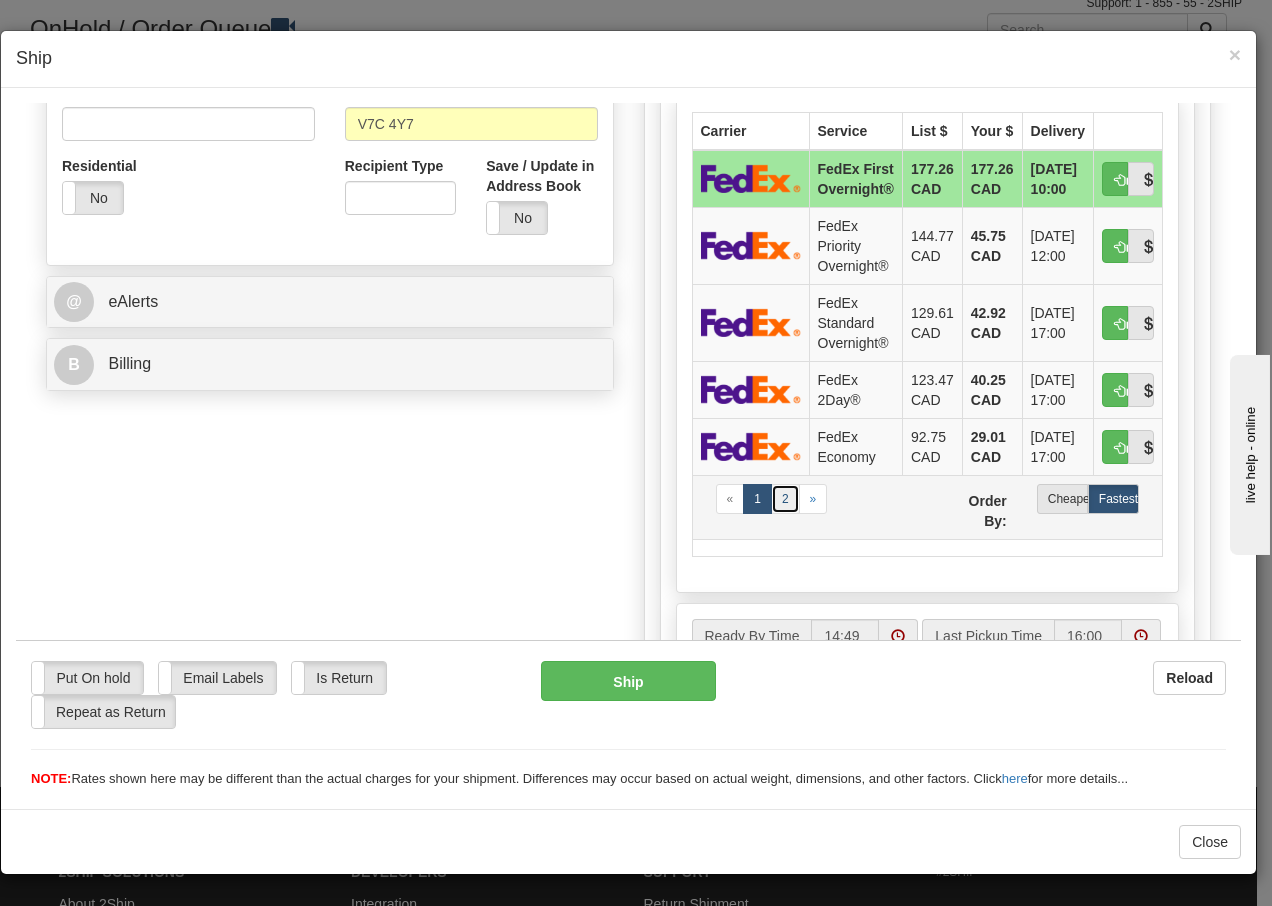 click on "2" at bounding box center (785, 498) 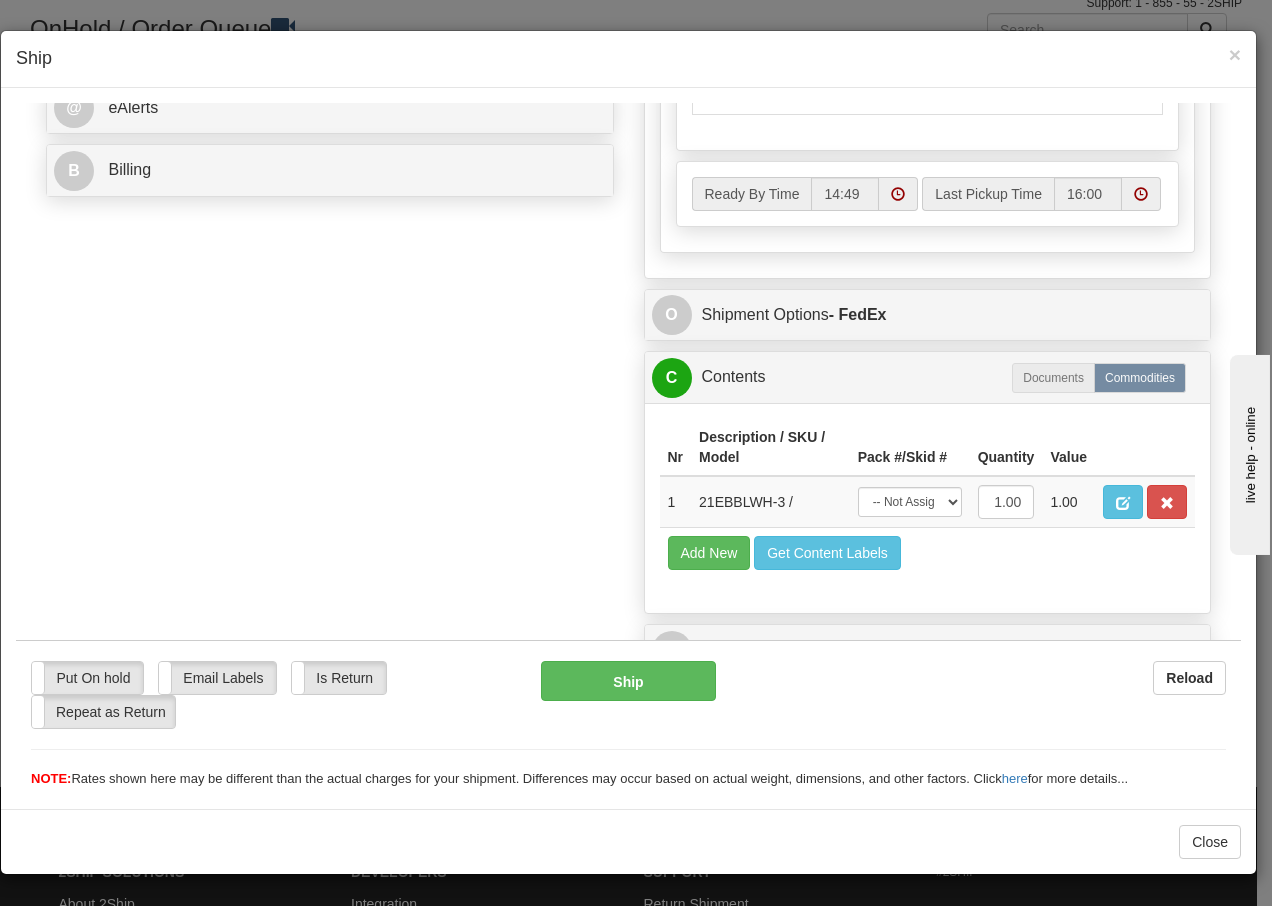 scroll, scrollTop: 868, scrollLeft: 0, axis: vertical 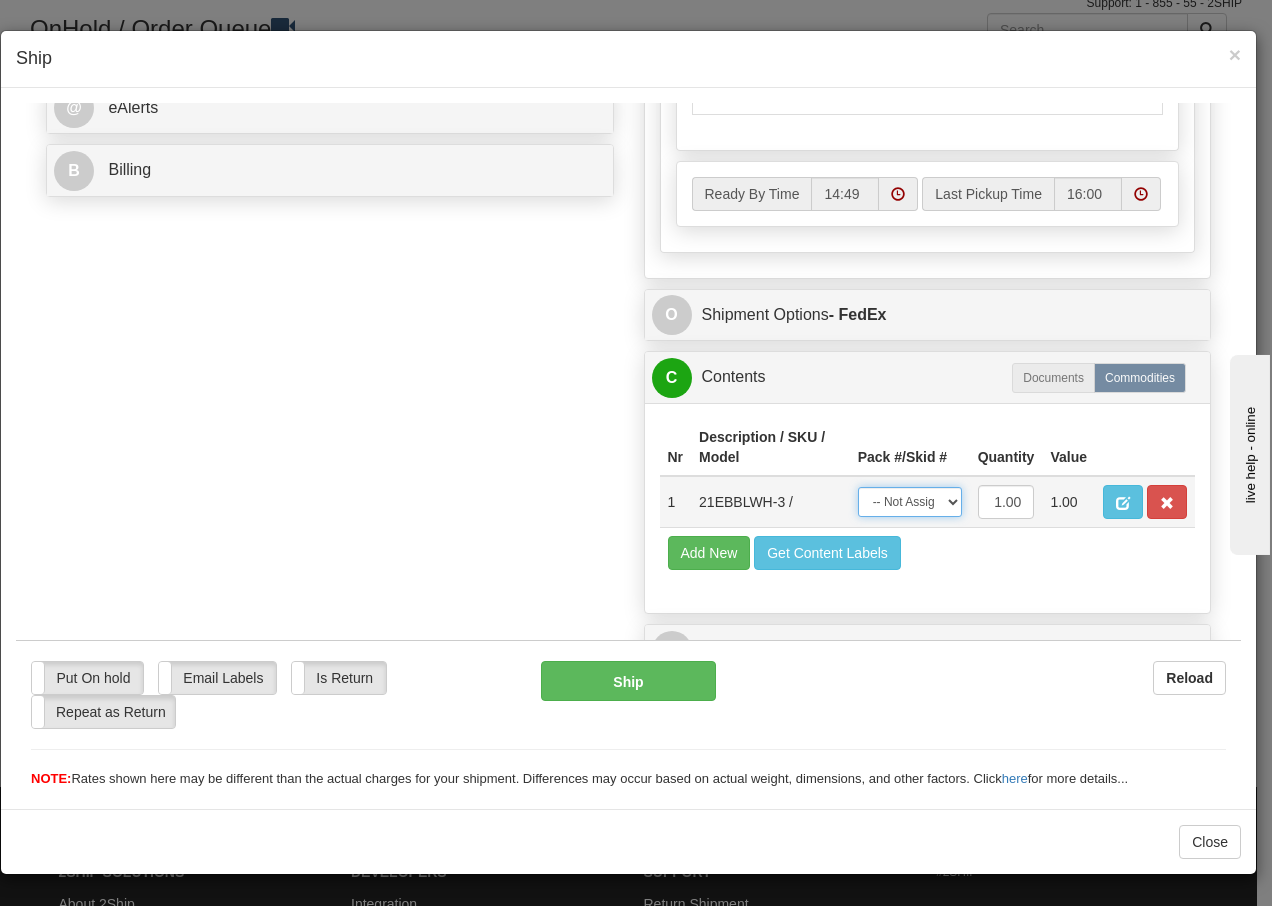 click on "-- Not Assigned --
Package 1" at bounding box center (910, 501) 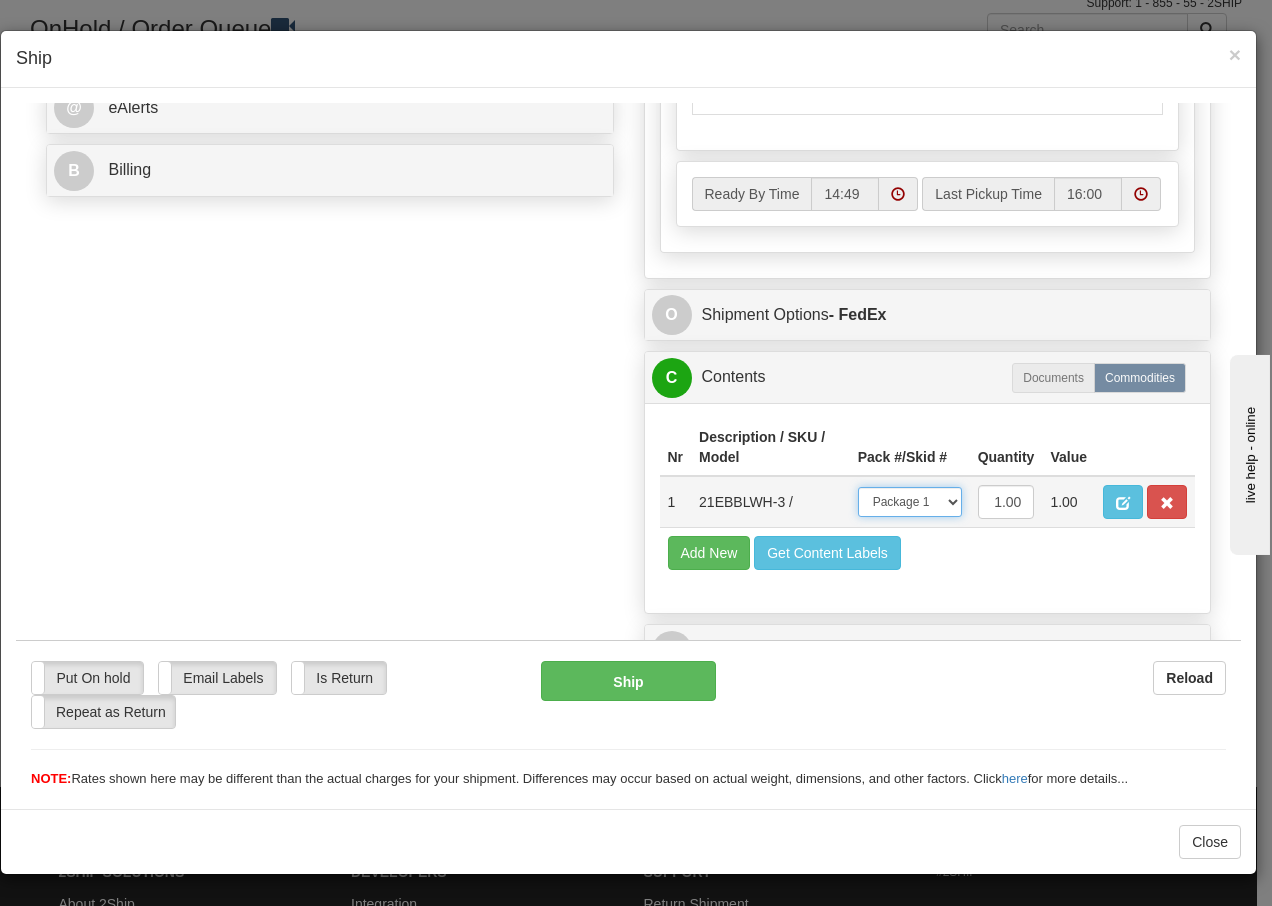 click on "-- Not Assigned --
Package 1" at bounding box center (910, 501) 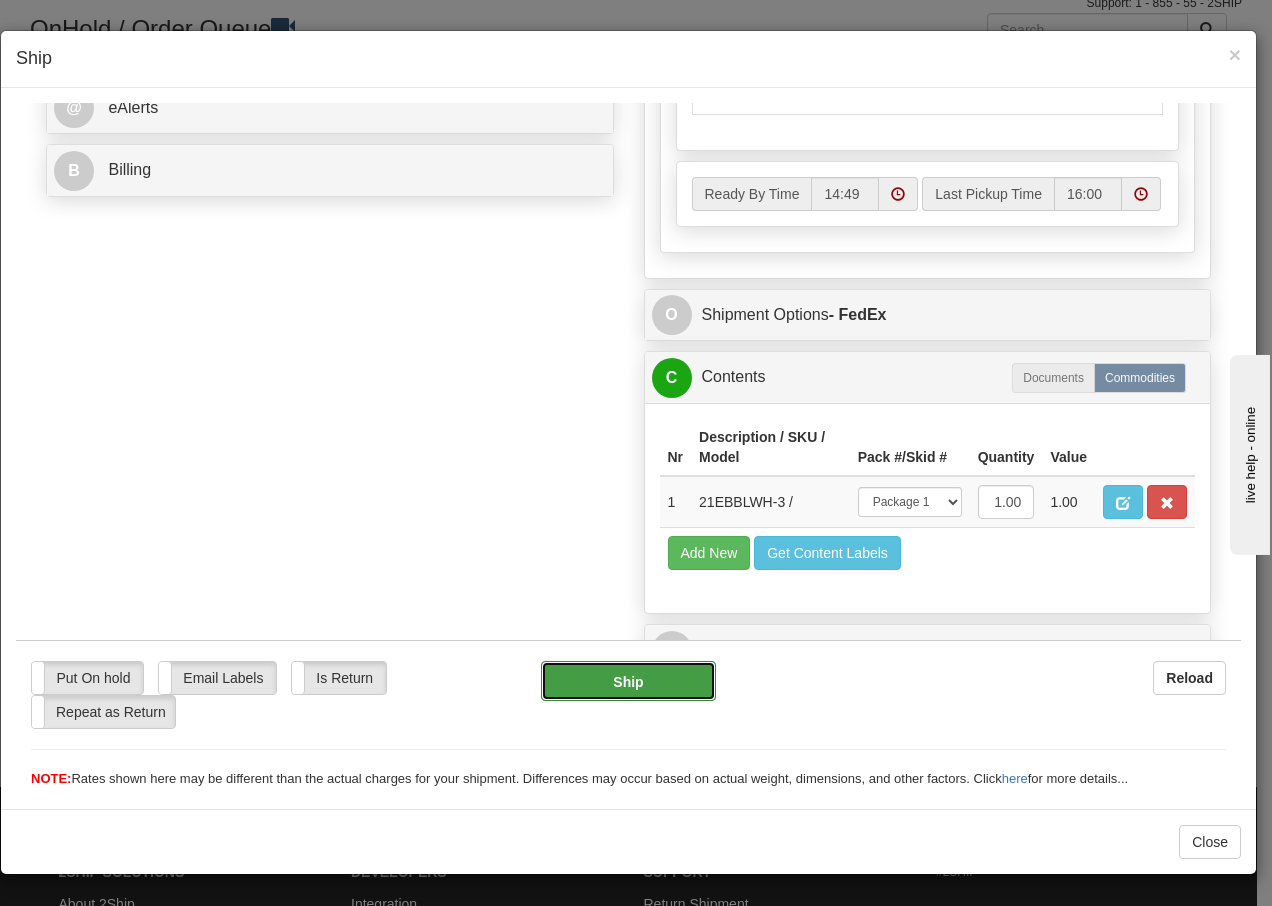 click on "Ship" at bounding box center (628, 680) 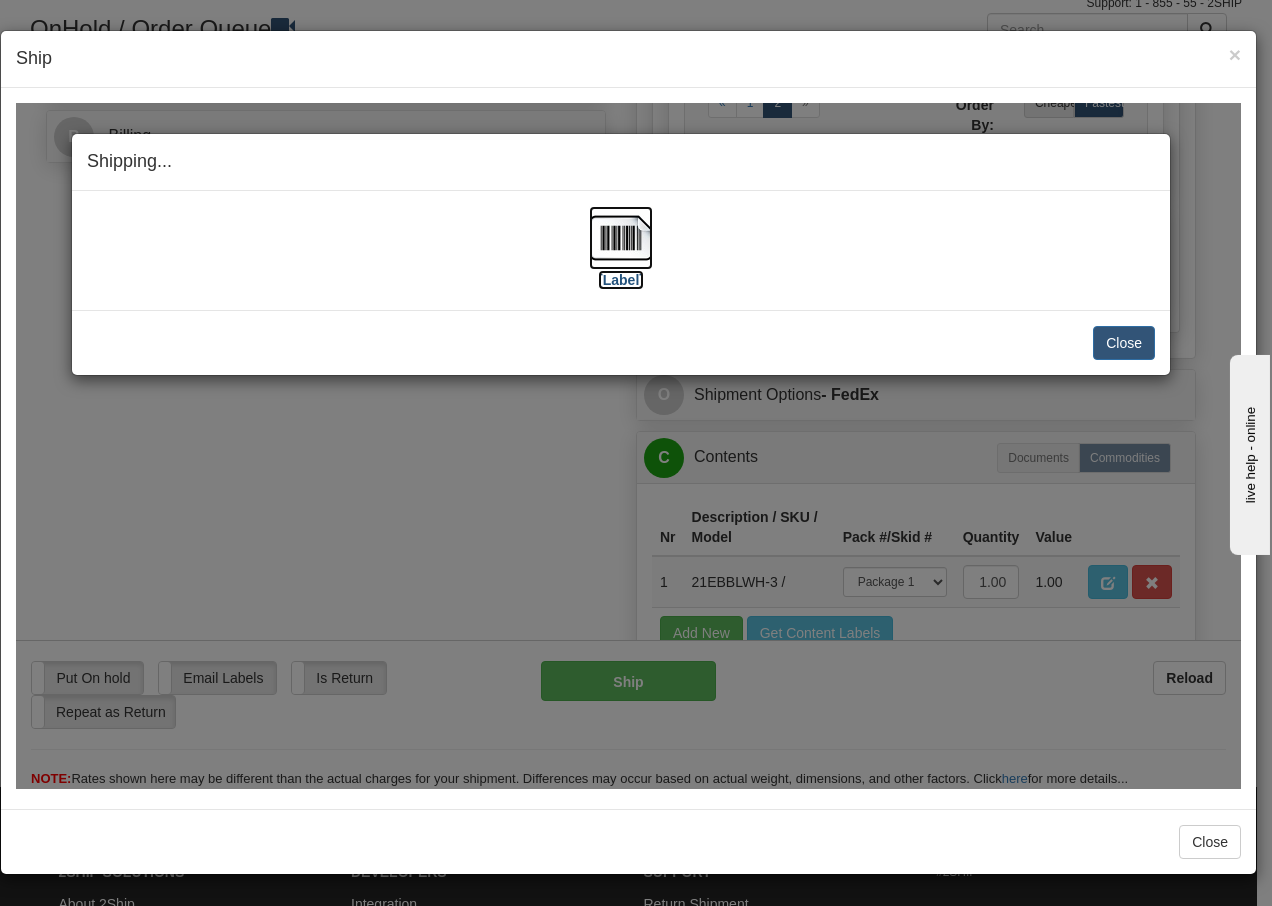 click at bounding box center (621, 237) 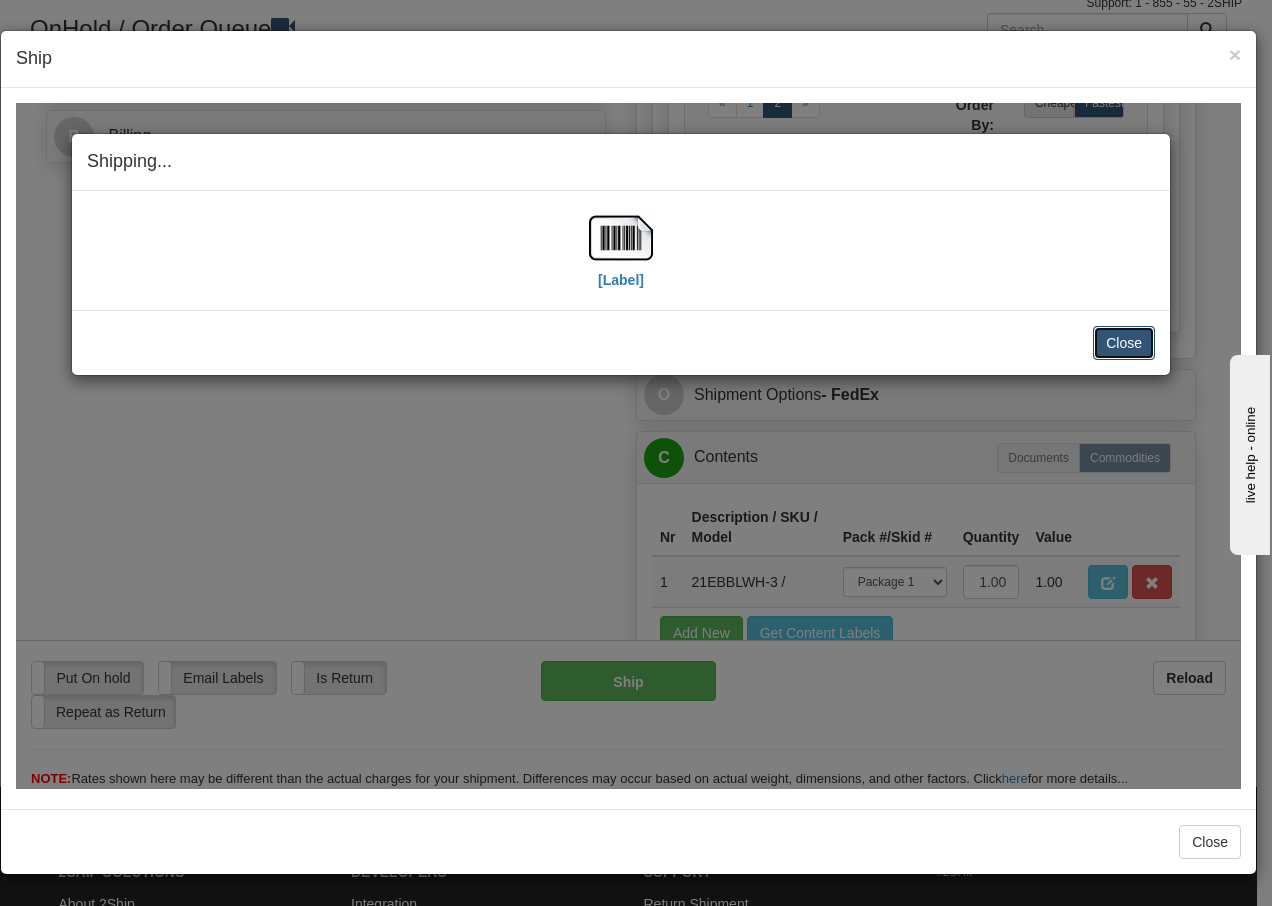click on "Close" at bounding box center (1124, 342) 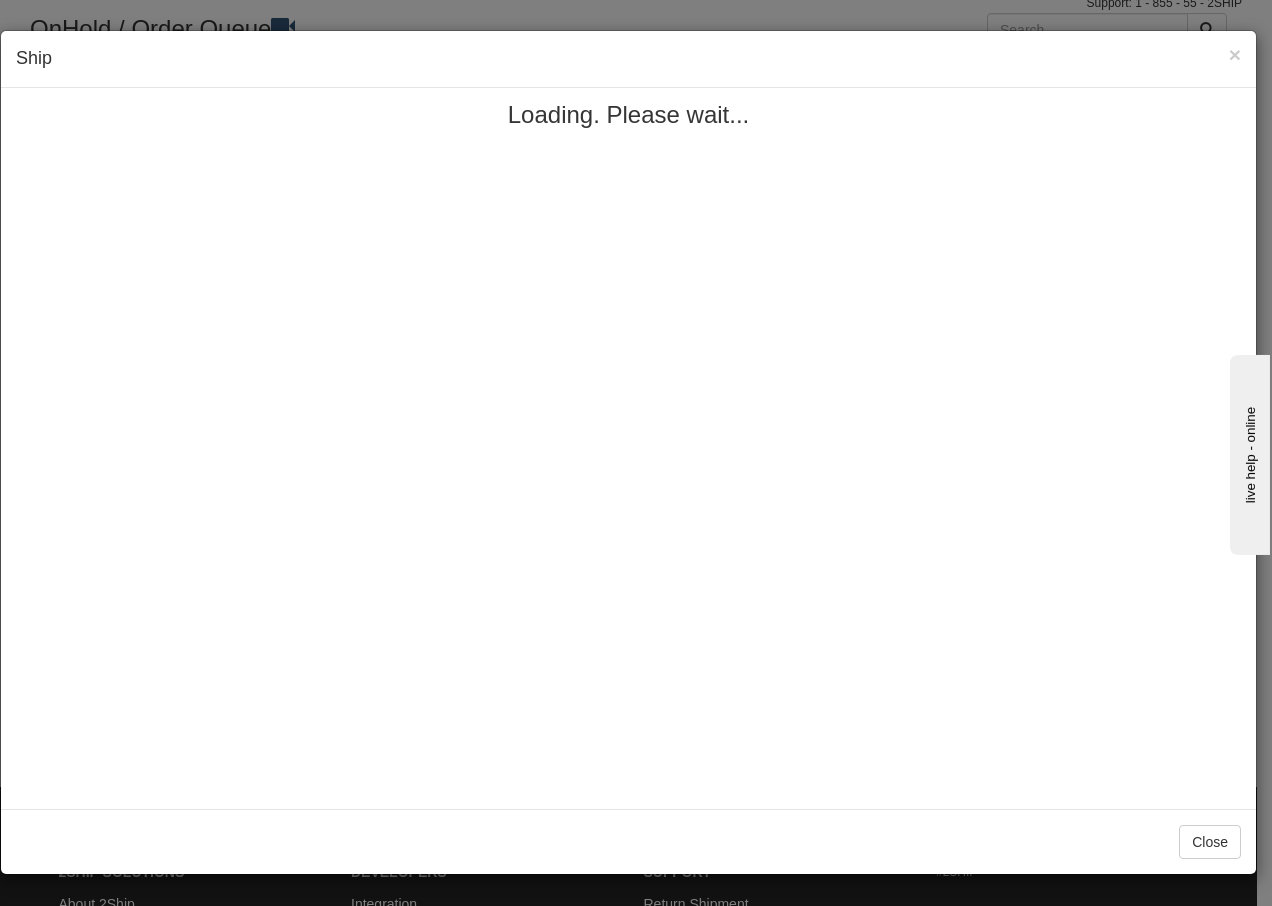 scroll, scrollTop: 0, scrollLeft: 0, axis: both 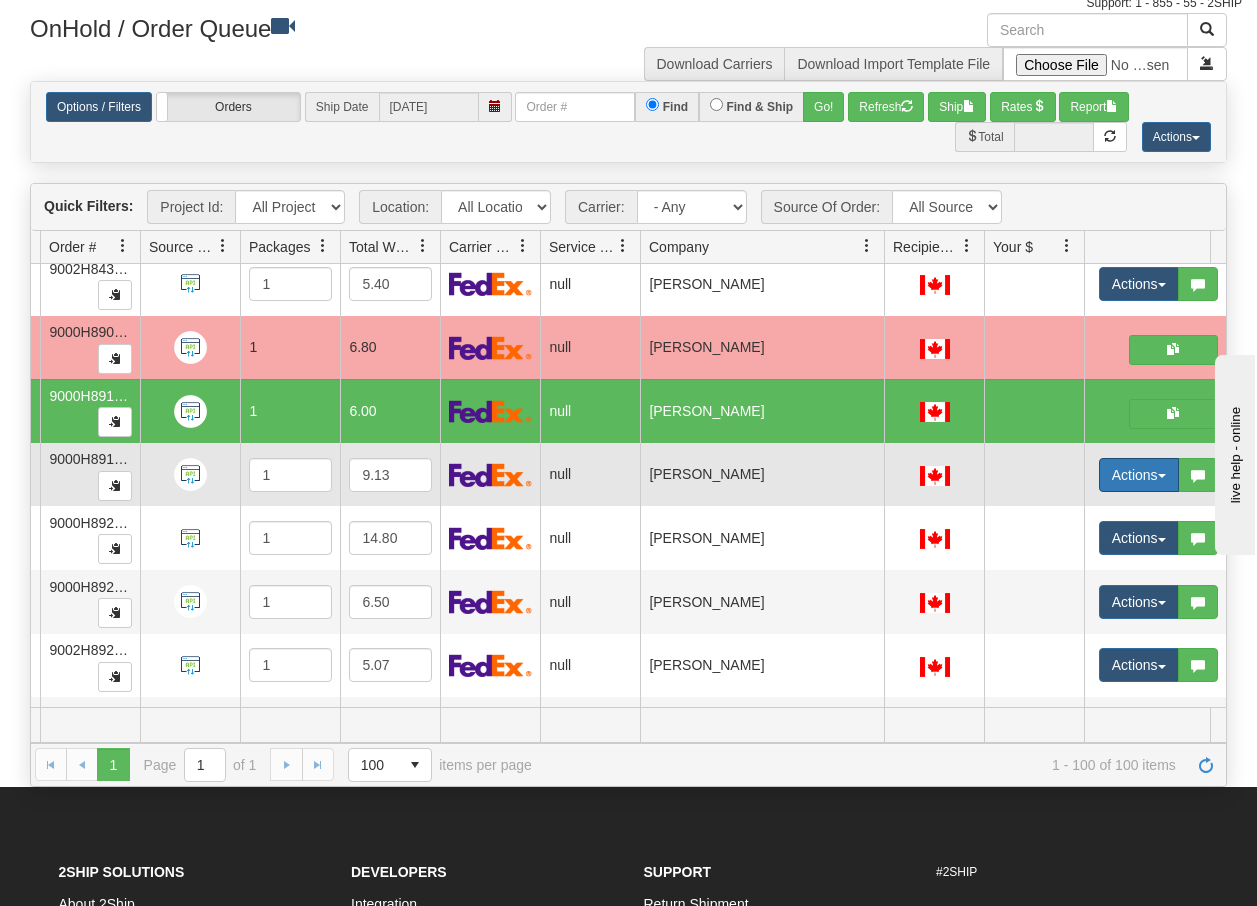 click at bounding box center [1162, 476] 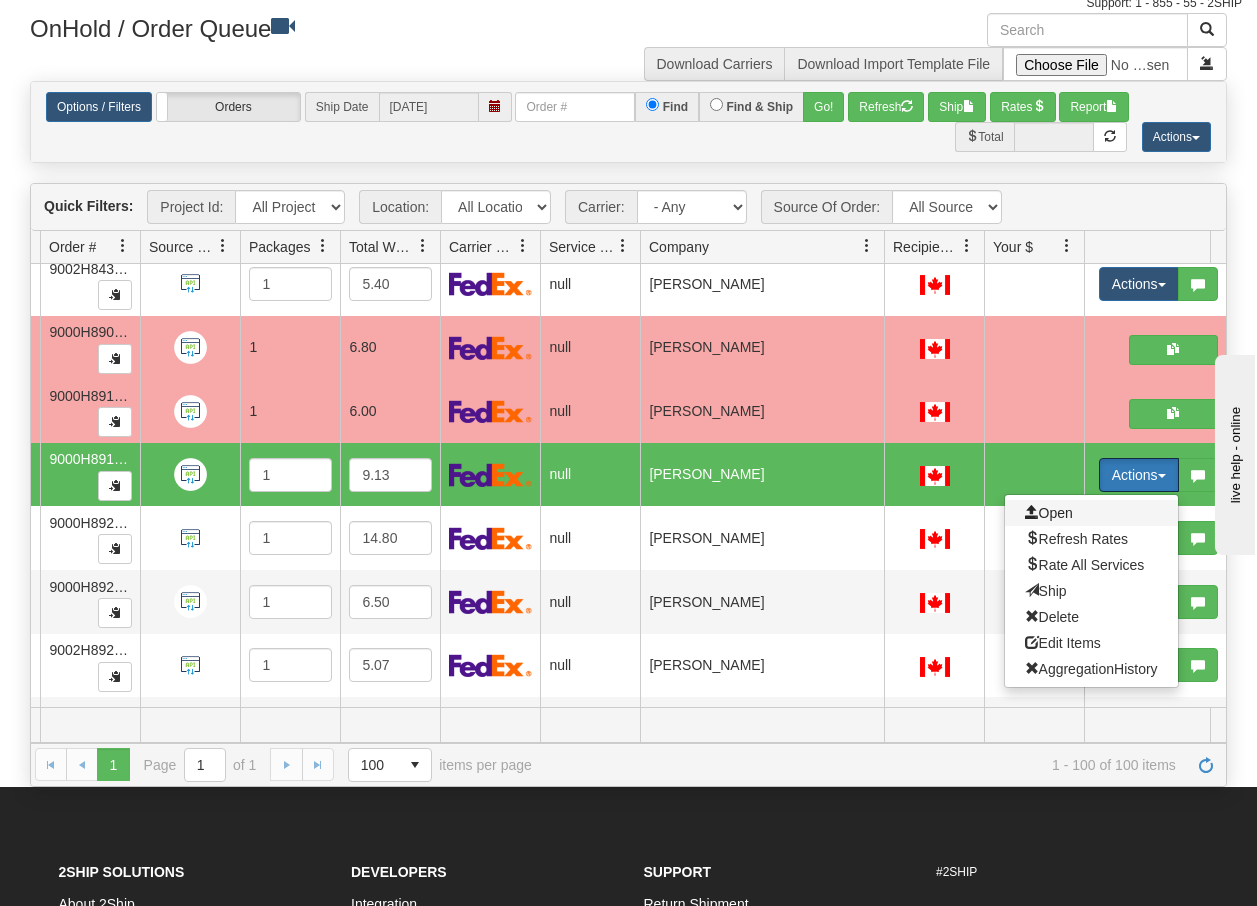 click on "Open" at bounding box center (1049, 513) 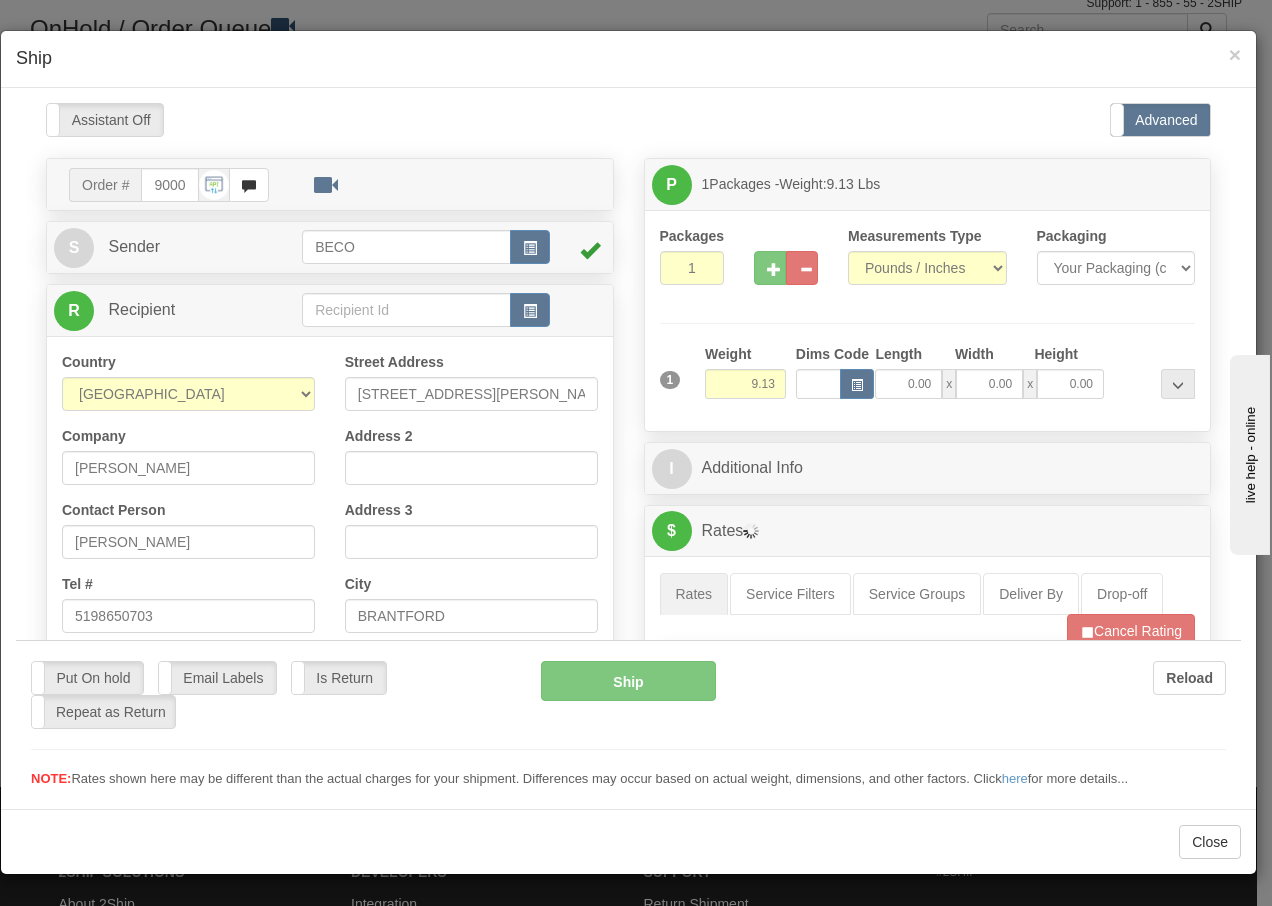 scroll, scrollTop: 0, scrollLeft: 0, axis: both 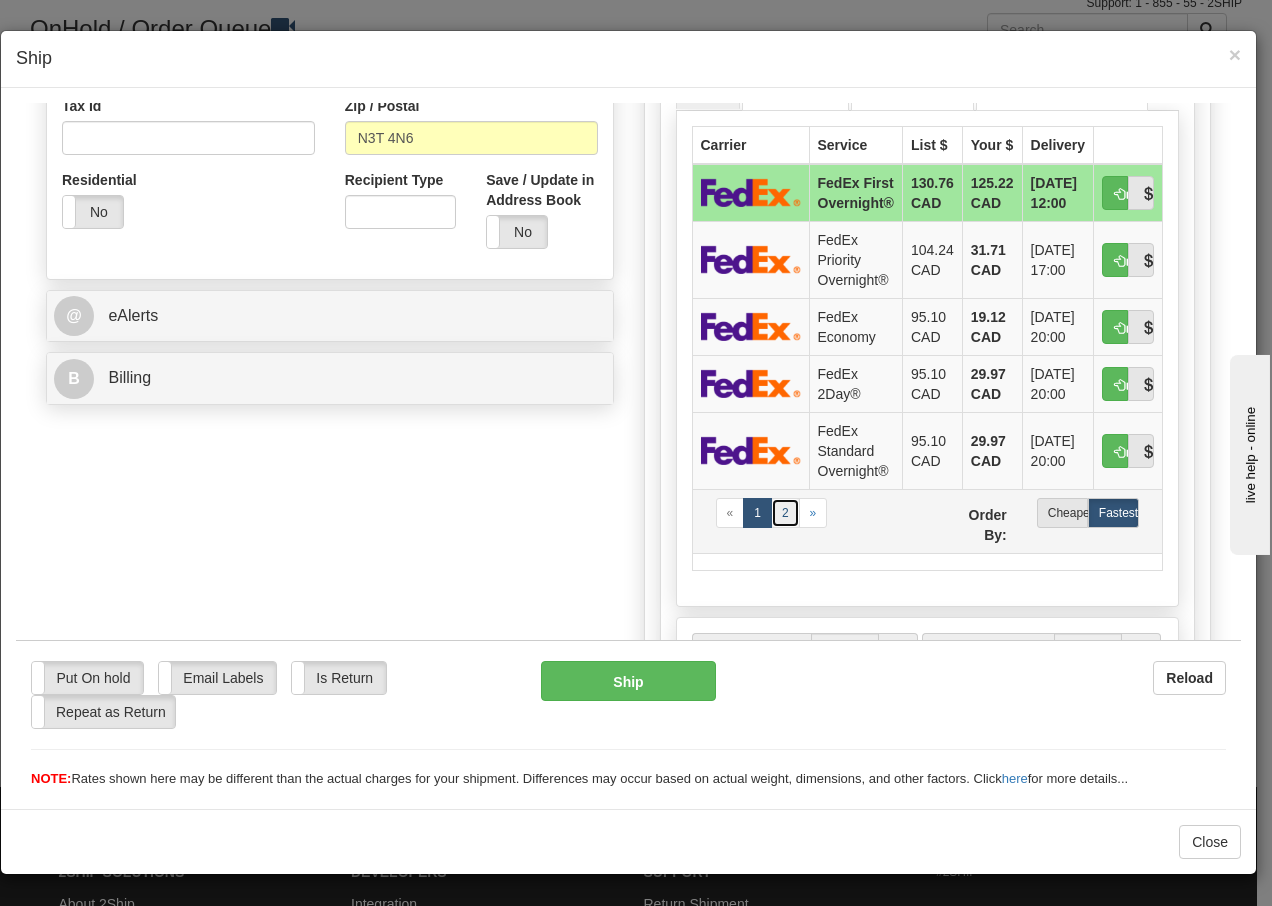 click on "2" at bounding box center (785, 512) 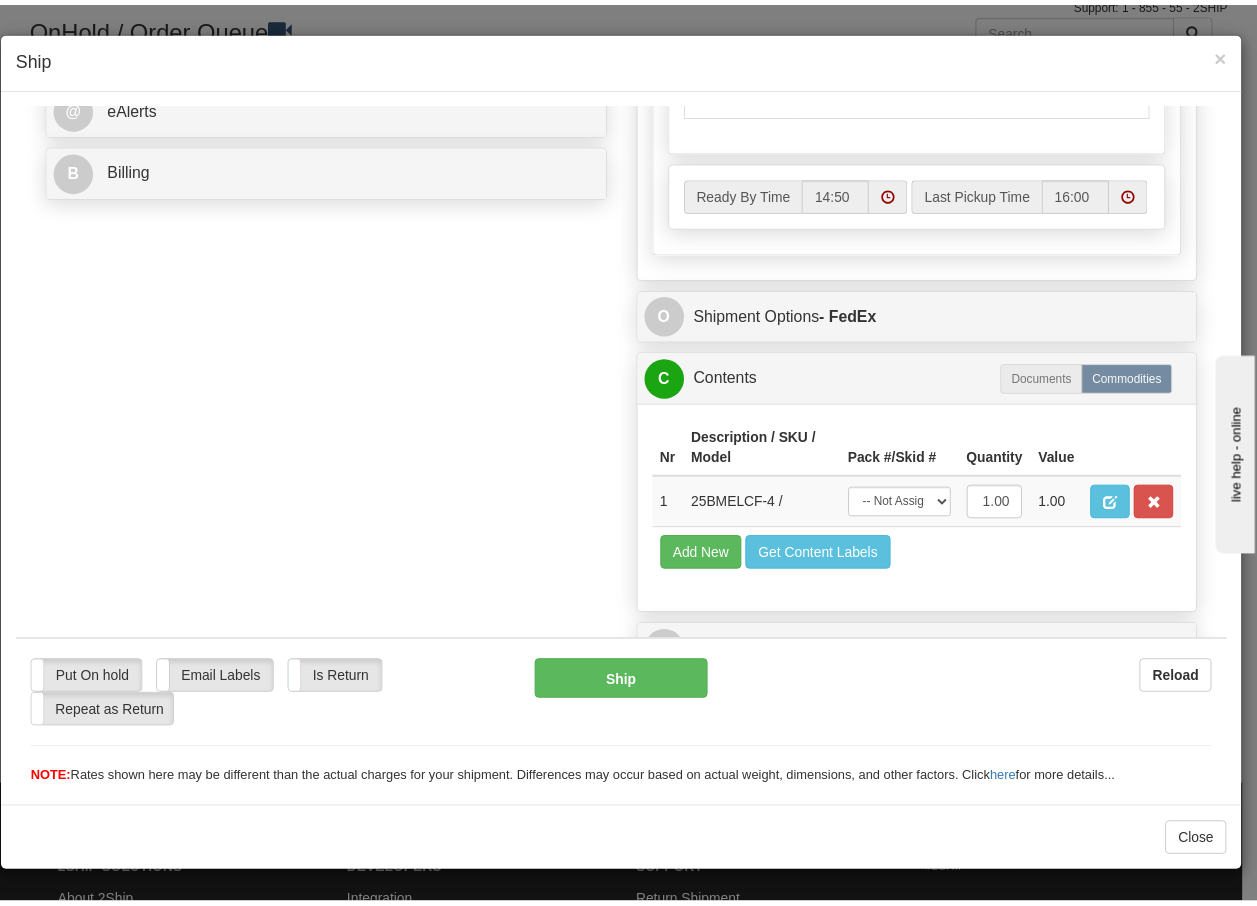 scroll, scrollTop: 868, scrollLeft: 0, axis: vertical 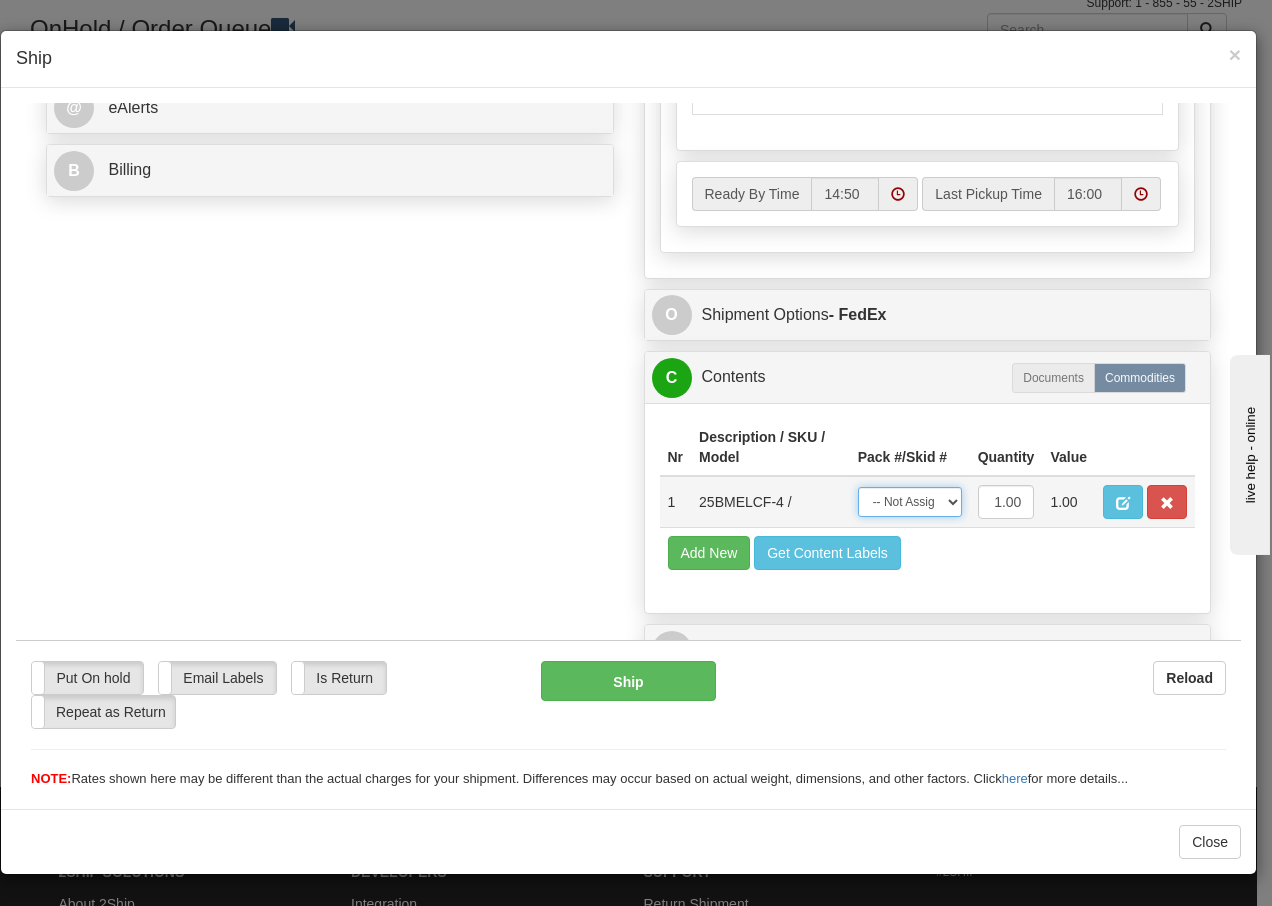 drag, startPoint x: 935, startPoint y: 505, endPoint x: 931, endPoint y: 518, distance: 13.601471 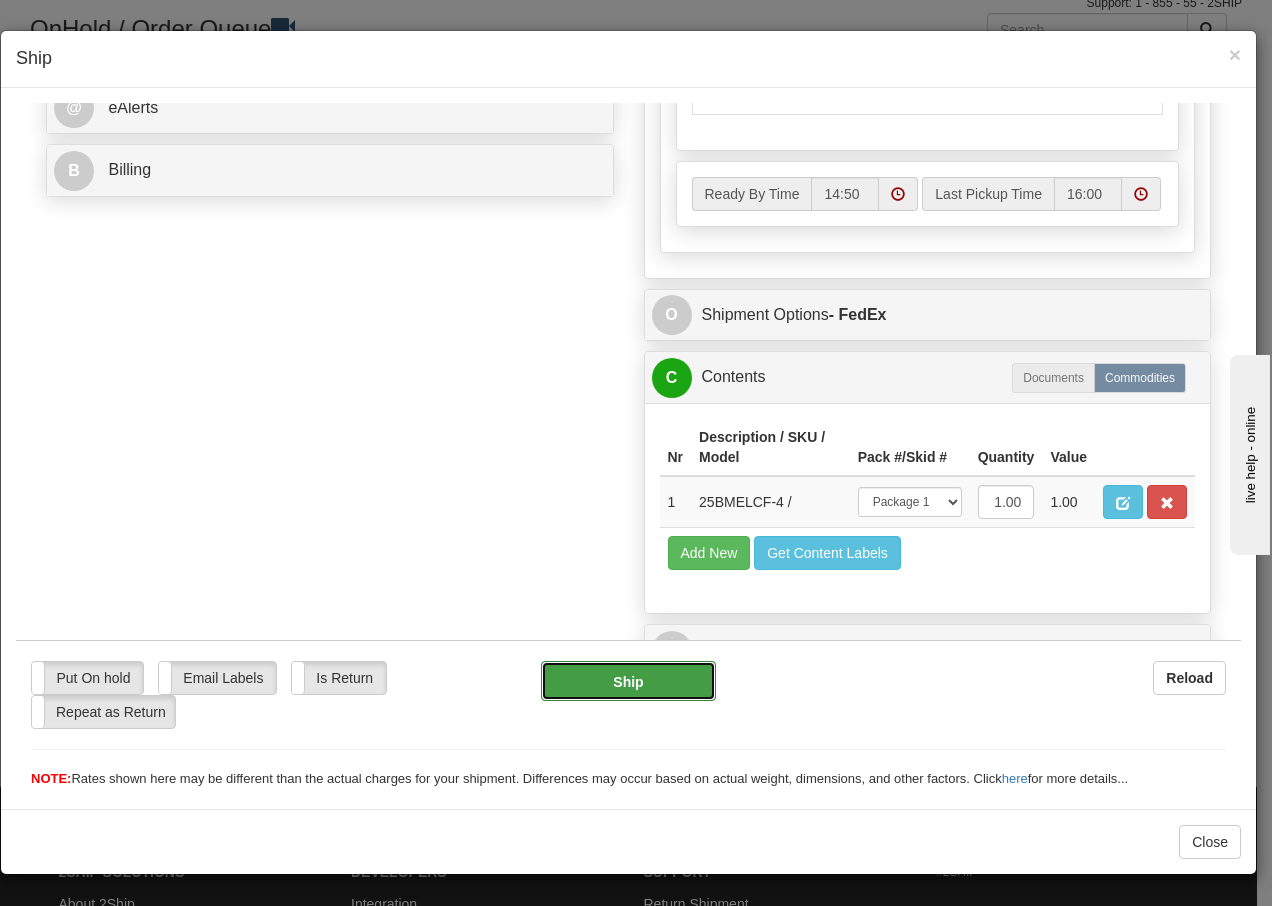 click on "Ship" at bounding box center [628, 680] 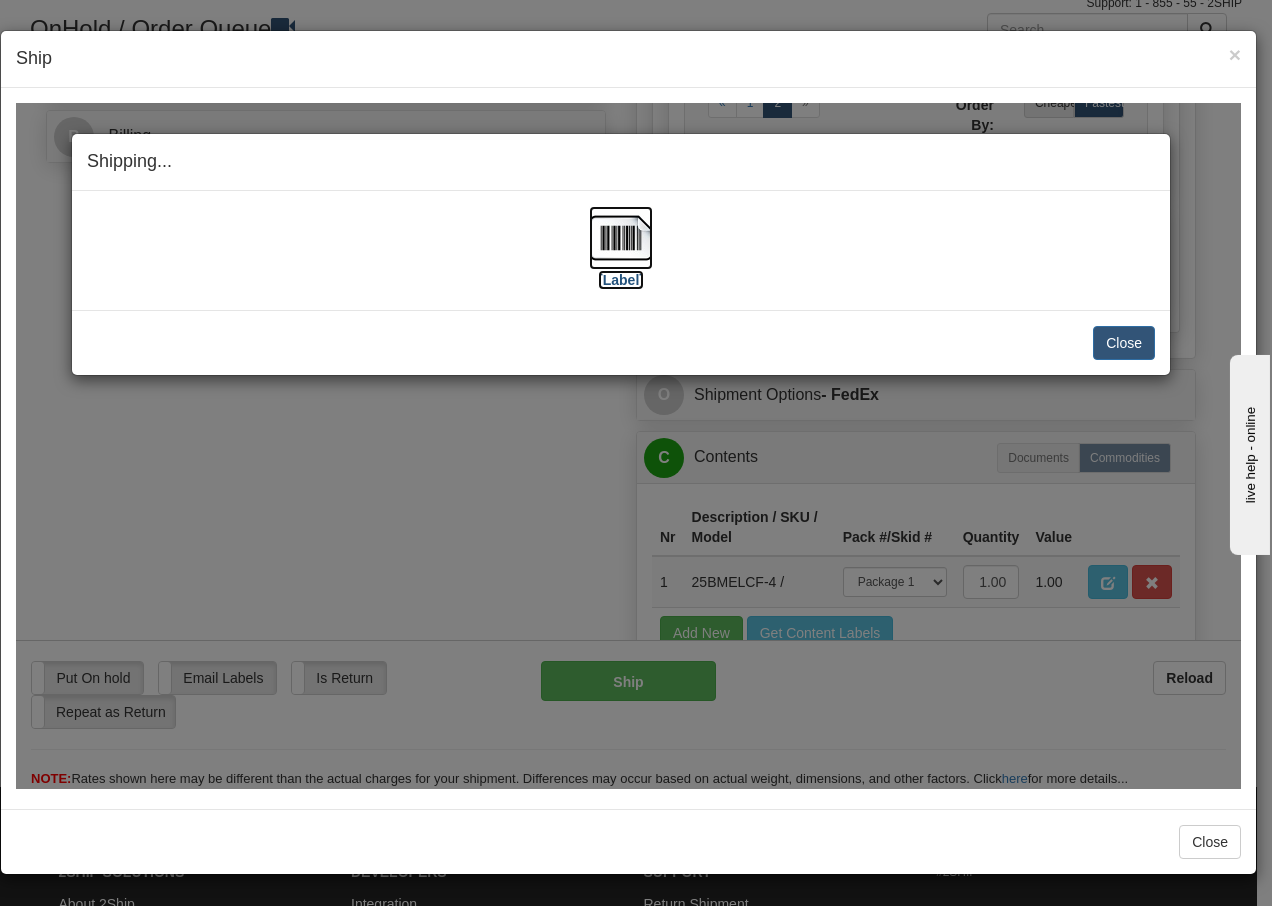 click at bounding box center [621, 237] 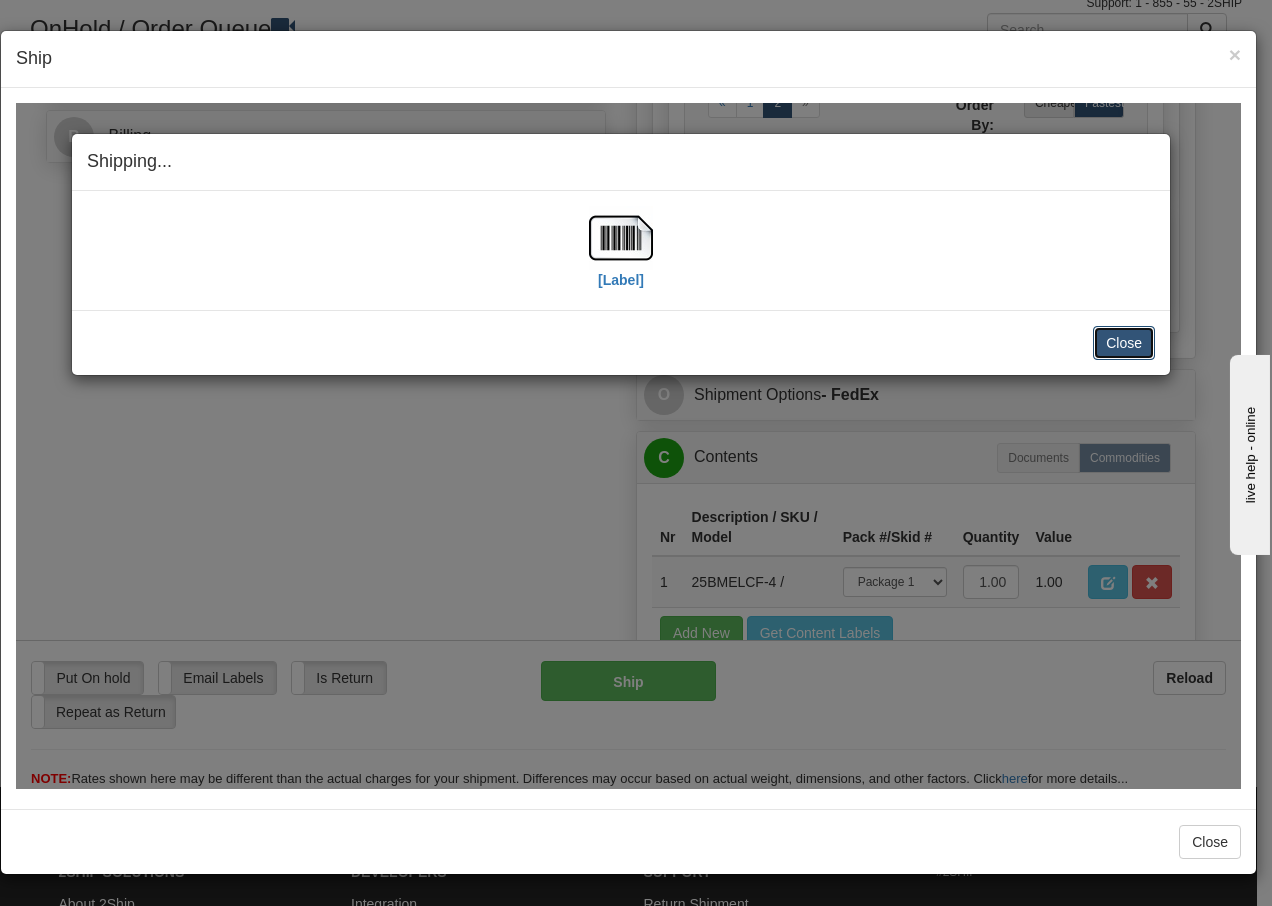 click on "Close" at bounding box center (1124, 342) 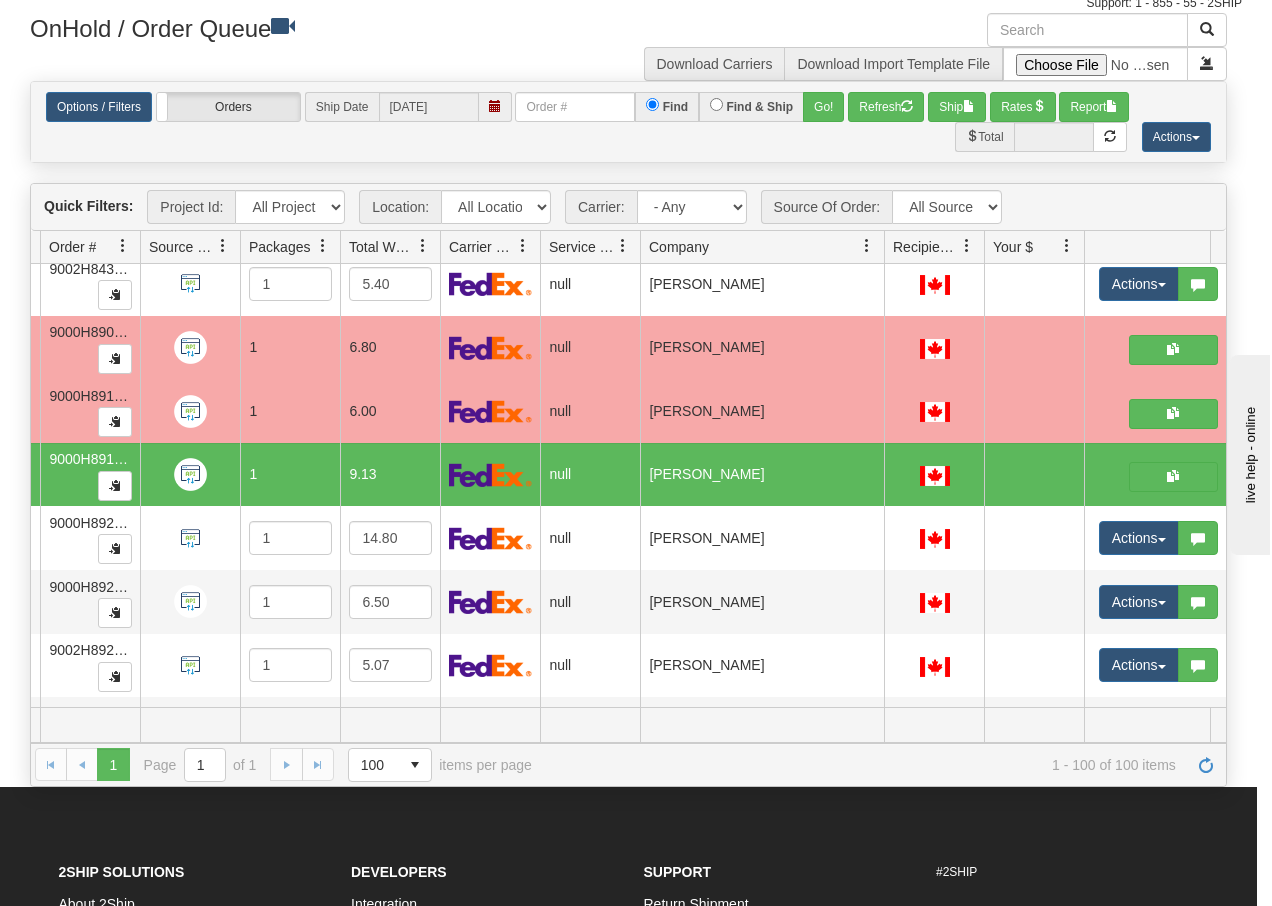 scroll, scrollTop: 0, scrollLeft: 0, axis: both 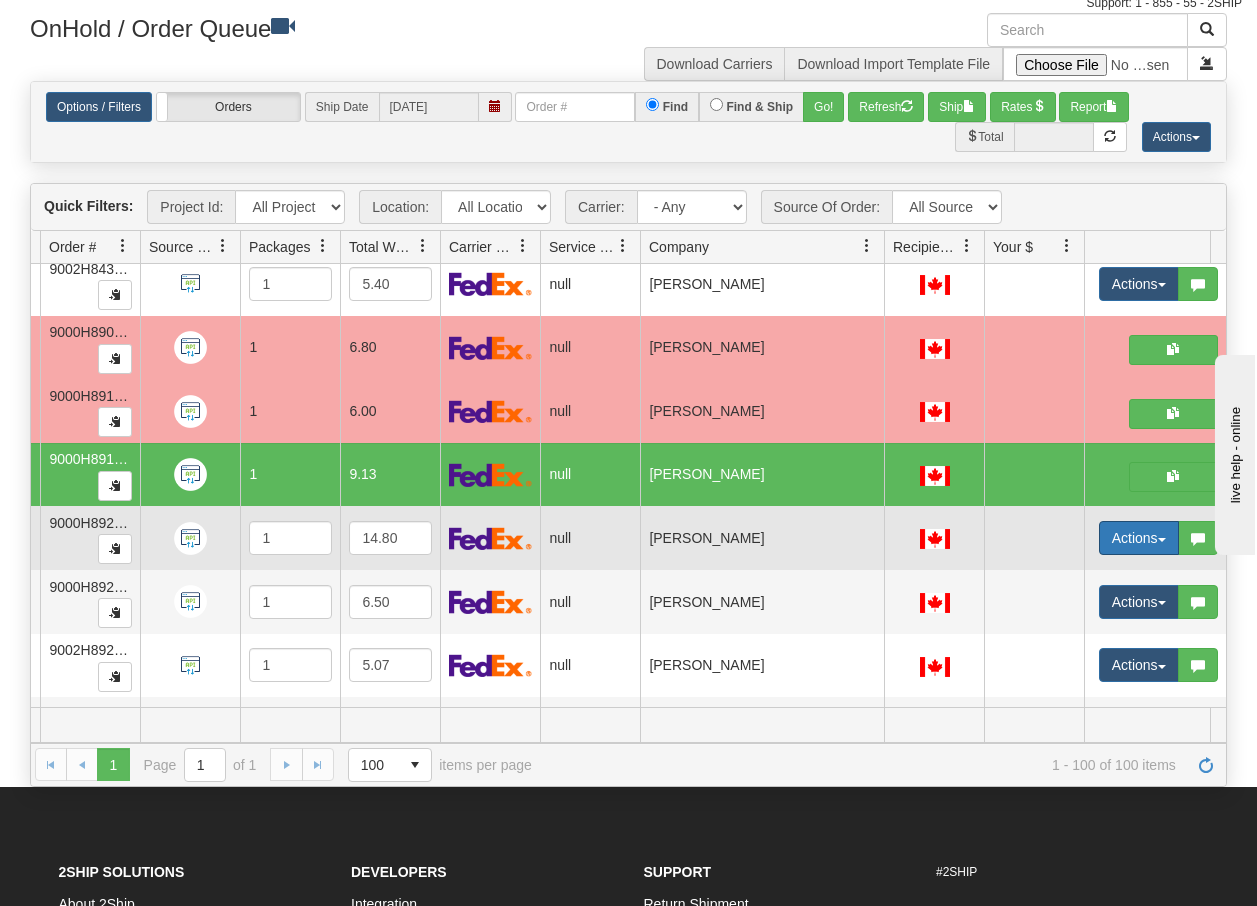 click on "Actions" at bounding box center [1139, 538] 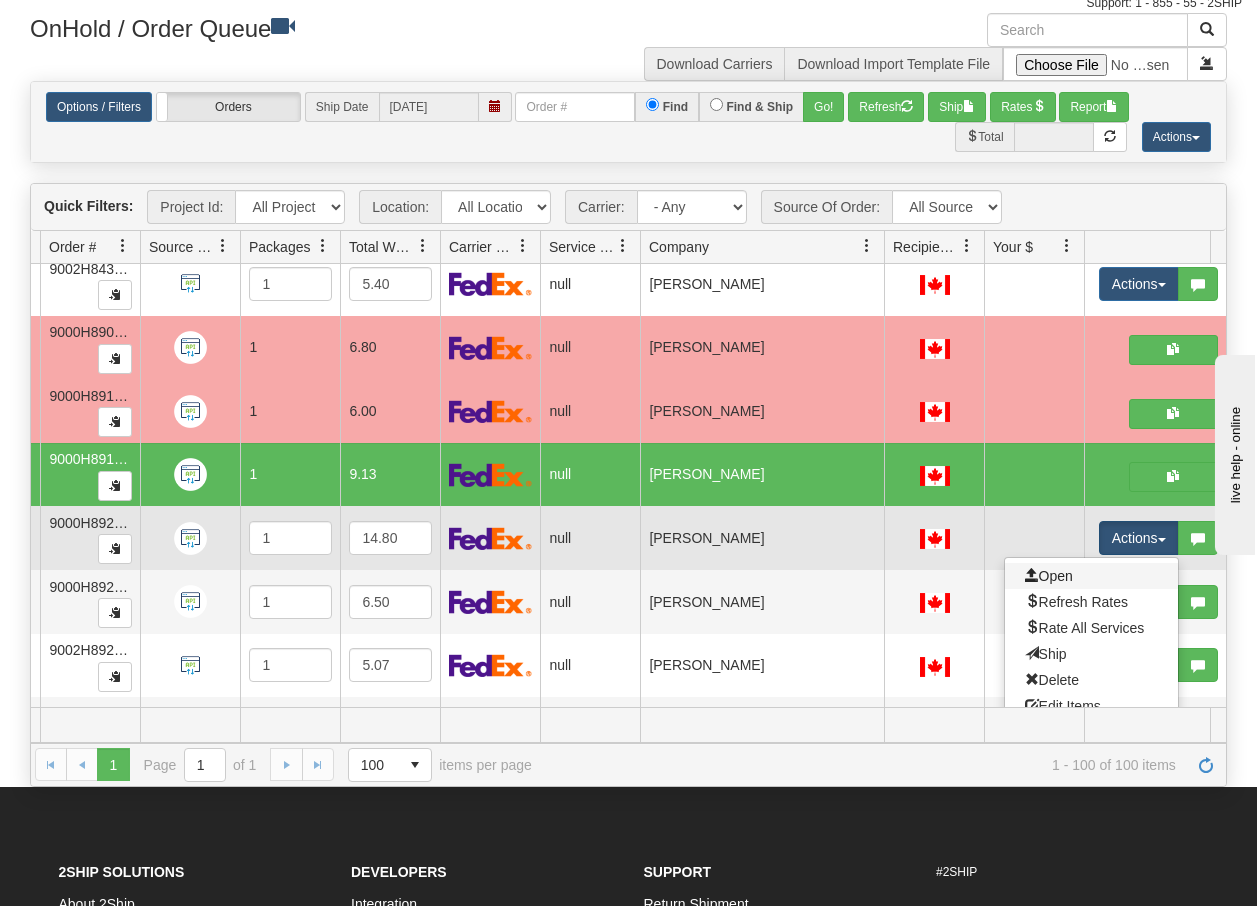 click on "Open" at bounding box center (1091, 576) 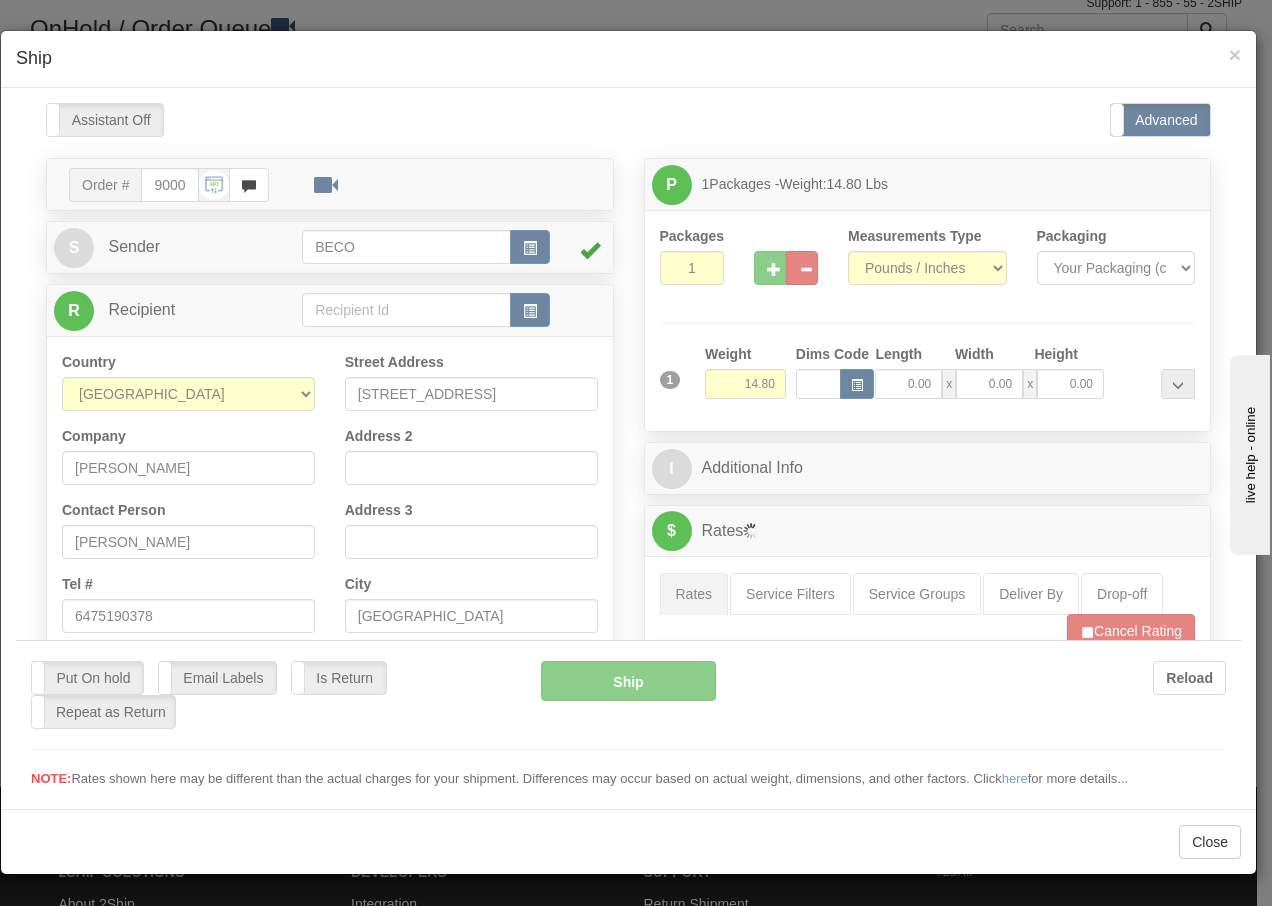scroll, scrollTop: 0, scrollLeft: 0, axis: both 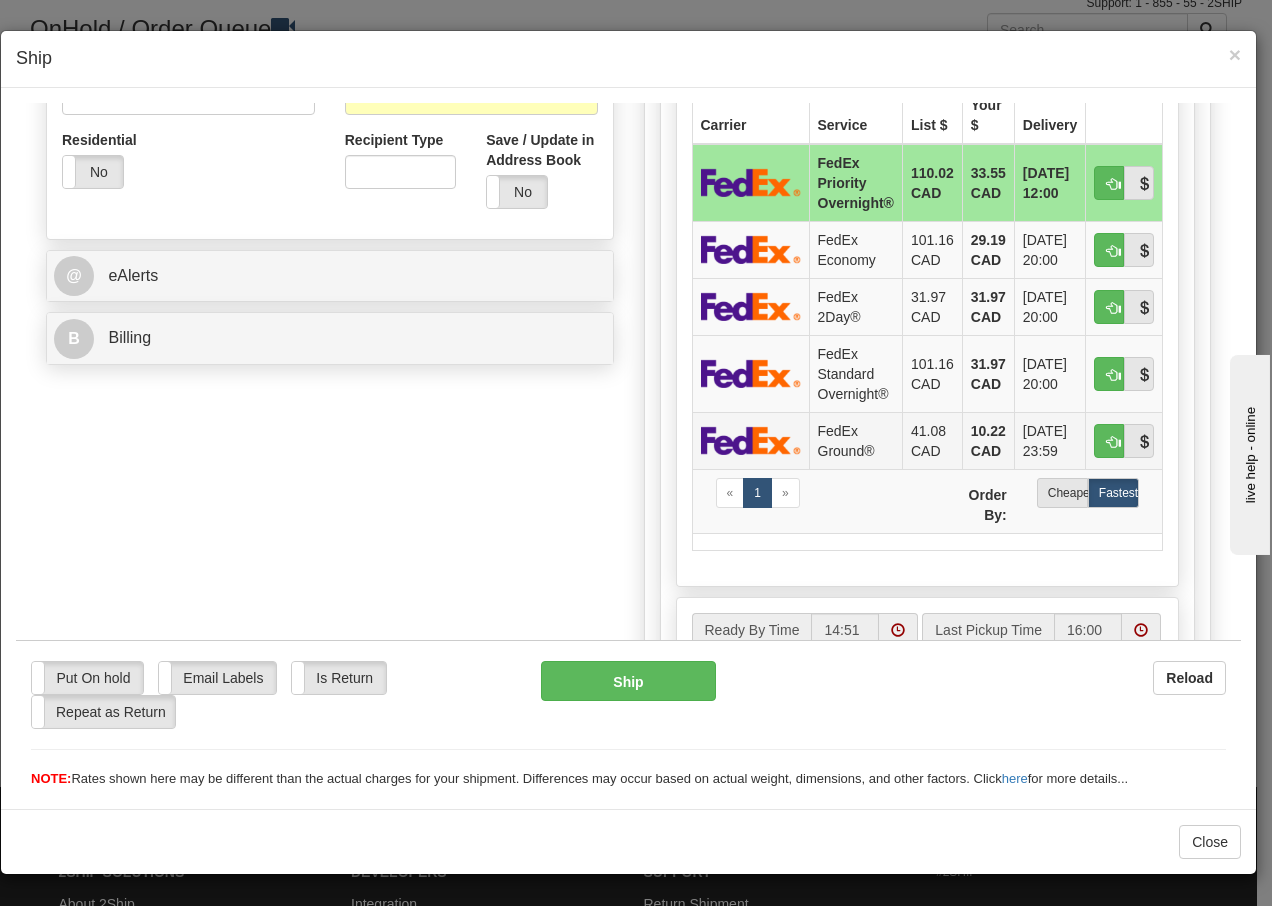 click on "FedEx Ground®" at bounding box center [855, 439] 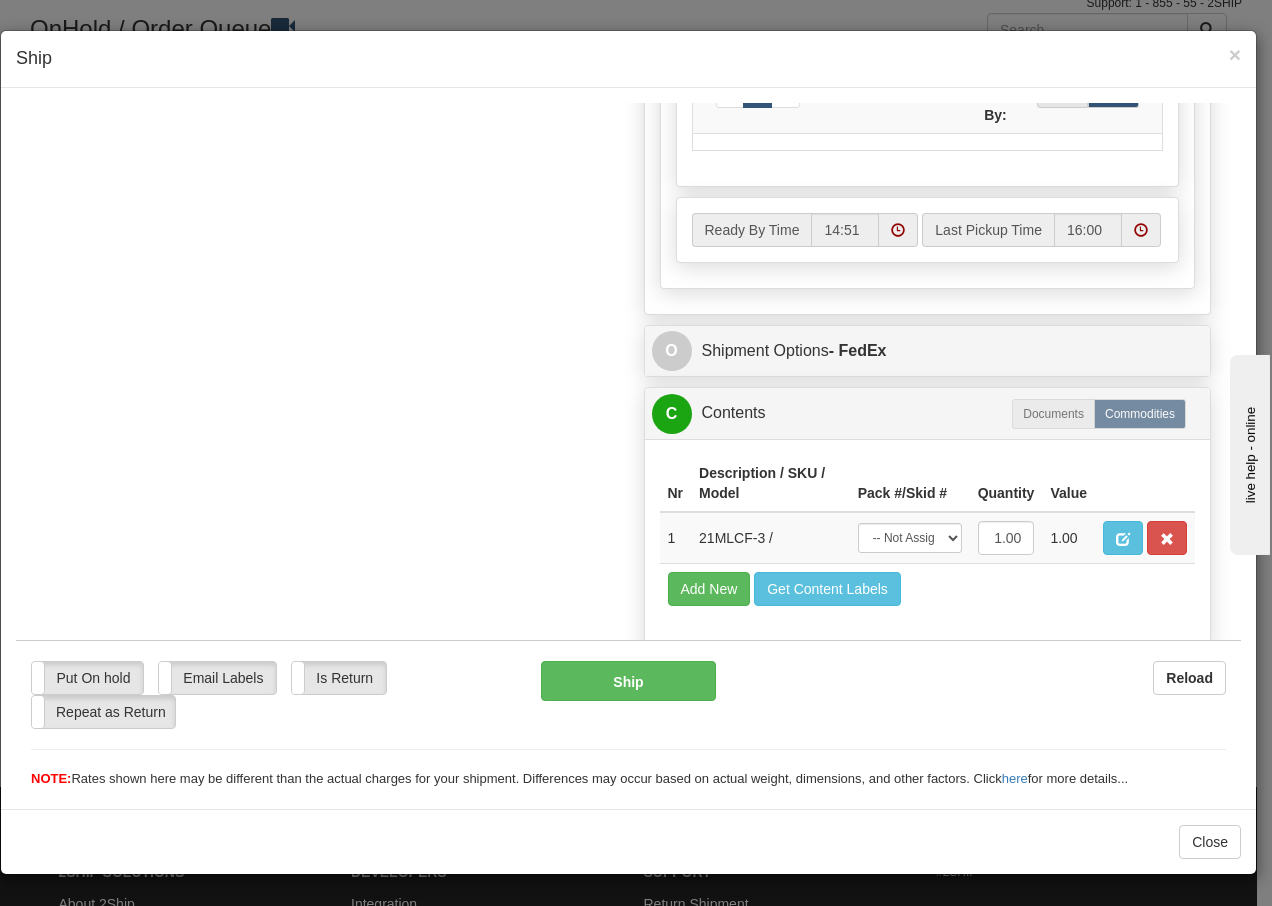 scroll, scrollTop: 1136, scrollLeft: 0, axis: vertical 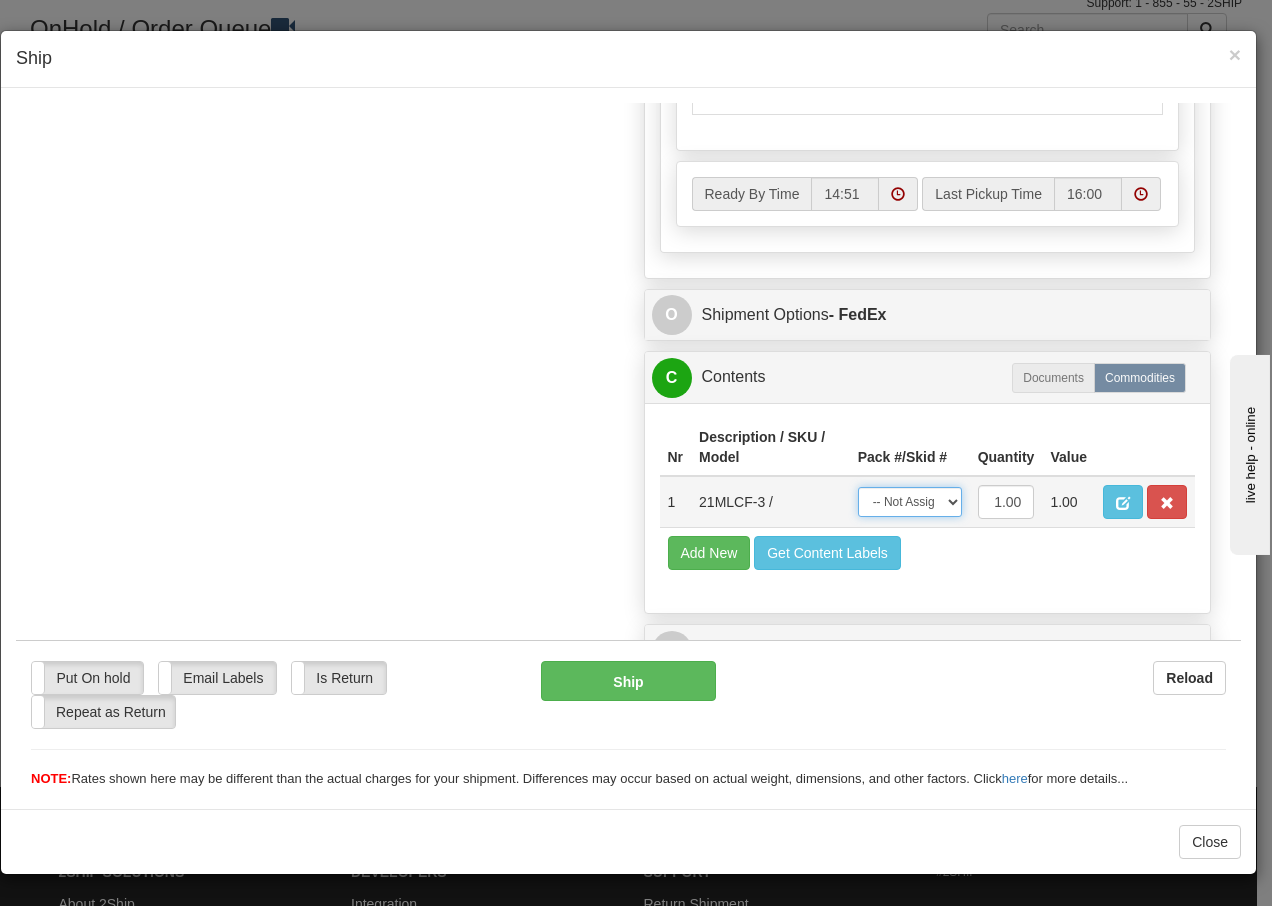 click on "-- Not Assigned --
Package 1" at bounding box center [910, 501] 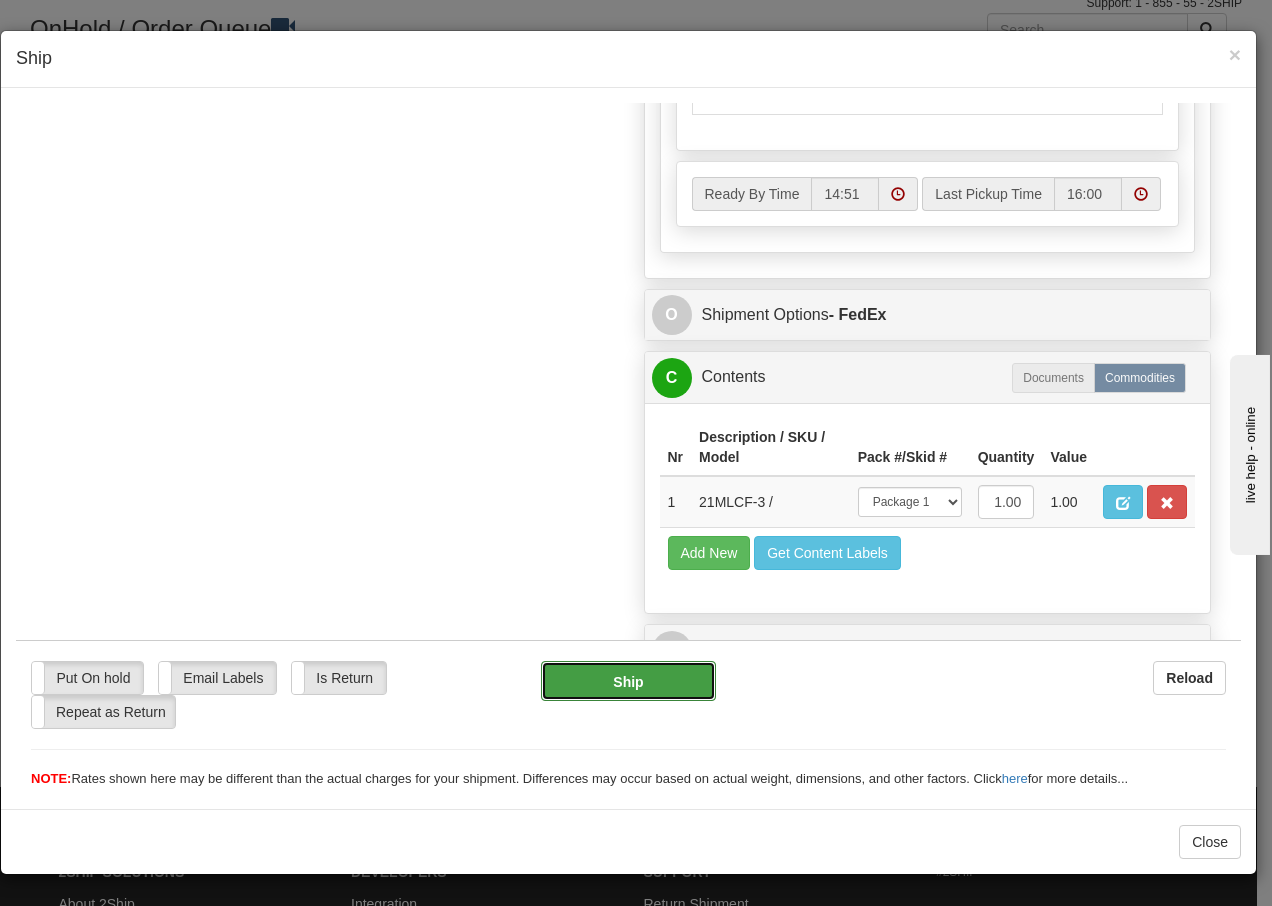 click on "Ship" at bounding box center (628, 680) 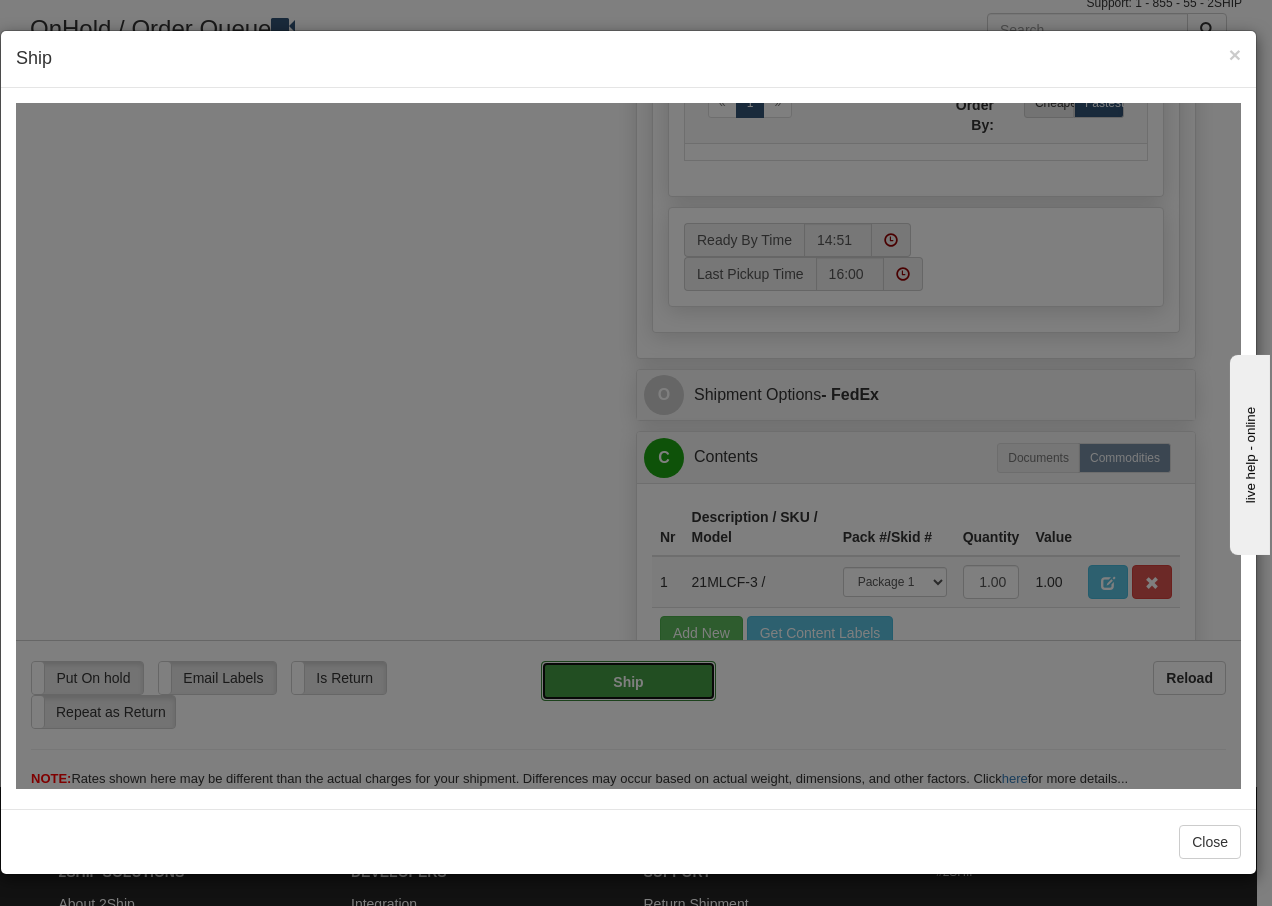 type on "92" 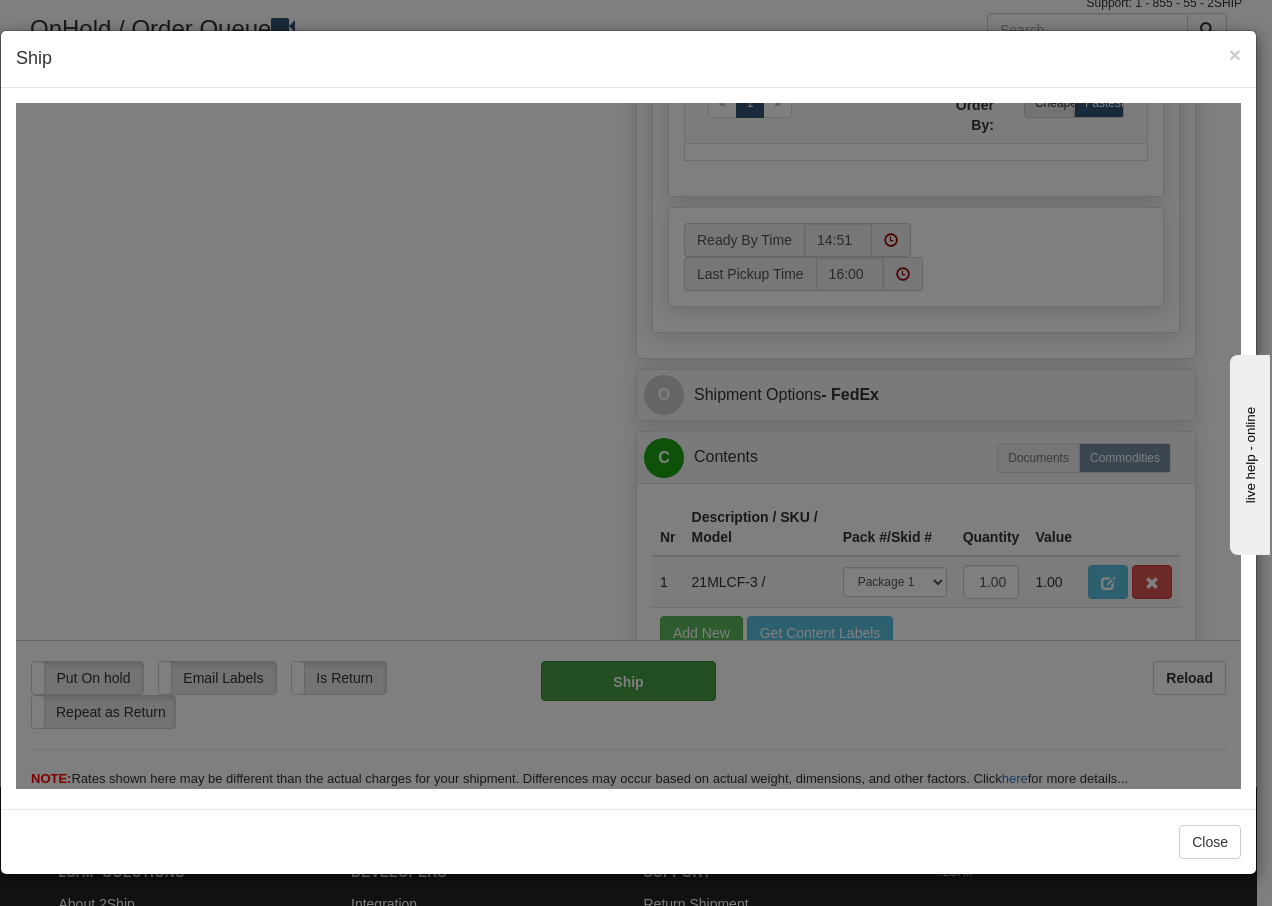 scroll, scrollTop: 1216, scrollLeft: 0, axis: vertical 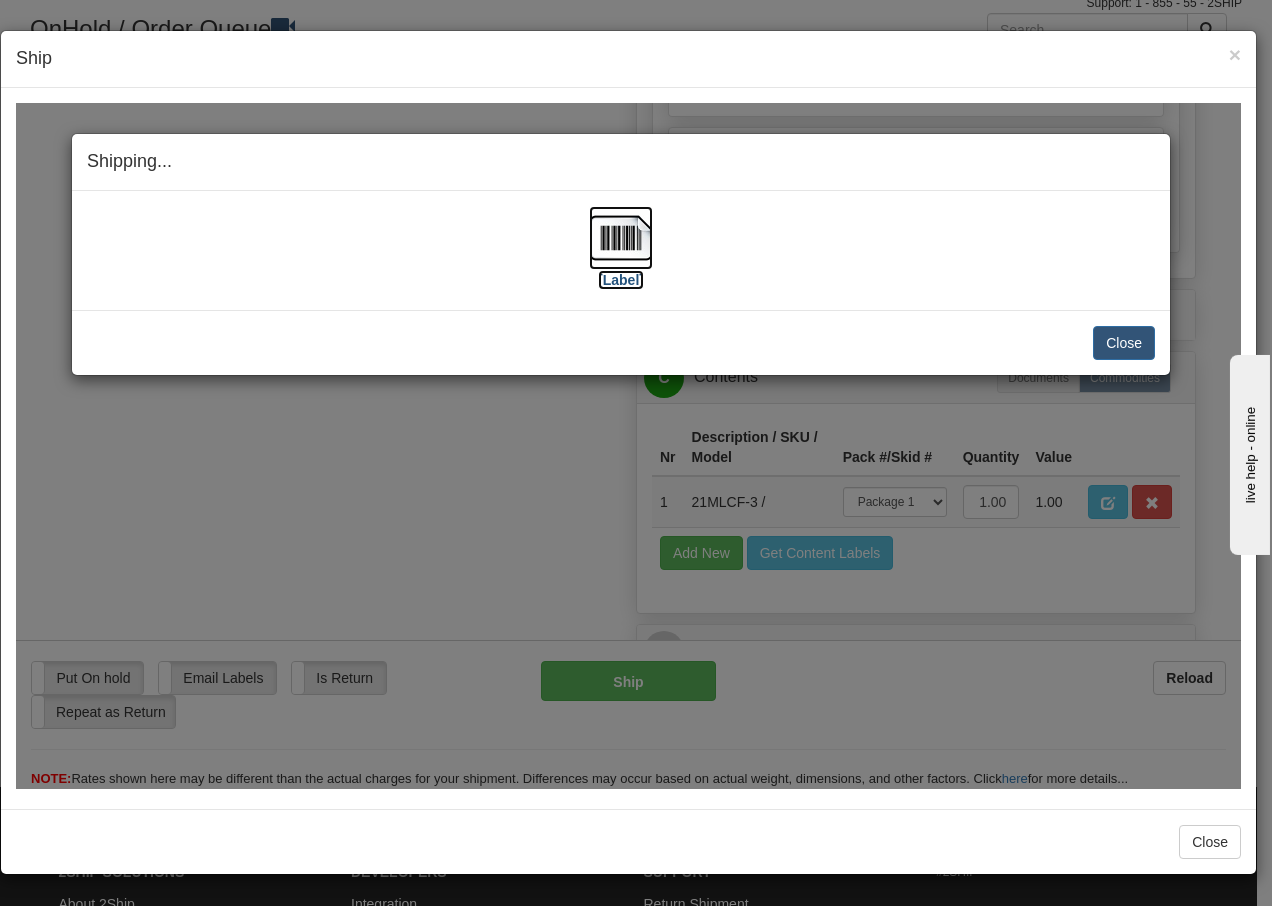click at bounding box center [621, 237] 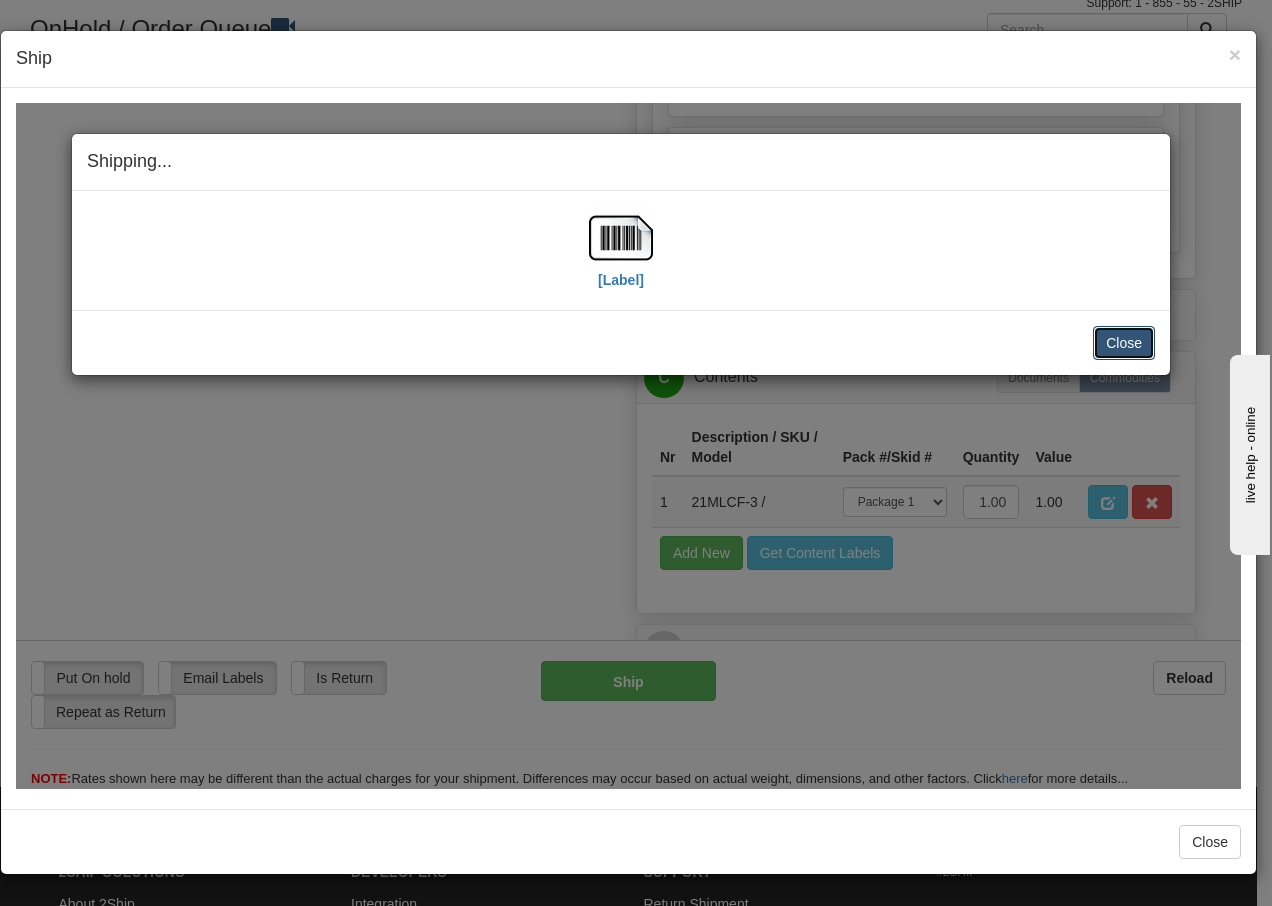 click on "Close" at bounding box center [1124, 342] 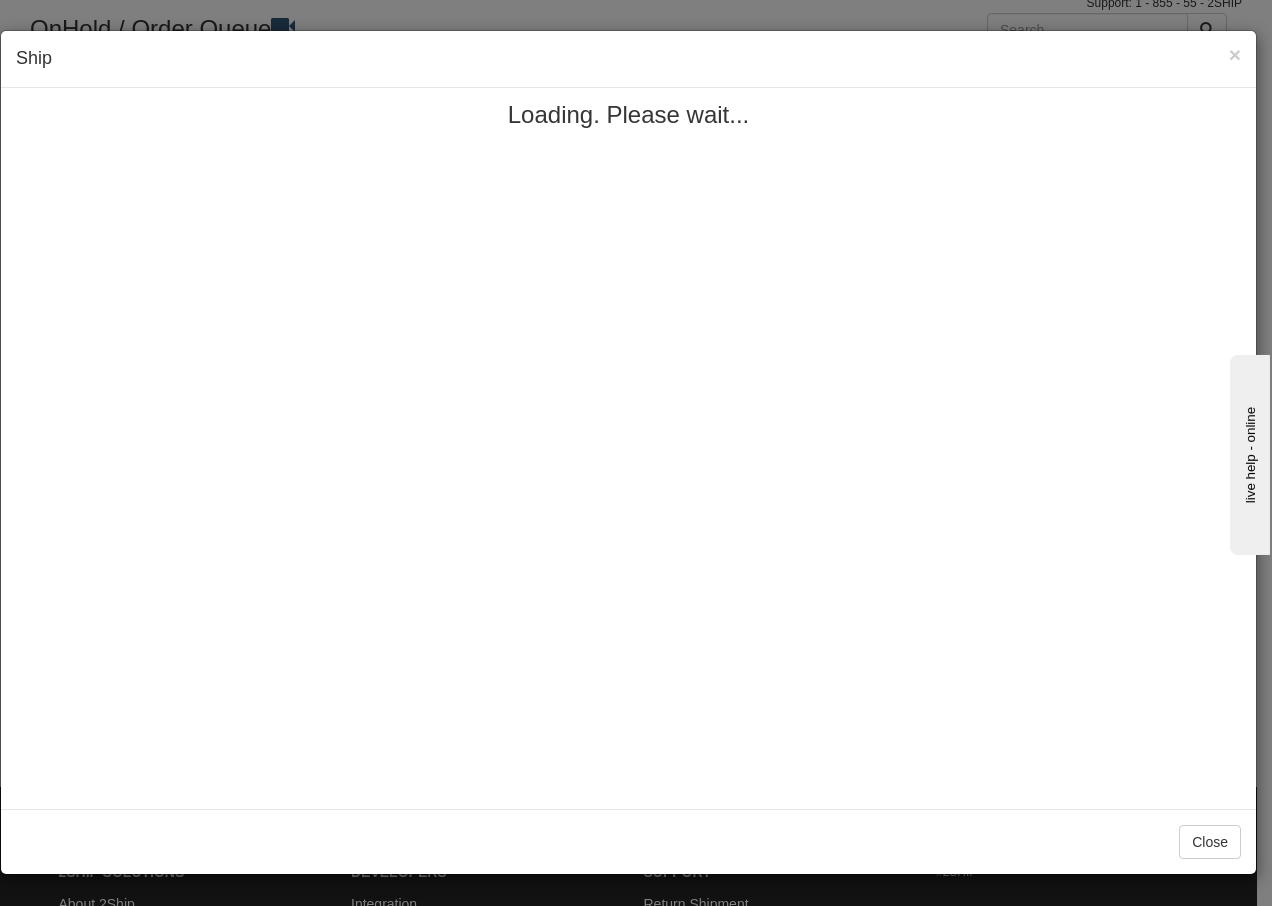 scroll, scrollTop: 0, scrollLeft: 0, axis: both 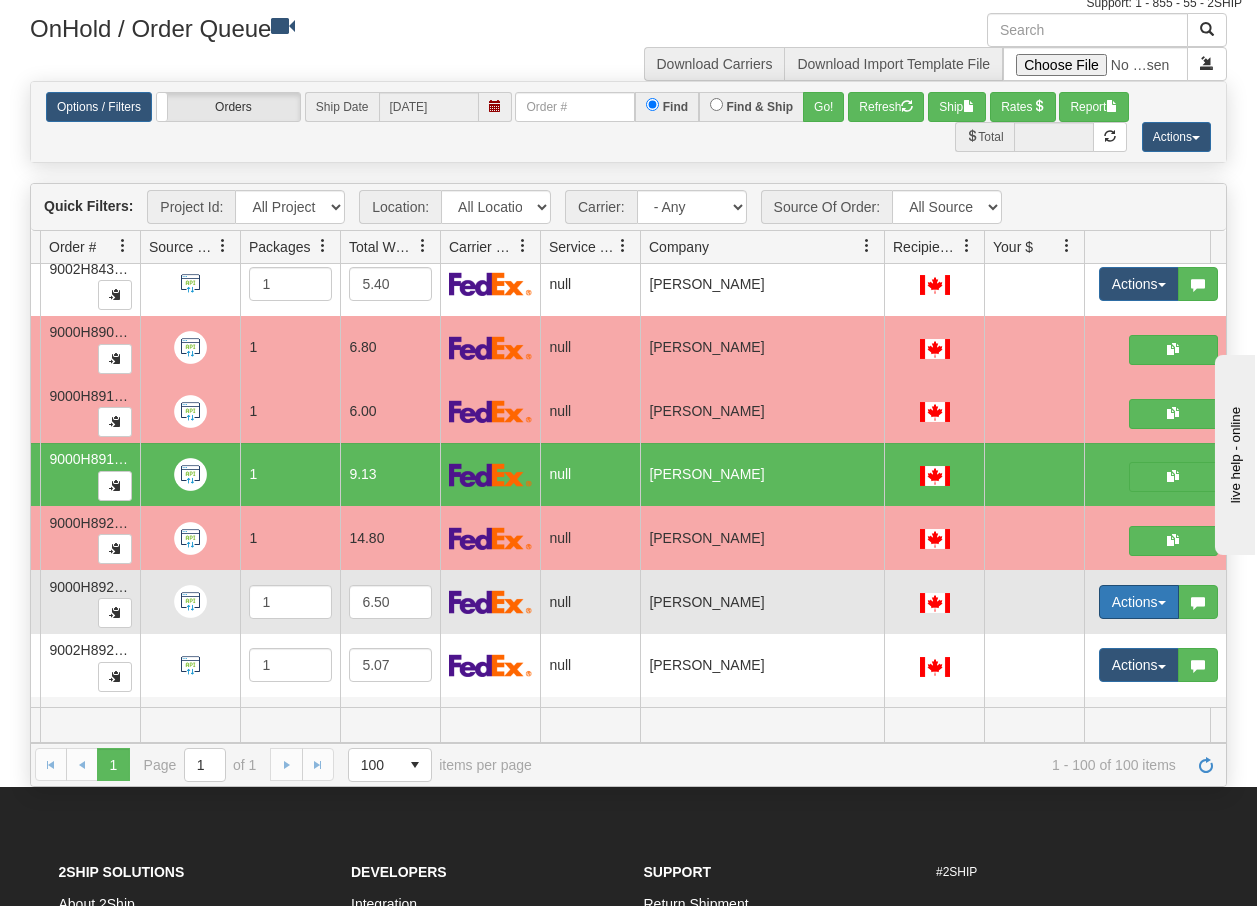 click on "Actions" at bounding box center (1139, 602) 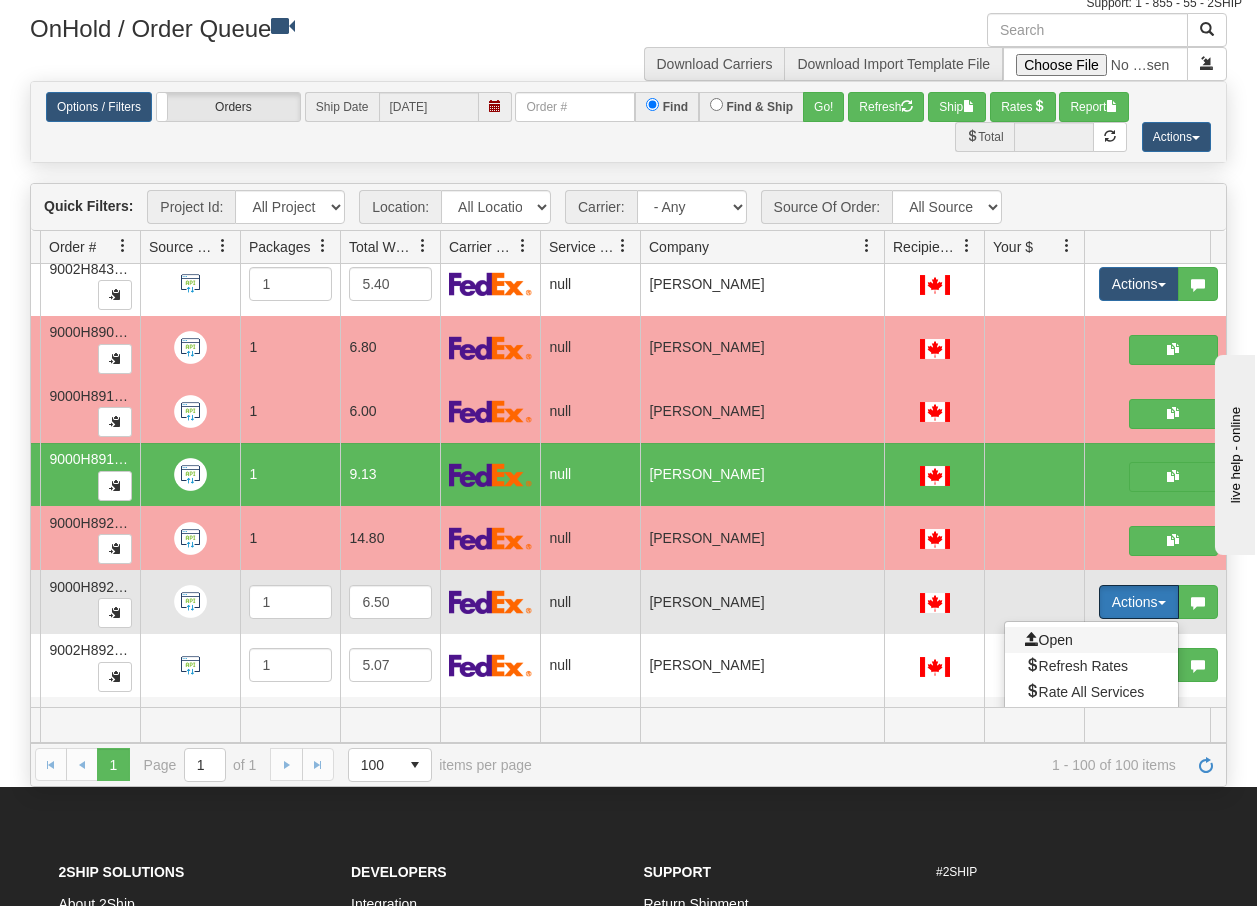 click on "Open" at bounding box center (1049, 640) 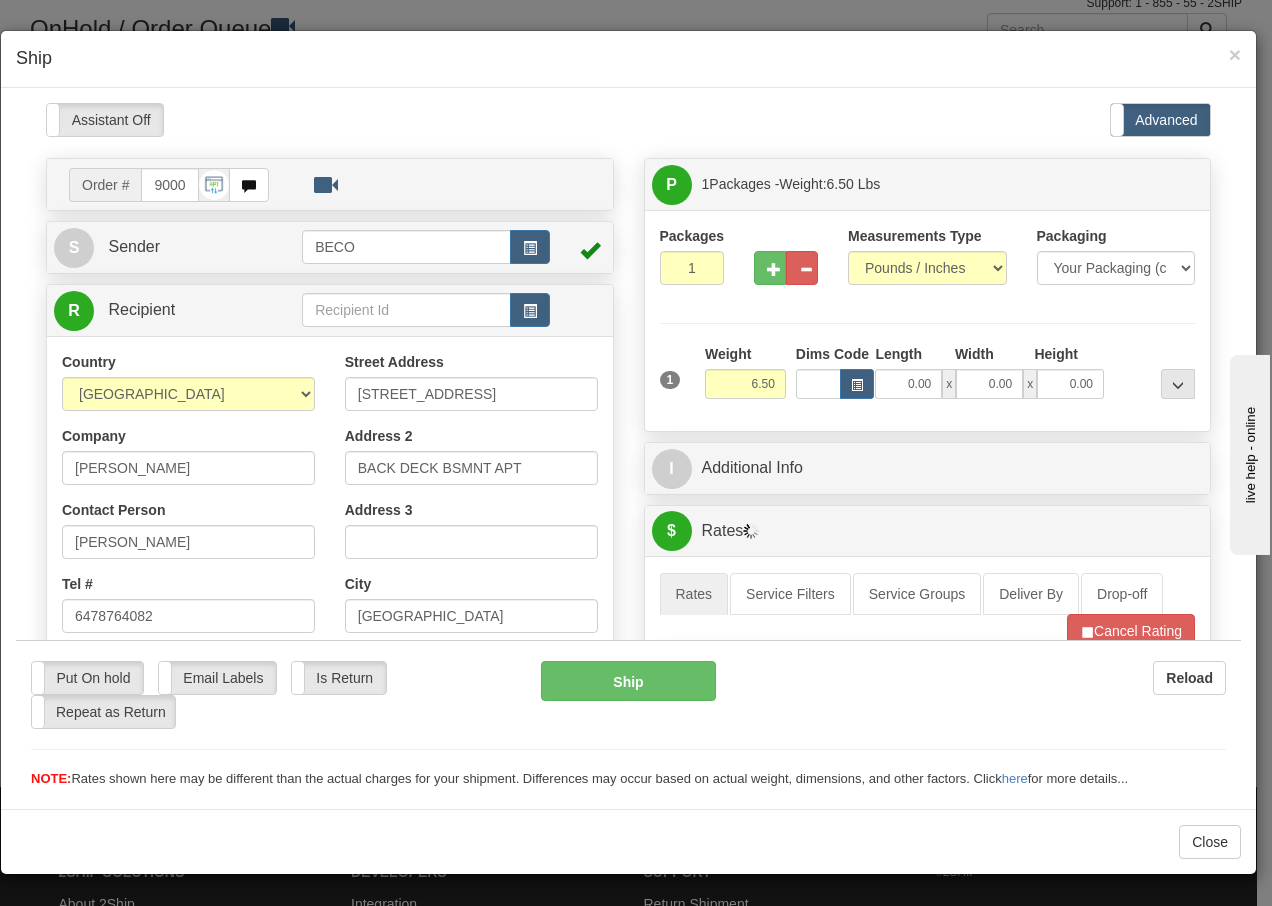 scroll, scrollTop: 0, scrollLeft: 0, axis: both 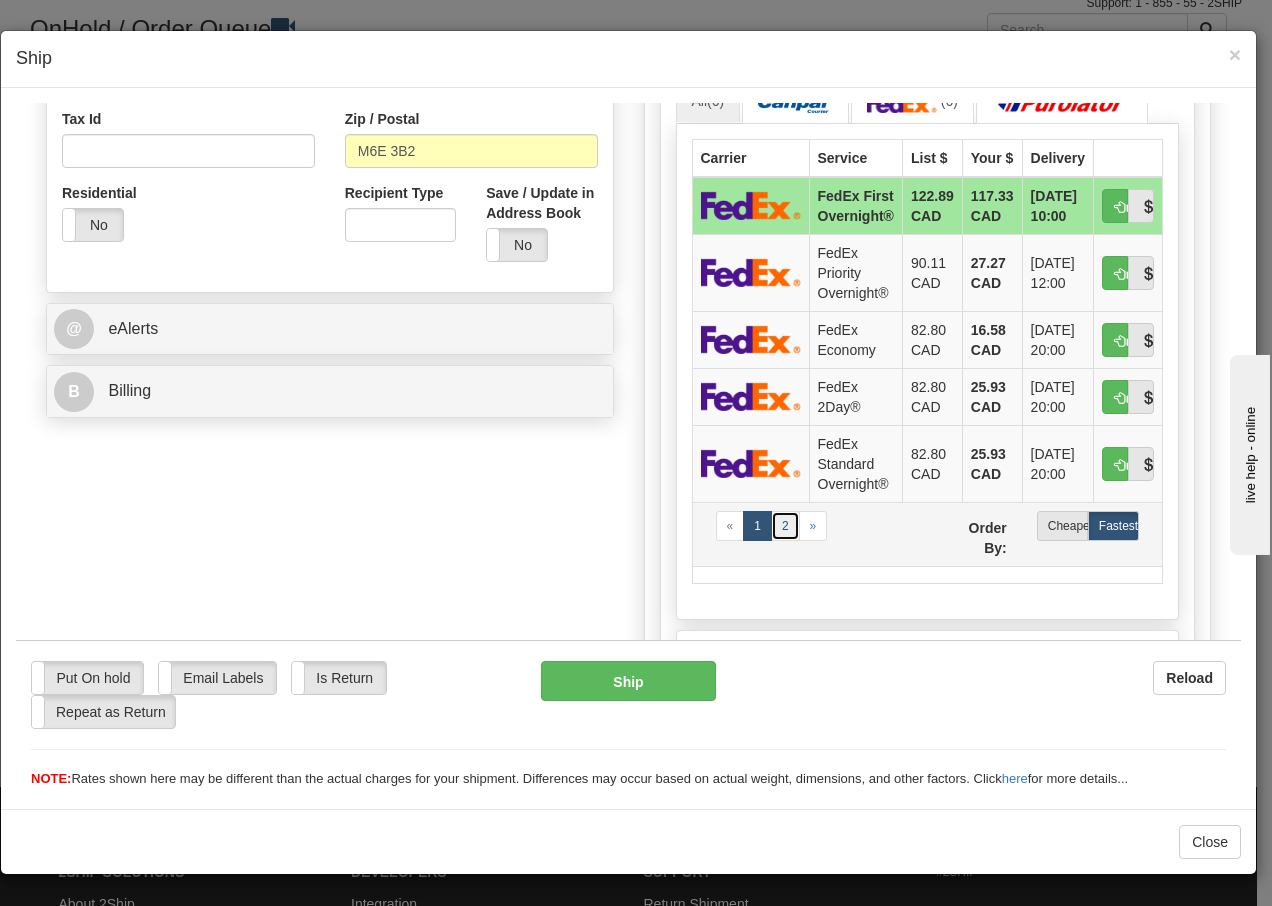 click on "2" at bounding box center [785, 525] 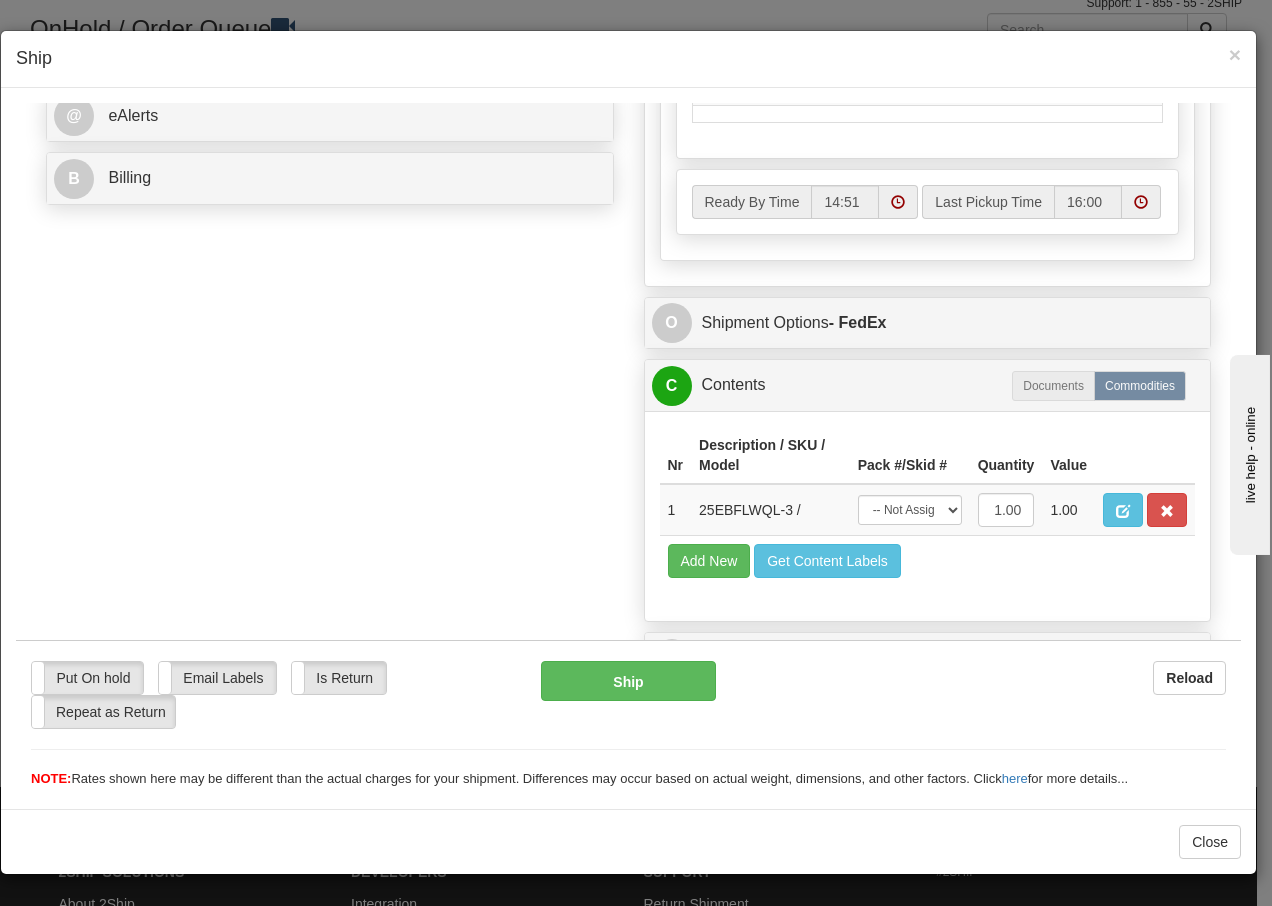 scroll, scrollTop: 868, scrollLeft: 0, axis: vertical 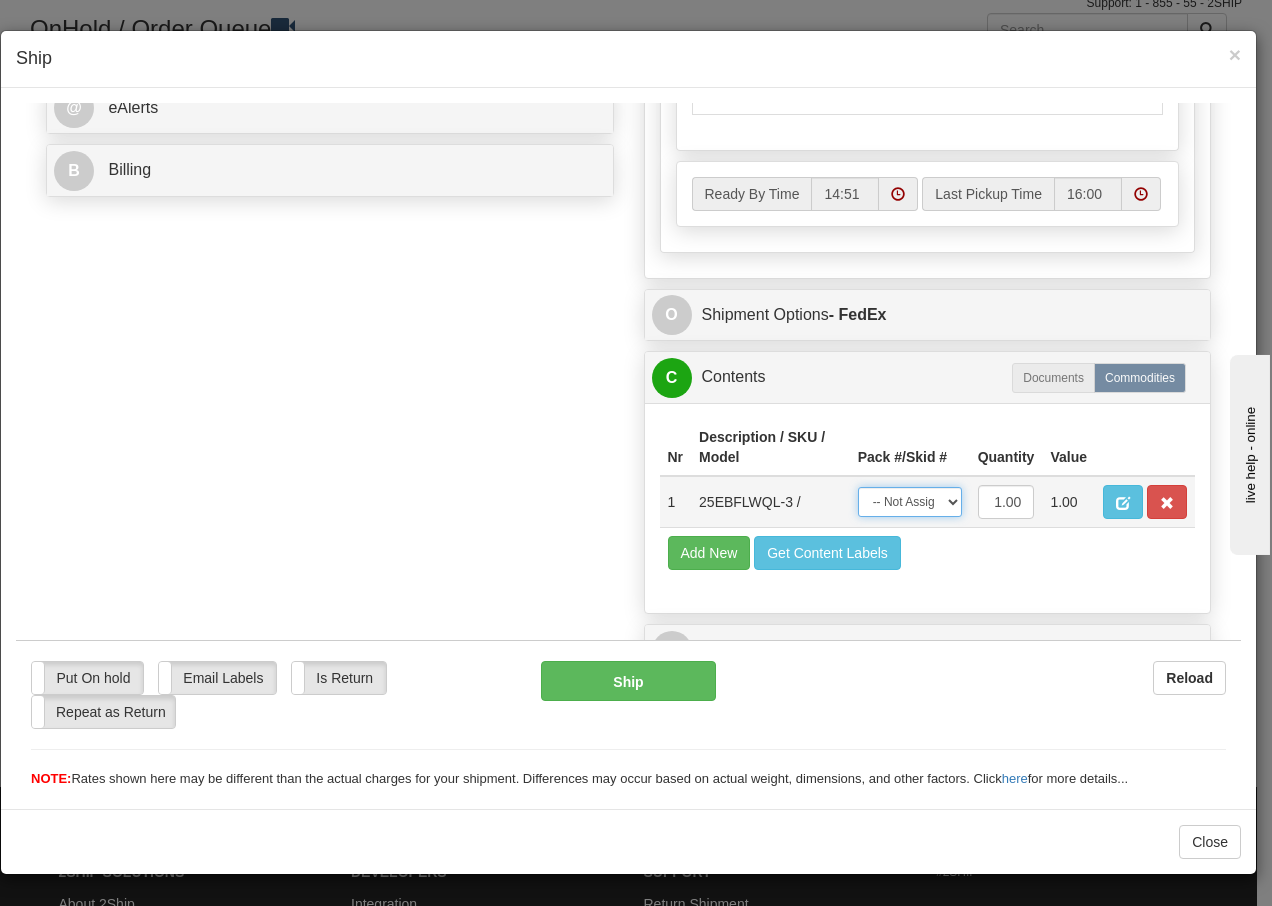 click on "-- Not Assigned --
Package 1" at bounding box center [910, 501] 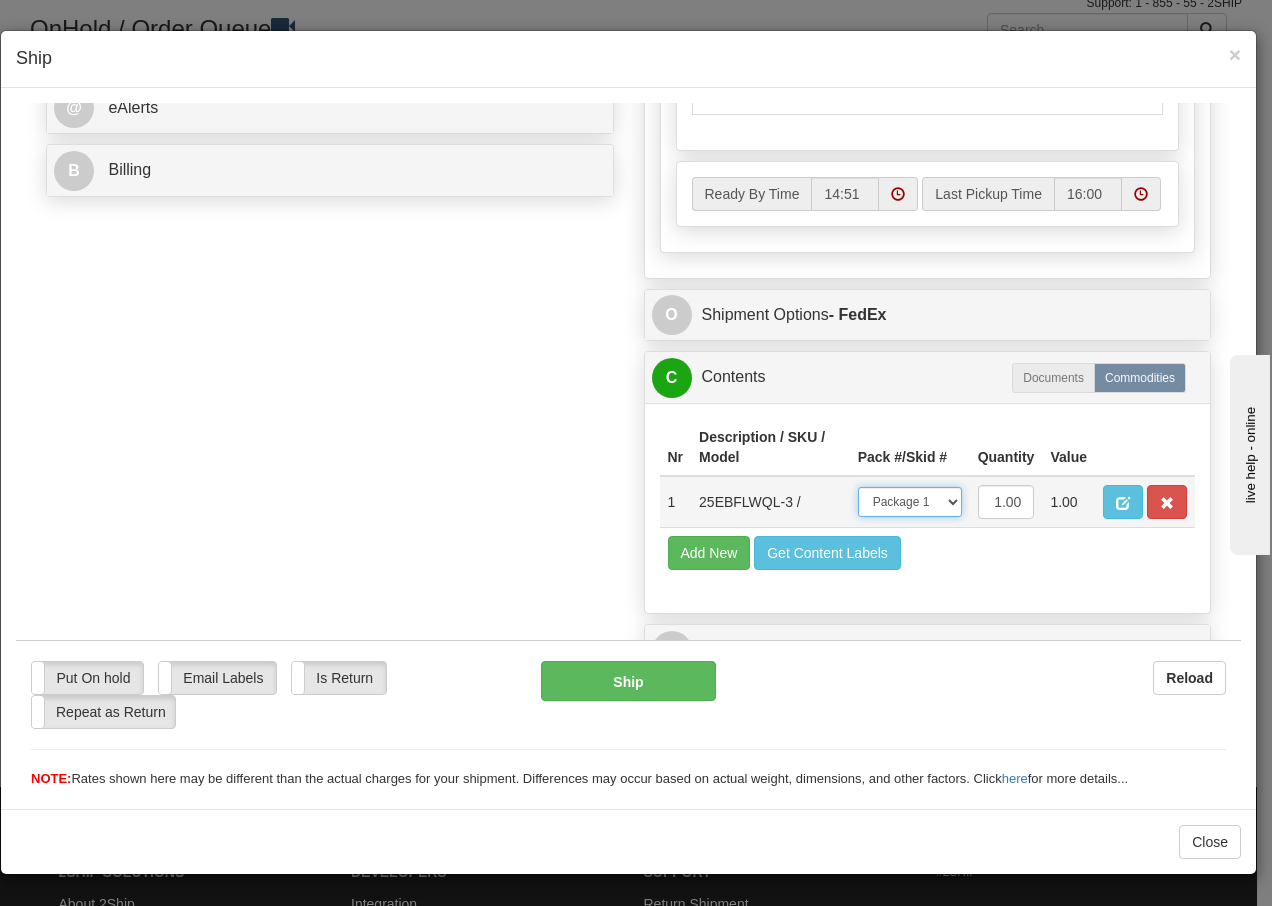 click on "-- Not Assigned --
Package 1" at bounding box center (910, 501) 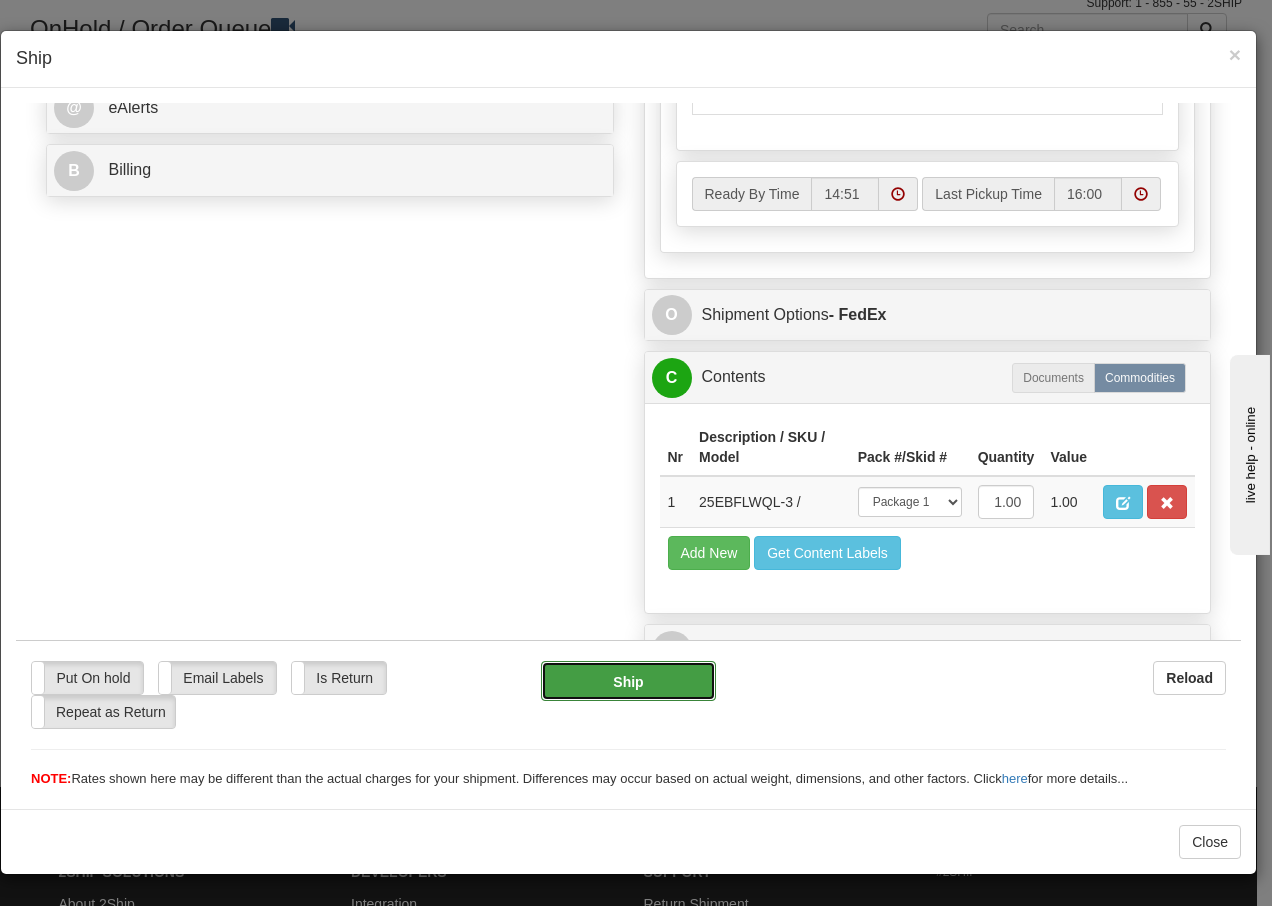click on "Ship" at bounding box center [628, 680] 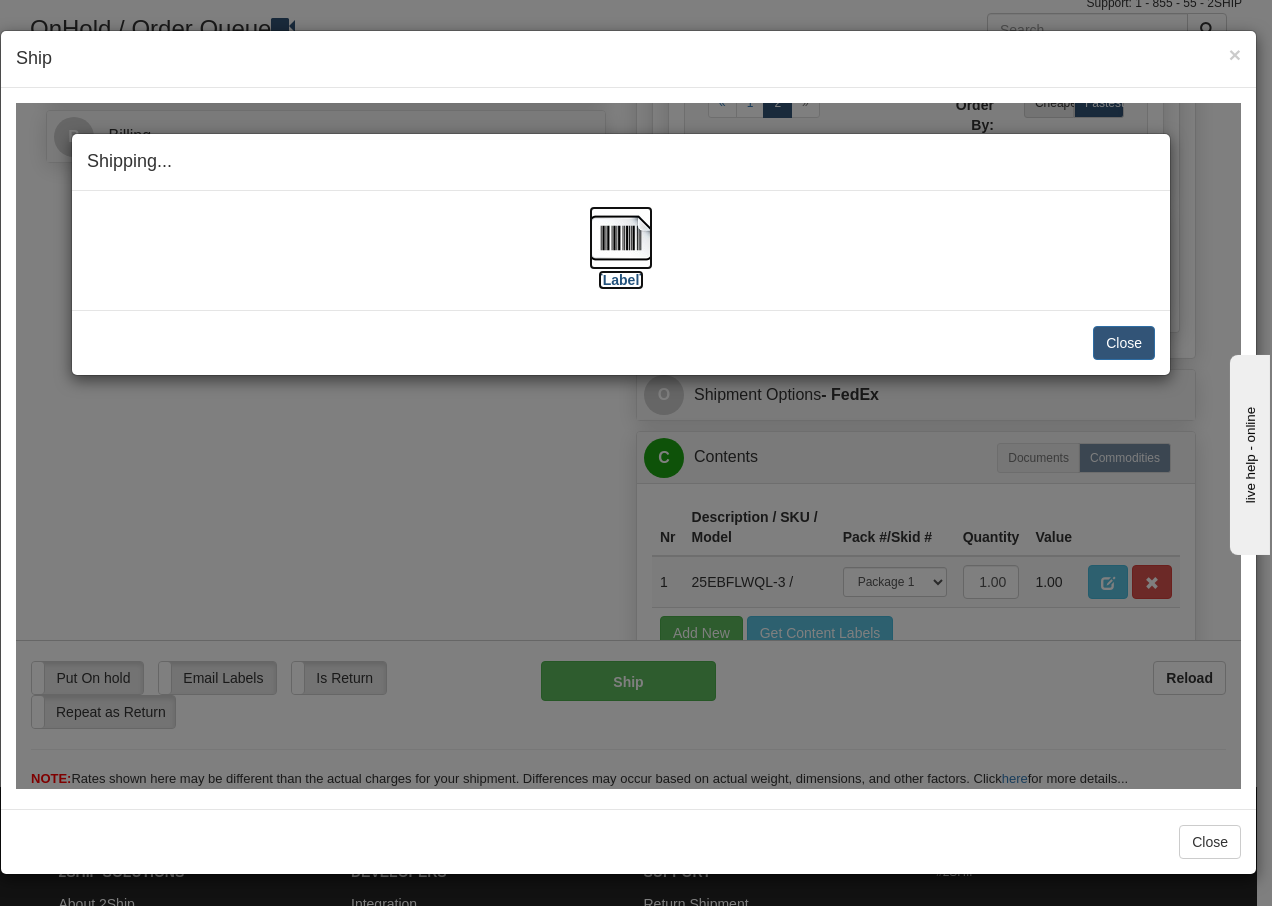 click at bounding box center (621, 237) 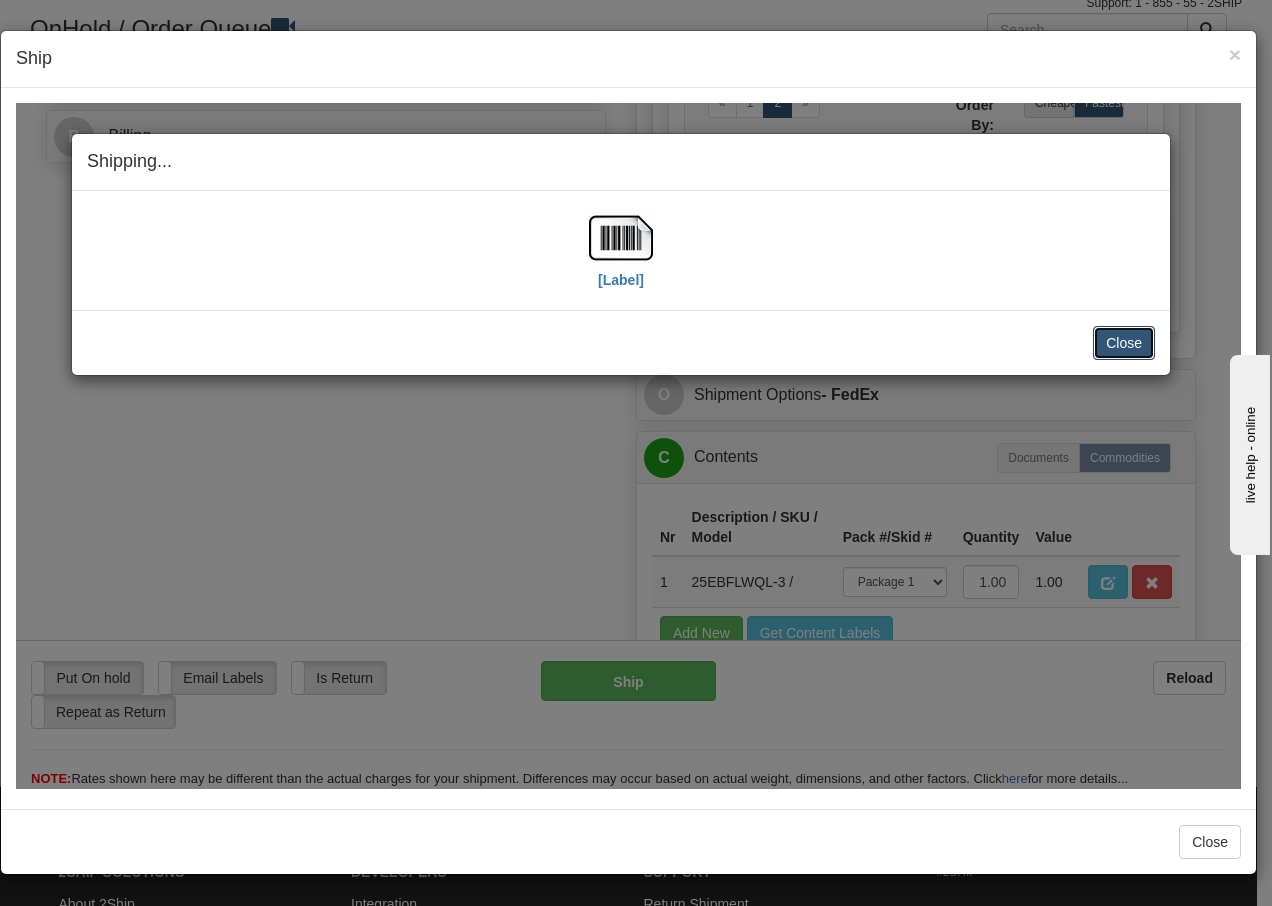 click on "Close" at bounding box center [1124, 342] 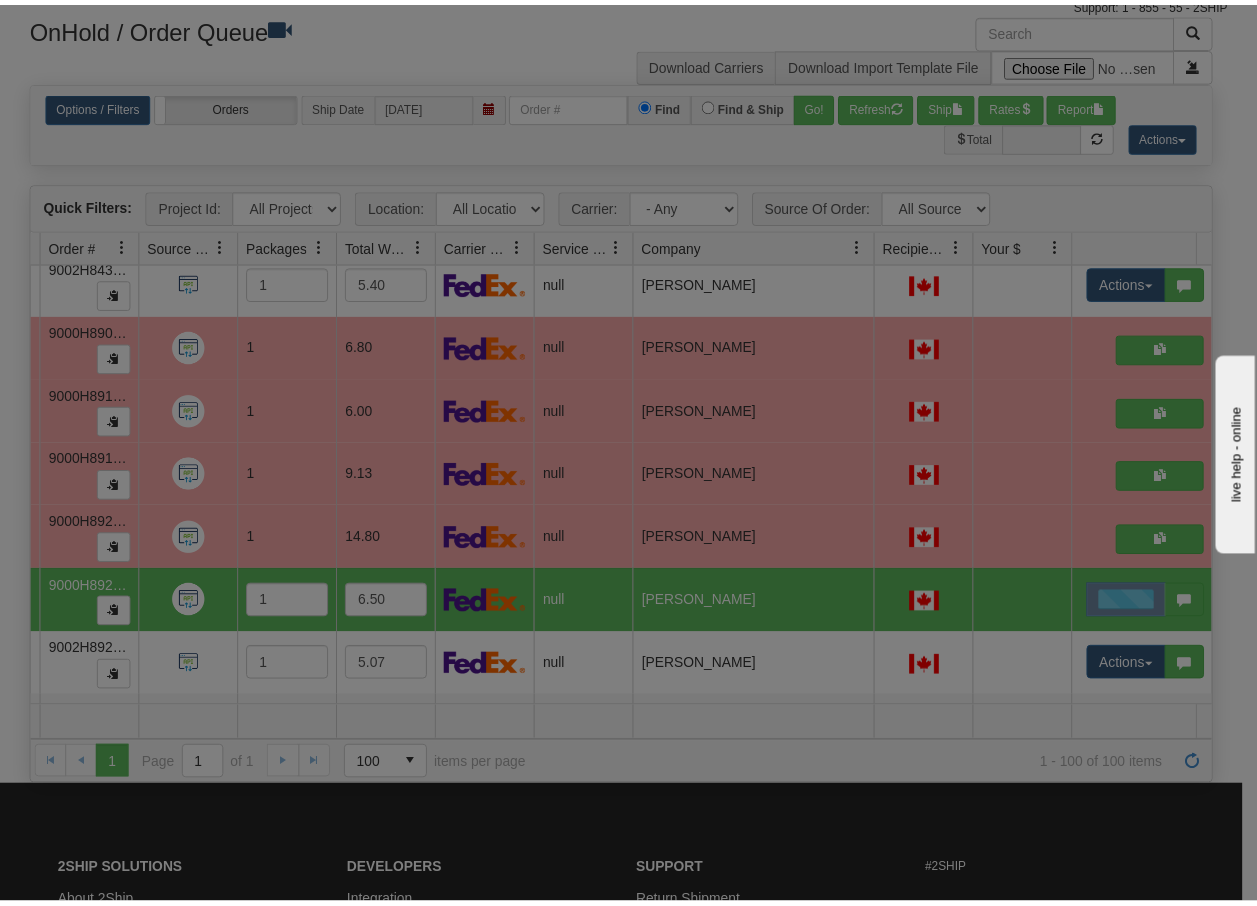 scroll, scrollTop: 0, scrollLeft: 0, axis: both 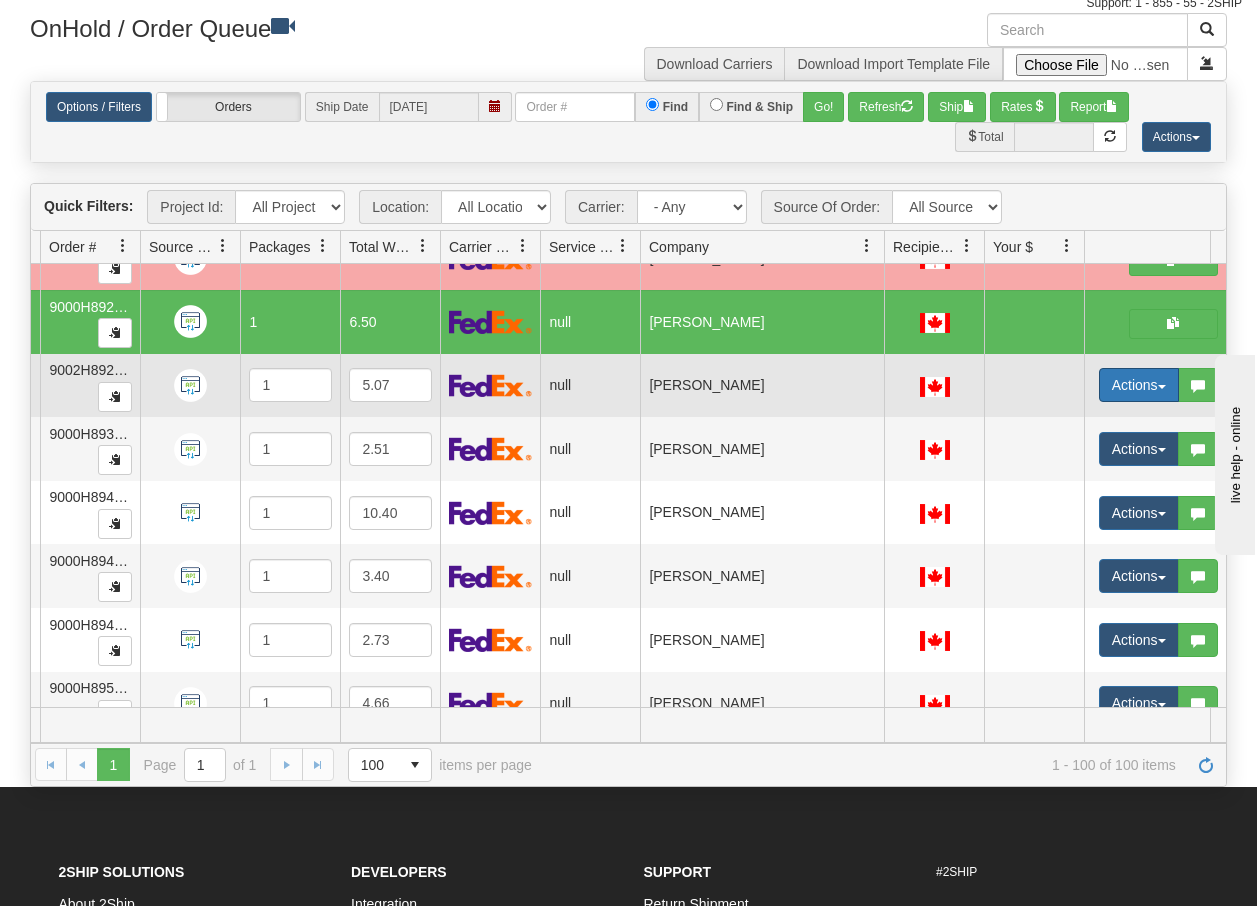 click on "Actions" at bounding box center (1139, 385) 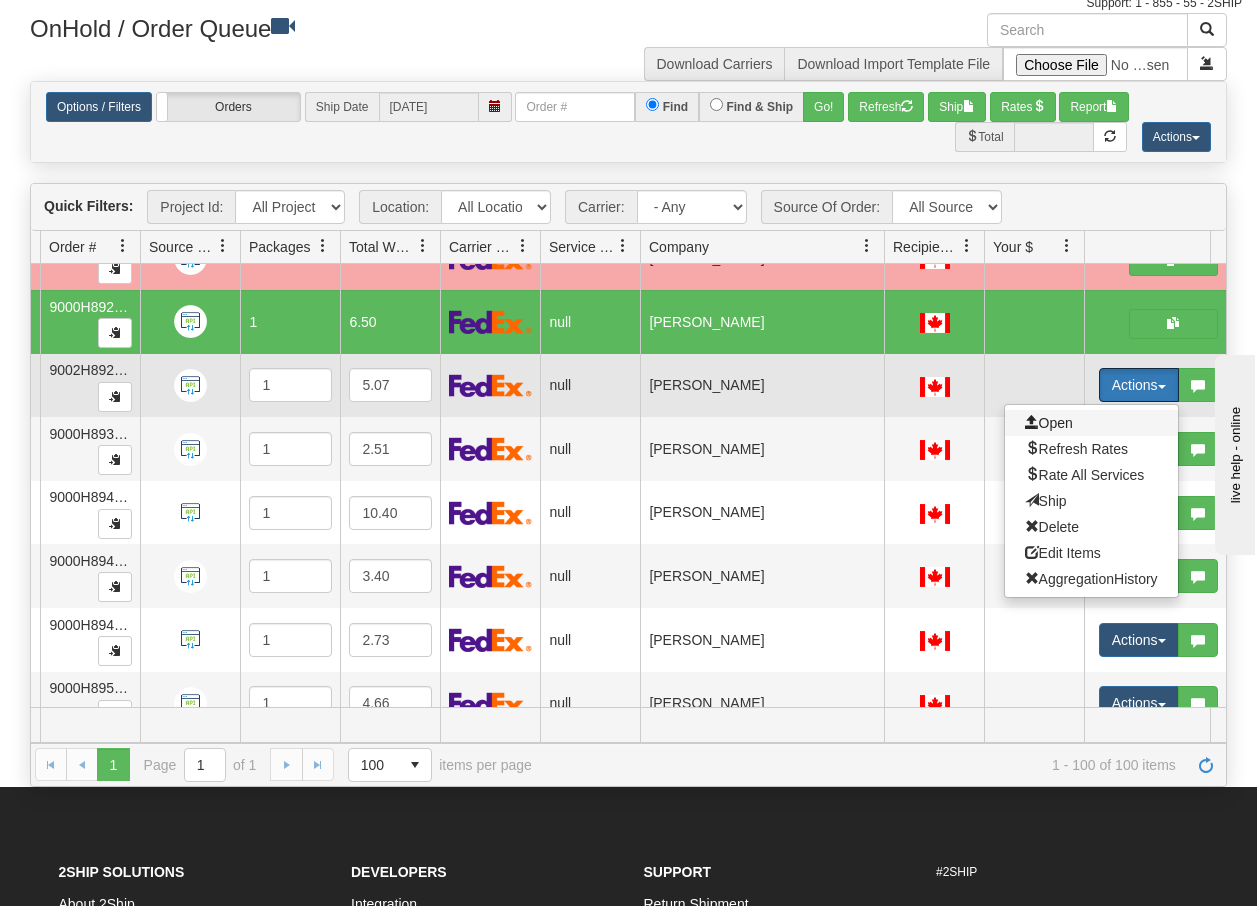 click on "Open" at bounding box center [1049, 423] 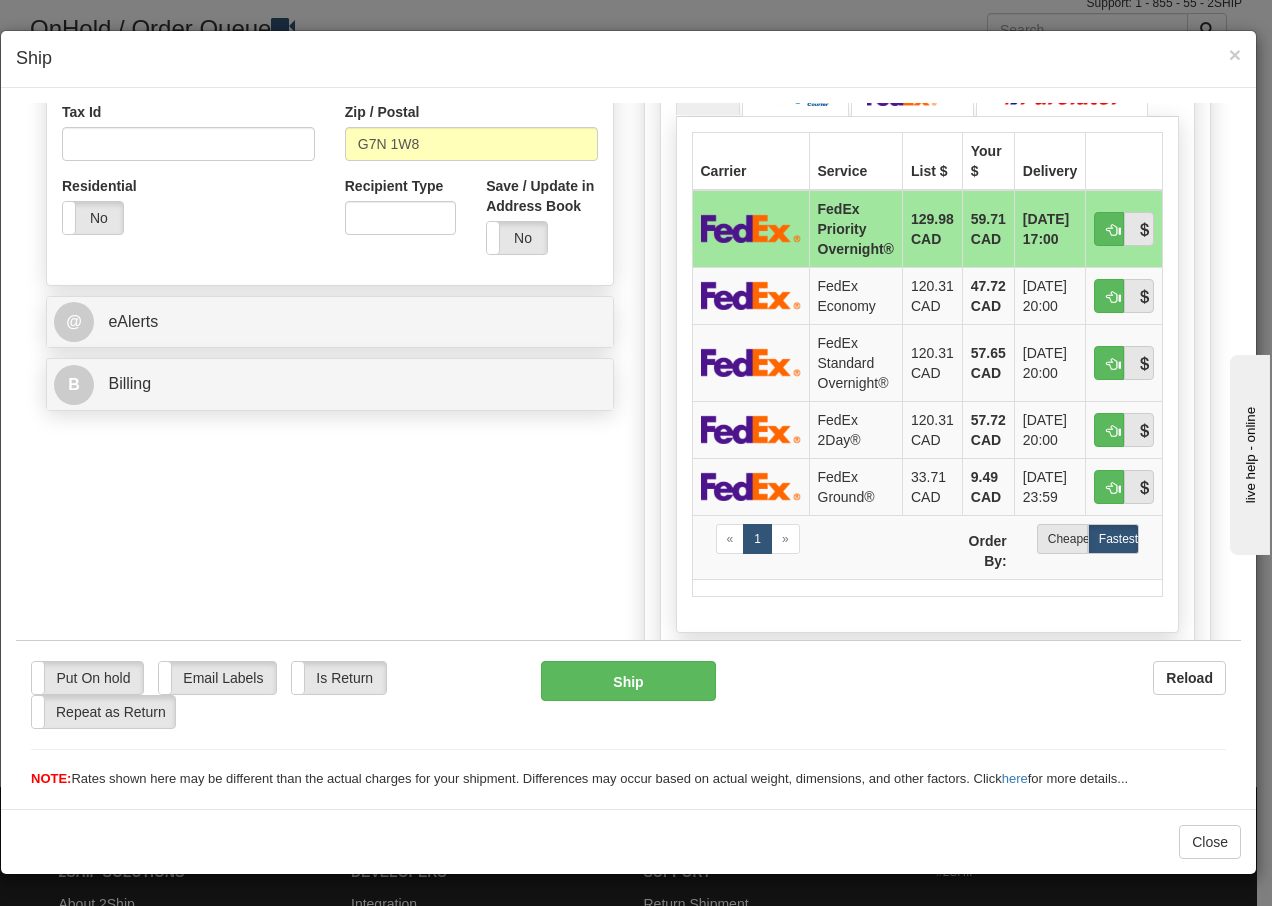 scroll, scrollTop: 627, scrollLeft: 0, axis: vertical 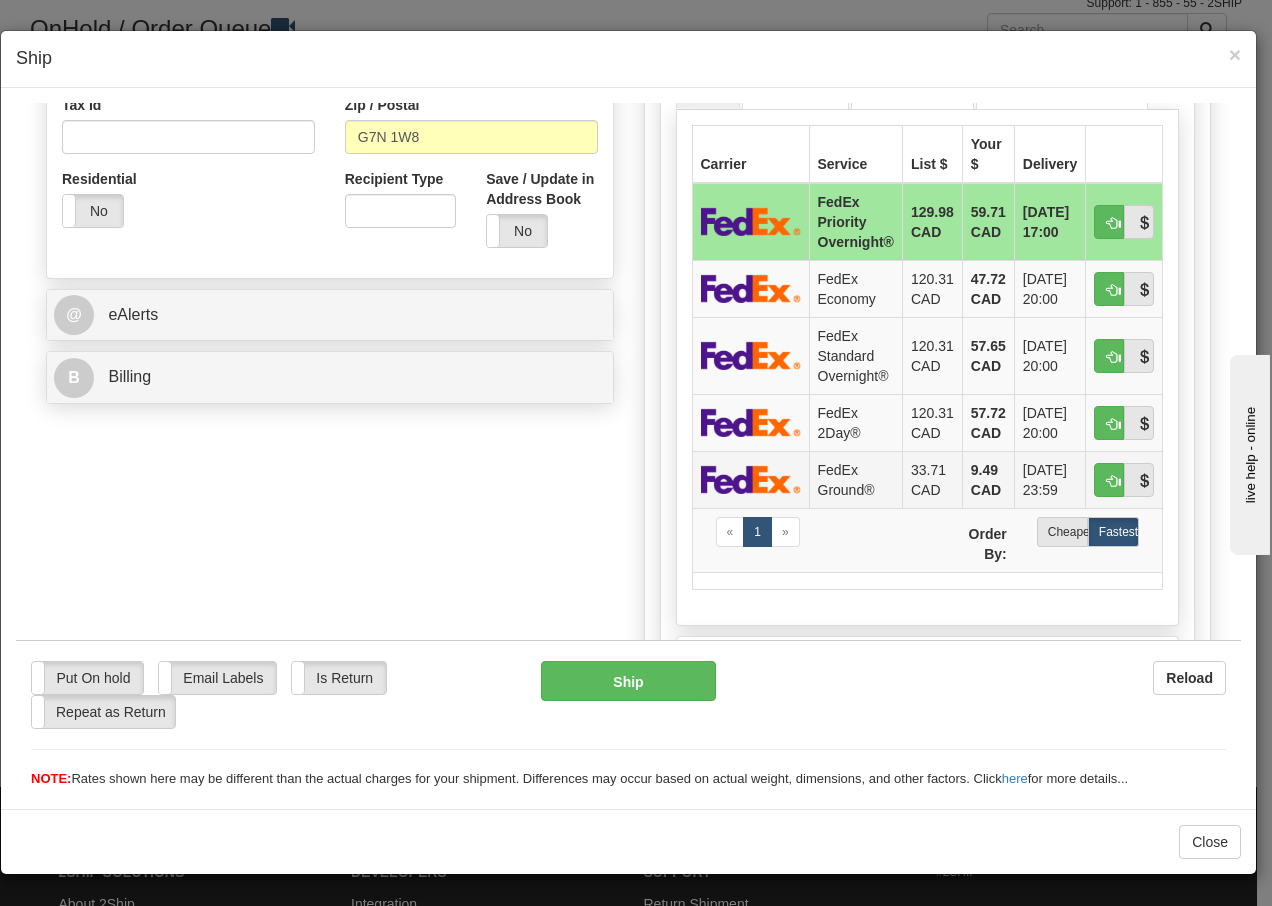 click on "FedEx Ground®" at bounding box center [855, 478] 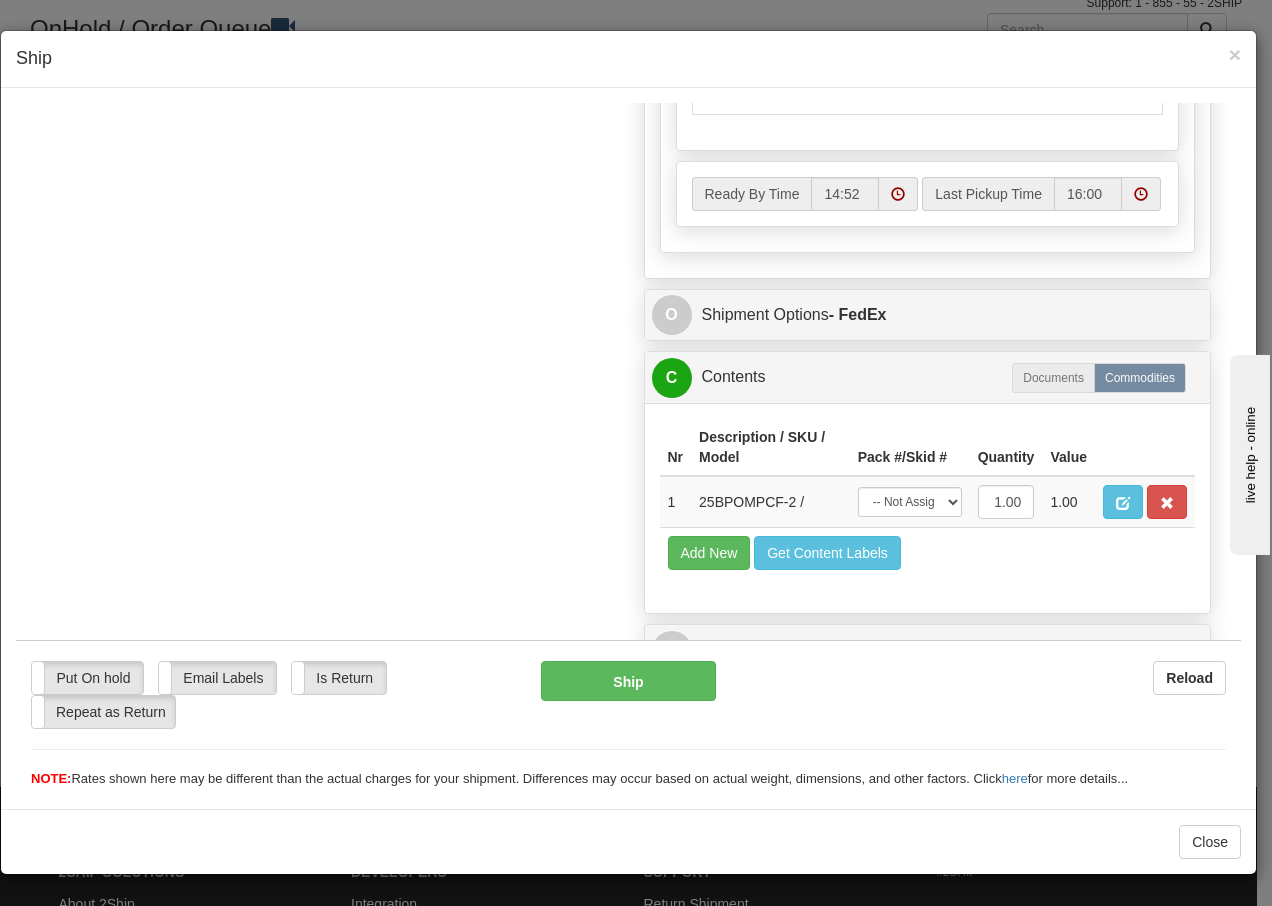 scroll, scrollTop: 1136, scrollLeft: 0, axis: vertical 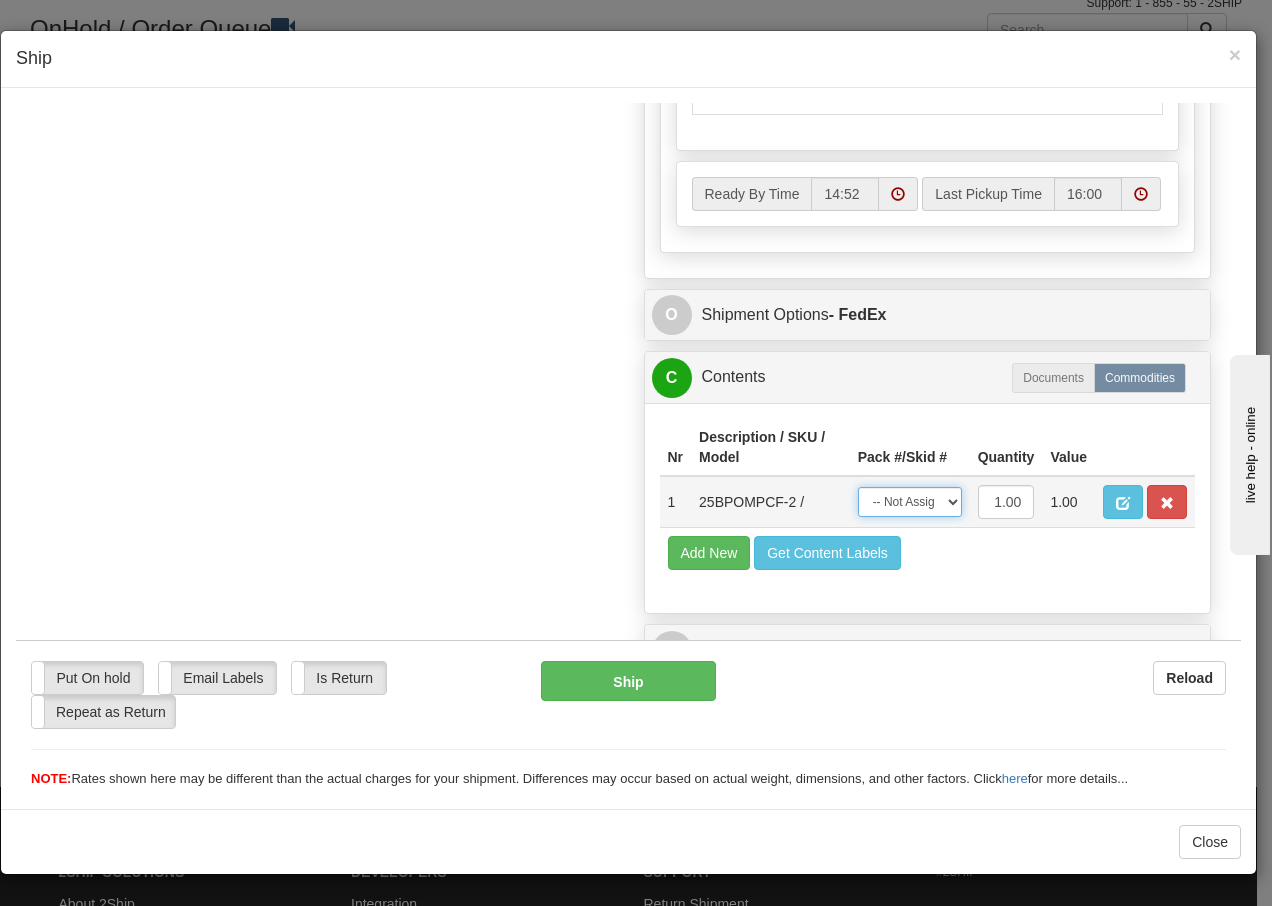 click on "-- Not Assigned --
Package 1" at bounding box center [910, 501] 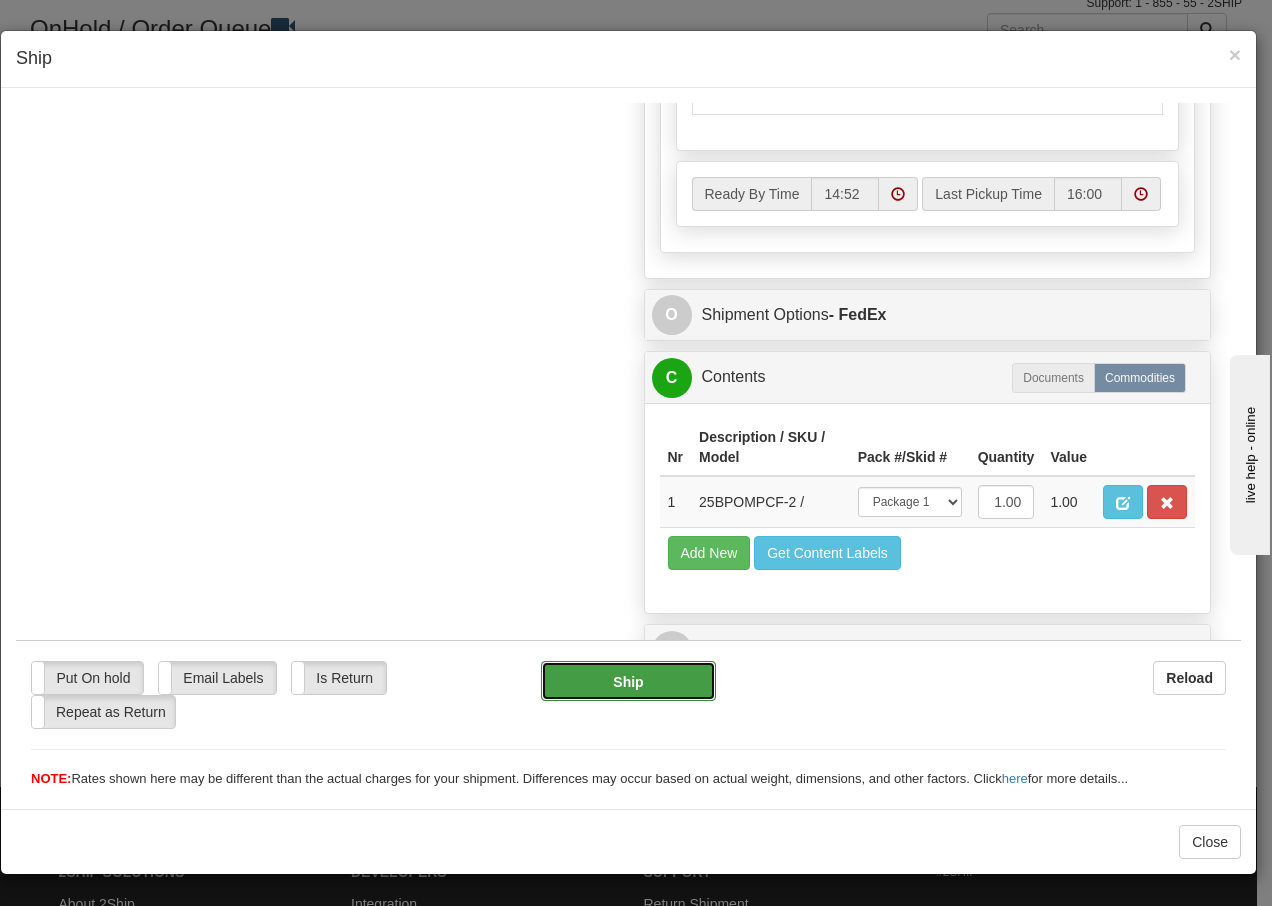 click on "Ship" at bounding box center (628, 680) 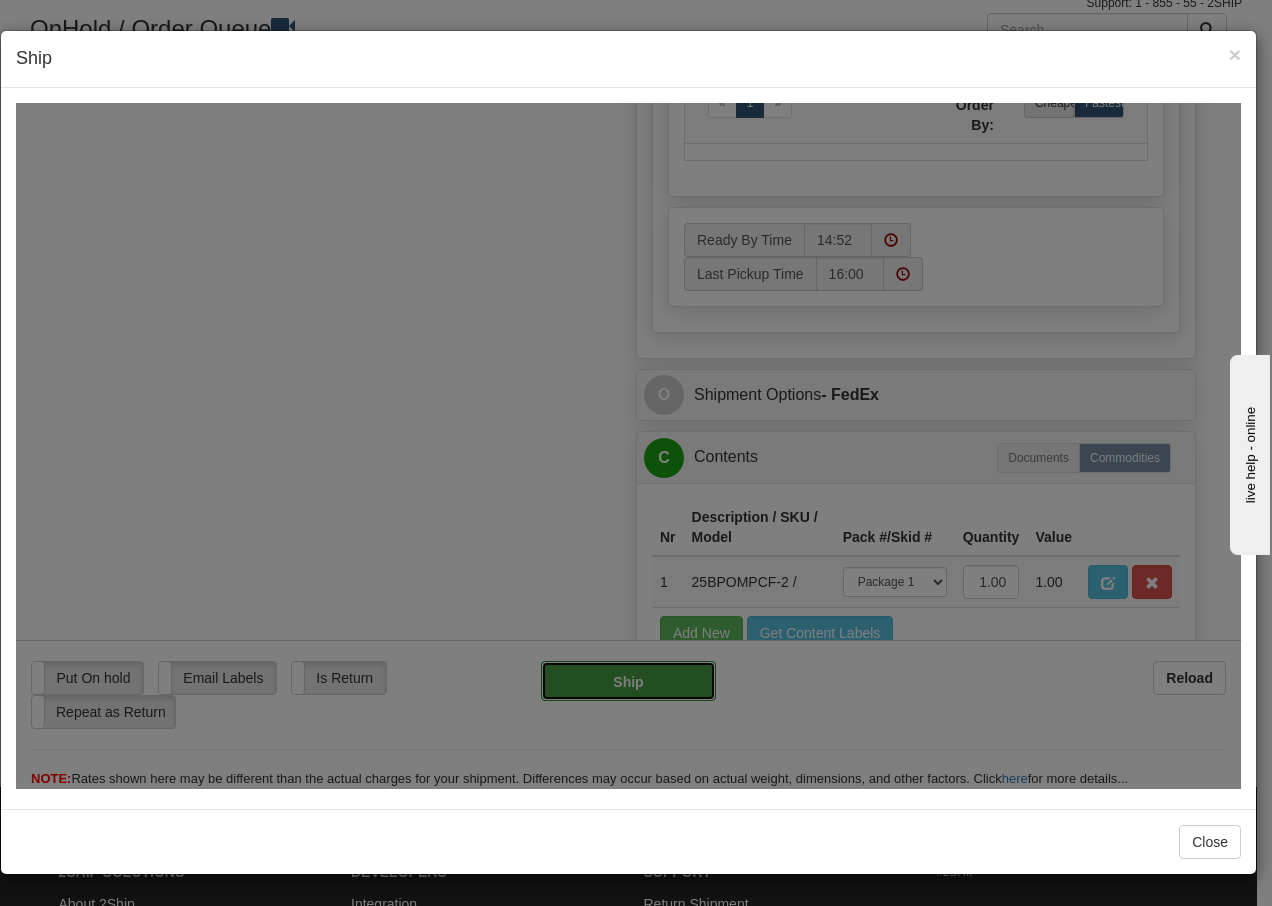type on "92" 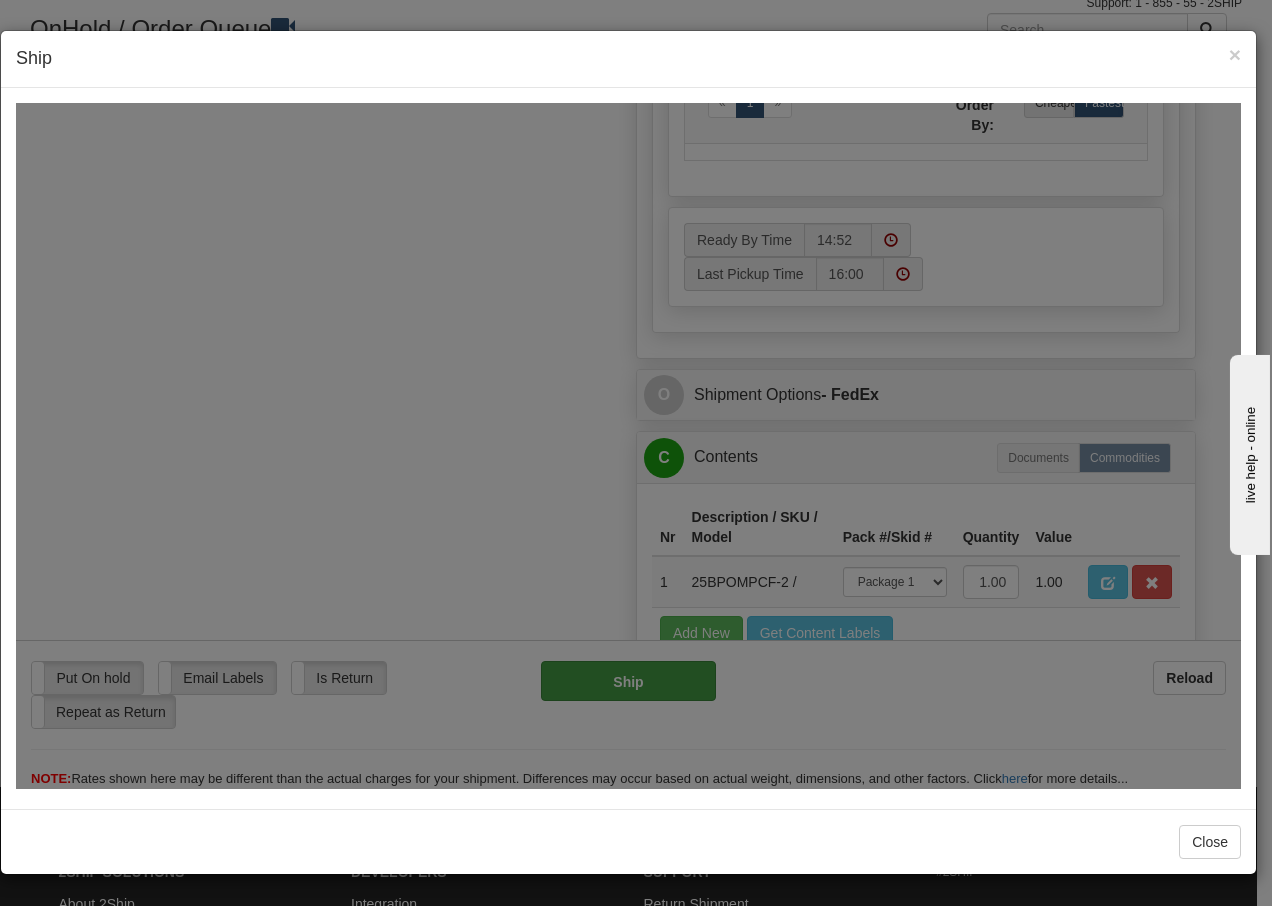 scroll, scrollTop: 1216, scrollLeft: 0, axis: vertical 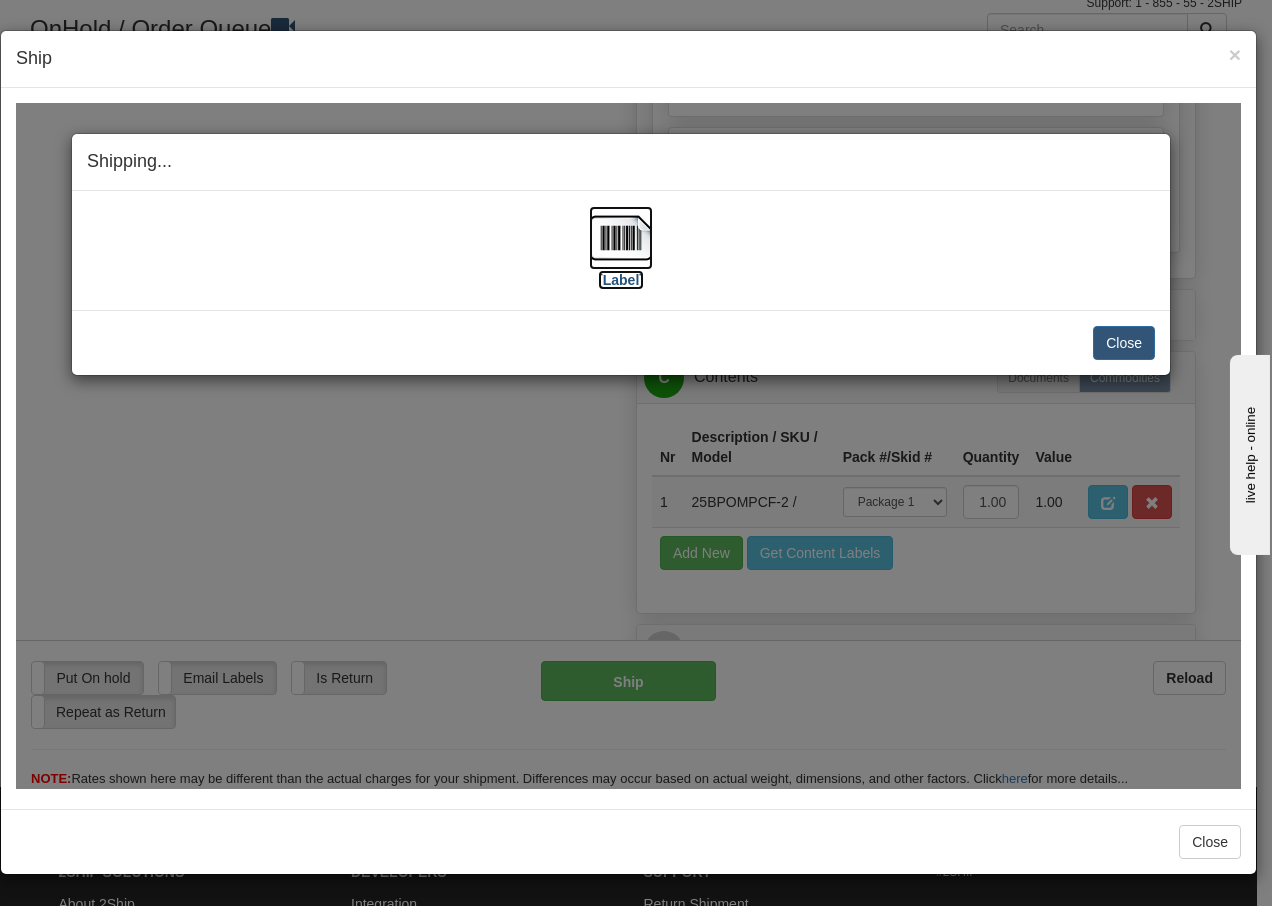 click at bounding box center (621, 237) 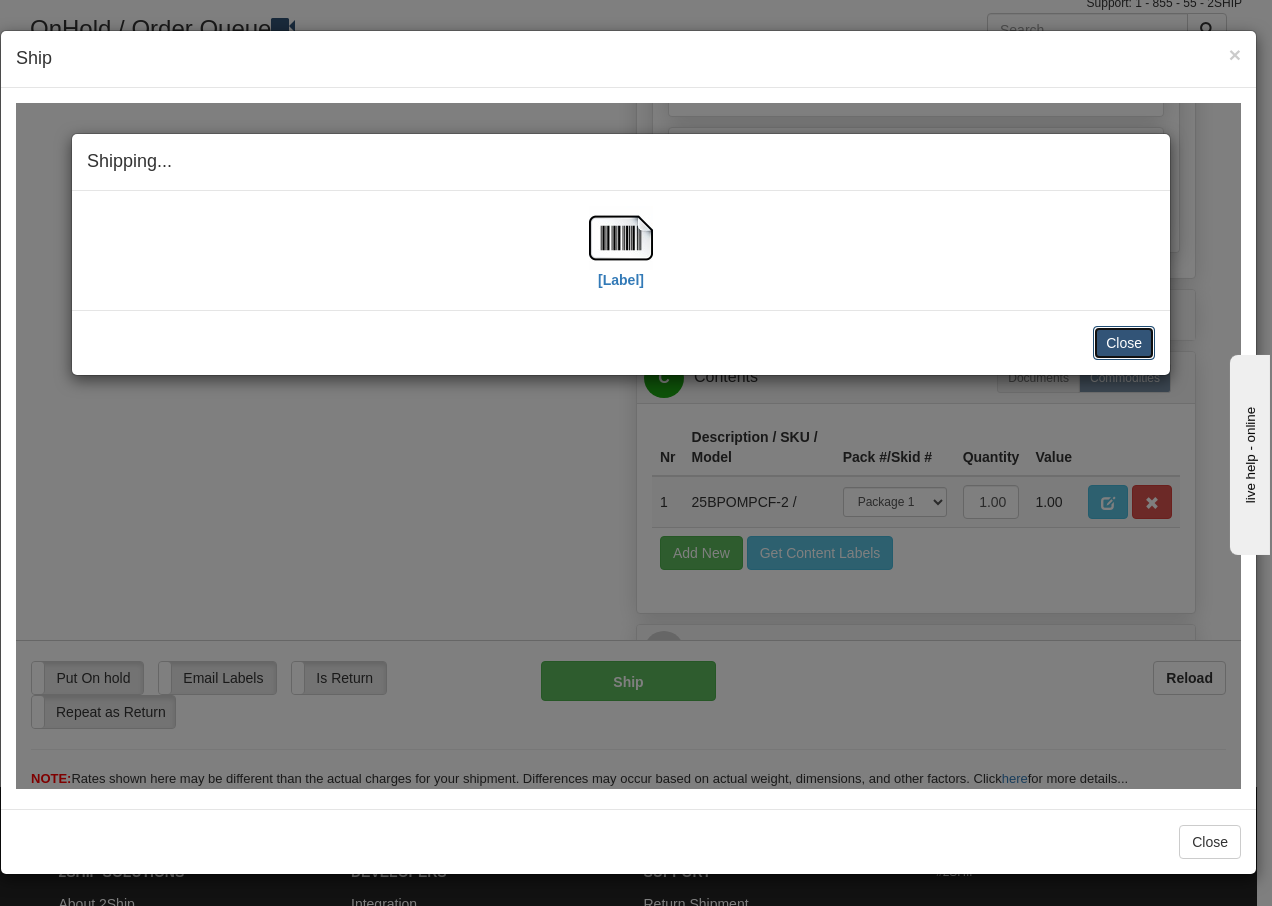 click on "Close" at bounding box center (1124, 342) 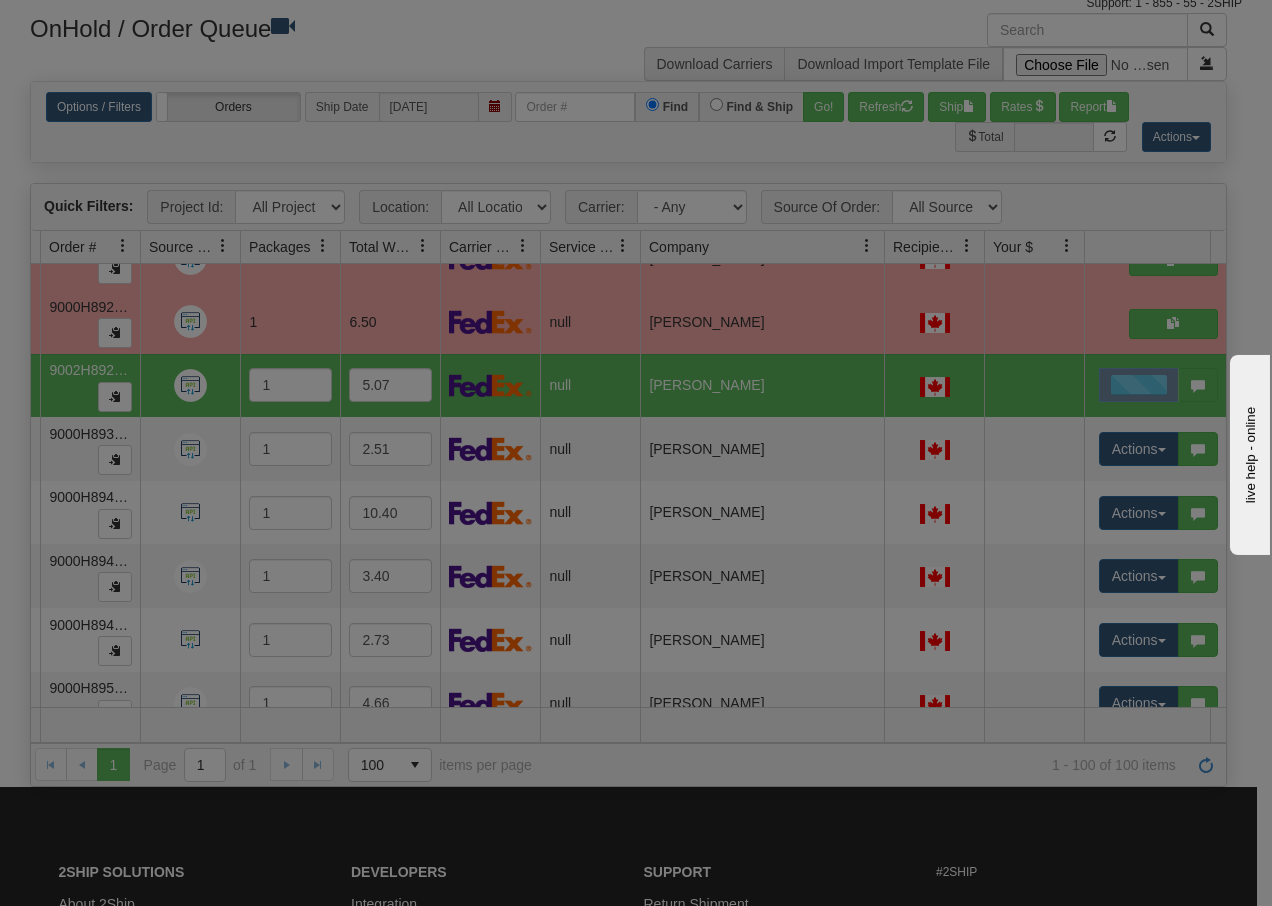 scroll, scrollTop: 0, scrollLeft: 0, axis: both 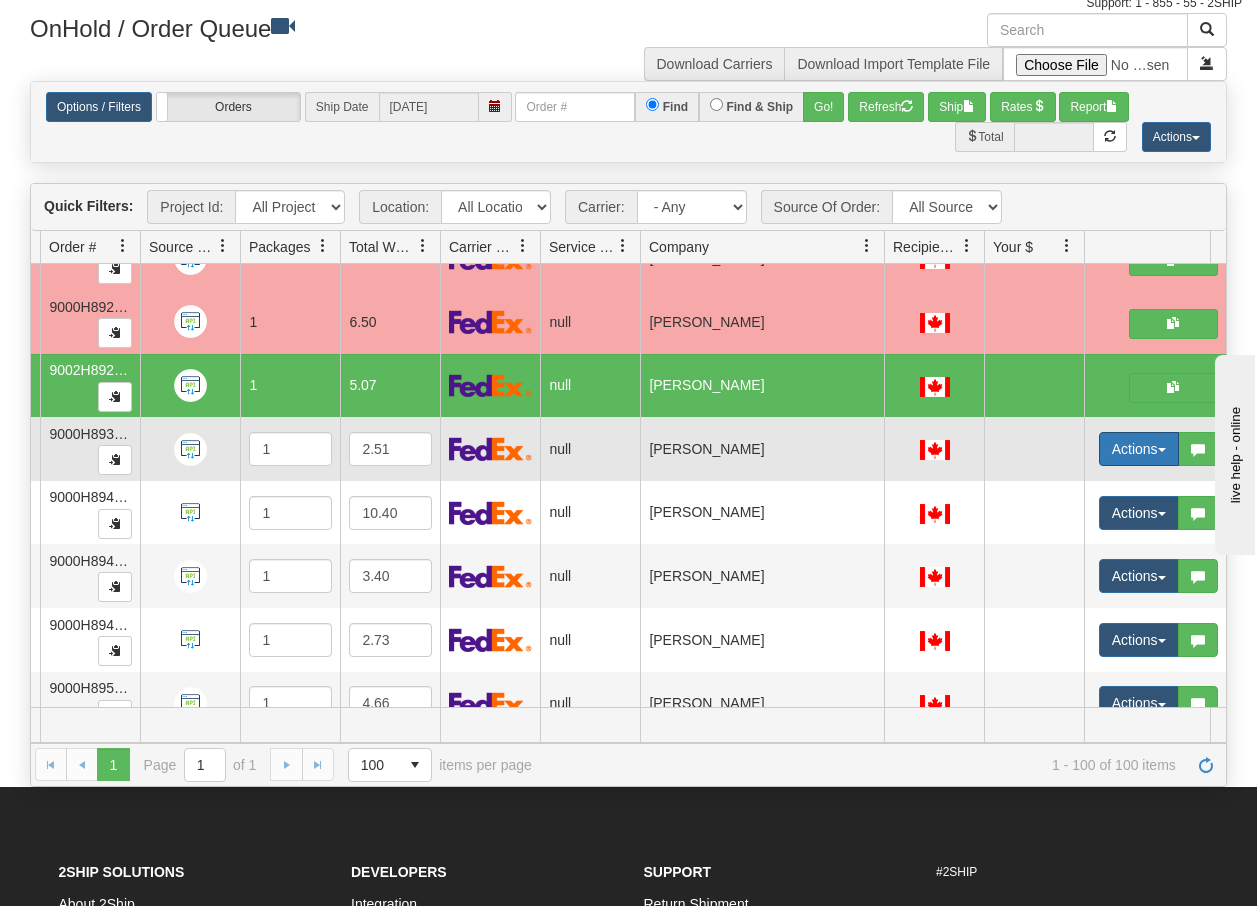 click at bounding box center [1162, 450] 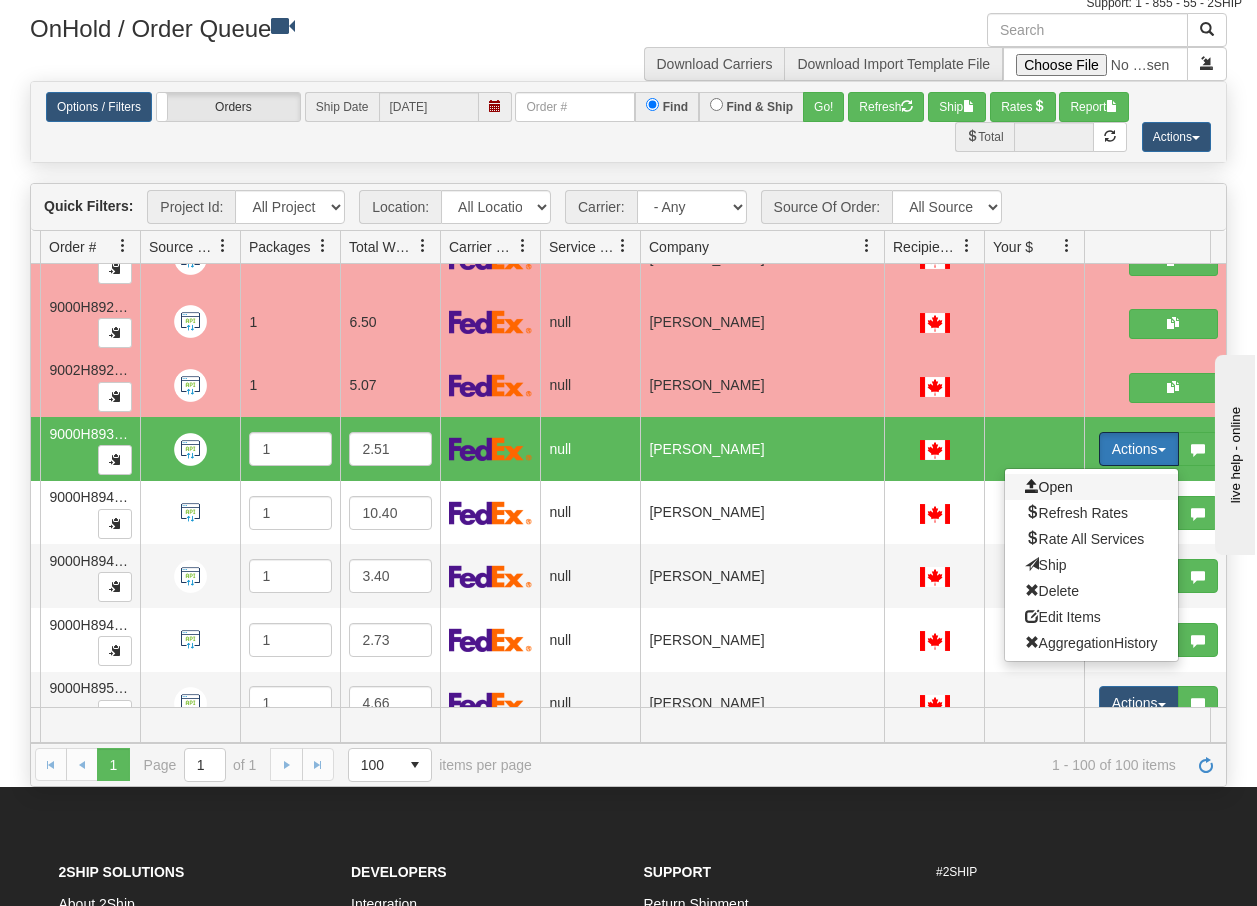 click on "Open" at bounding box center [1049, 487] 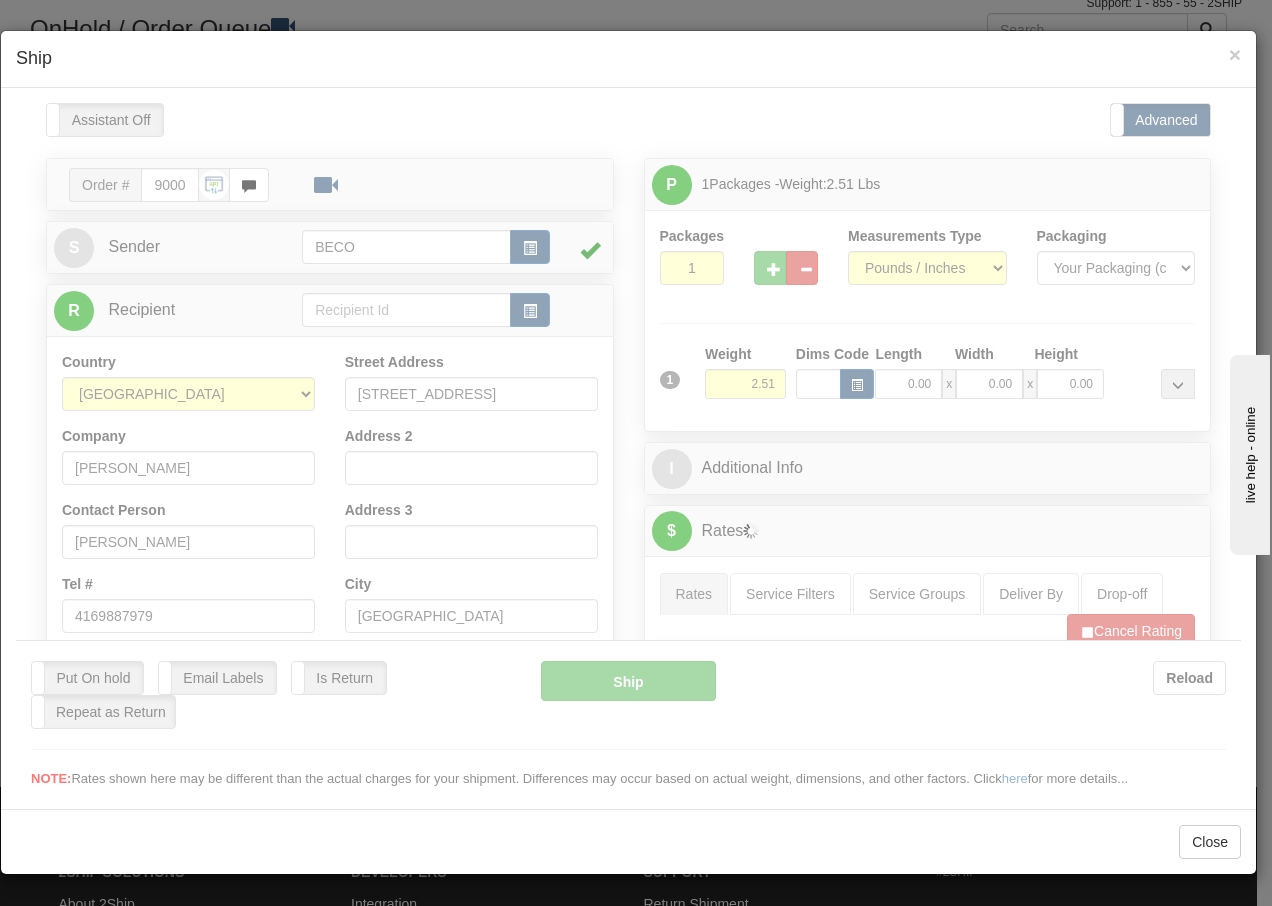 scroll, scrollTop: 0, scrollLeft: 0, axis: both 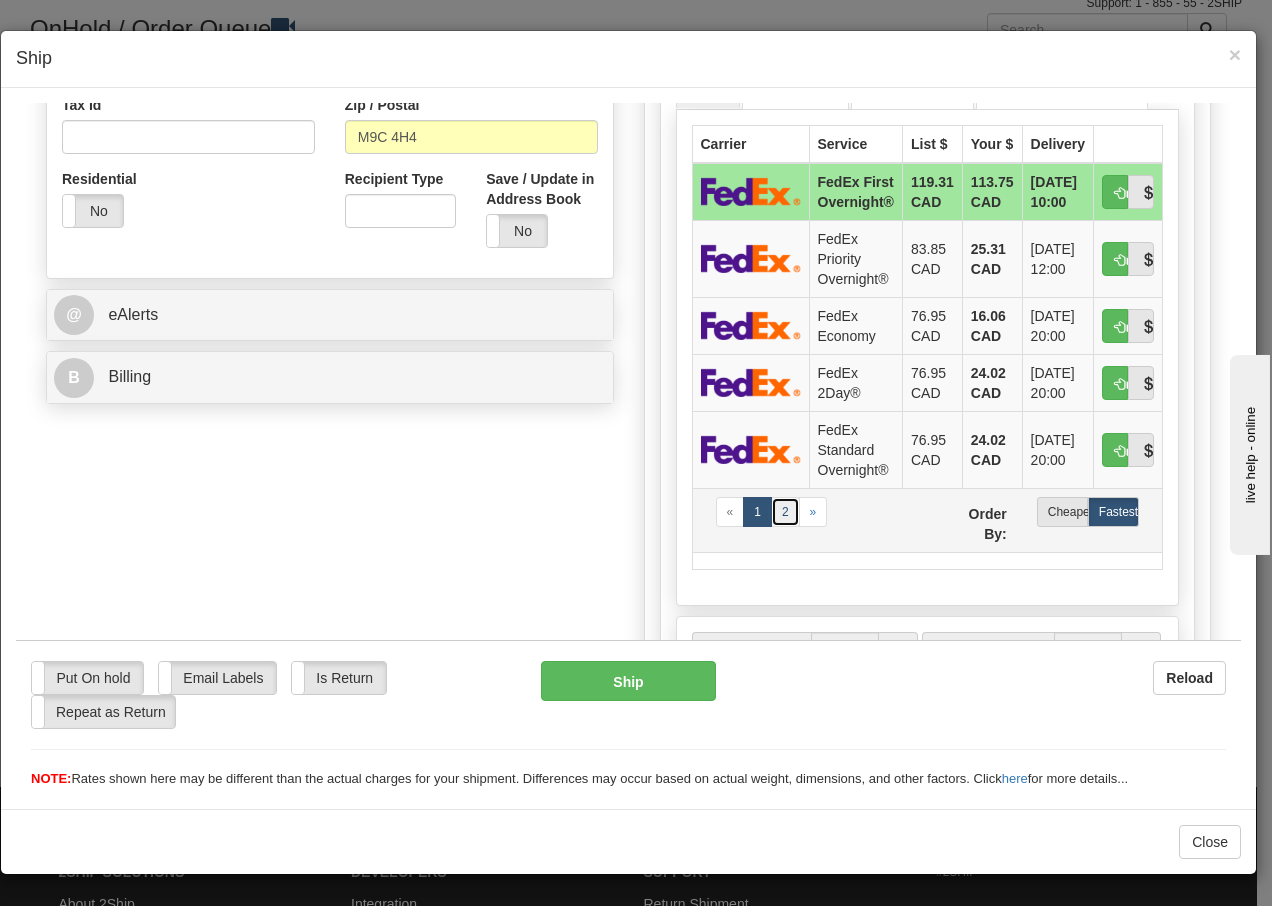 click on "2" at bounding box center [785, 511] 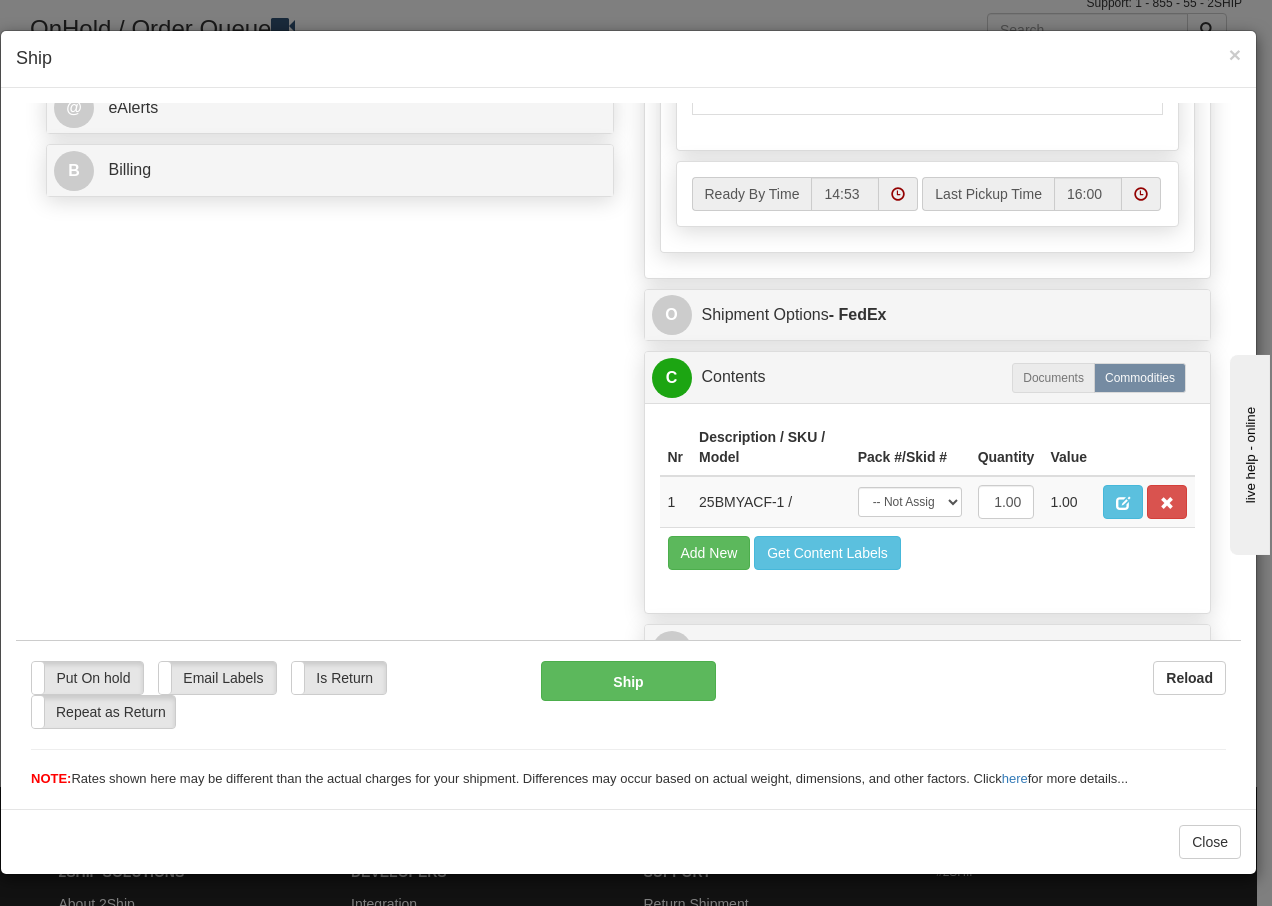scroll, scrollTop: 868, scrollLeft: 0, axis: vertical 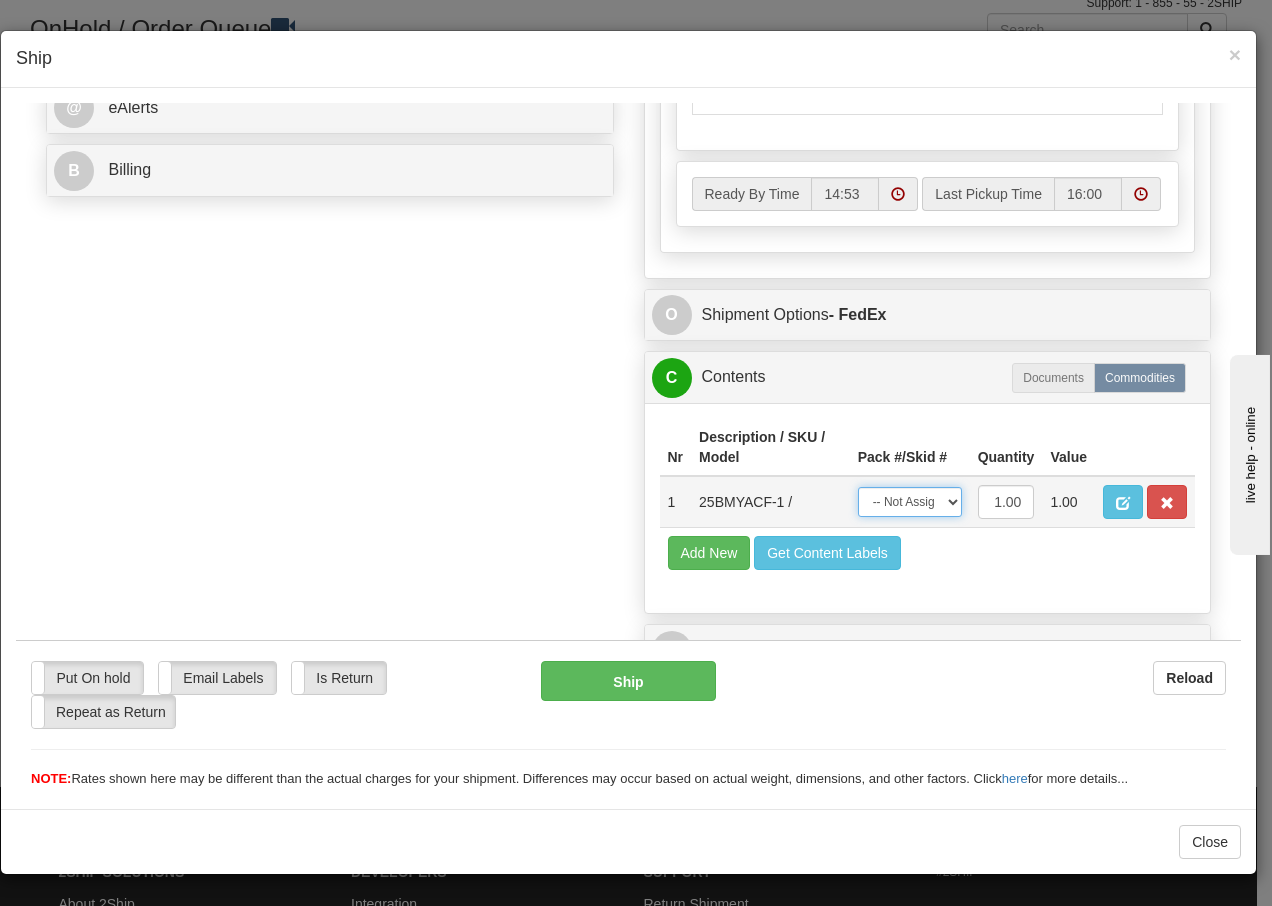 click on "-- Not Assigned --
Package 1" at bounding box center (910, 501) 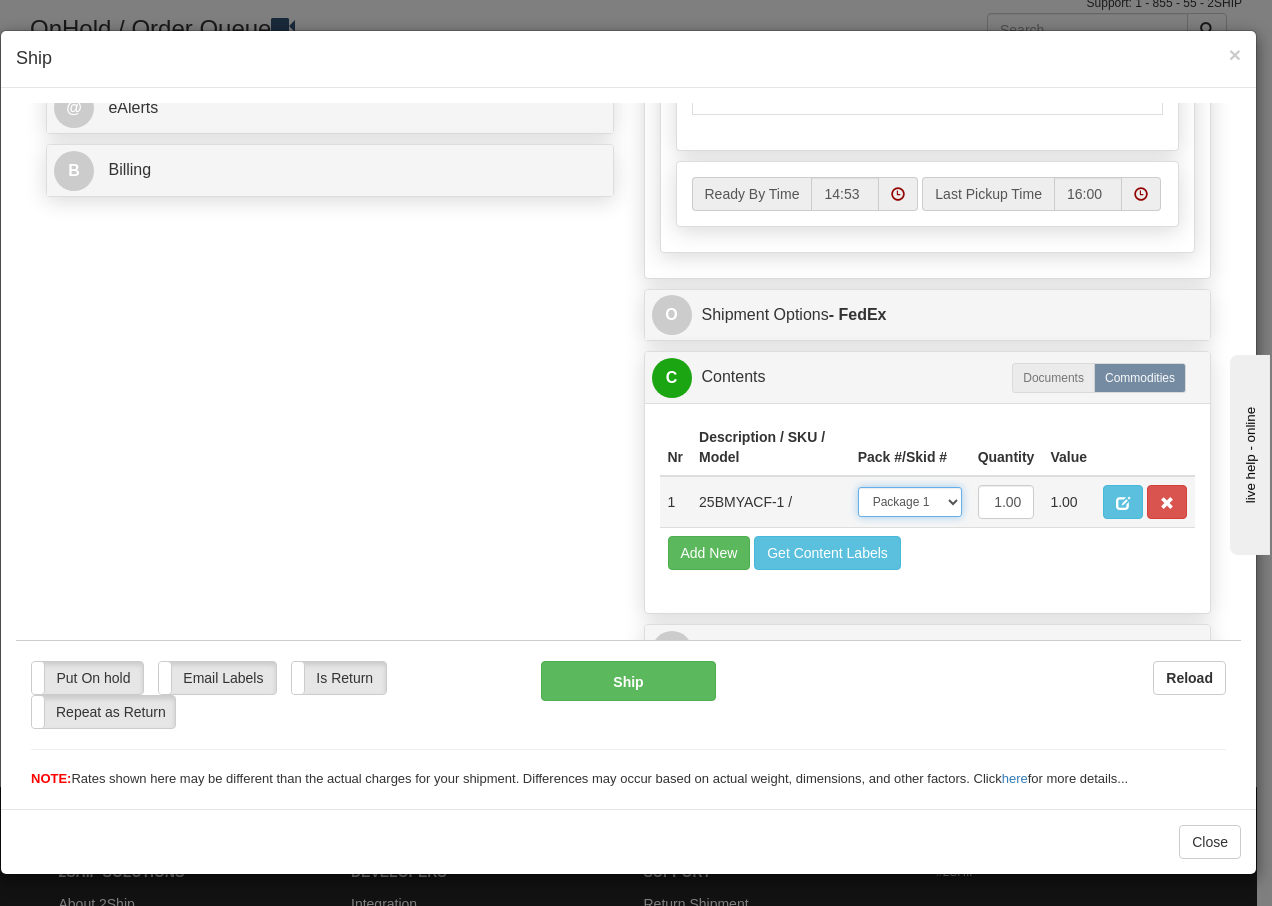 click on "-- Not Assigned --
Package 1" at bounding box center (910, 501) 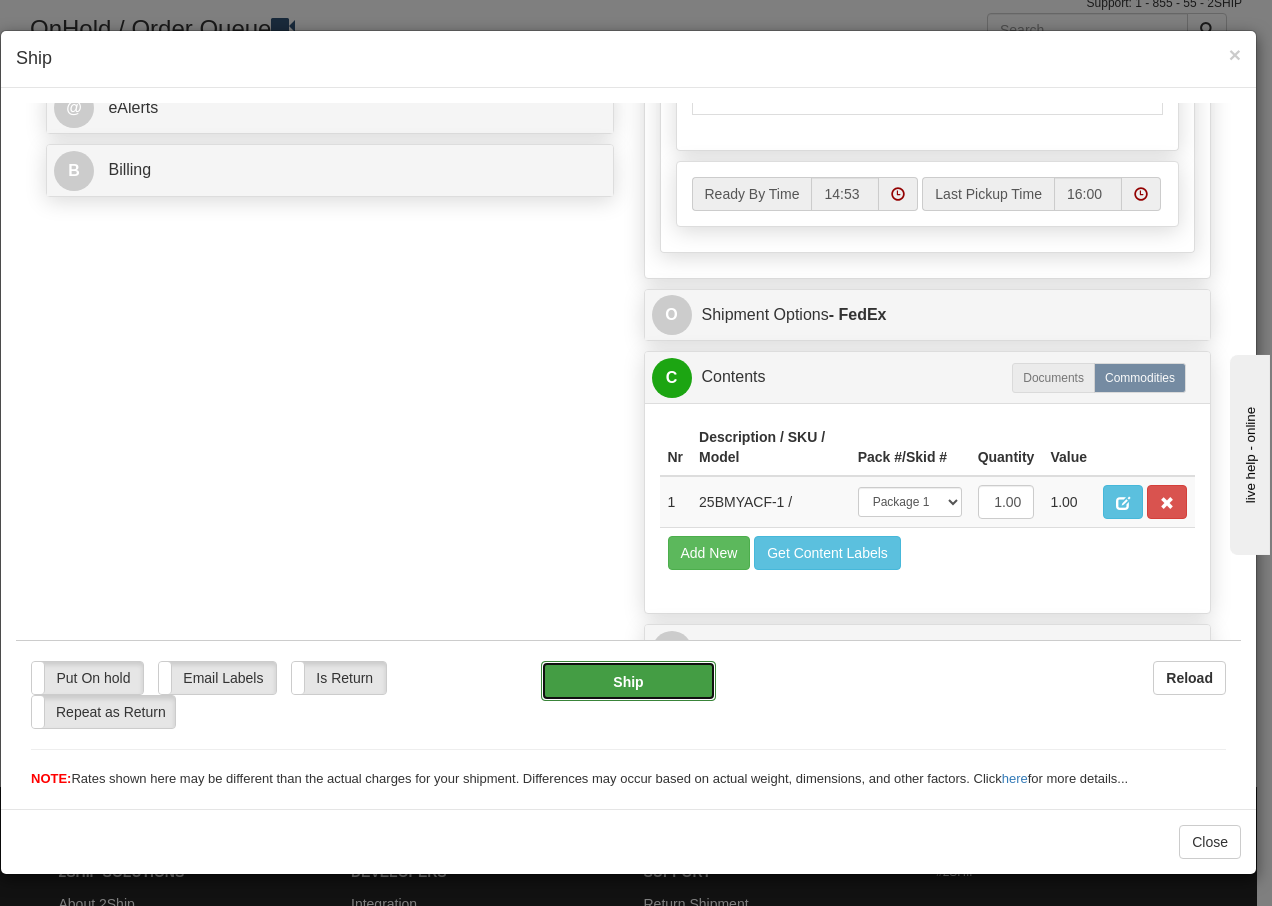 click on "Ship" at bounding box center [628, 680] 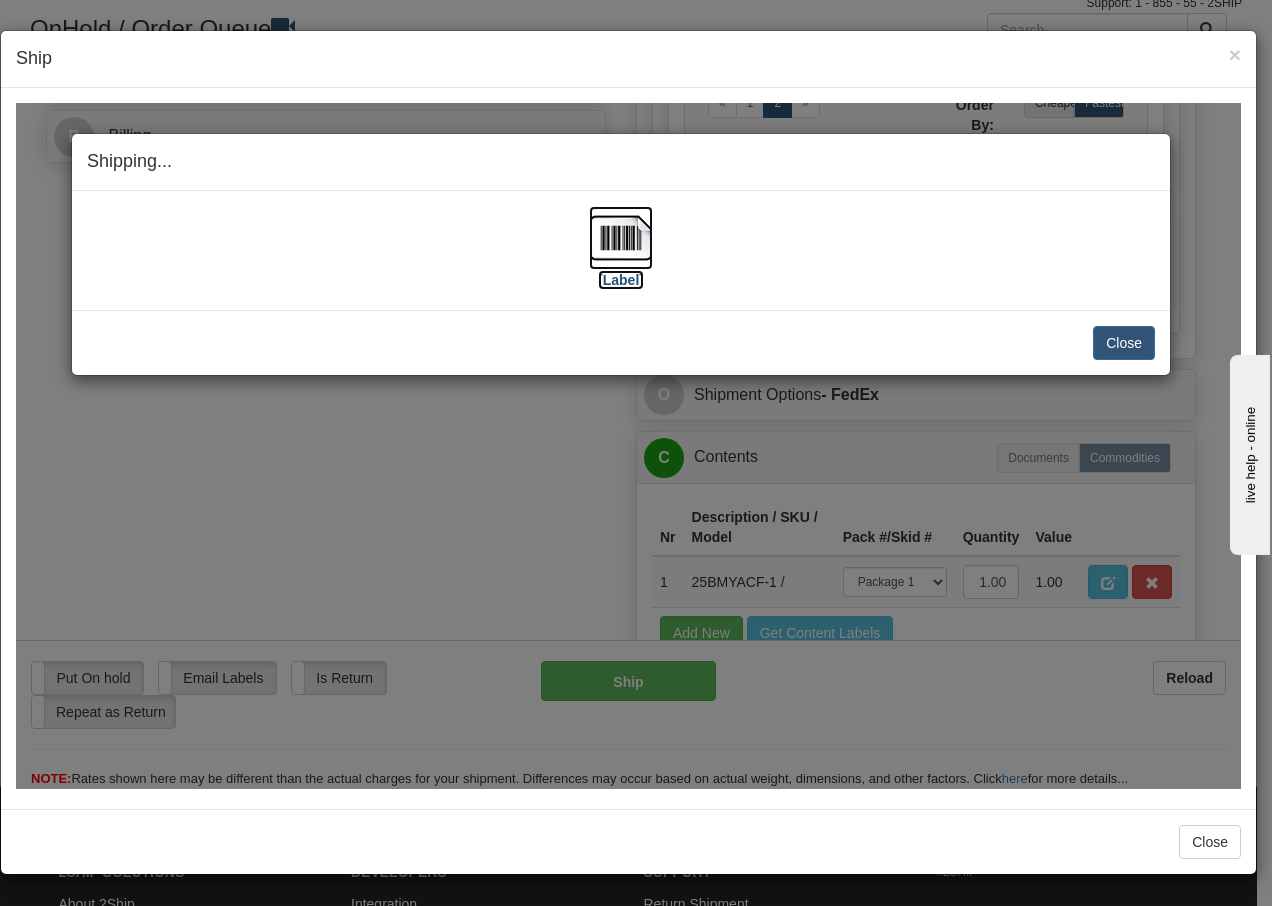 click at bounding box center (621, 237) 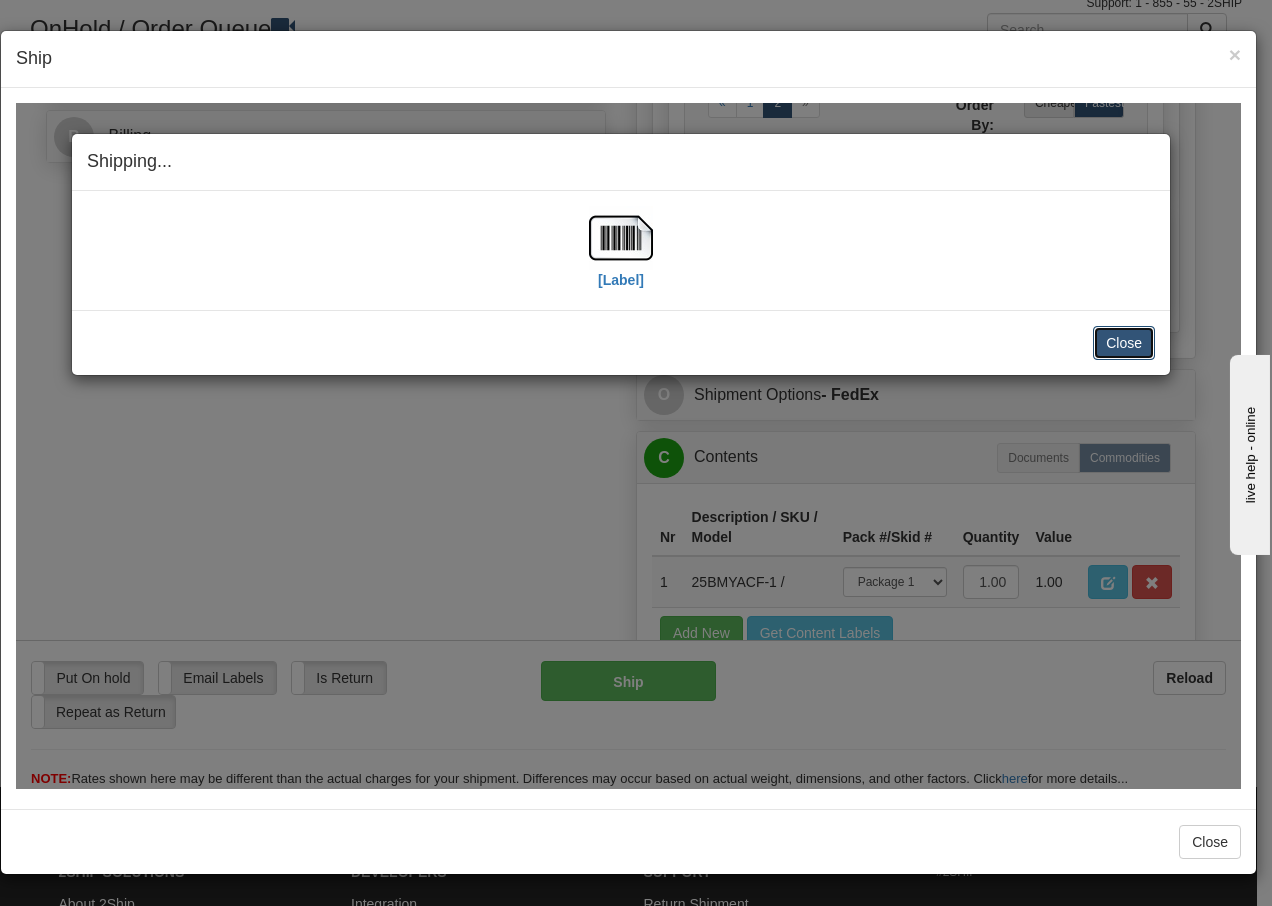 click on "Close" at bounding box center [1124, 342] 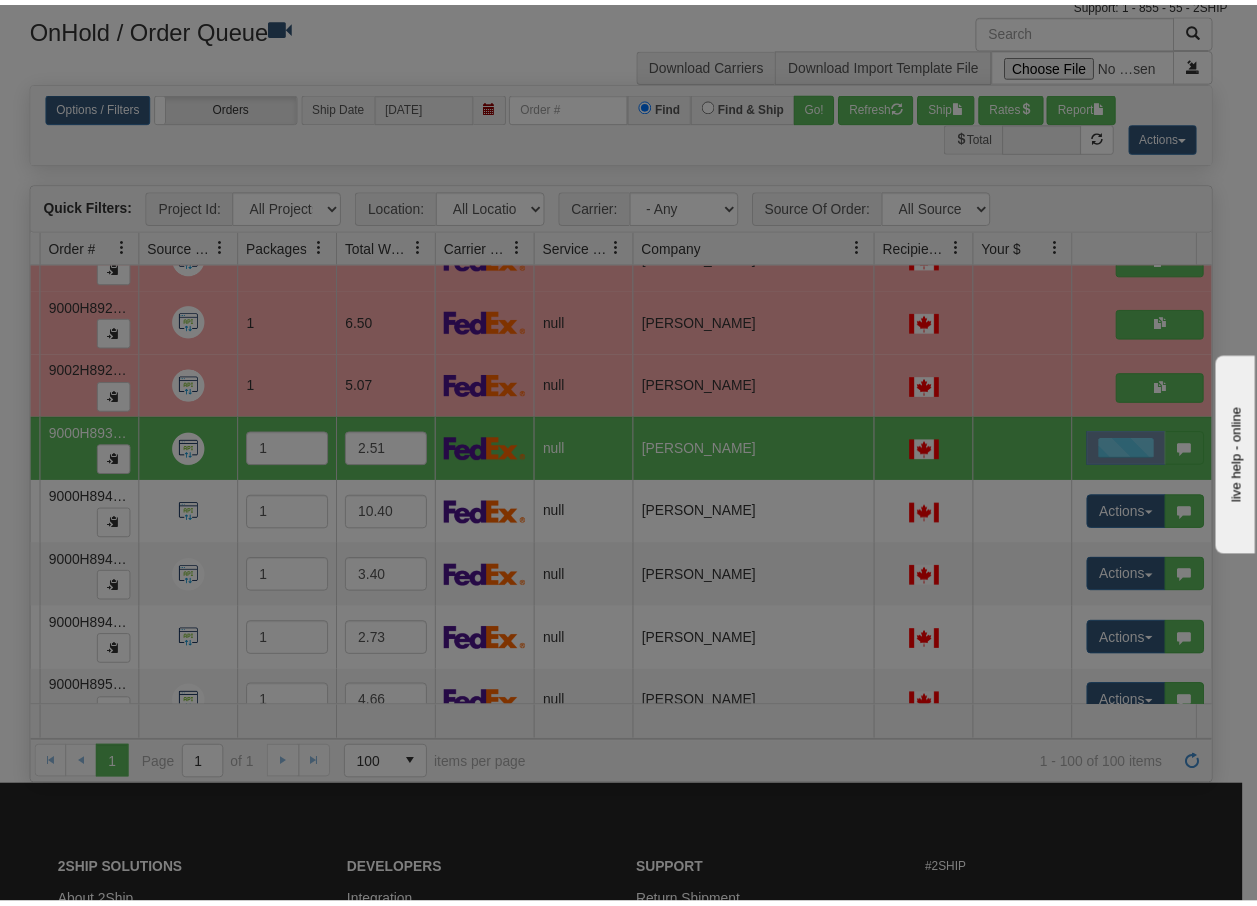scroll, scrollTop: 0, scrollLeft: 0, axis: both 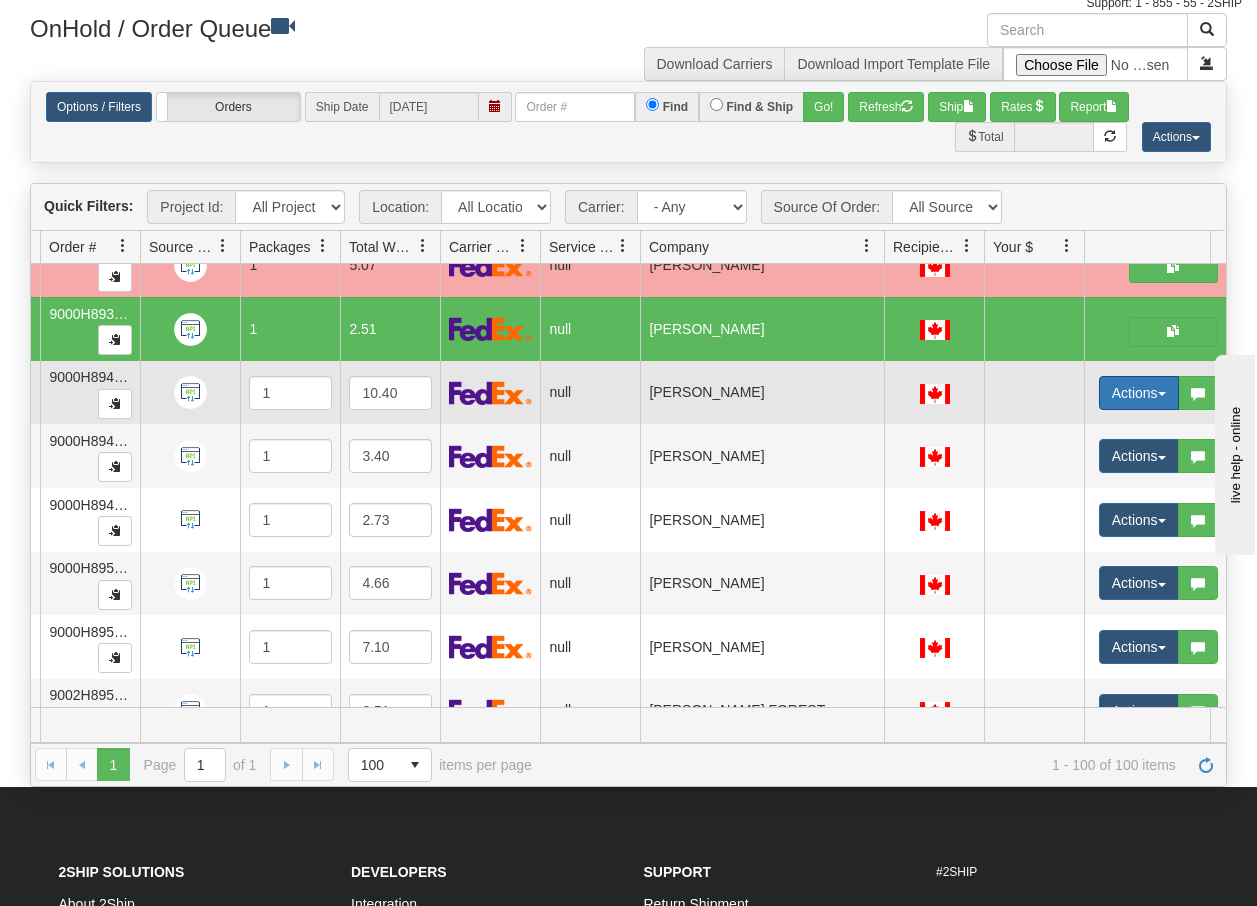 click on "Actions" at bounding box center (1139, 393) 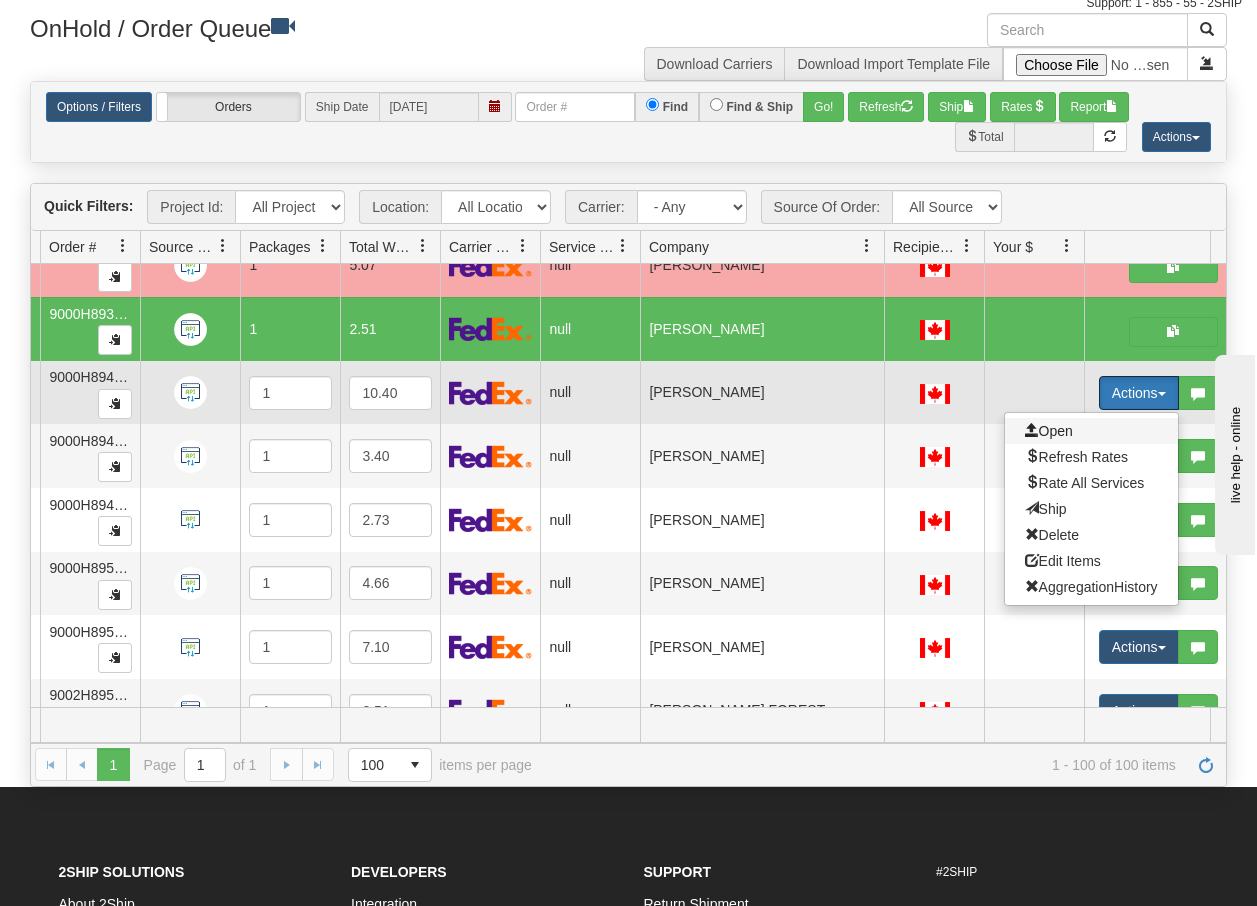 click on "Open" at bounding box center (1049, 431) 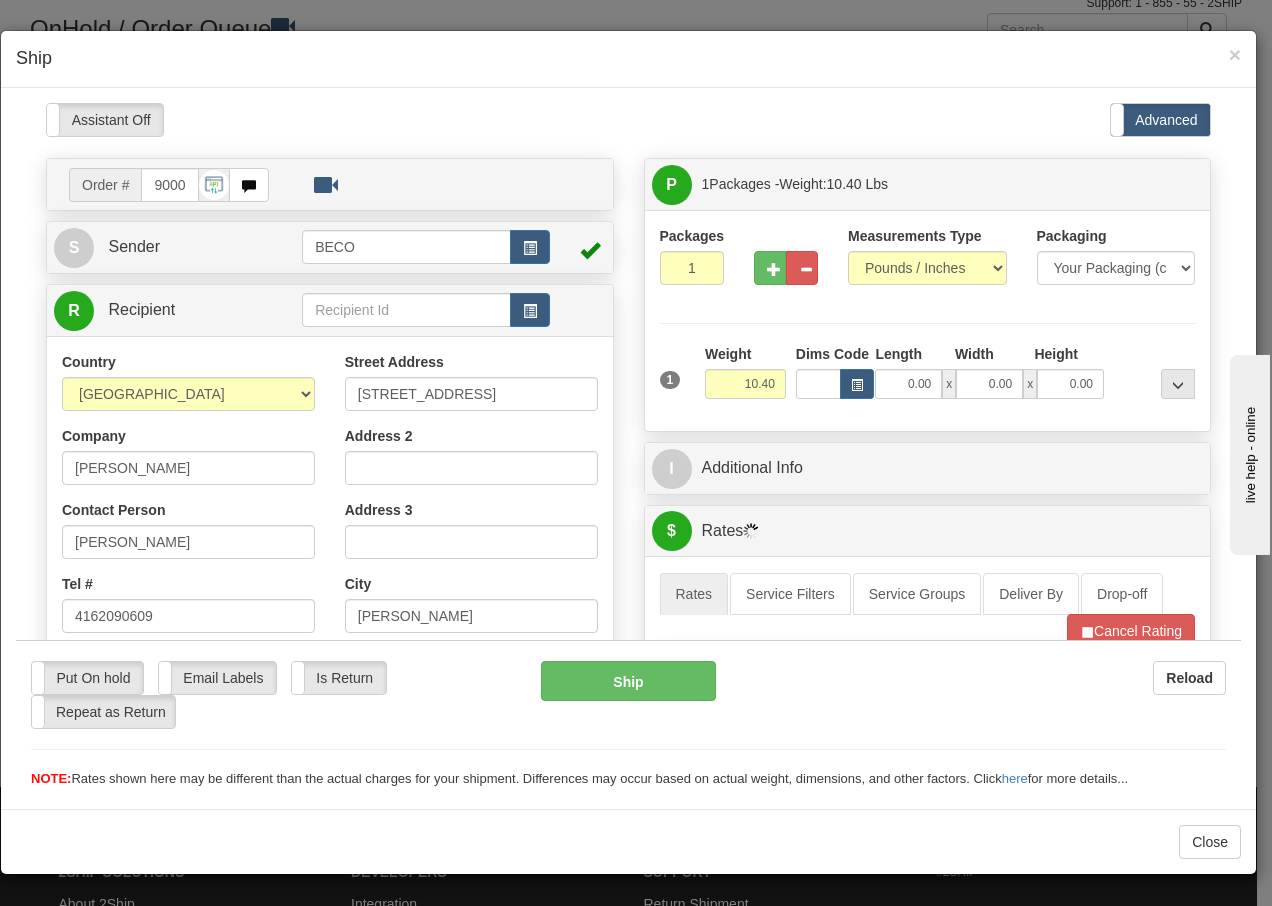 scroll, scrollTop: 0, scrollLeft: 0, axis: both 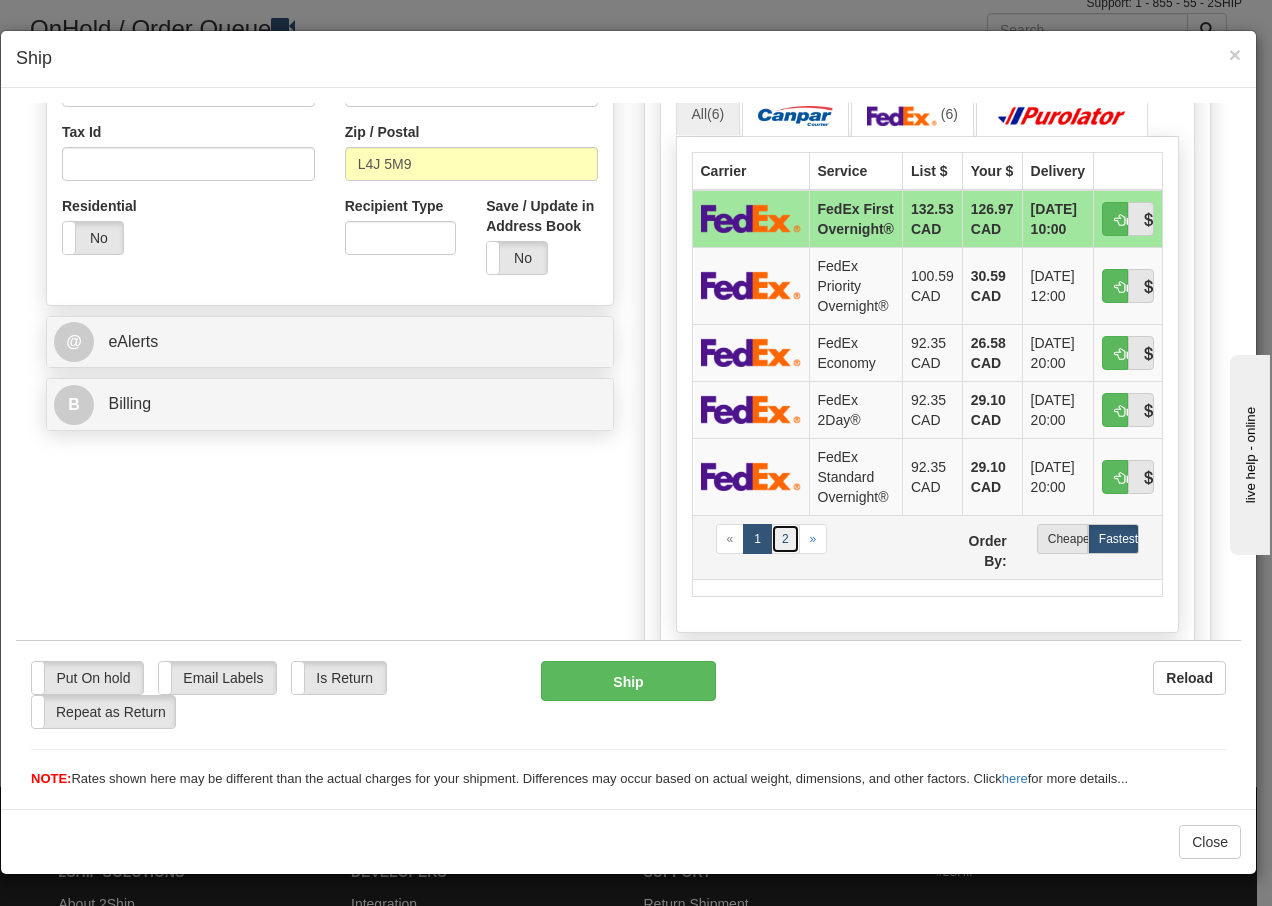 click on "2" at bounding box center (785, 538) 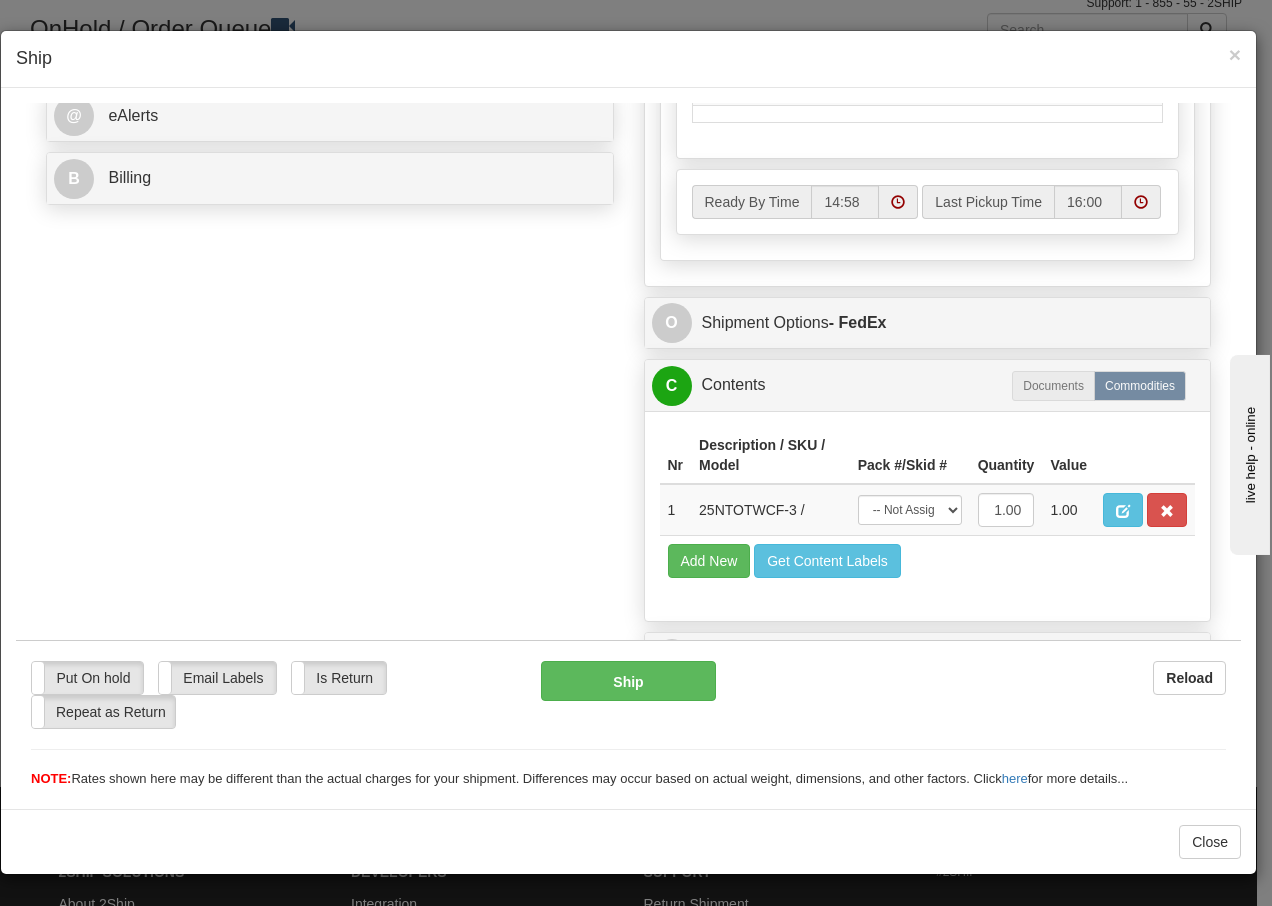 scroll, scrollTop: 868, scrollLeft: 0, axis: vertical 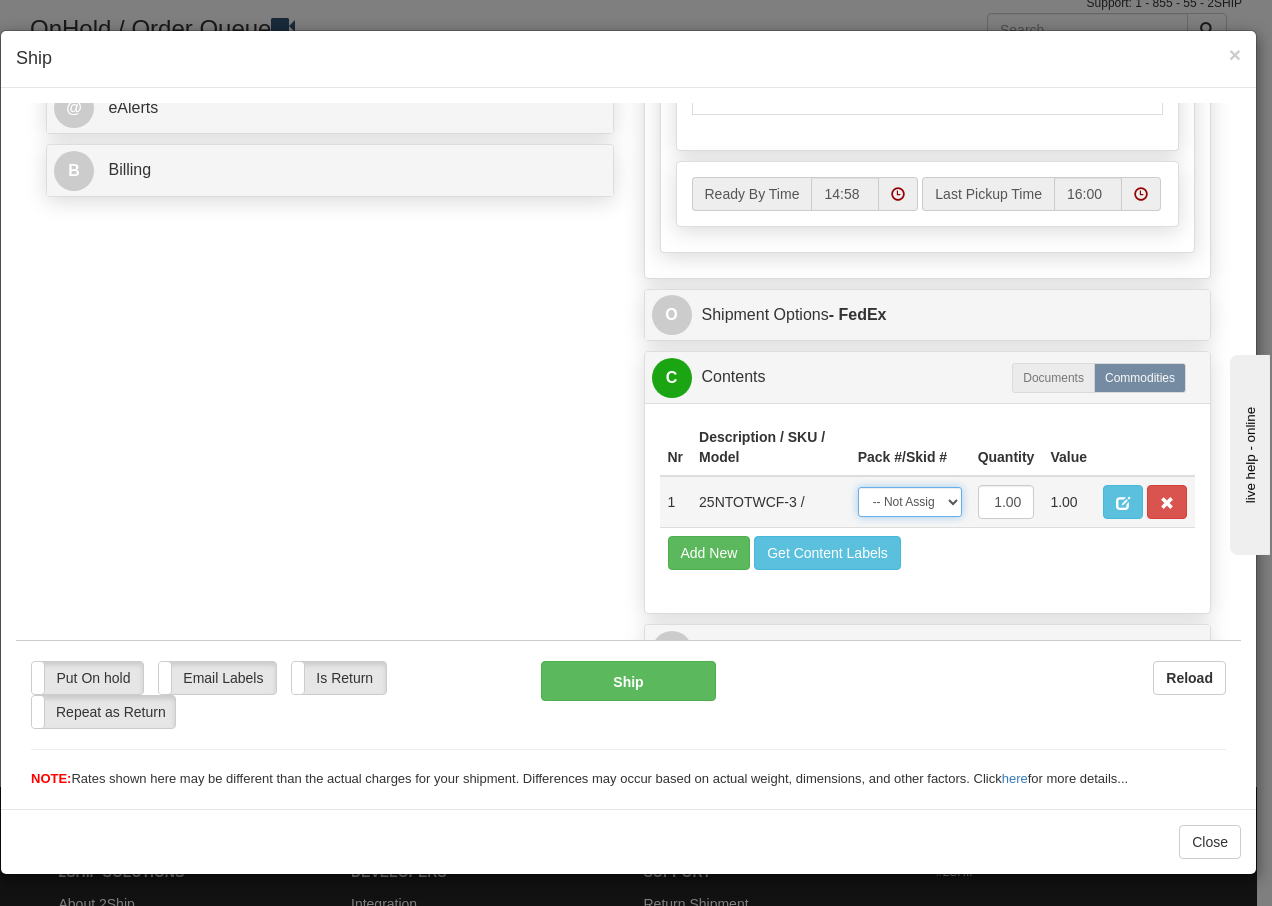 drag, startPoint x: 937, startPoint y: 497, endPoint x: 922, endPoint y: 519, distance: 26.627054 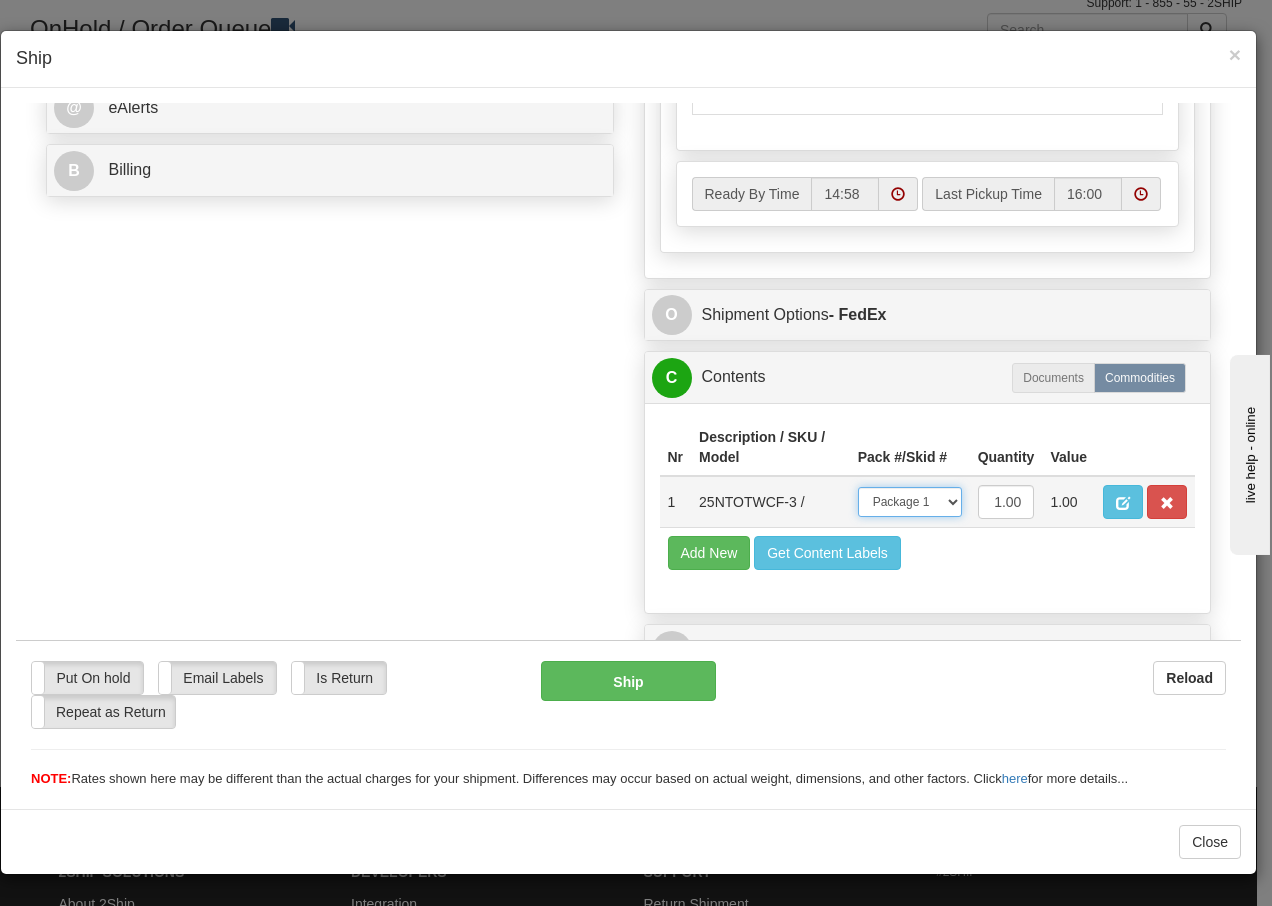click on "-- Not Assigned --
Package 1" at bounding box center [910, 501] 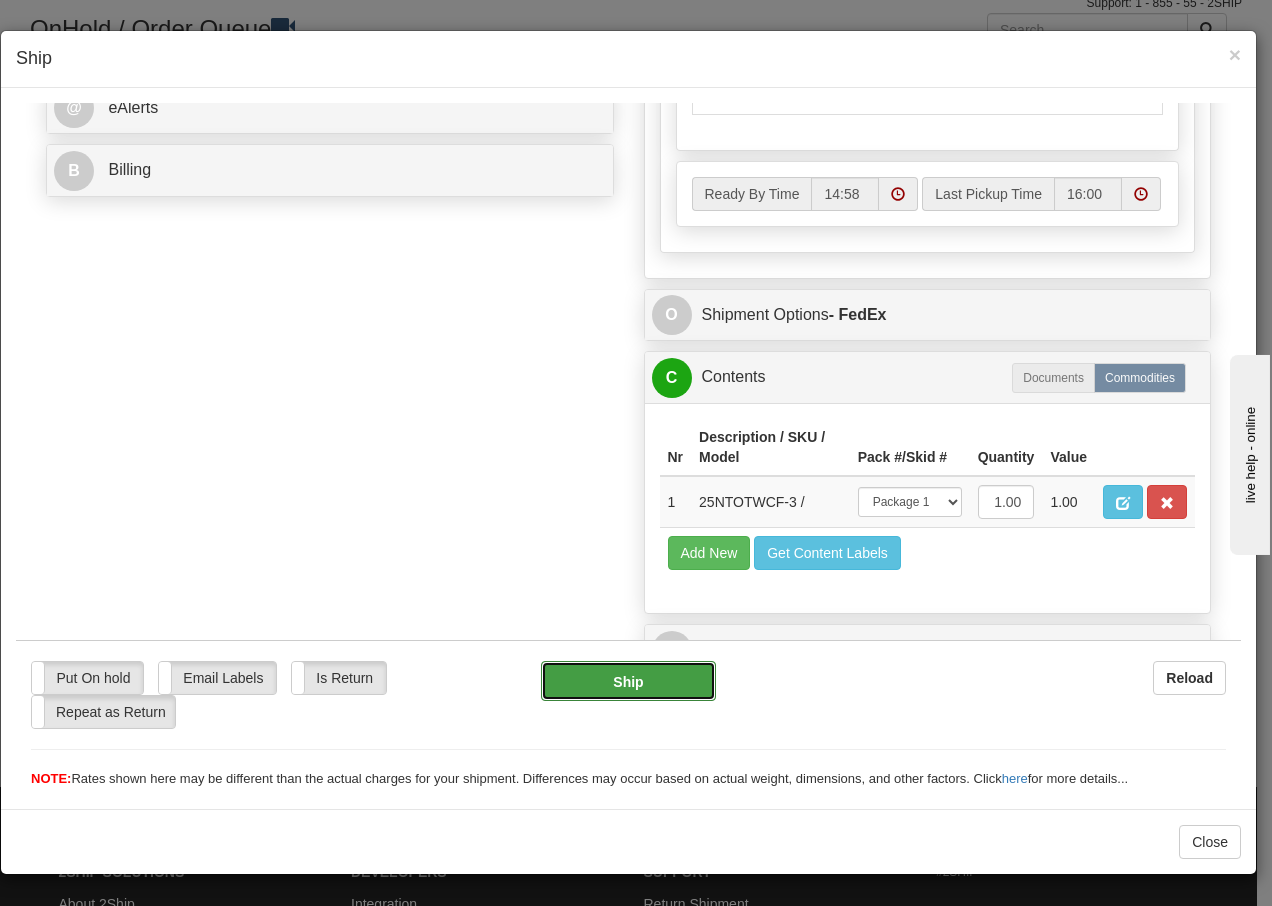 click on "Ship" at bounding box center [628, 680] 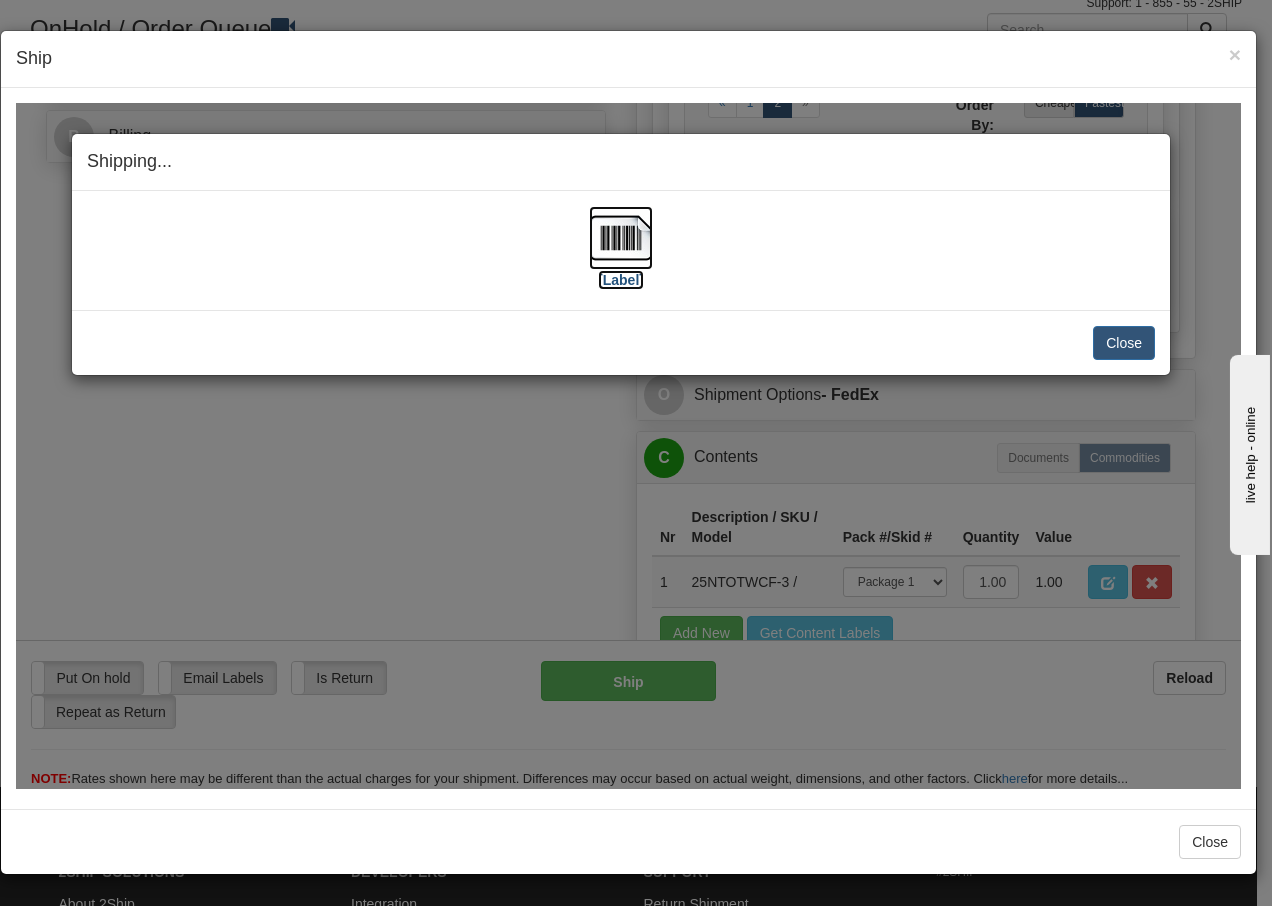 click at bounding box center (621, 237) 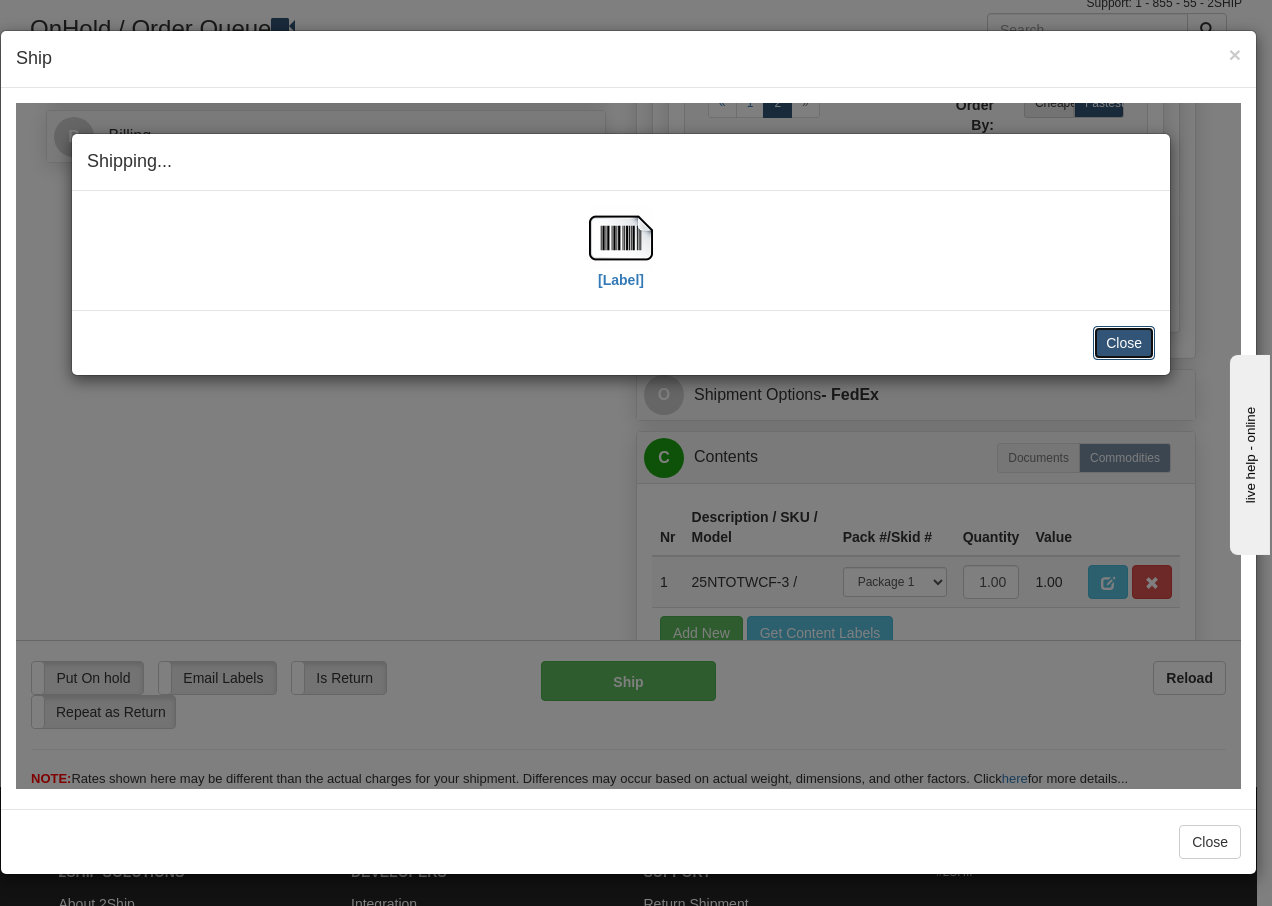 click on "Close" at bounding box center [1124, 342] 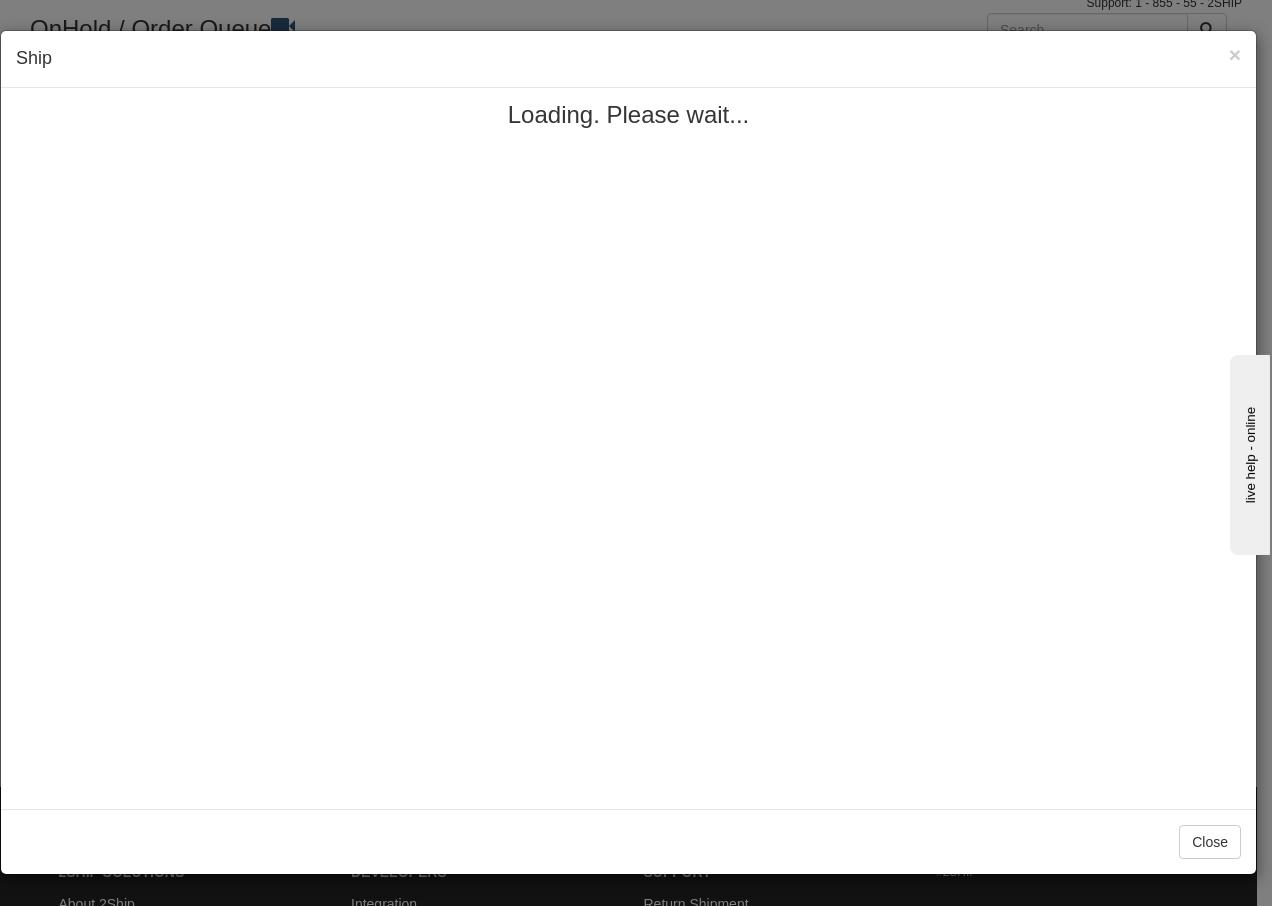 scroll, scrollTop: 0, scrollLeft: 0, axis: both 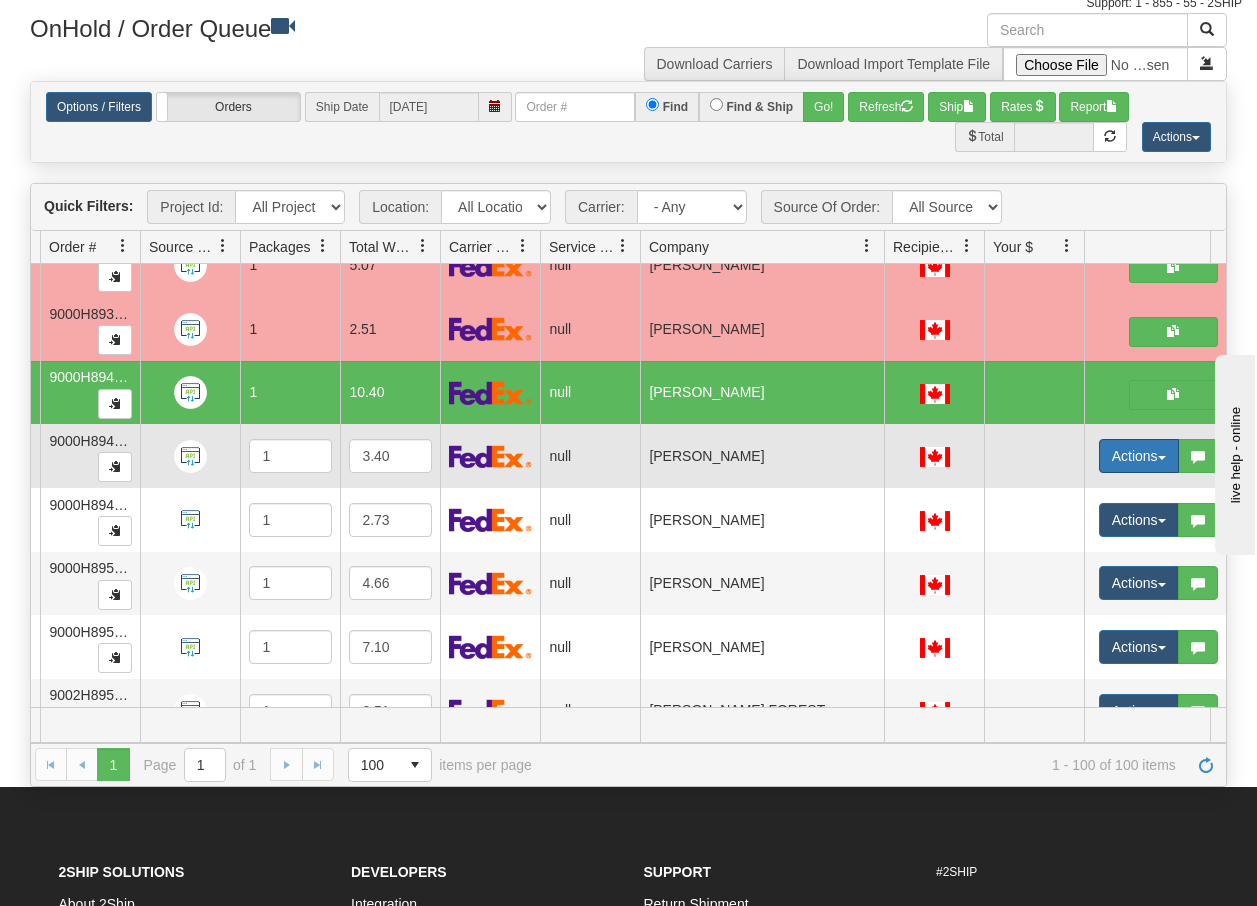click at bounding box center (1162, 458) 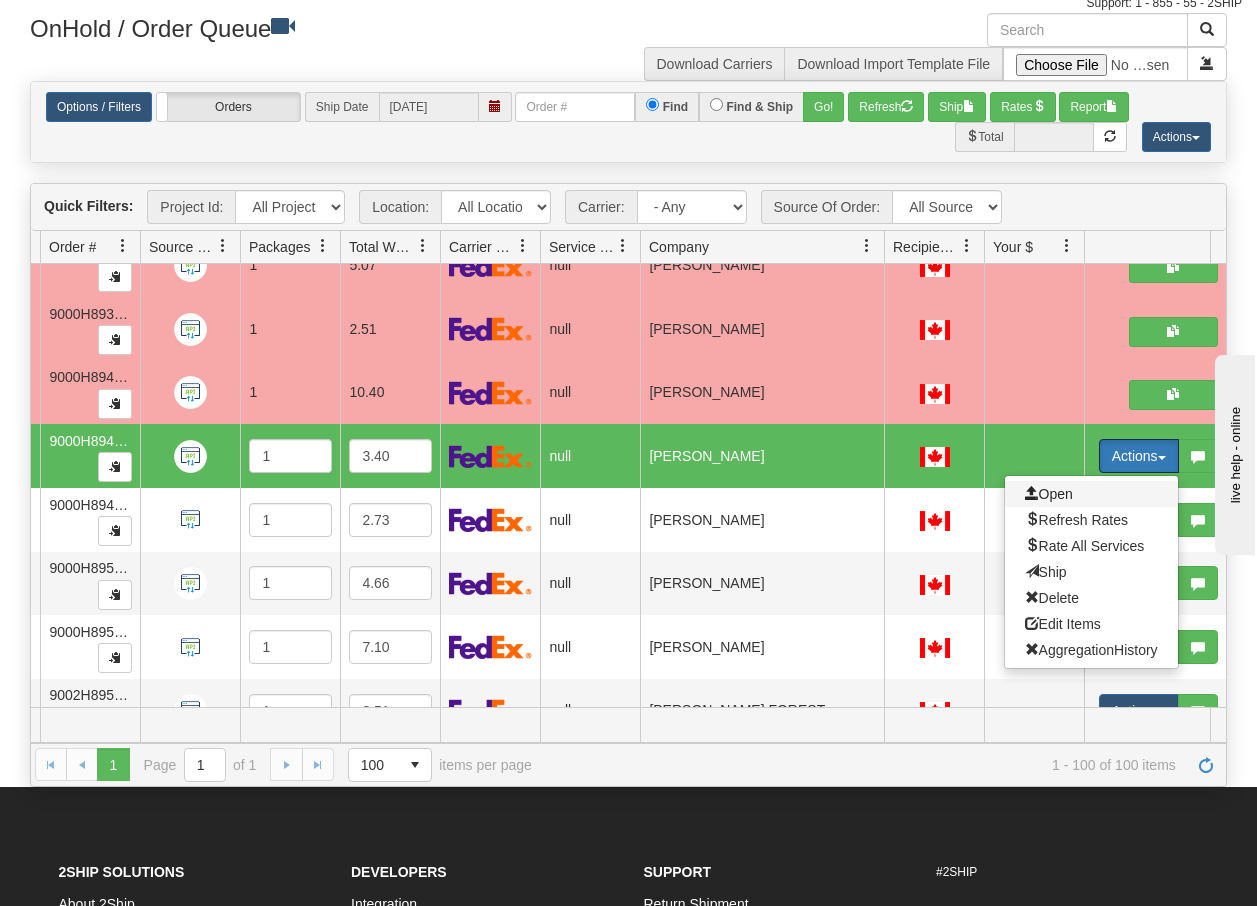 click on "Open" at bounding box center [1049, 494] 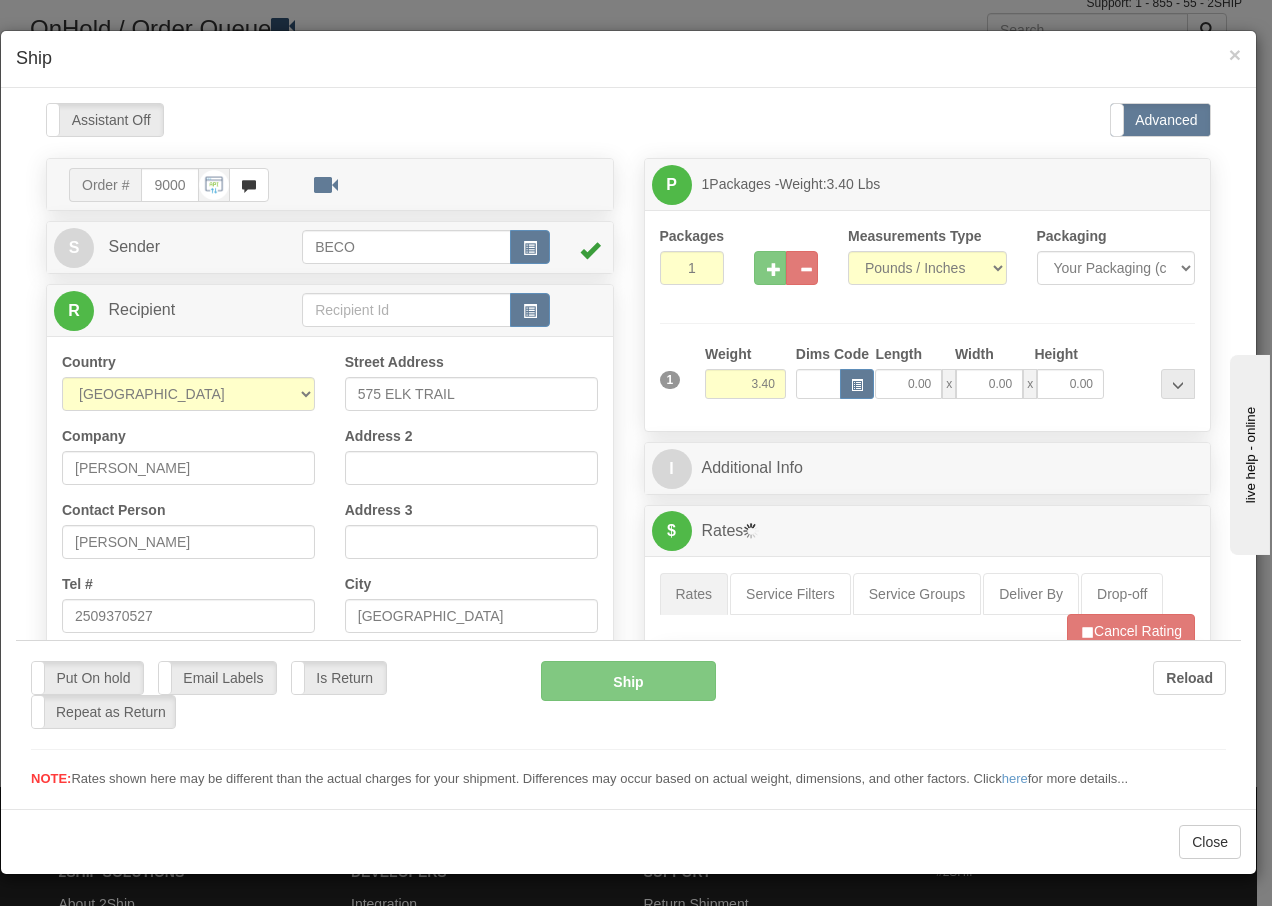 scroll, scrollTop: 0, scrollLeft: 0, axis: both 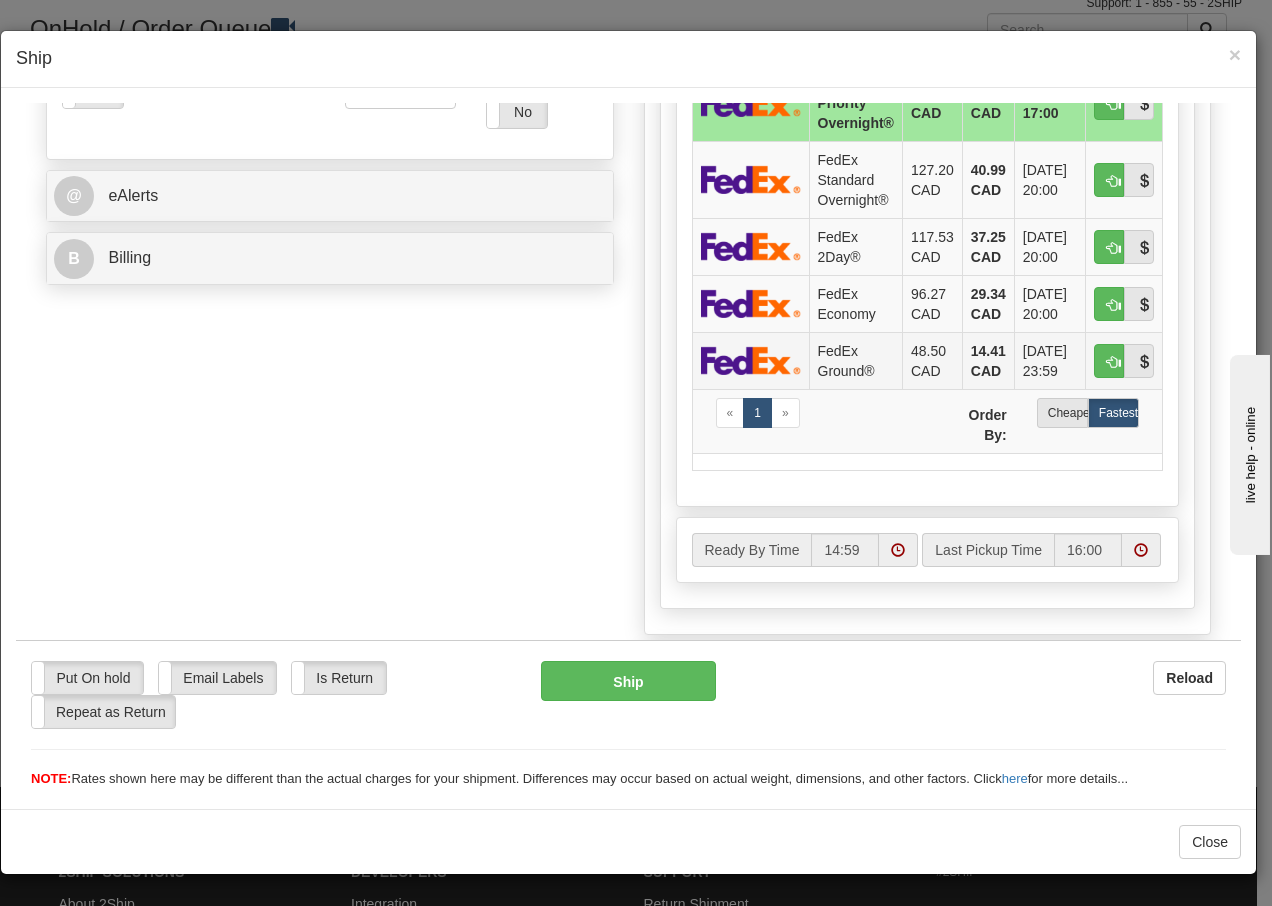 click on "FedEx Ground®" at bounding box center [855, 359] 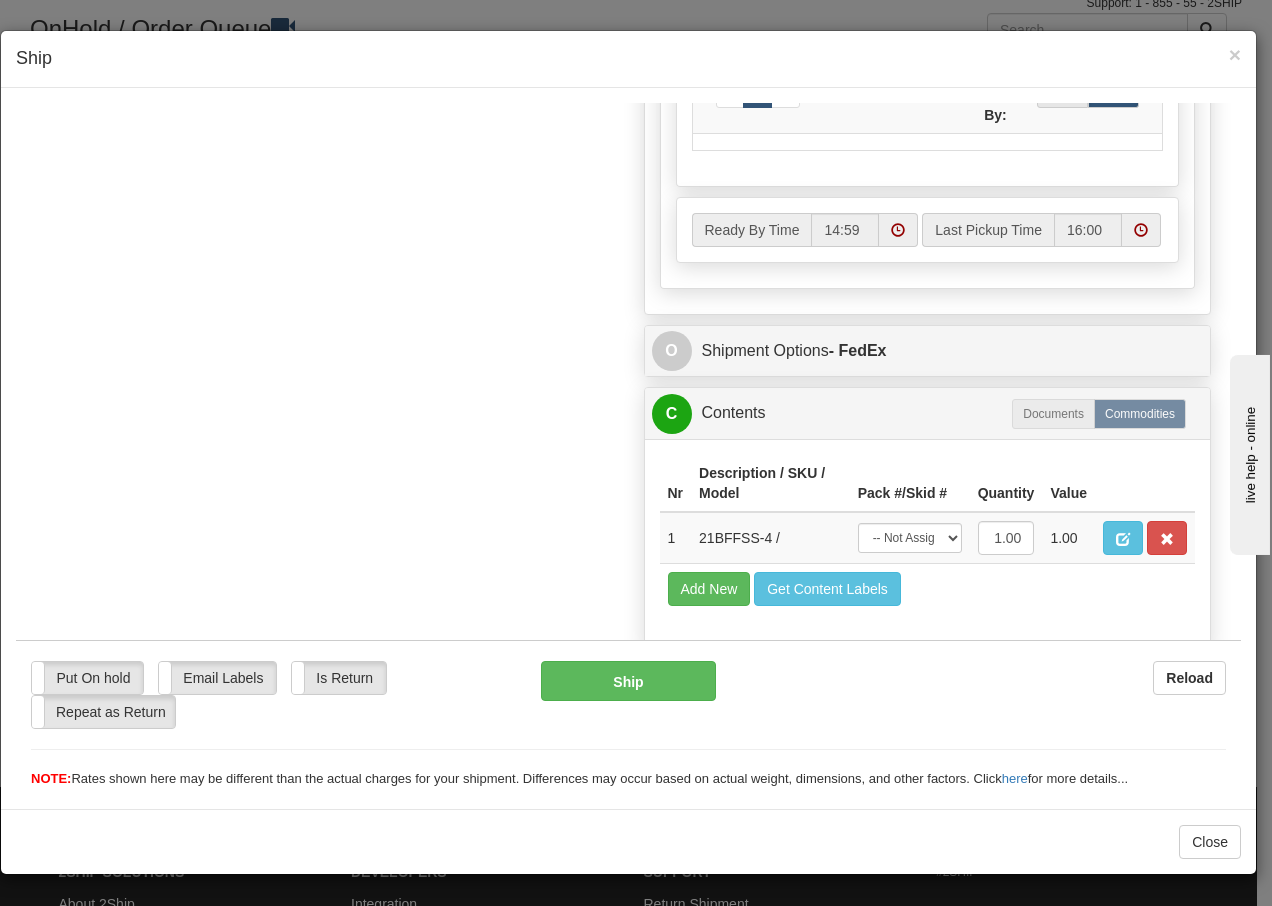 scroll, scrollTop: 1136, scrollLeft: 0, axis: vertical 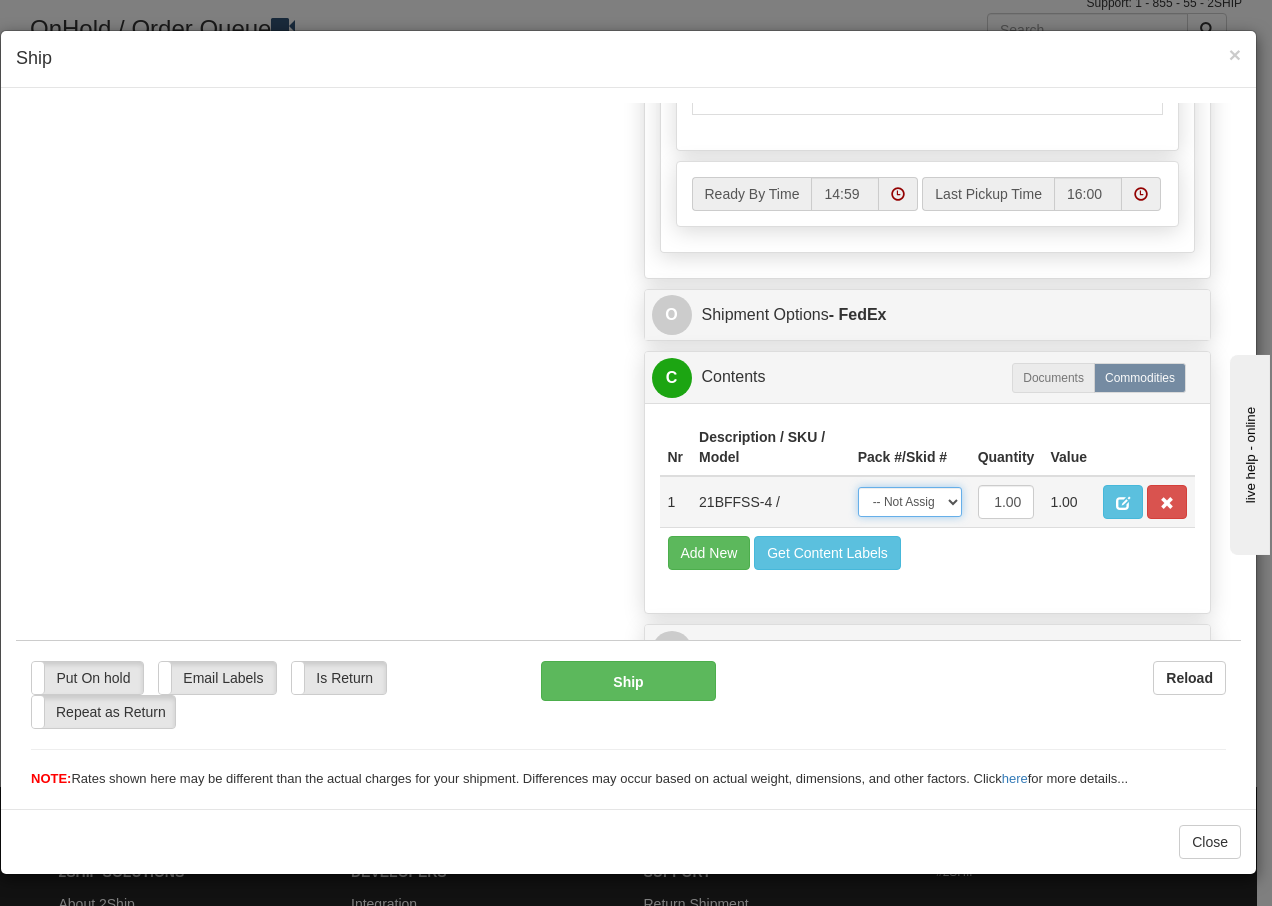 click on "-- Not Assigned --
Package 1" at bounding box center (910, 501) 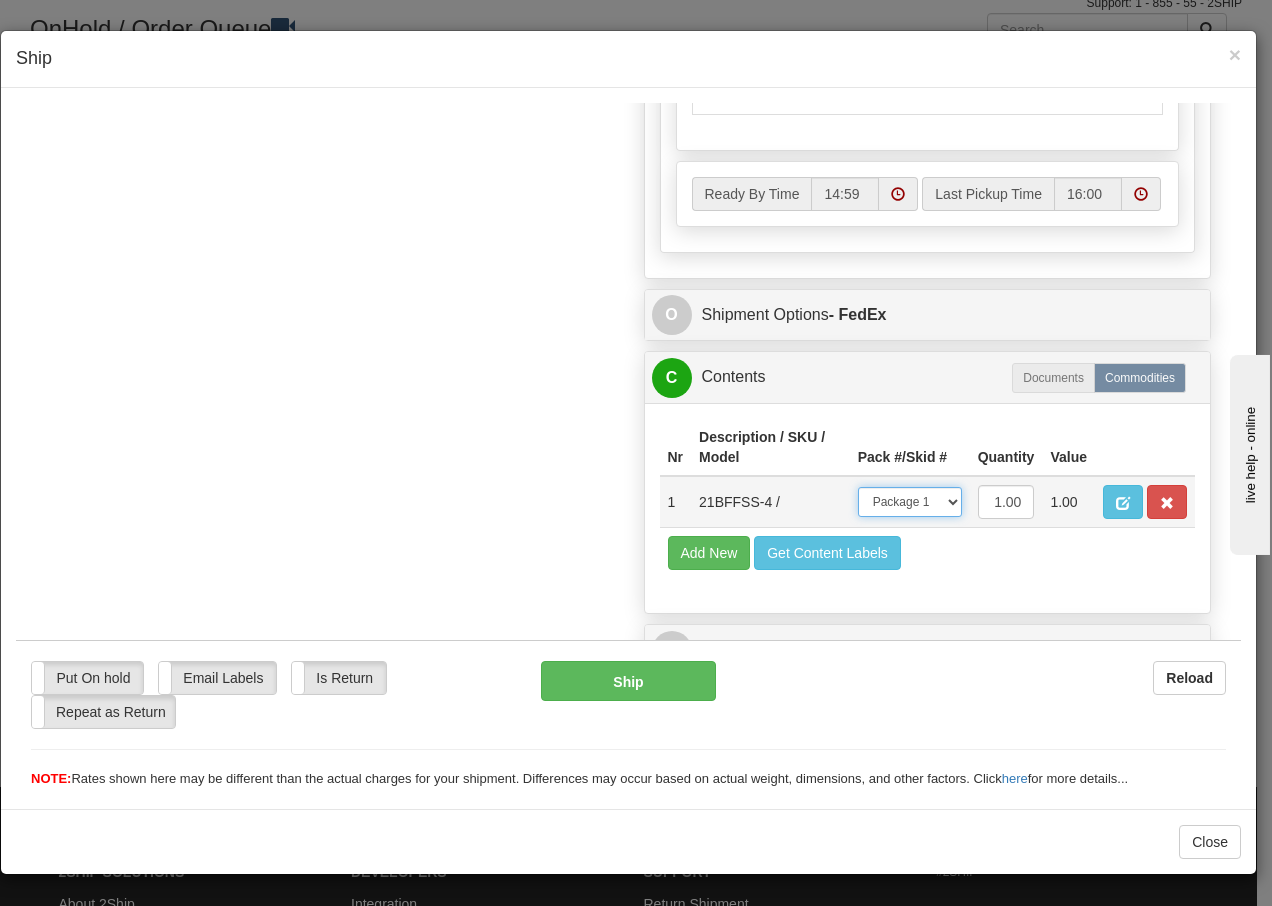 click on "-- Not Assigned --
Package 1" at bounding box center [910, 501] 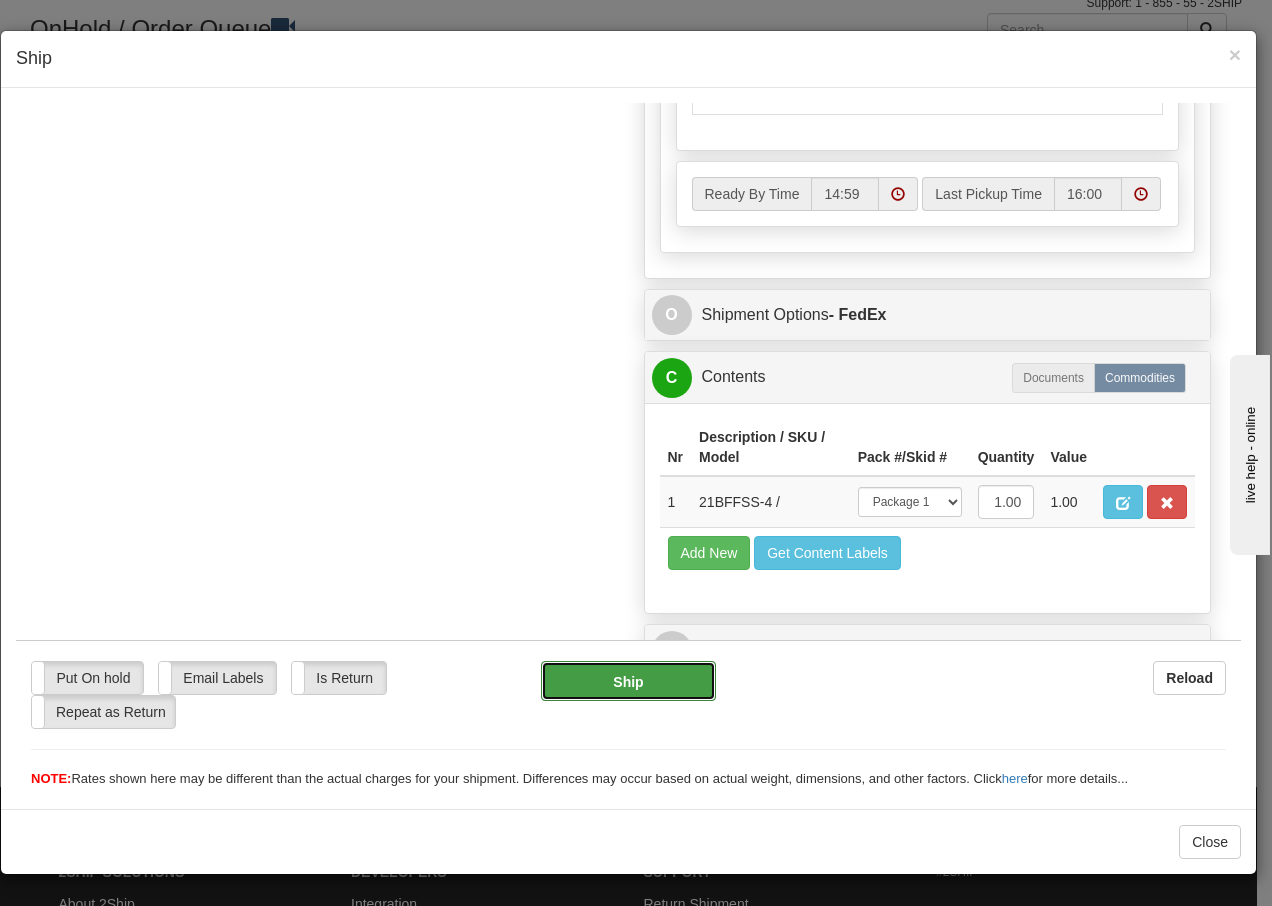 click on "Ship" at bounding box center [628, 680] 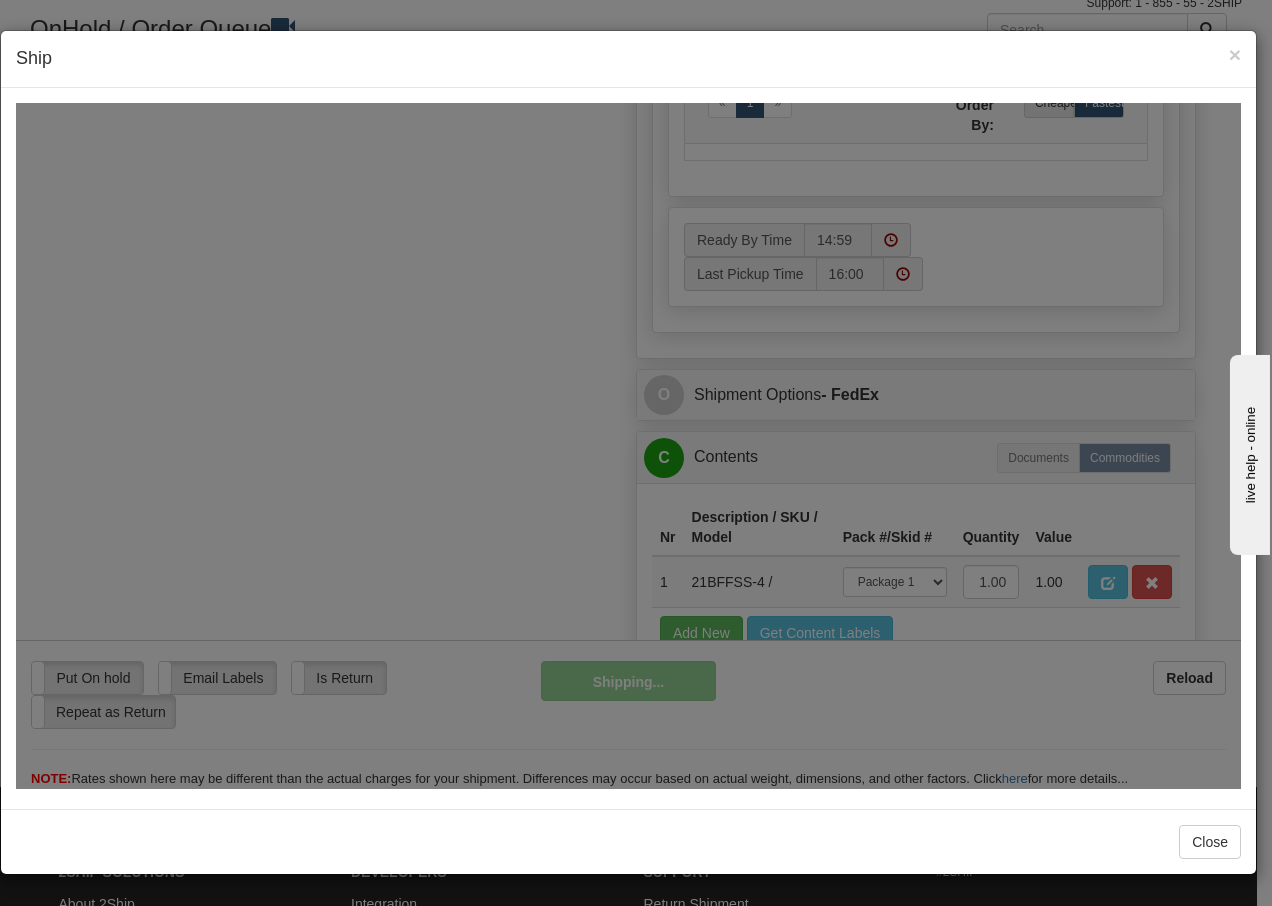 scroll, scrollTop: 1216, scrollLeft: 0, axis: vertical 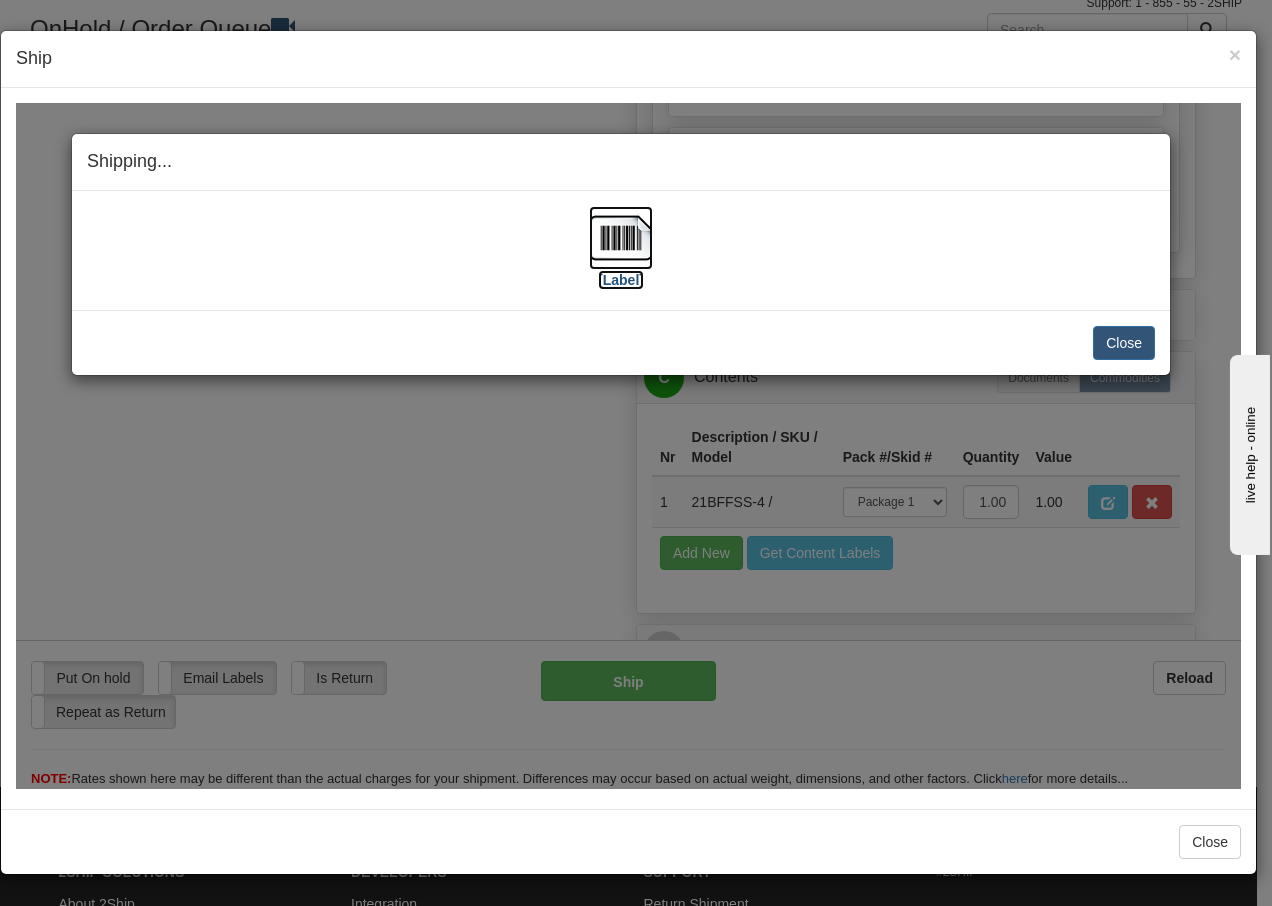 click at bounding box center (621, 237) 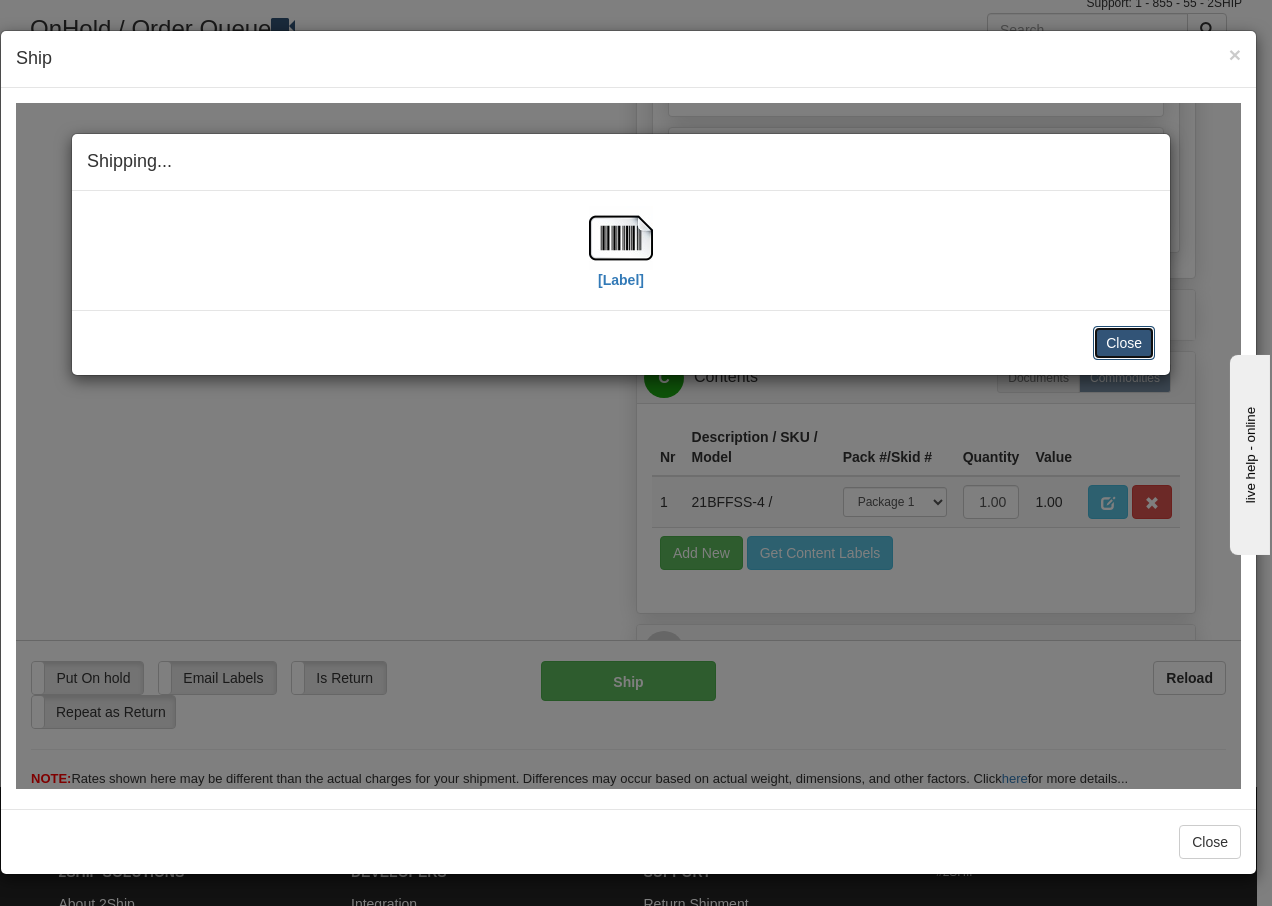 click on "Close" at bounding box center (1124, 342) 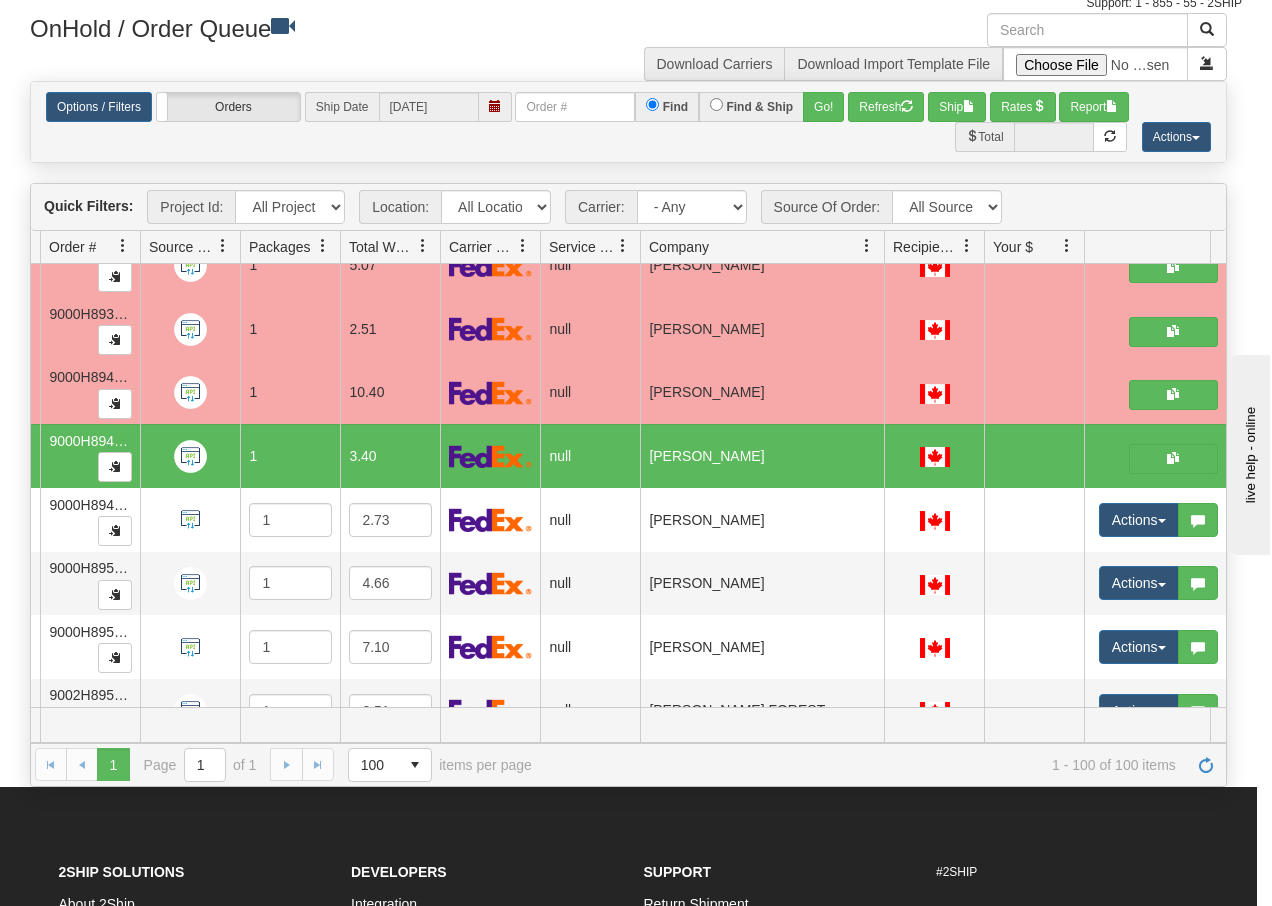 scroll, scrollTop: 0, scrollLeft: 0, axis: both 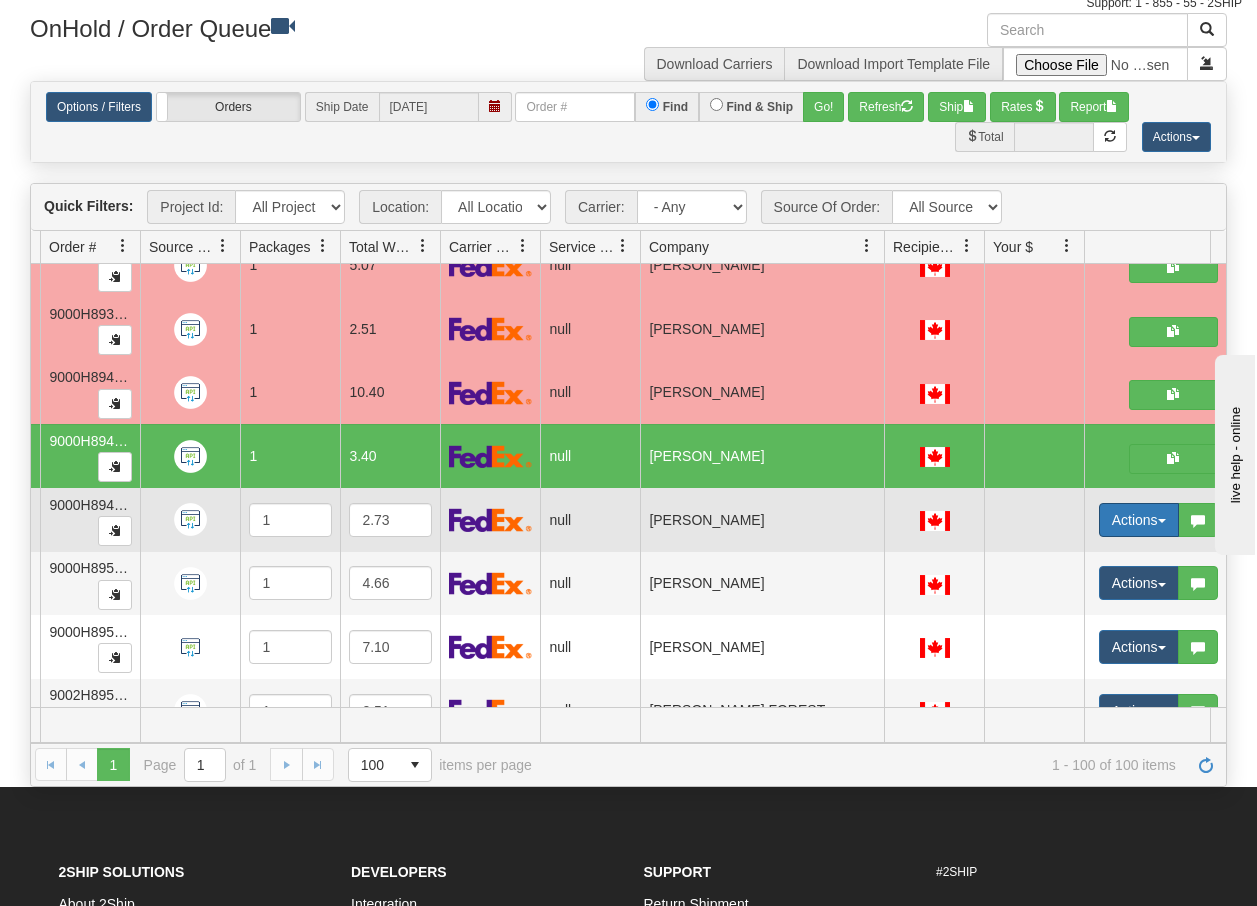 click on "Actions" at bounding box center (1139, 520) 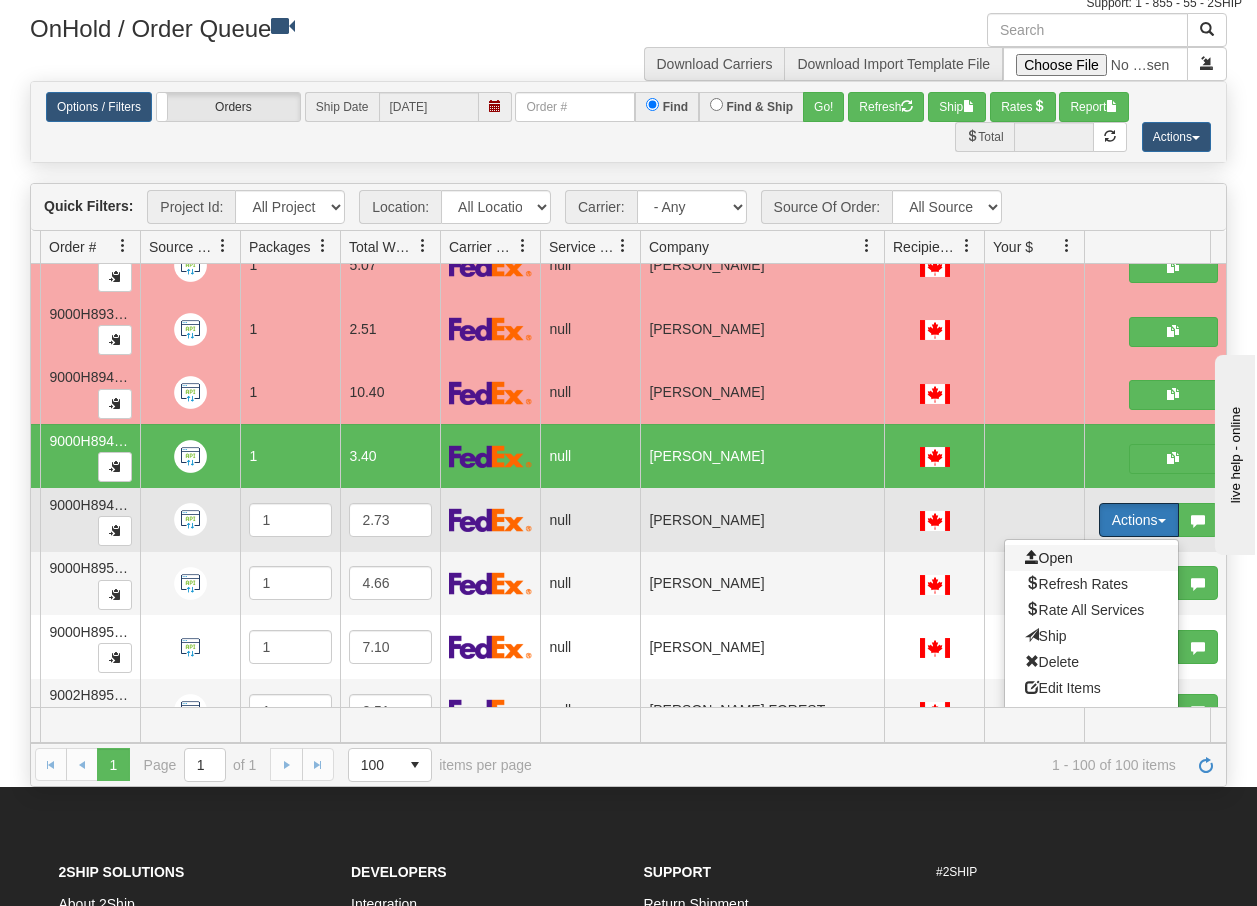 click on "Open" at bounding box center [1049, 558] 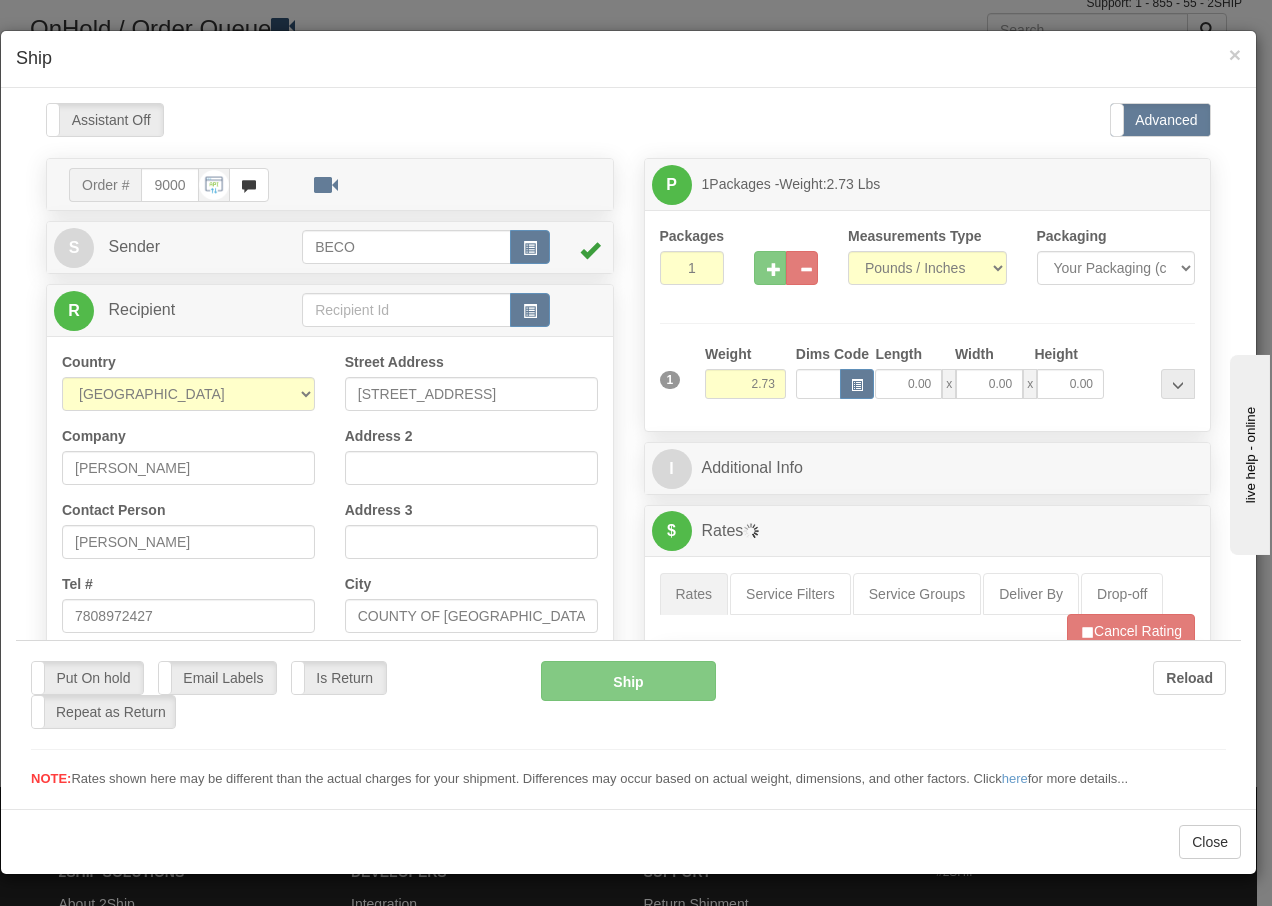 scroll, scrollTop: 0, scrollLeft: 0, axis: both 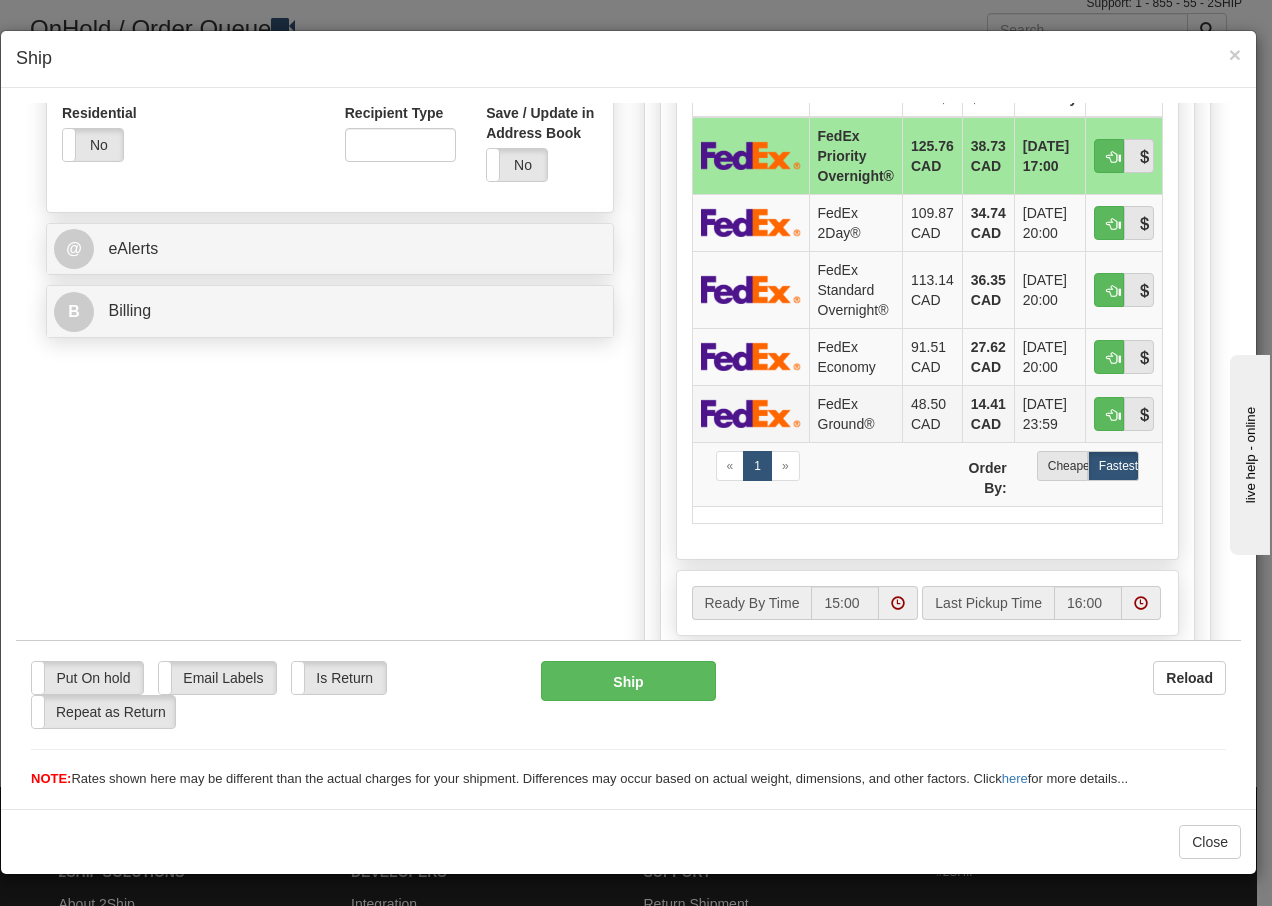 click on "FedEx Ground®" at bounding box center (855, 412) 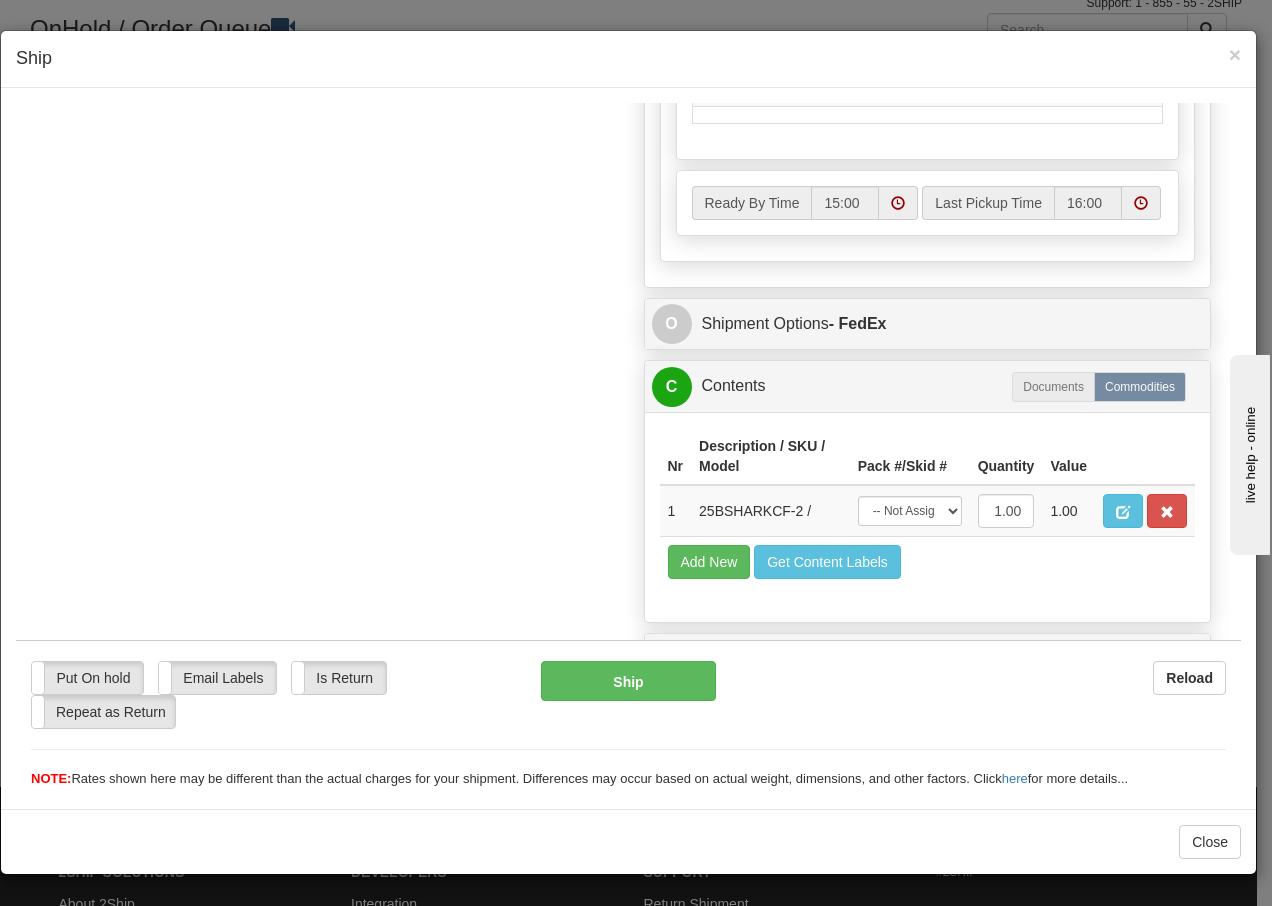 scroll, scrollTop: 1136, scrollLeft: 0, axis: vertical 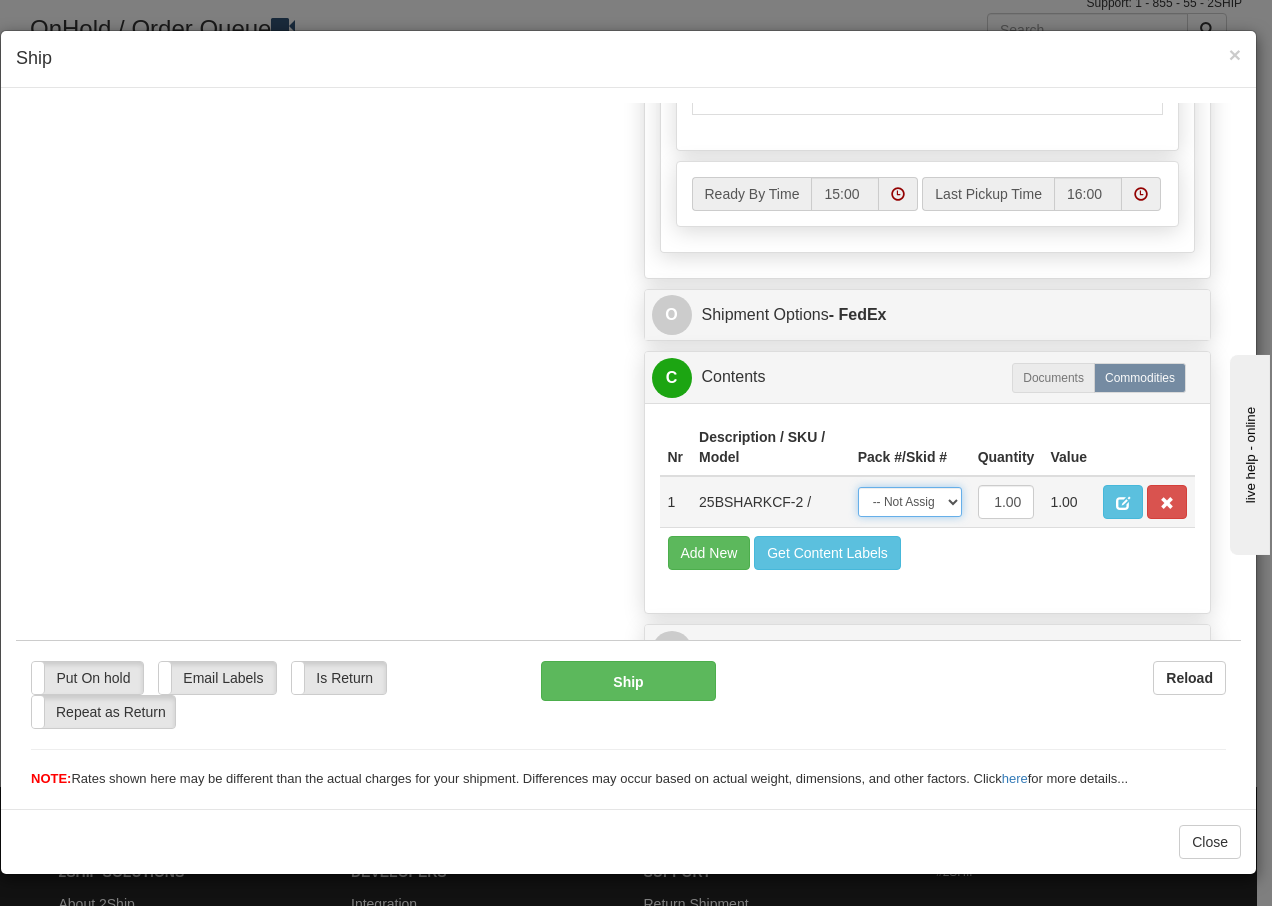 drag, startPoint x: 934, startPoint y: 505, endPoint x: 939, endPoint y: 520, distance: 15.811388 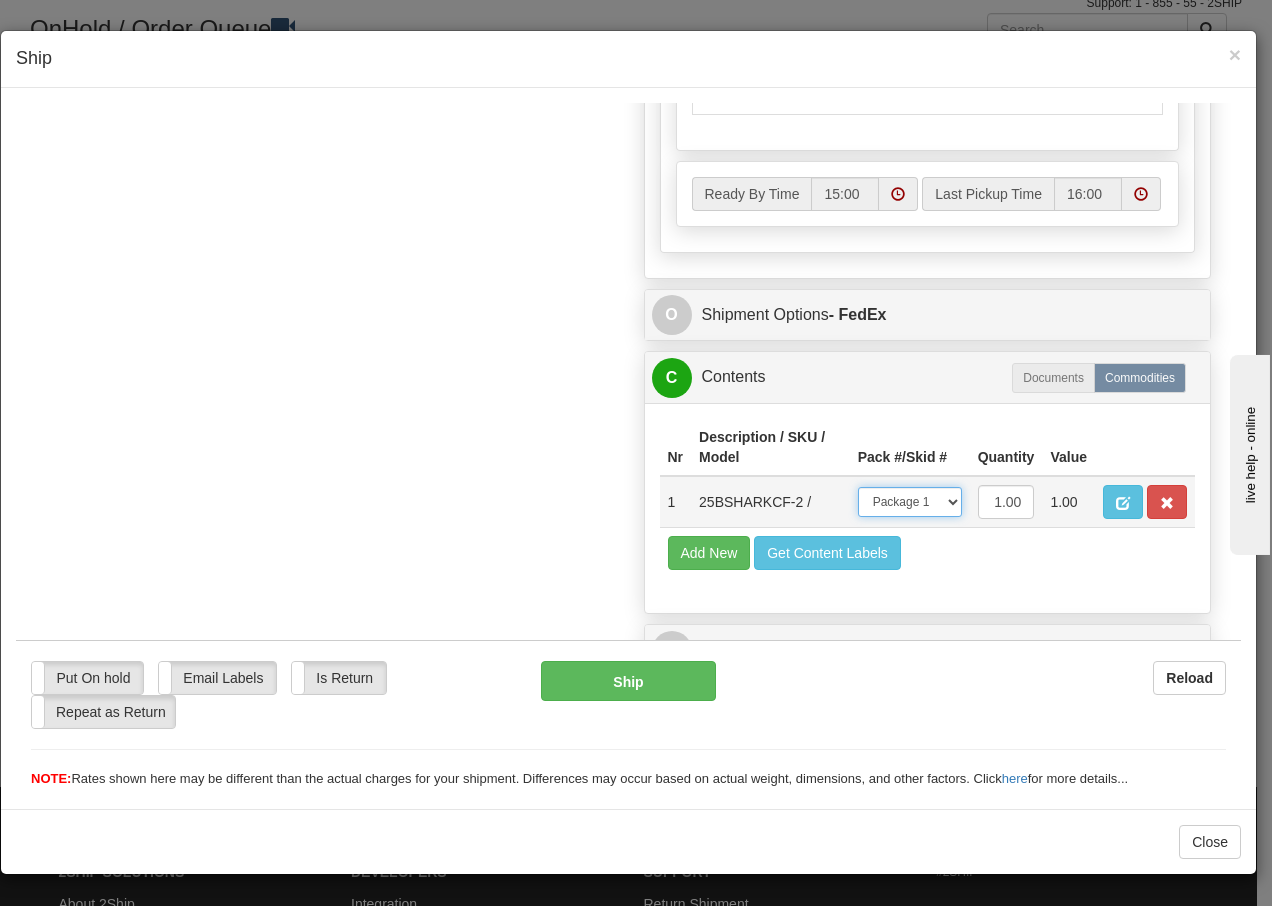 click on "-- Not Assigned --
Package 1" at bounding box center [910, 501] 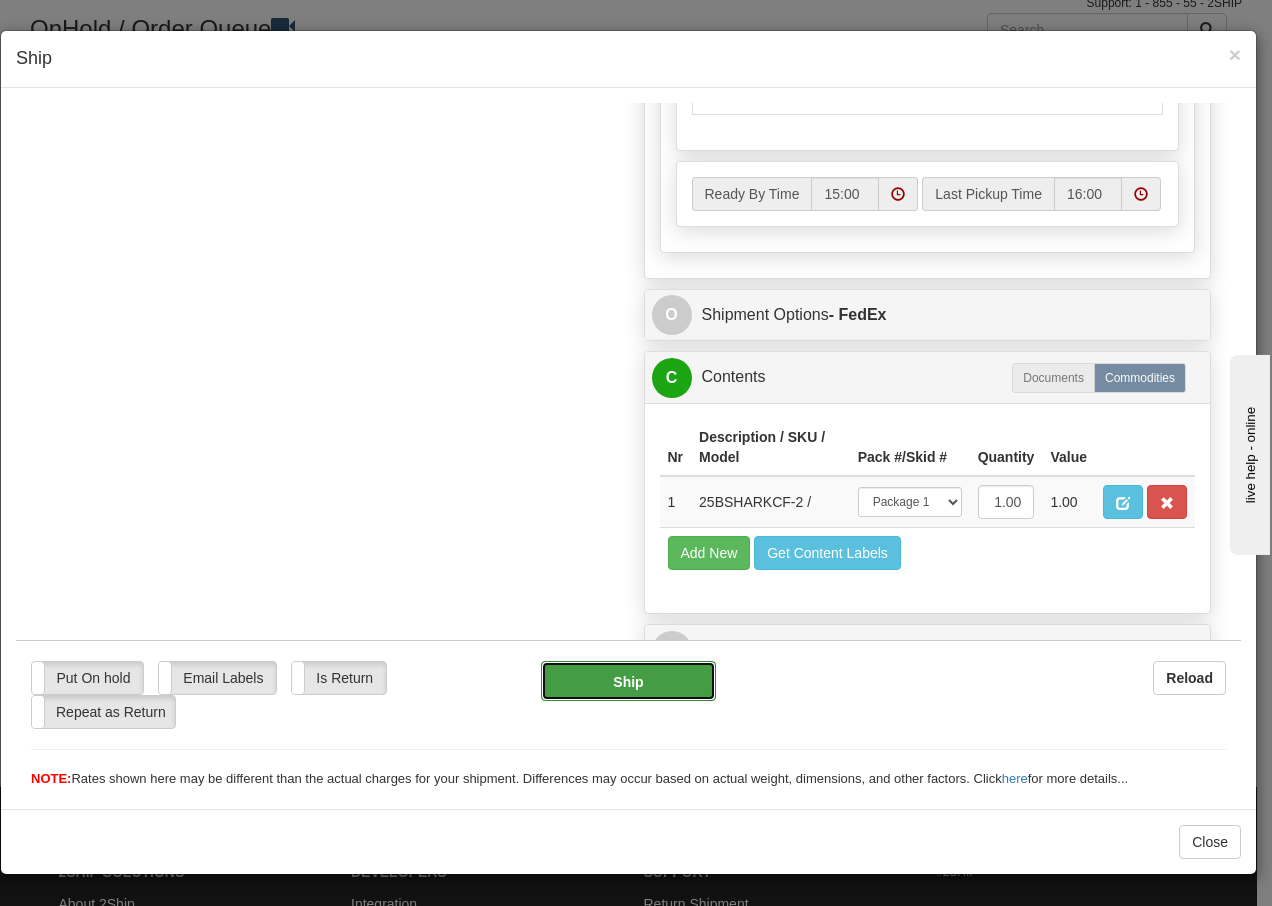 click on "Ship" at bounding box center [628, 680] 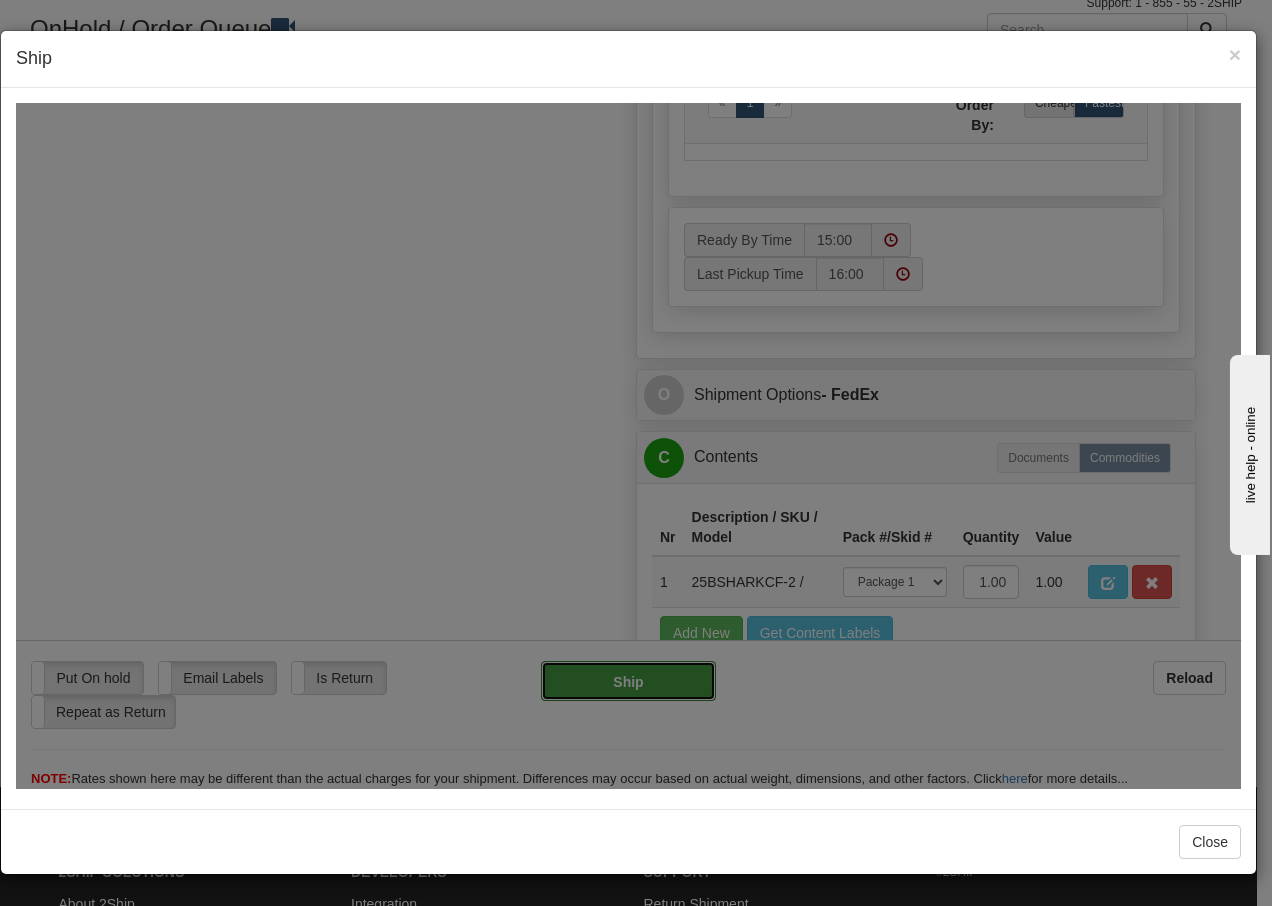 type on "92" 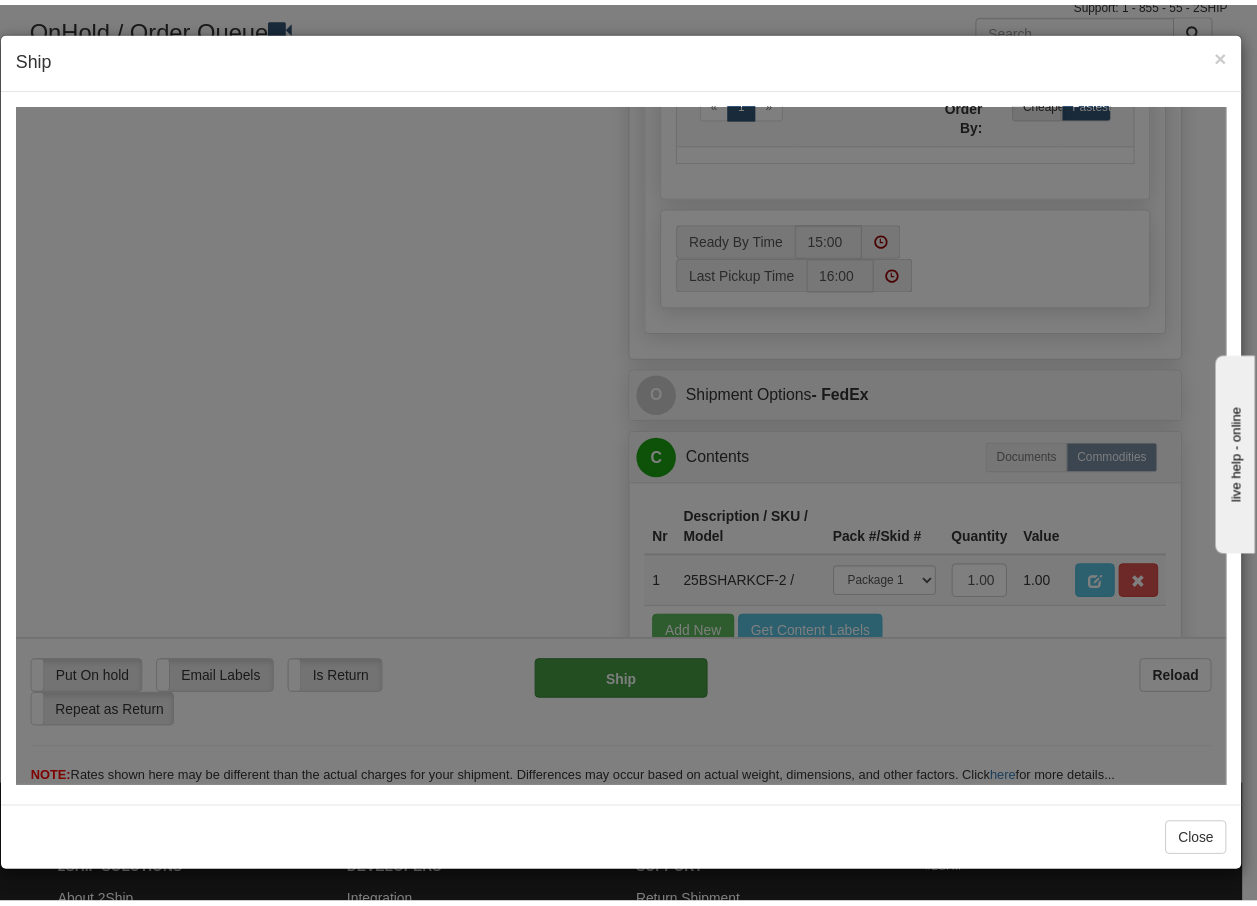scroll, scrollTop: 1216, scrollLeft: 0, axis: vertical 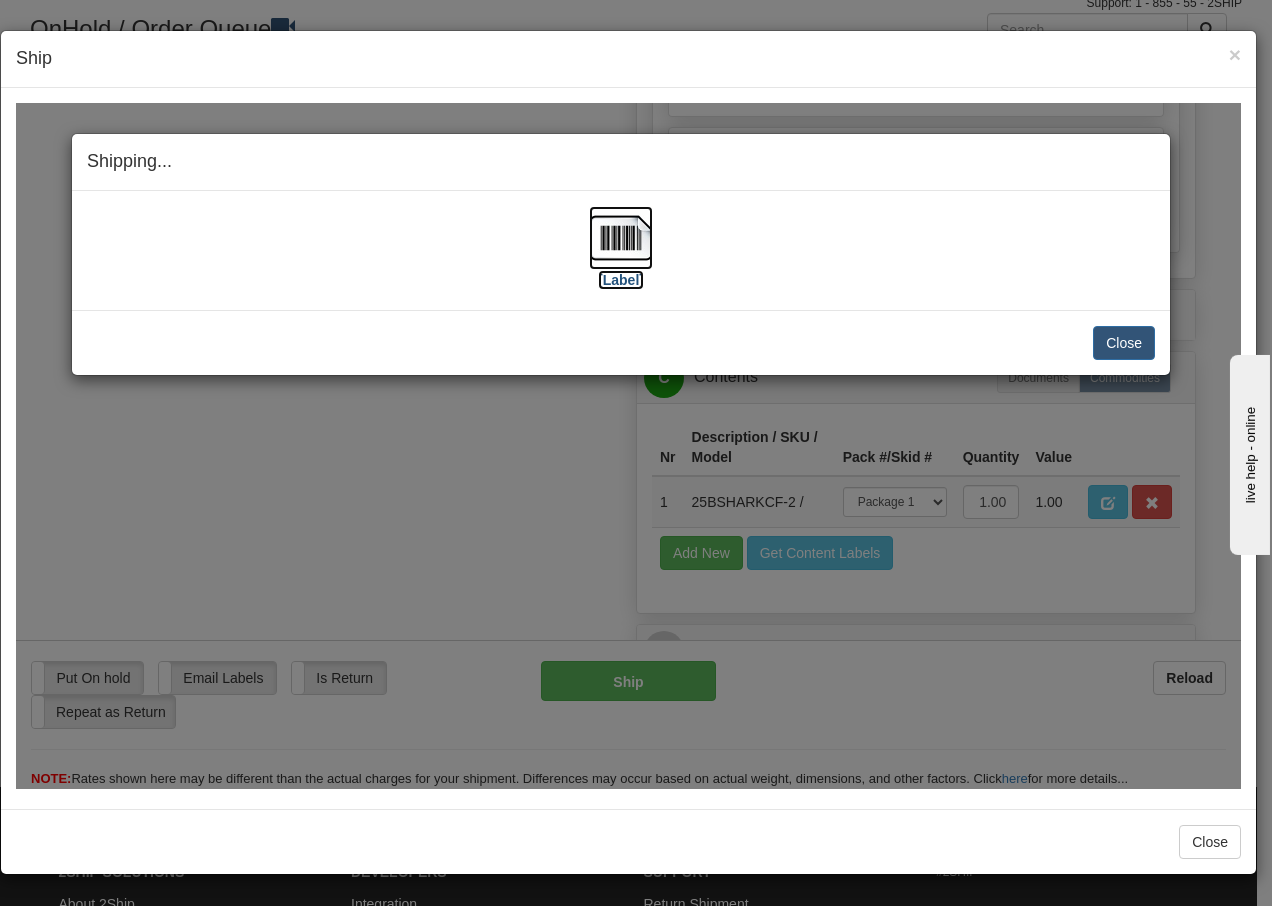 click at bounding box center (621, 237) 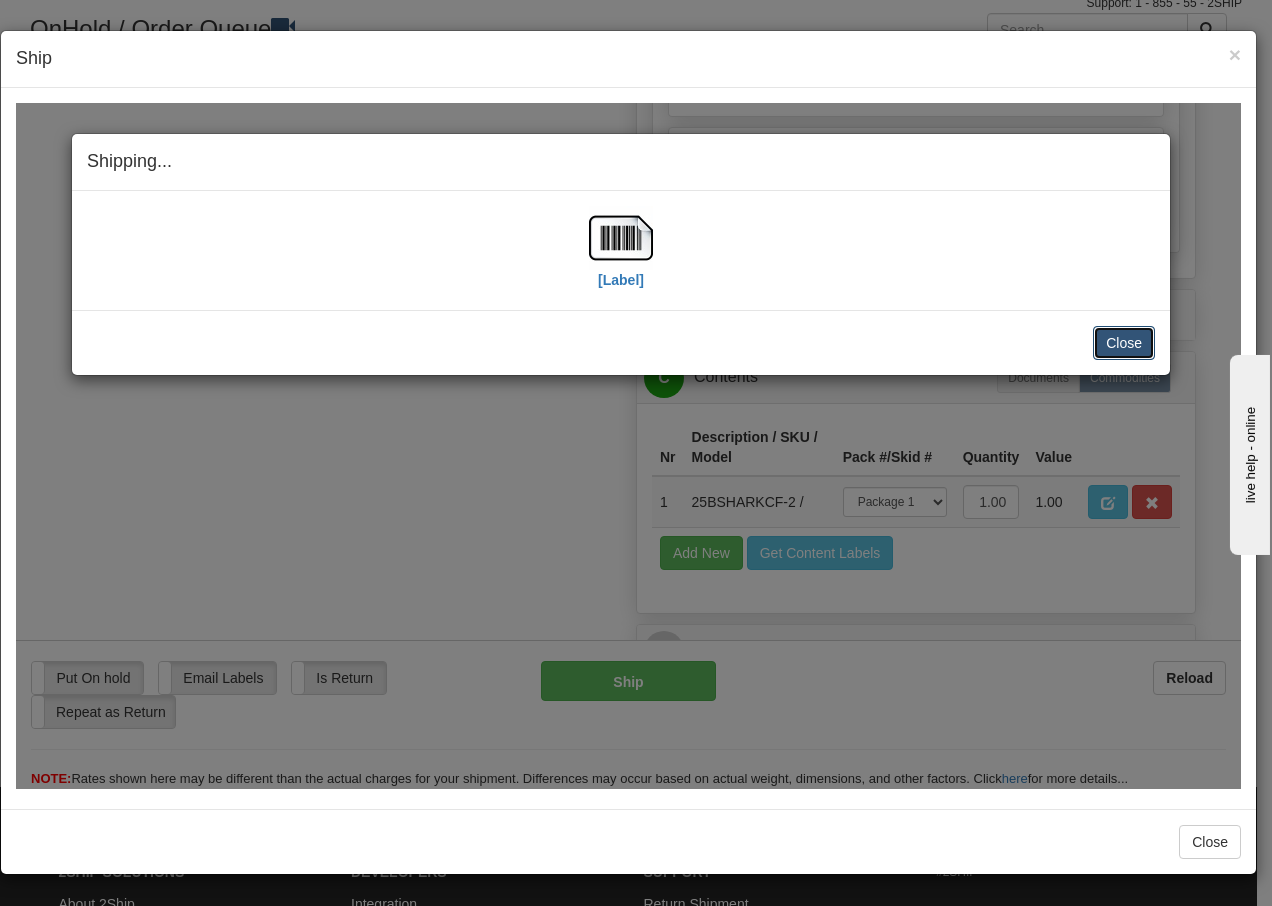 click on "Close" at bounding box center [1124, 342] 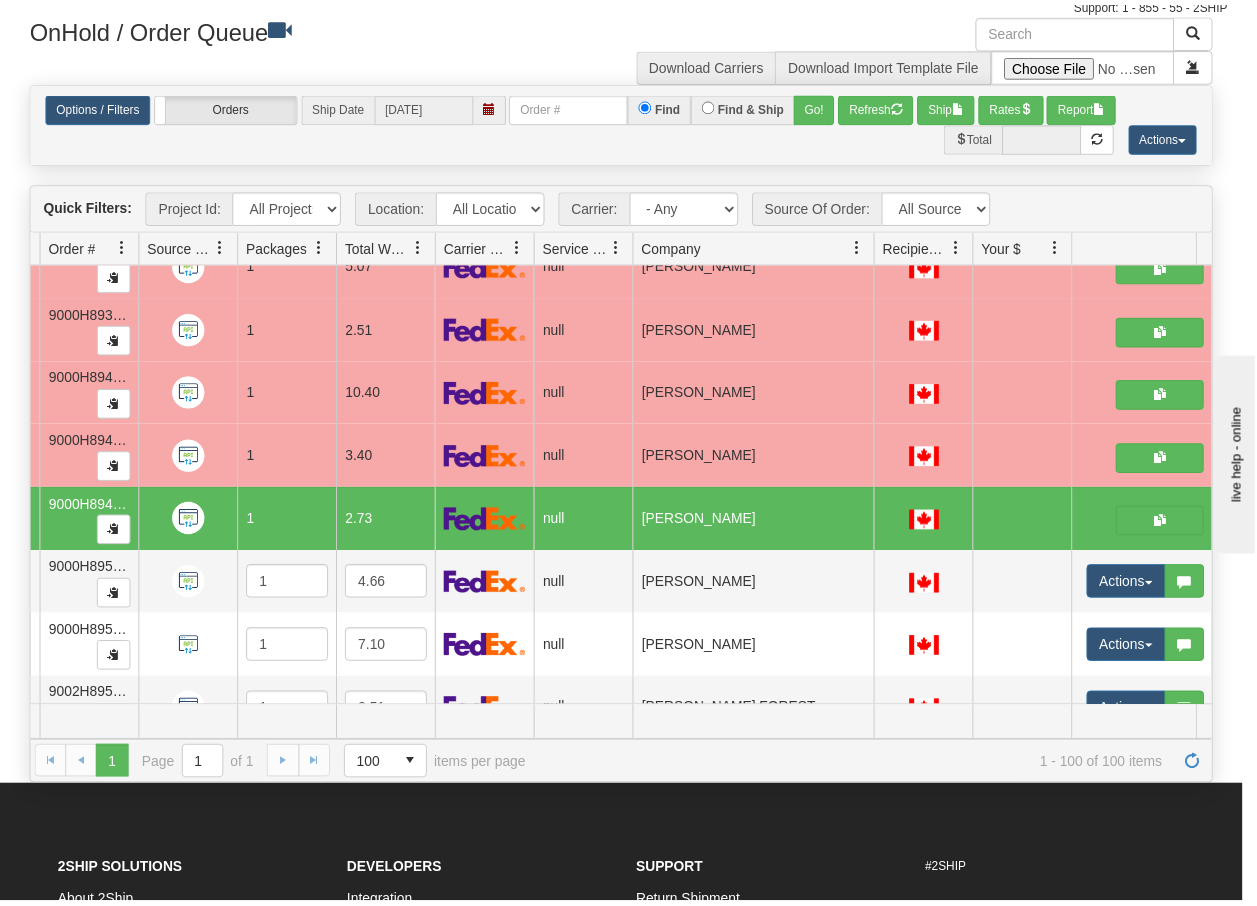 scroll, scrollTop: 0, scrollLeft: 0, axis: both 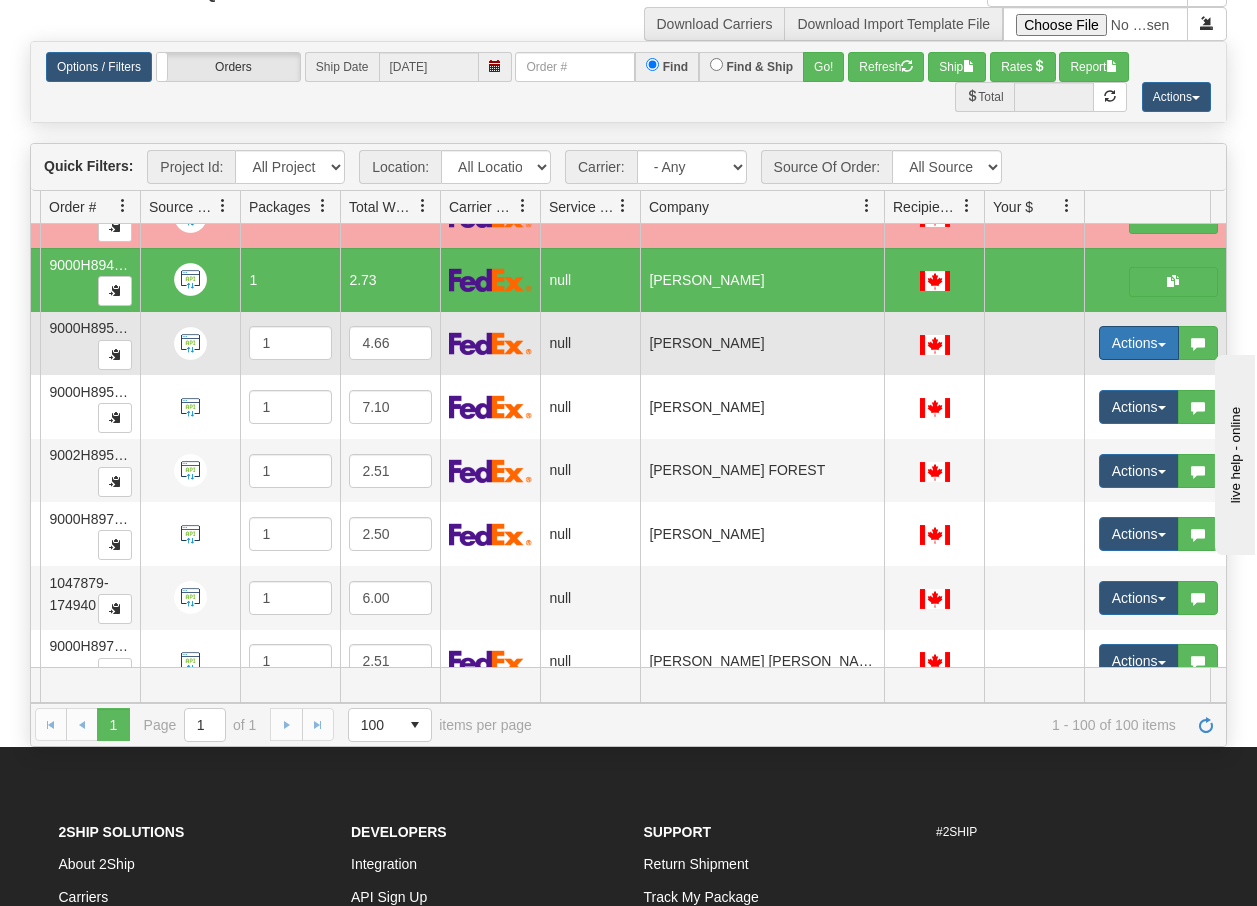 click on "Actions" at bounding box center [1139, 343] 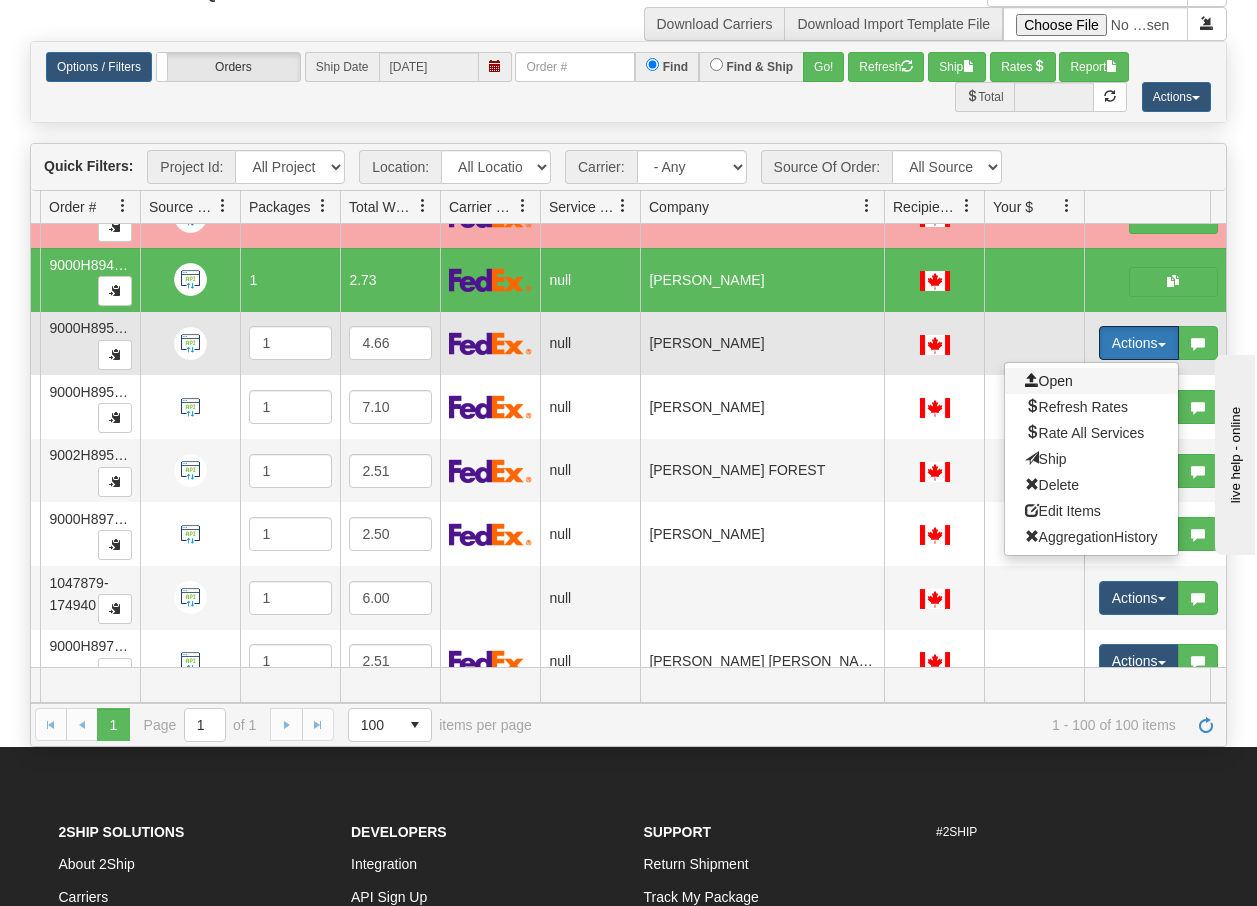 click on "Open" at bounding box center [1049, 381] 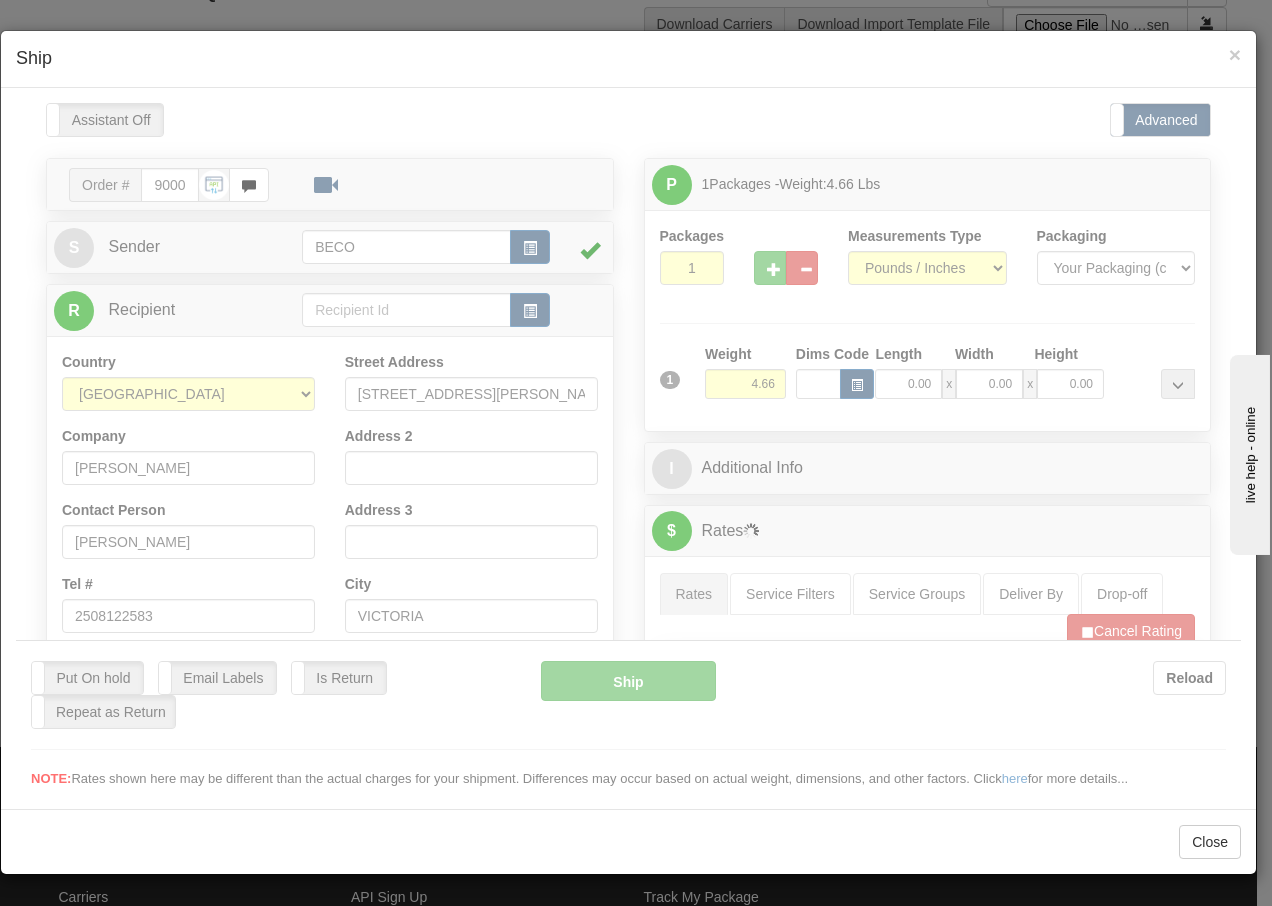 scroll, scrollTop: 0, scrollLeft: 0, axis: both 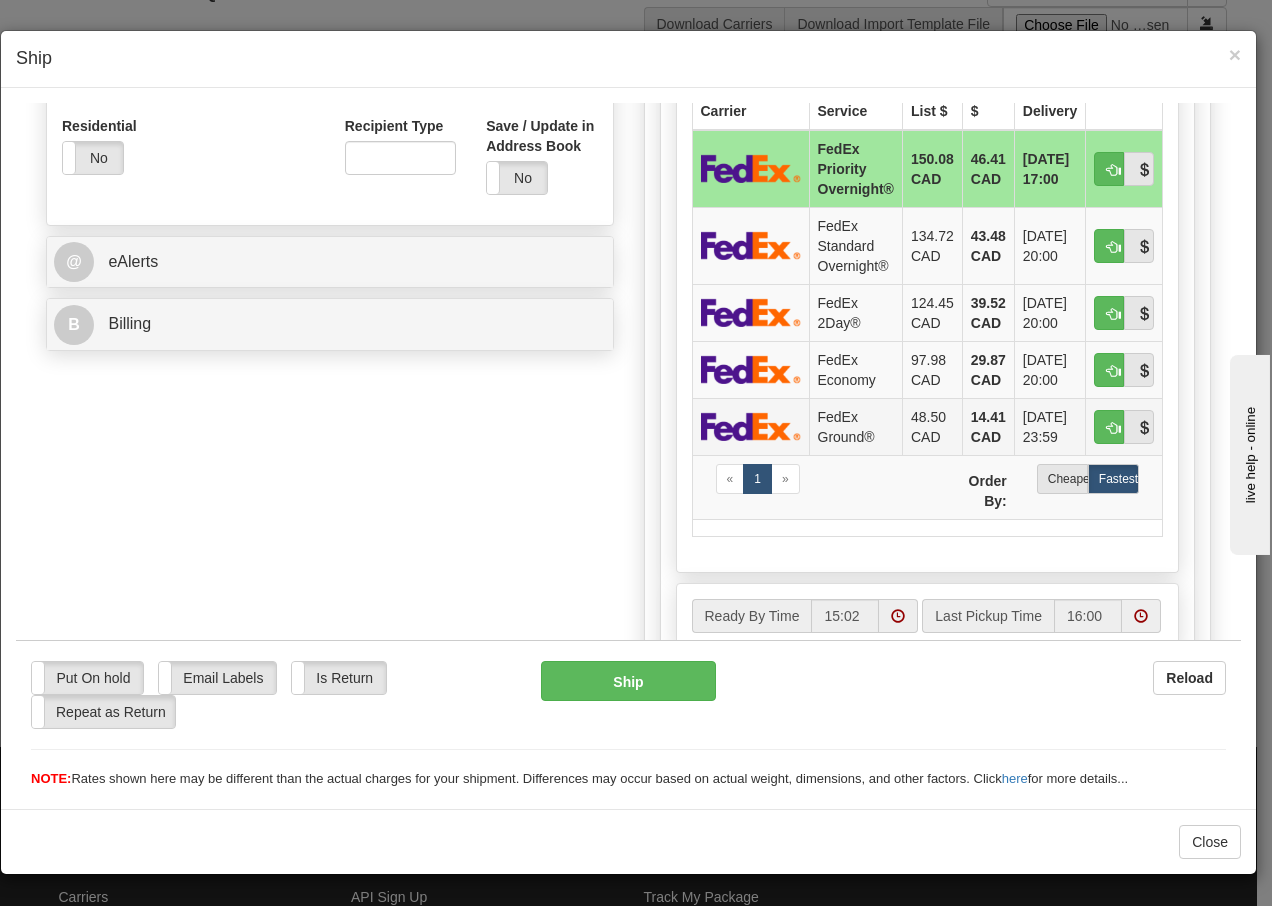 click on "FedEx Ground®" at bounding box center (855, 425) 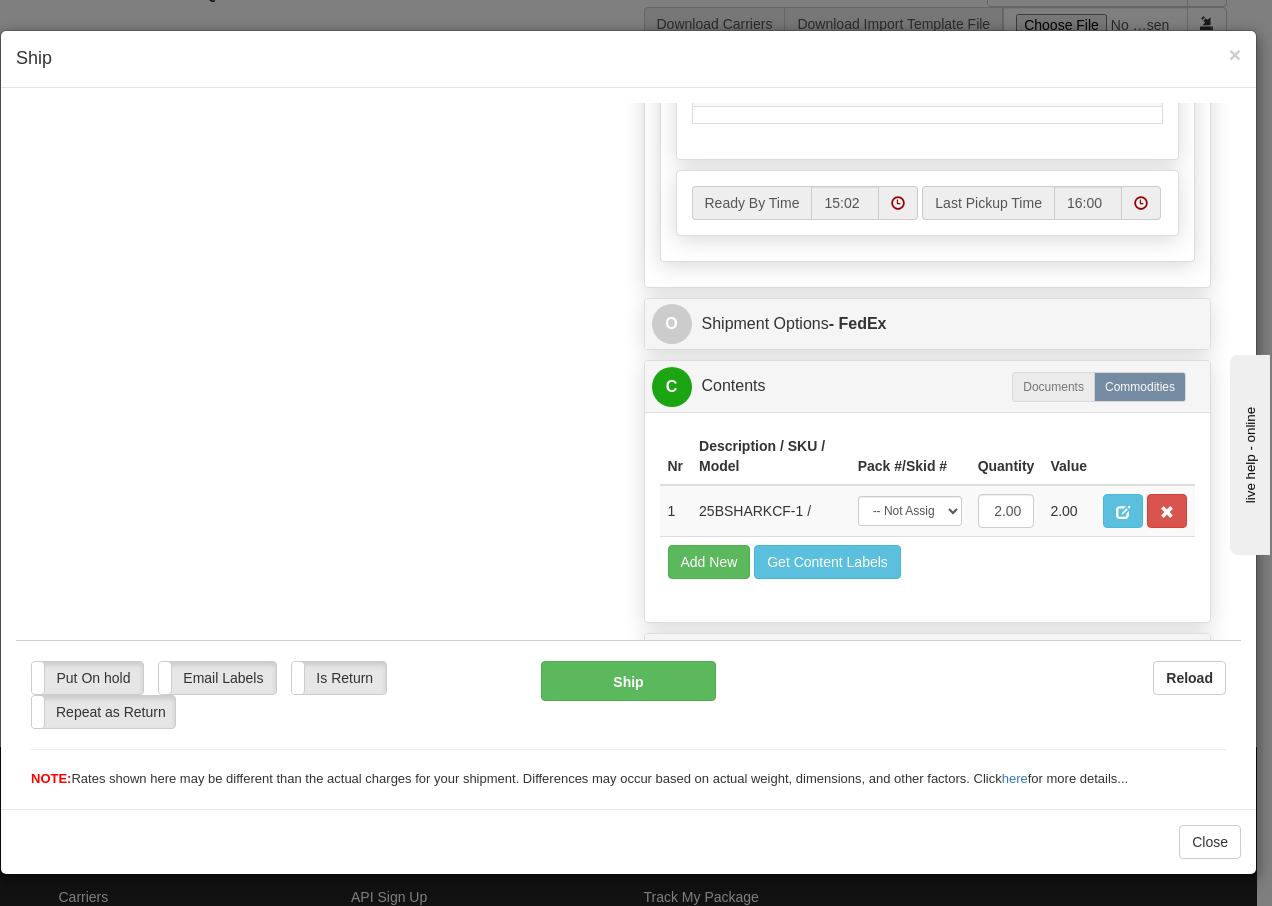 scroll, scrollTop: 1136, scrollLeft: 0, axis: vertical 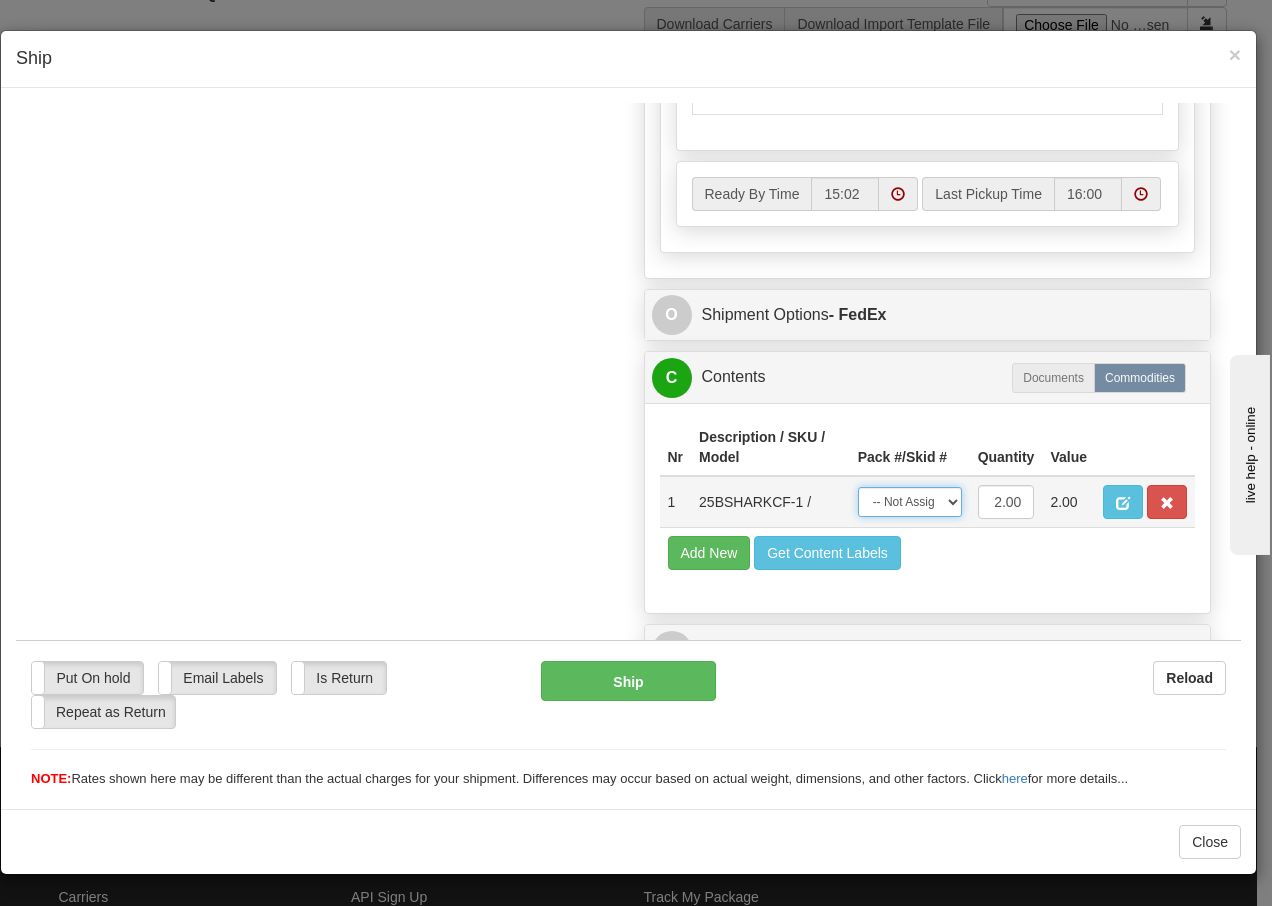drag, startPoint x: 934, startPoint y: 499, endPoint x: 920, endPoint y: 513, distance: 19.79899 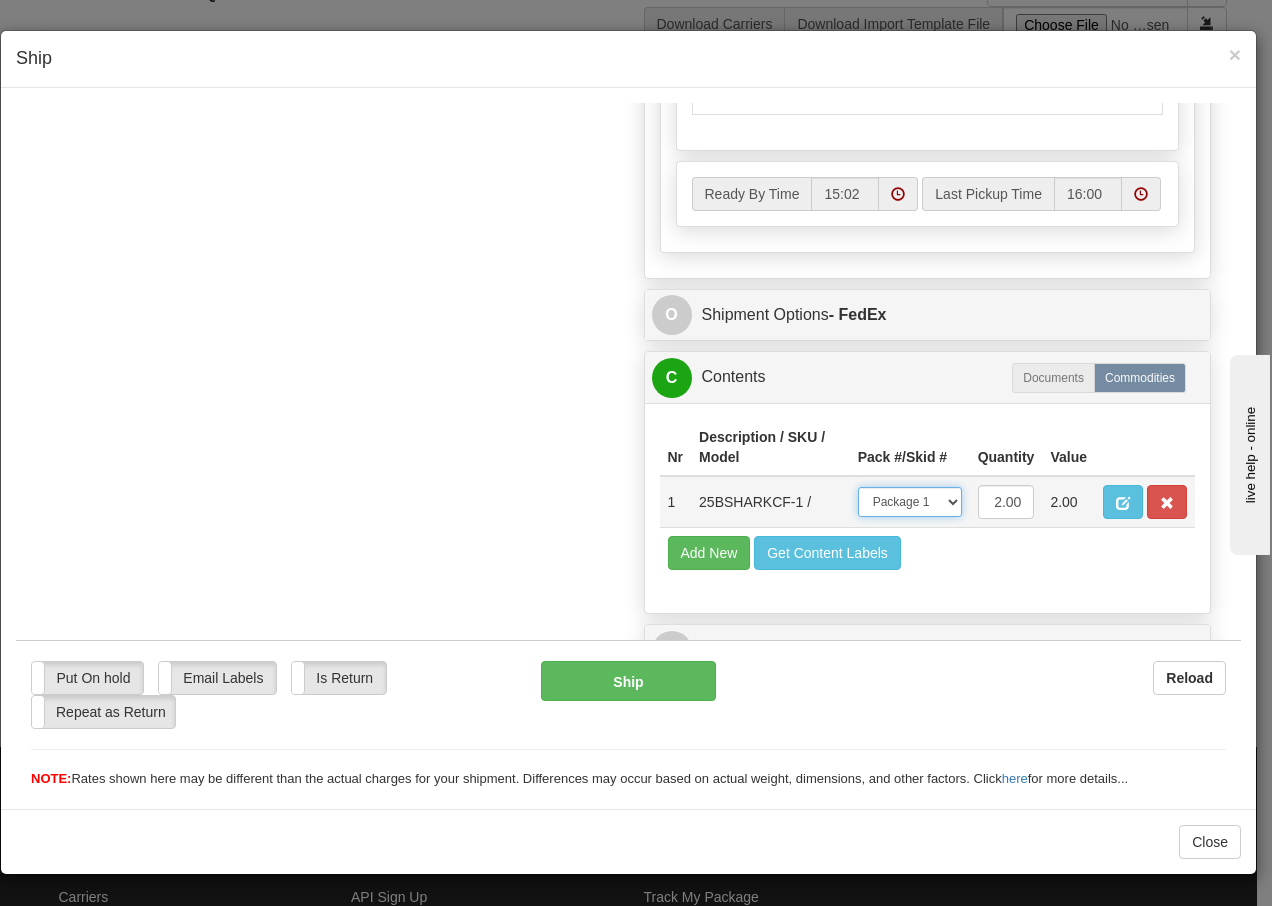 click on "-- Not Assigned --
Package 1" at bounding box center [910, 501] 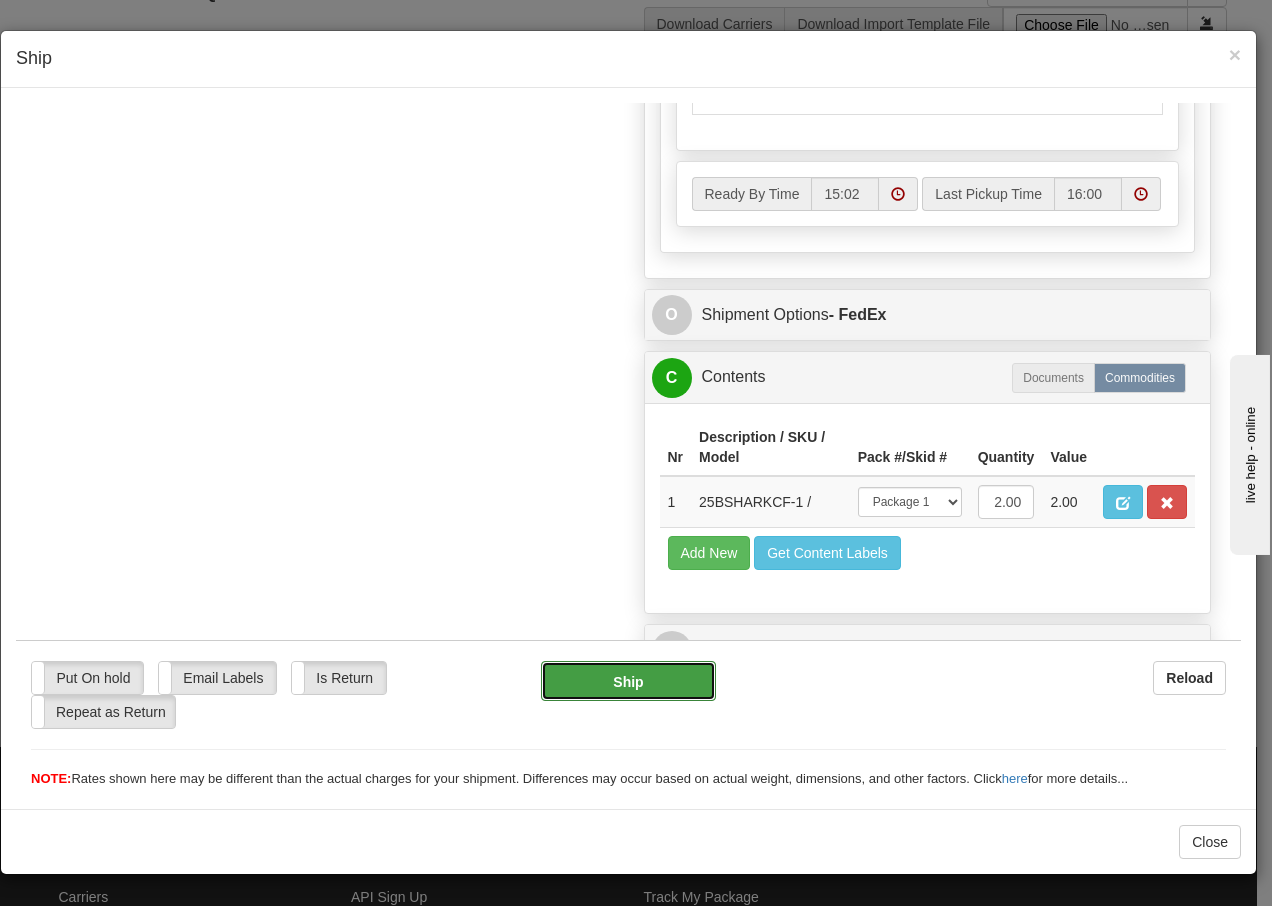 click on "Ship" at bounding box center (628, 680) 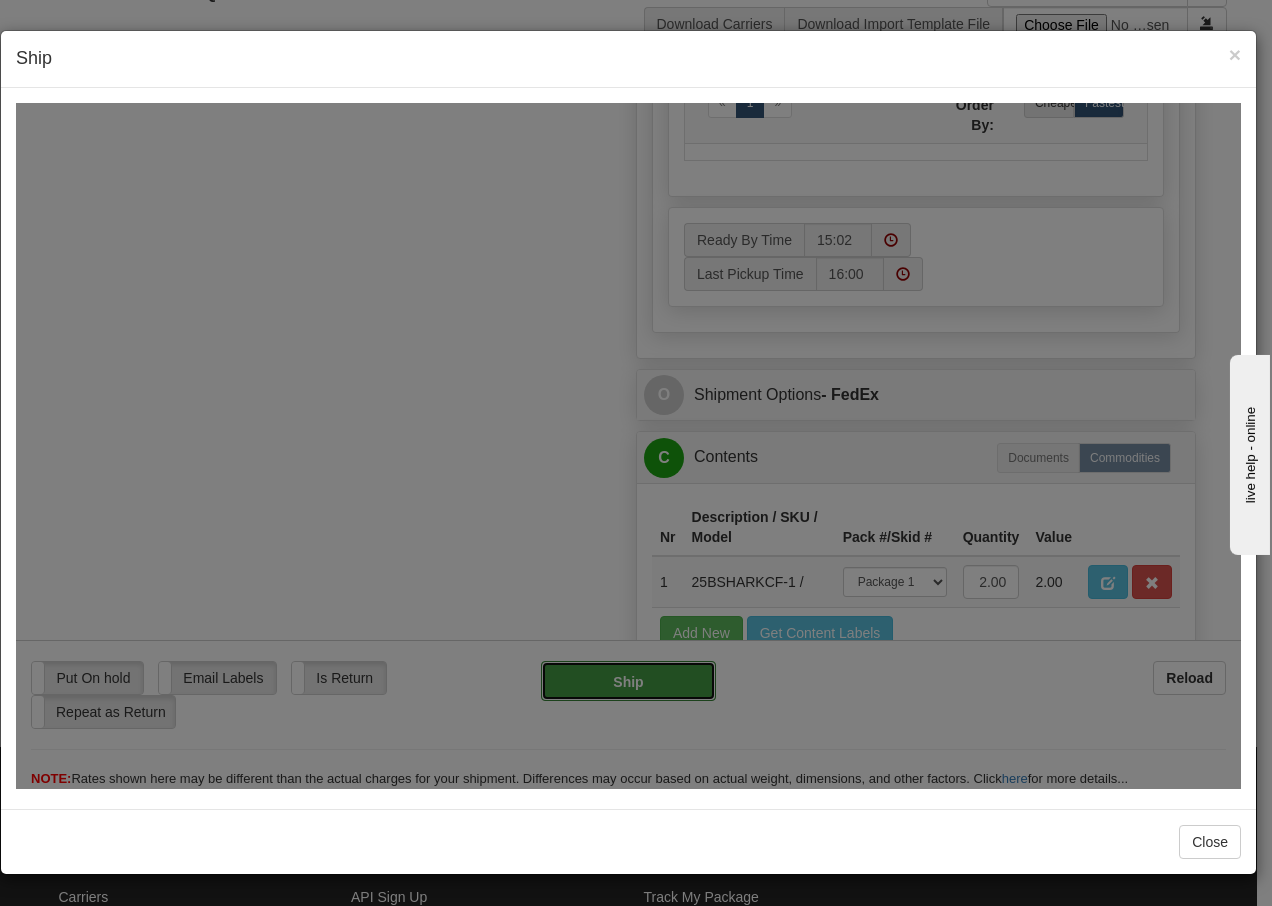 type on "92" 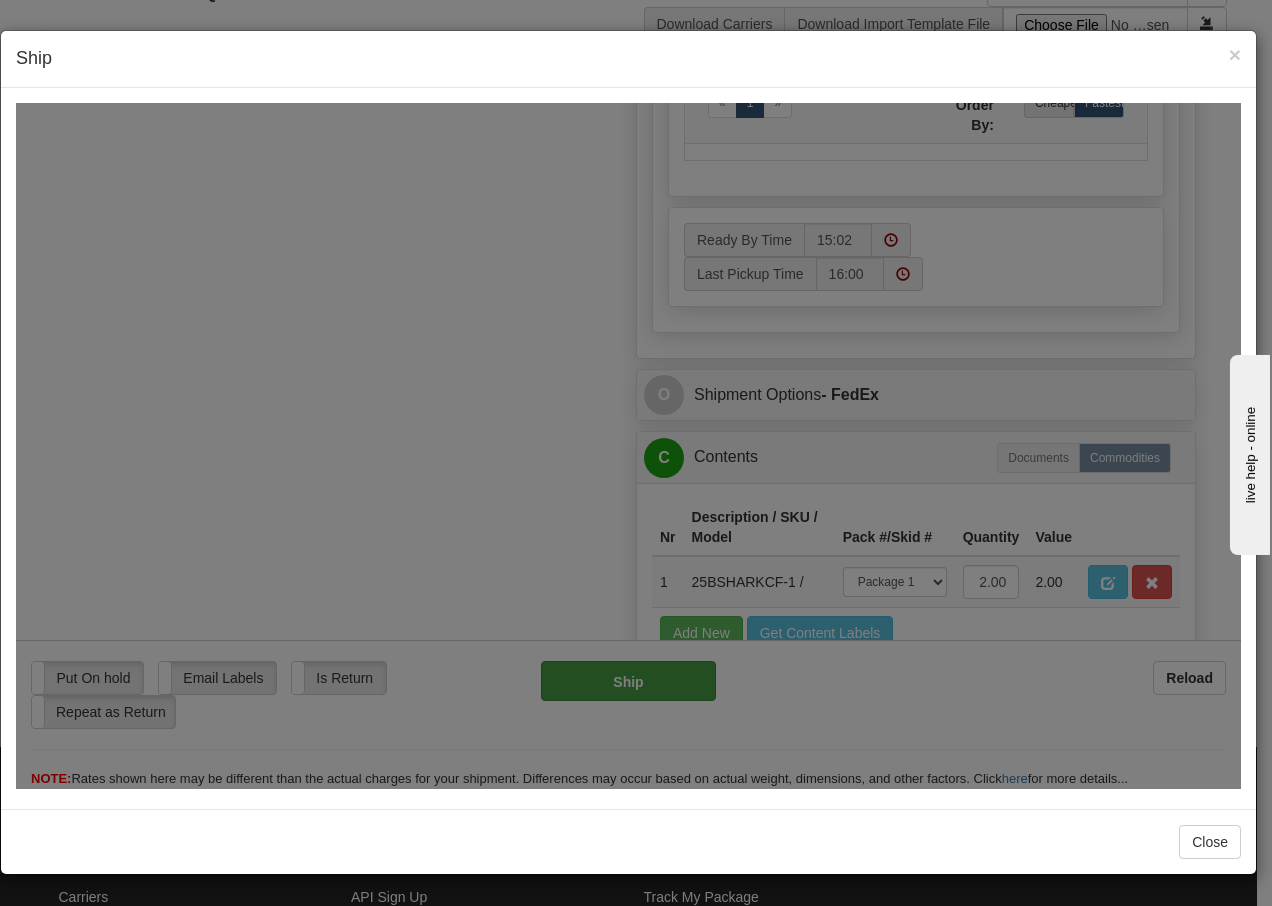 scroll, scrollTop: 1216, scrollLeft: 0, axis: vertical 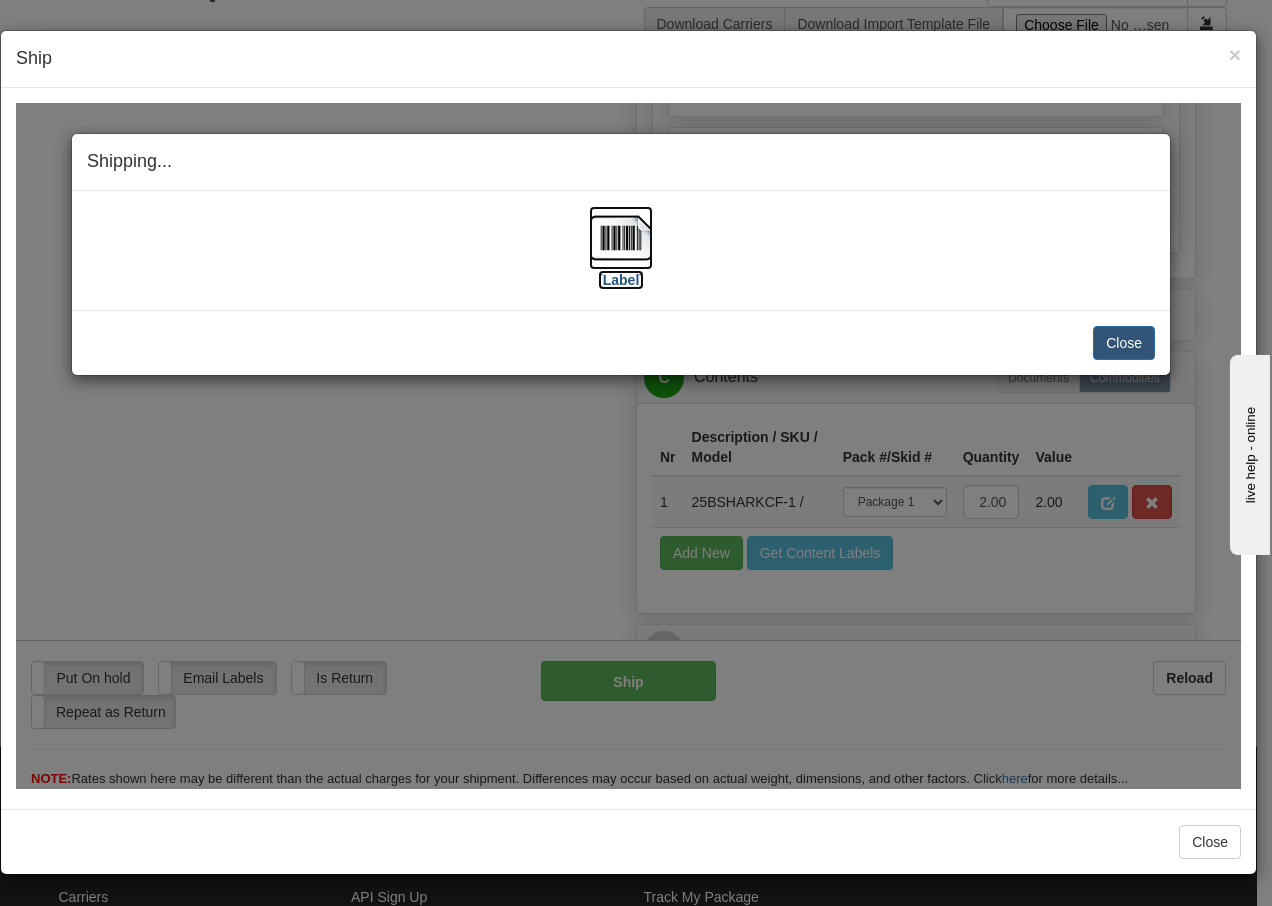 click at bounding box center (621, 237) 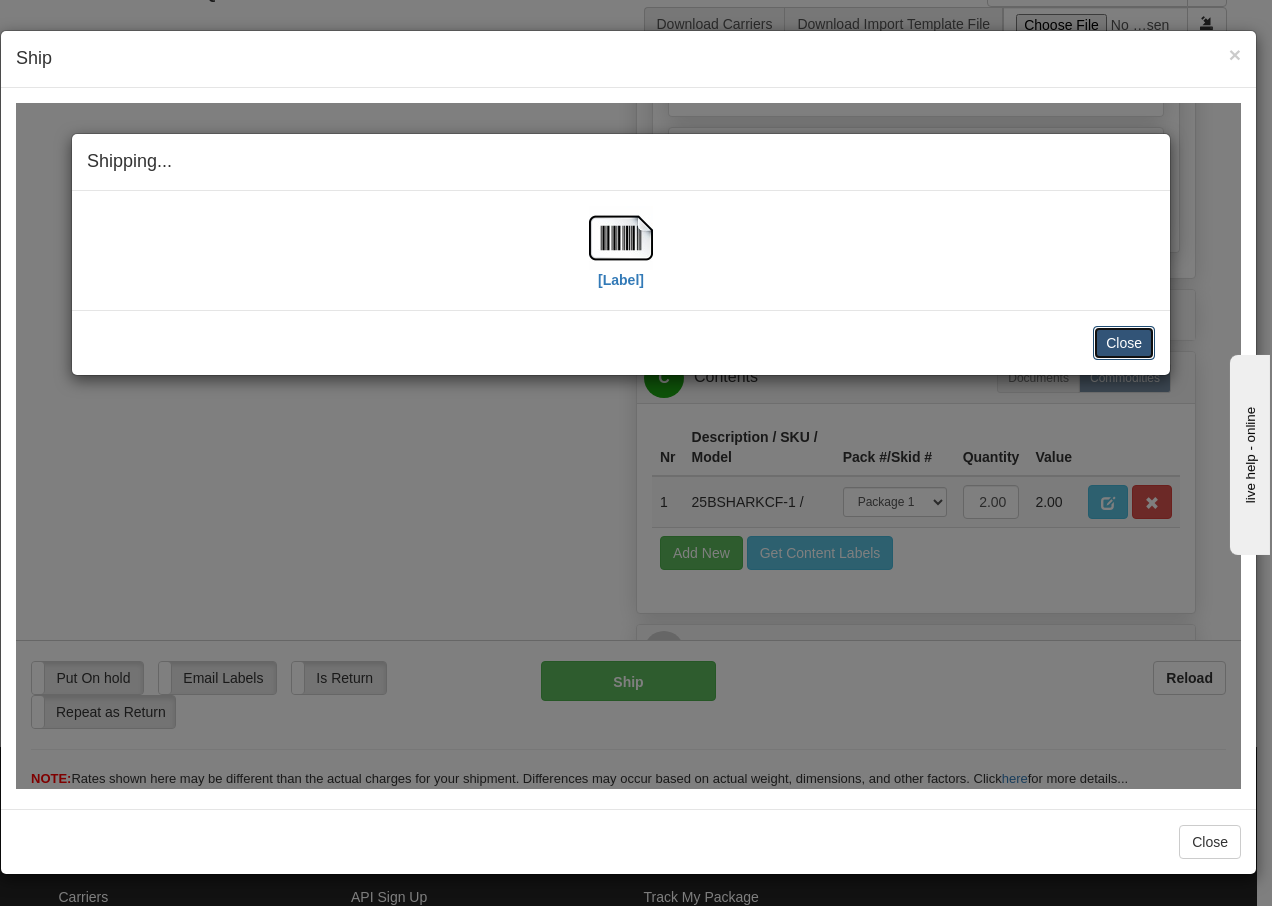 click on "Close" at bounding box center [1124, 342] 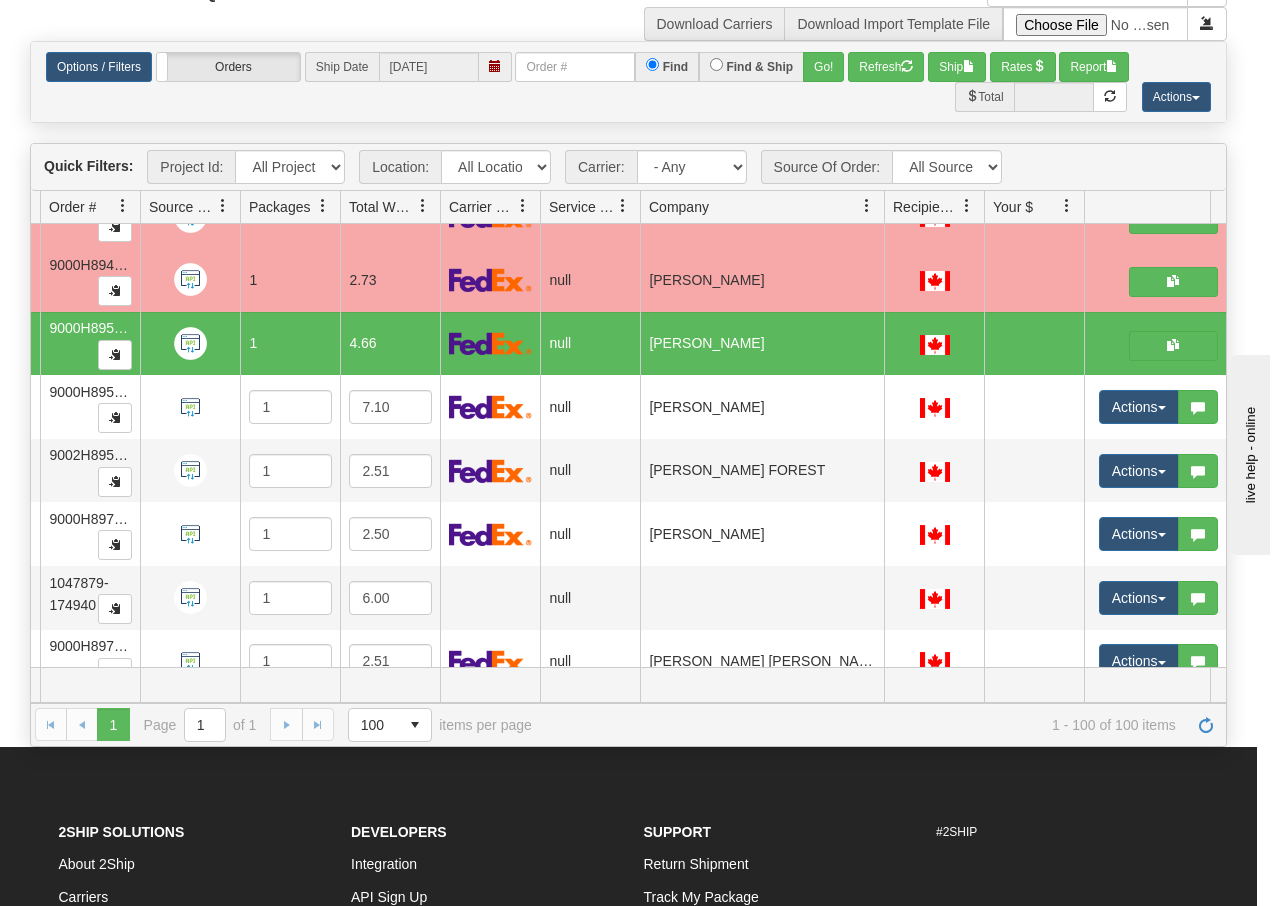 scroll, scrollTop: 0, scrollLeft: 0, axis: both 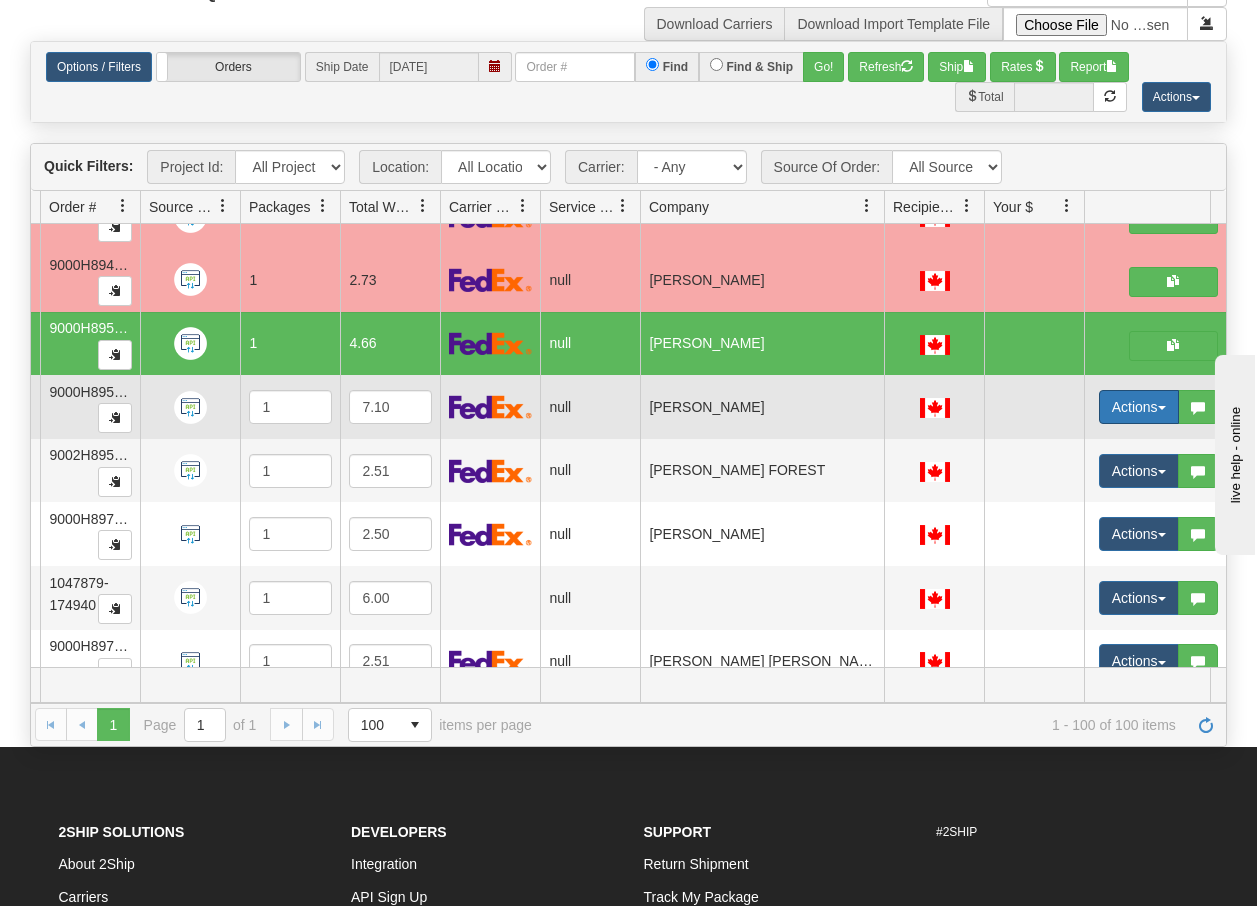 click on "Actions" at bounding box center (1139, 407) 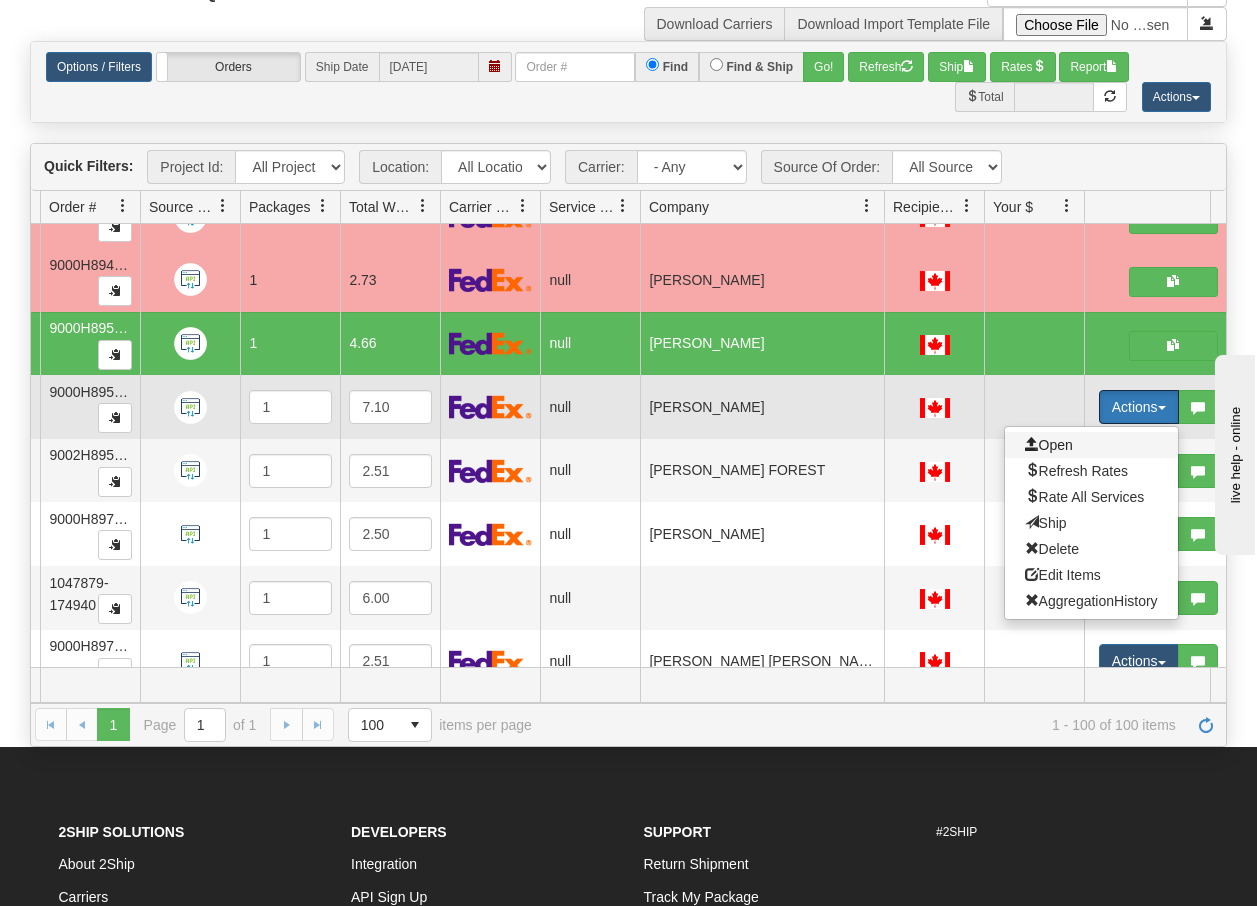 click on "Open" at bounding box center (1049, 445) 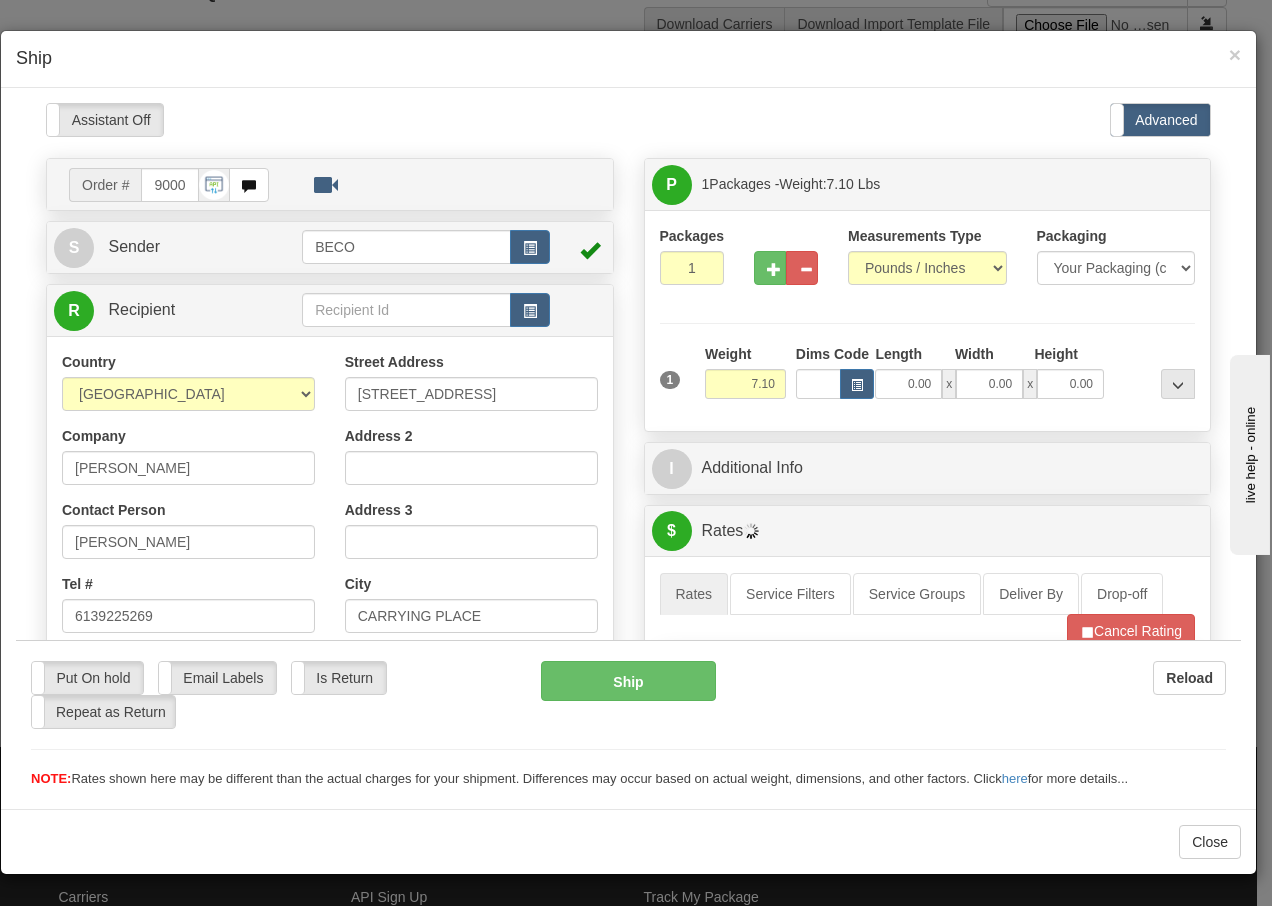 scroll, scrollTop: 0, scrollLeft: 0, axis: both 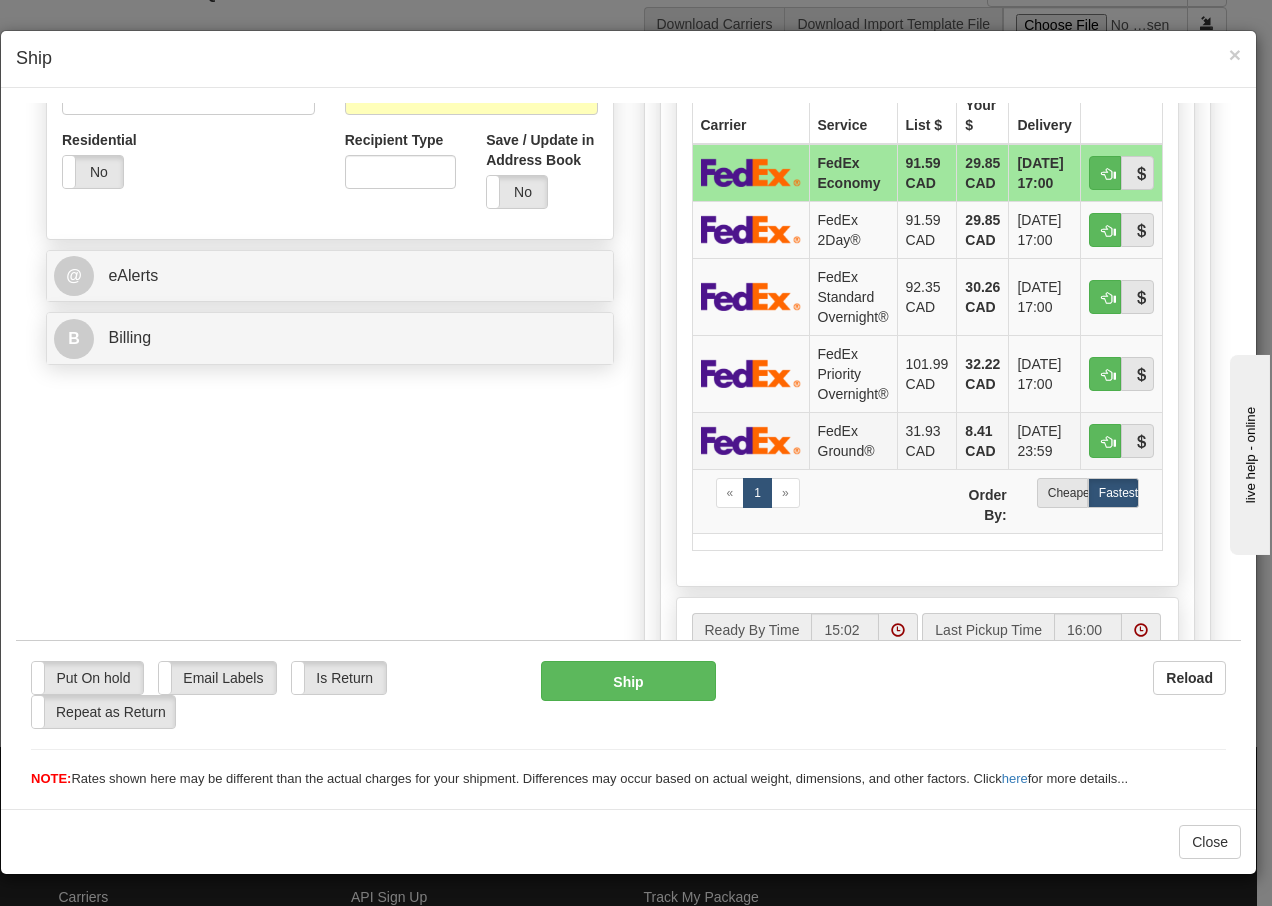 click on "FedEx Ground®" at bounding box center (853, 439) 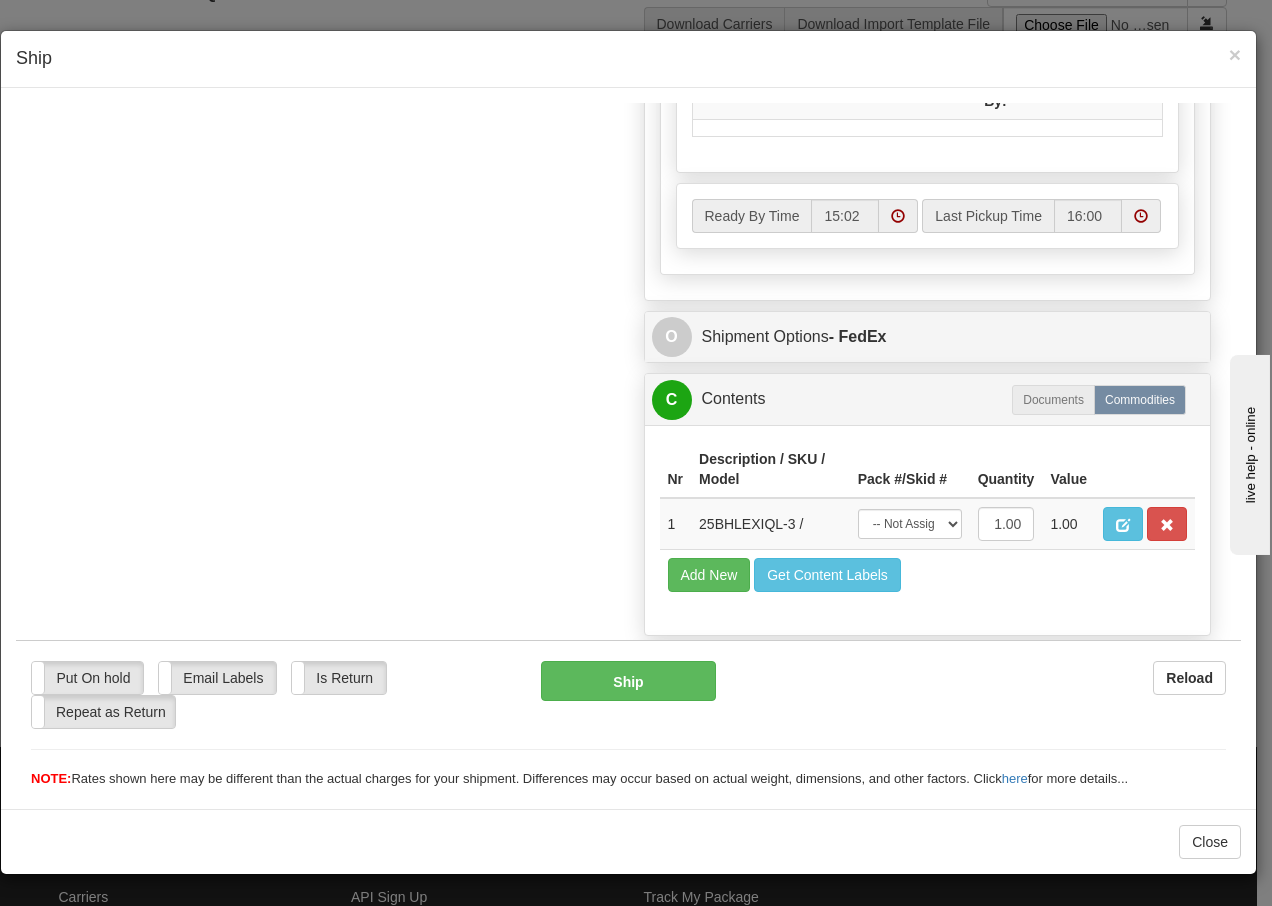 scroll, scrollTop: 1136, scrollLeft: 0, axis: vertical 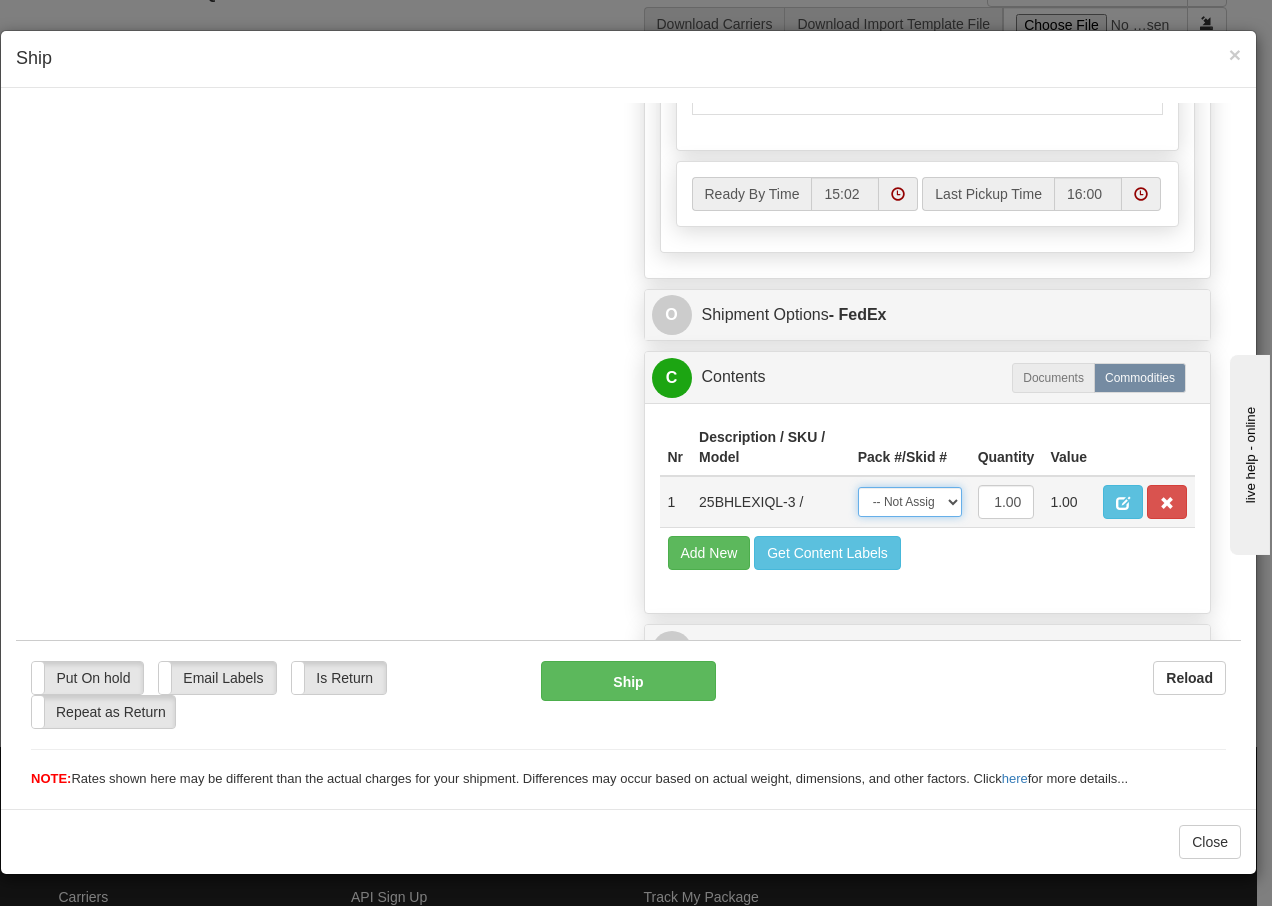 click on "-- Not Assigned --
Package 1" at bounding box center [910, 501] 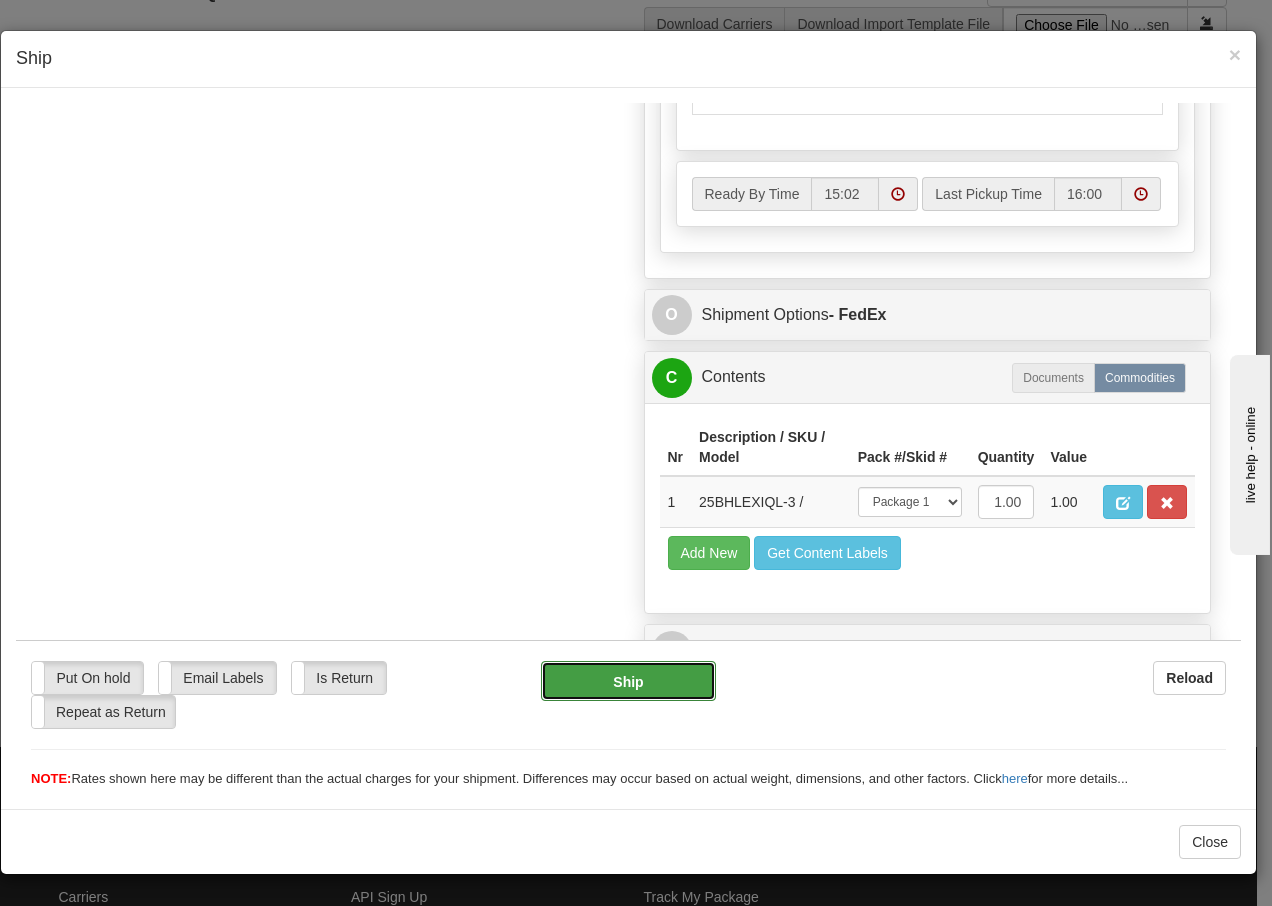 click on "Ship" at bounding box center [628, 680] 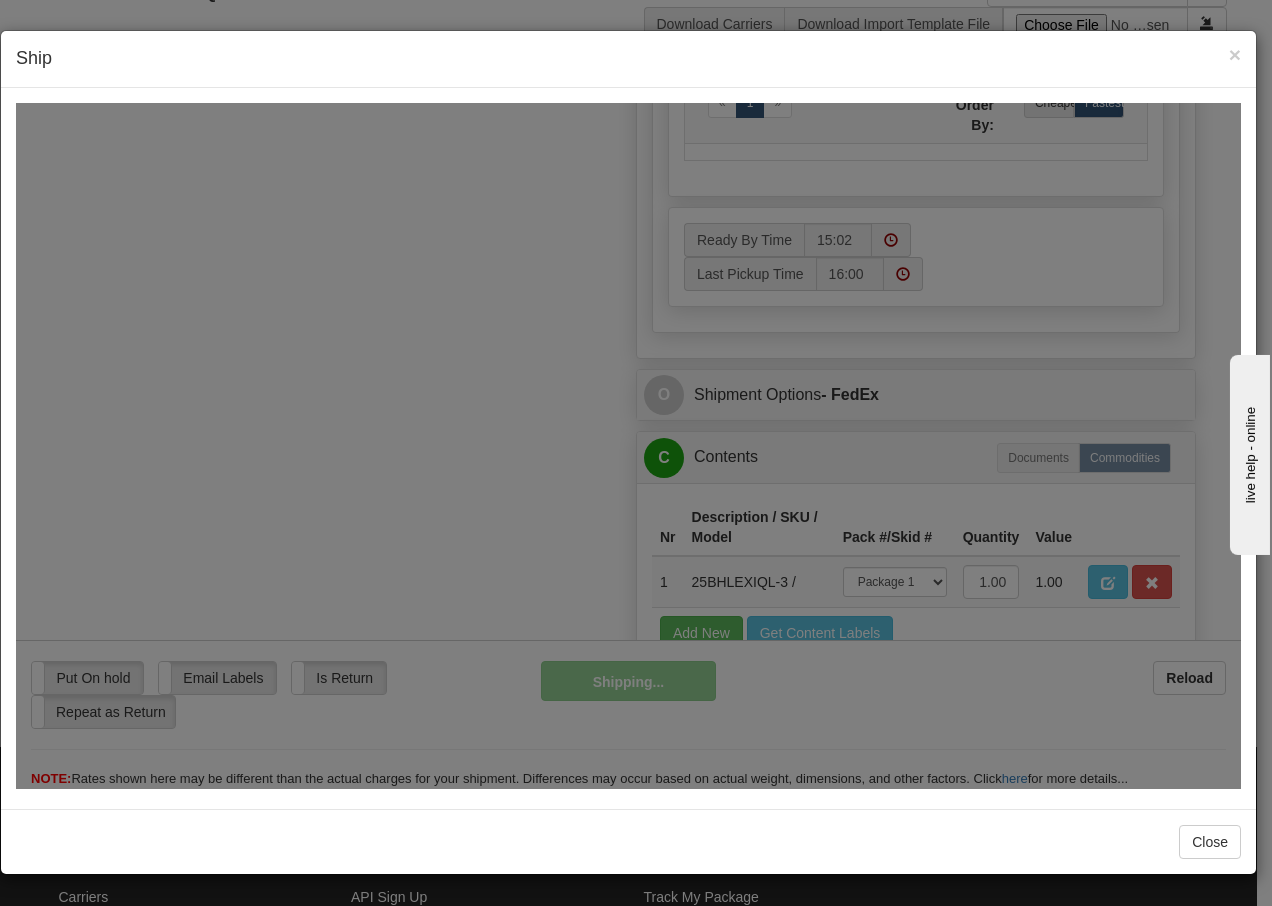 scroll, scrollTop: 1216, scrollLeft: 0, axis: vertical 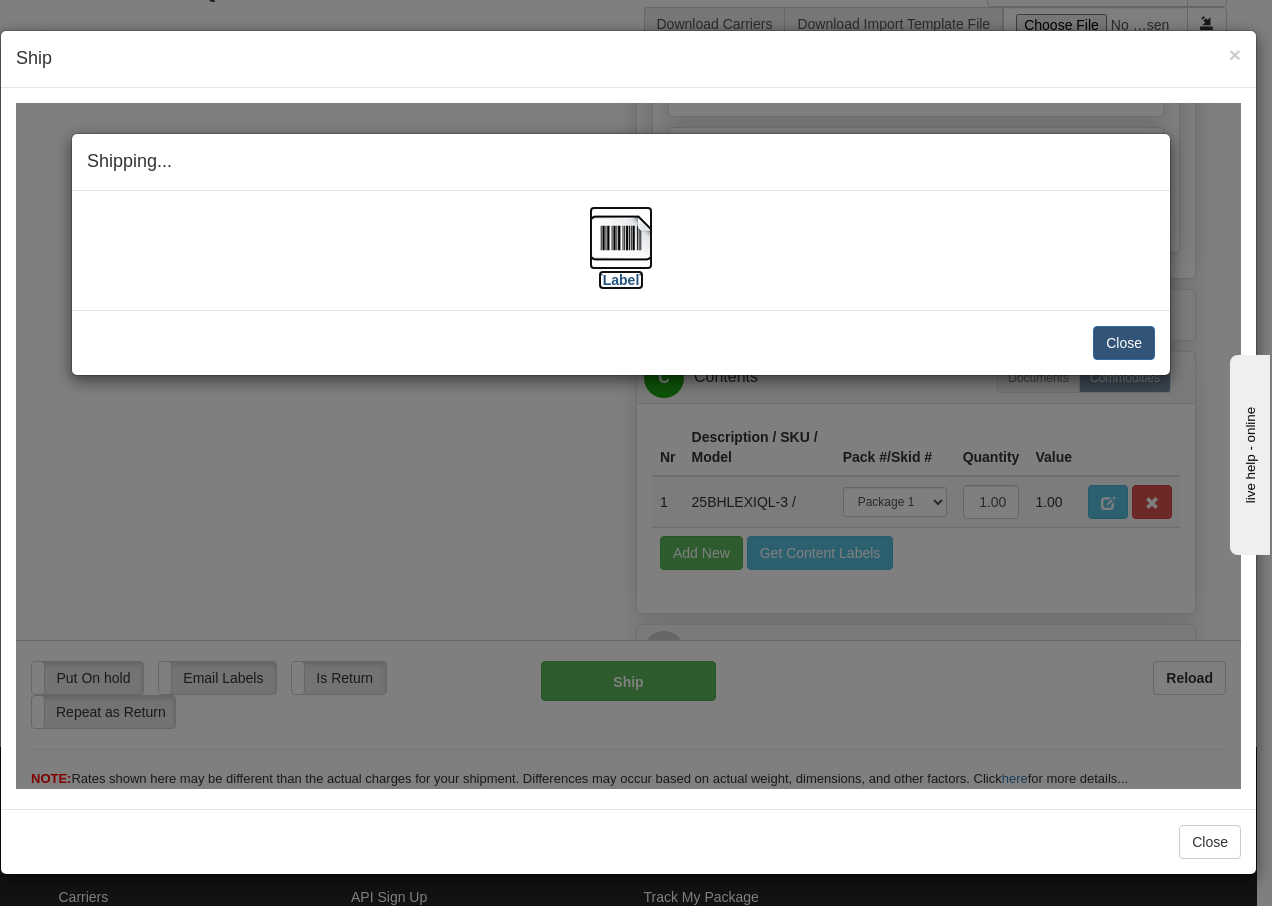 click at bounding box center [621, 237] 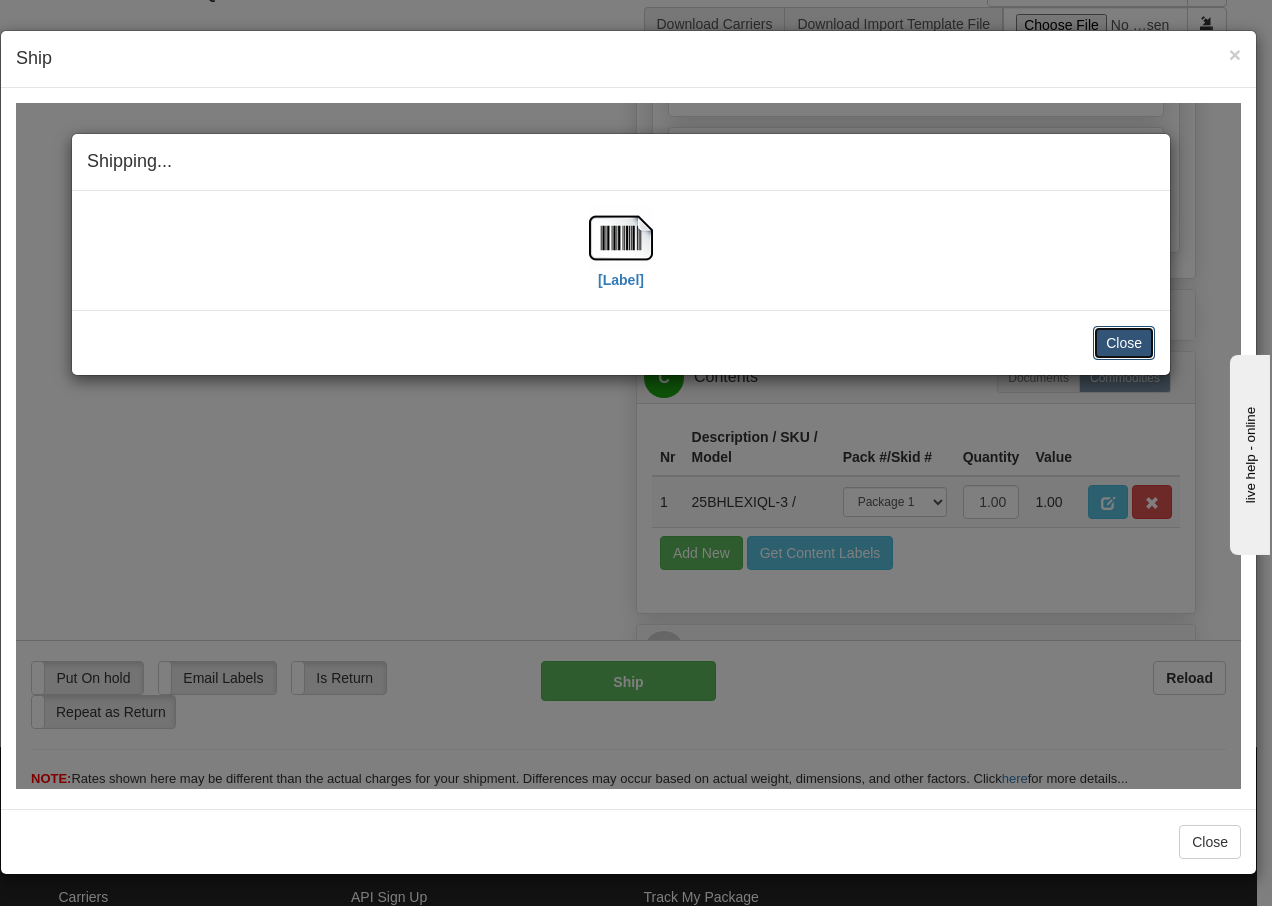 click on "Close" at bounding box center (1124, 342) 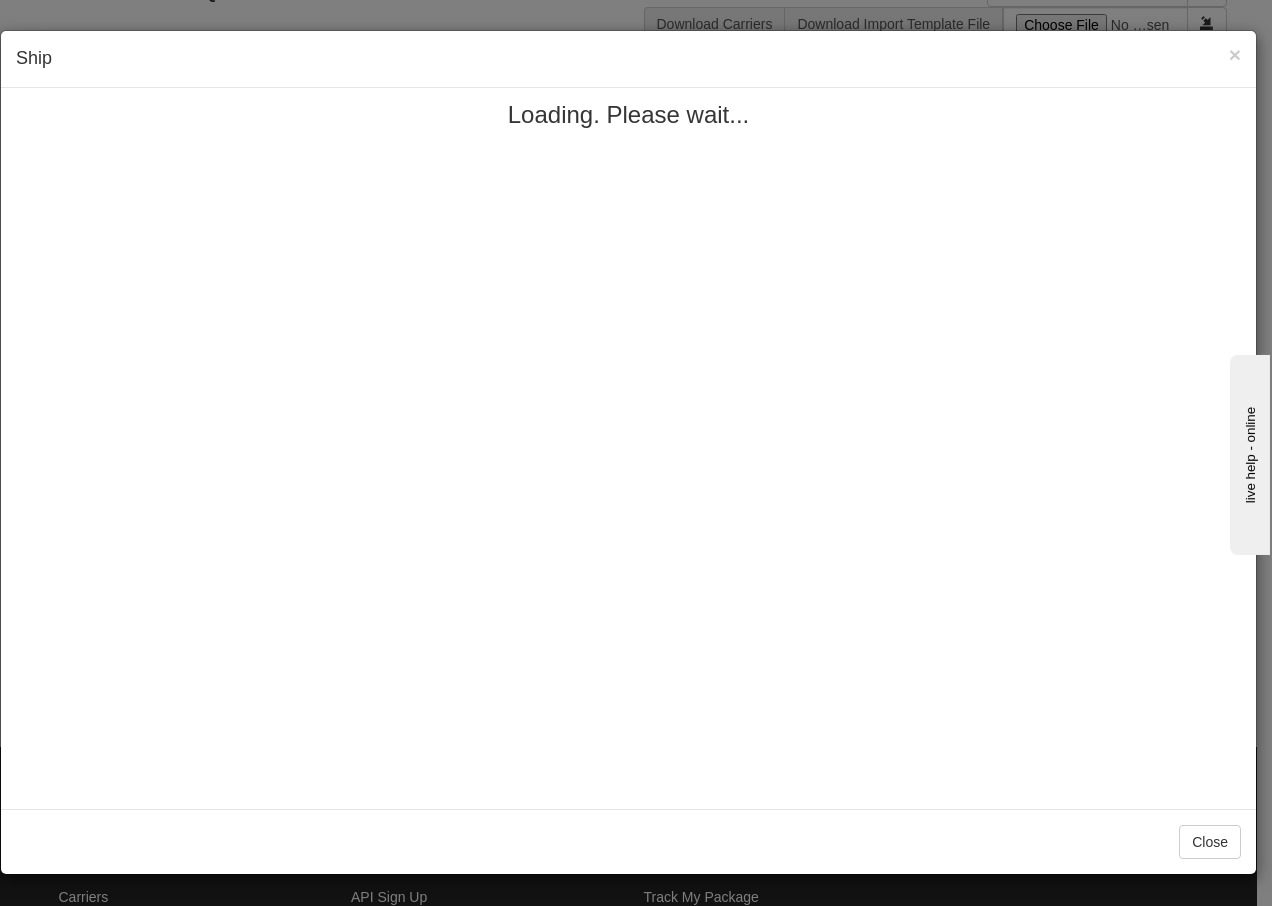 scroll, scrollTop: 0, scrollLeft: 0, axis: both 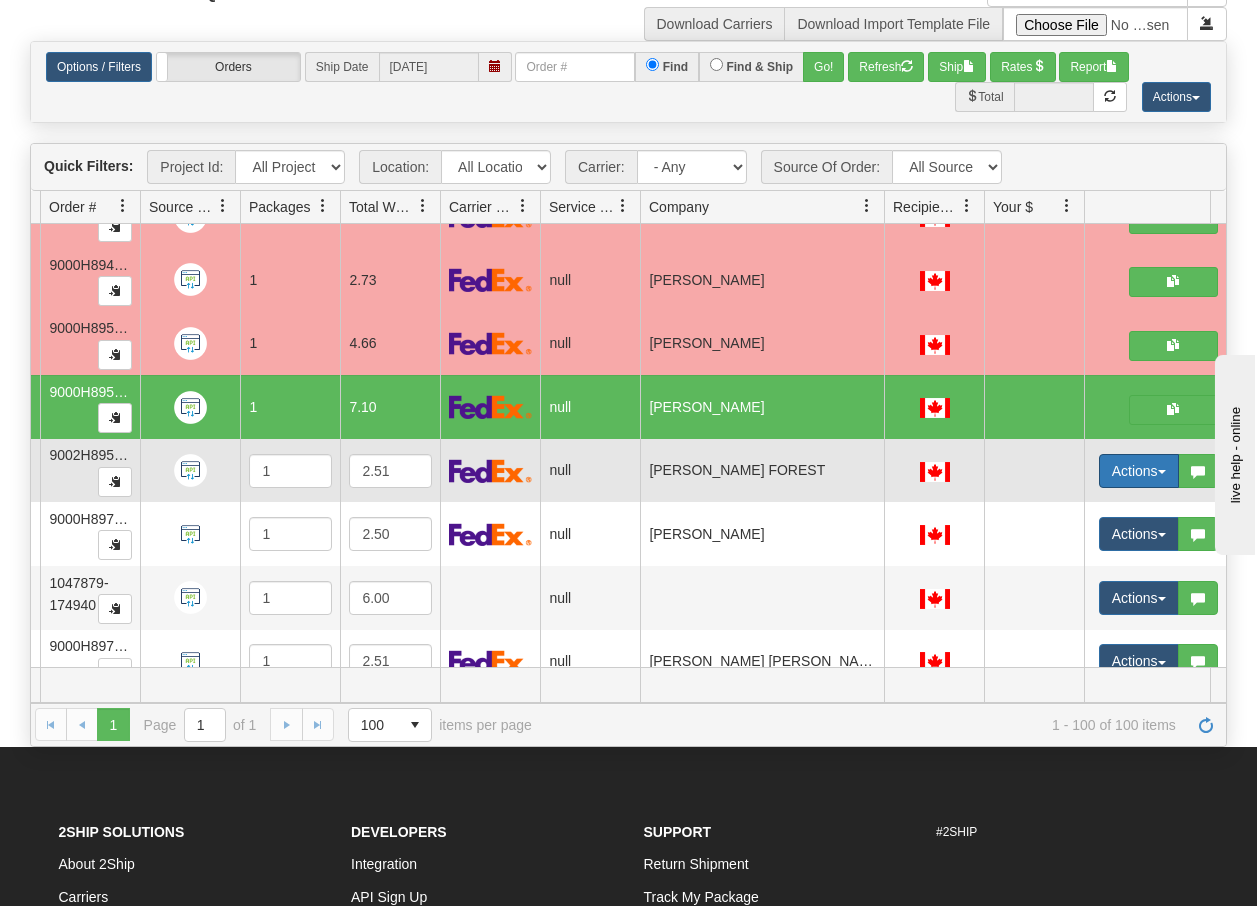 click at bounding box center [1162, 472] 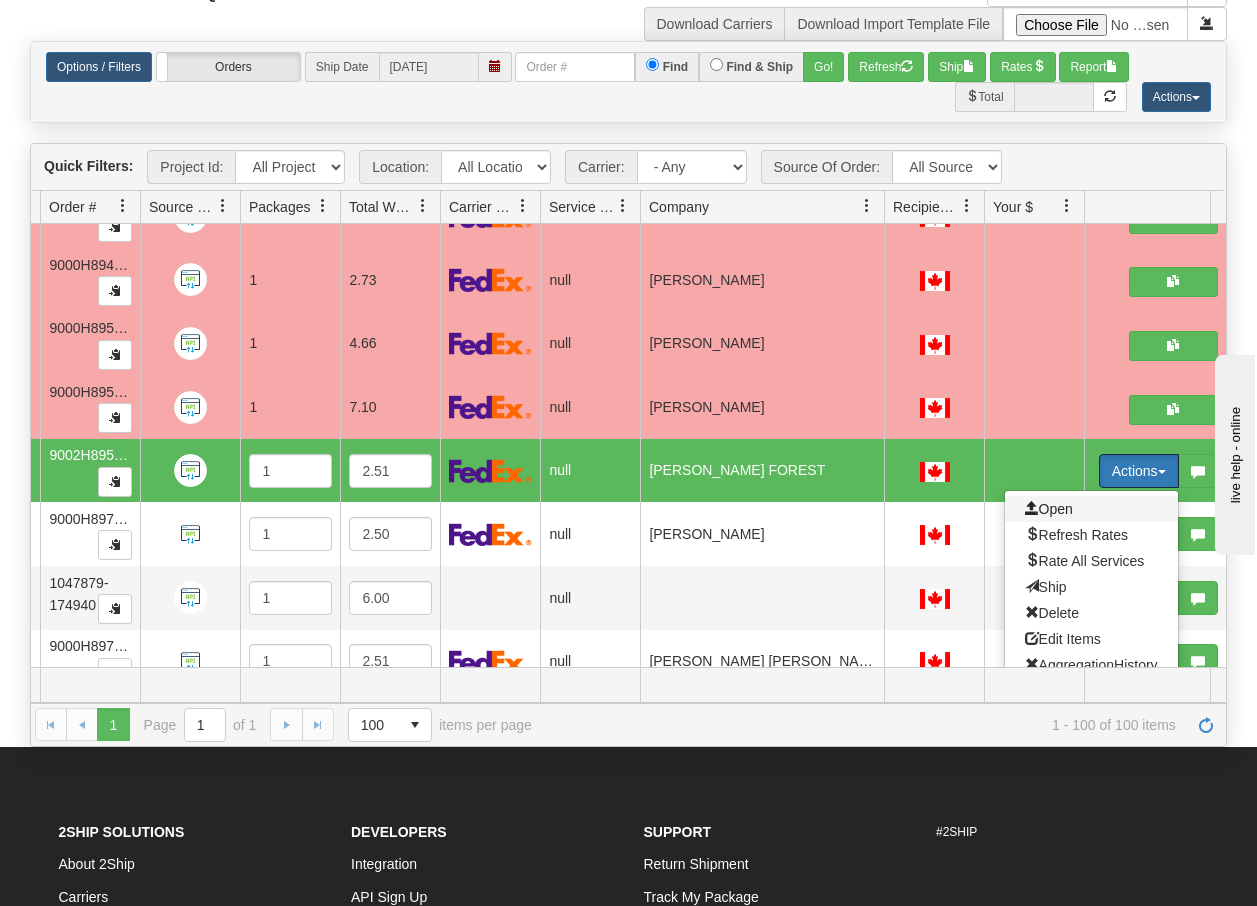 click on "Open" at bounding box center [1049, 509] 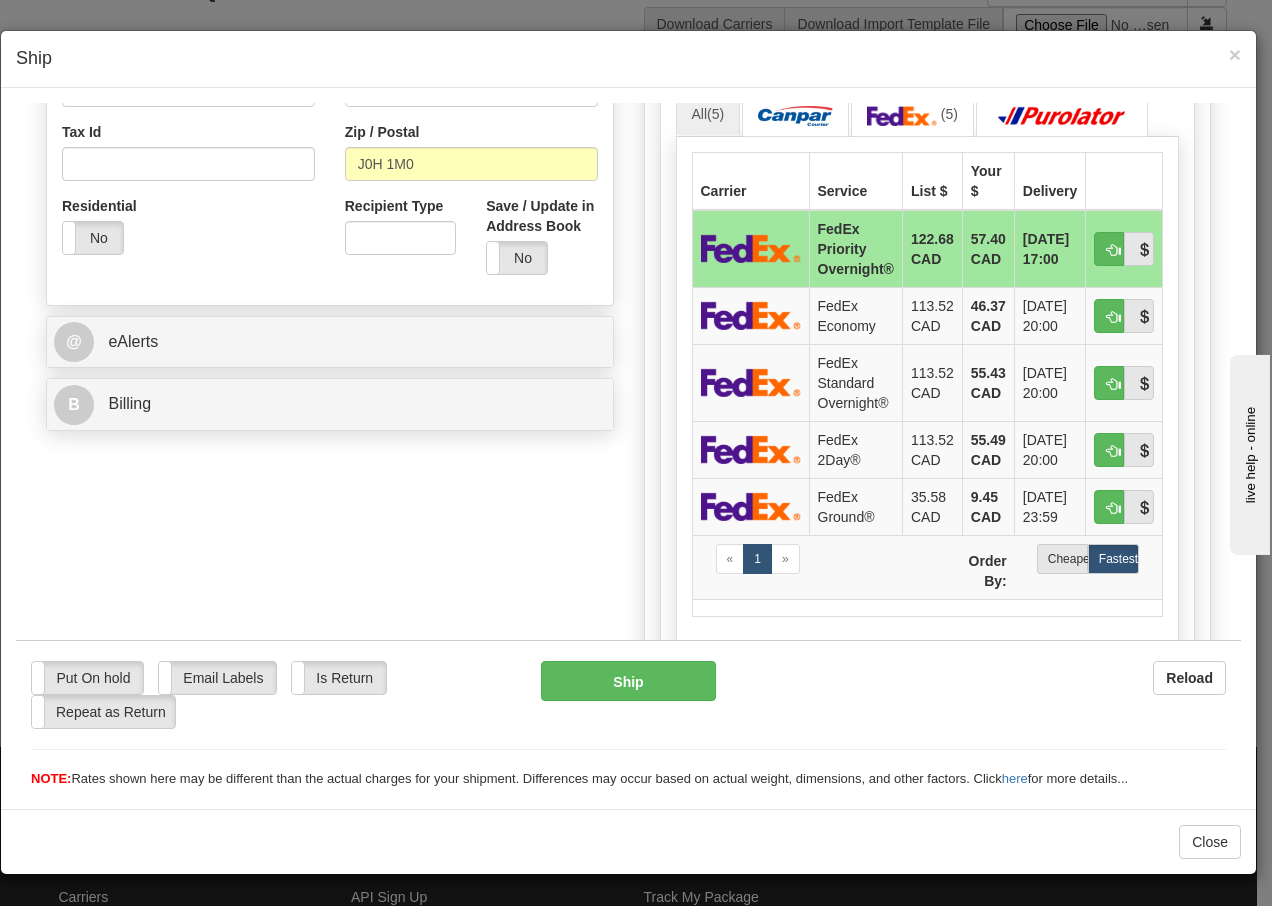 scroll, scrollTop: 666, scrollLeft: 0, axis: vertical 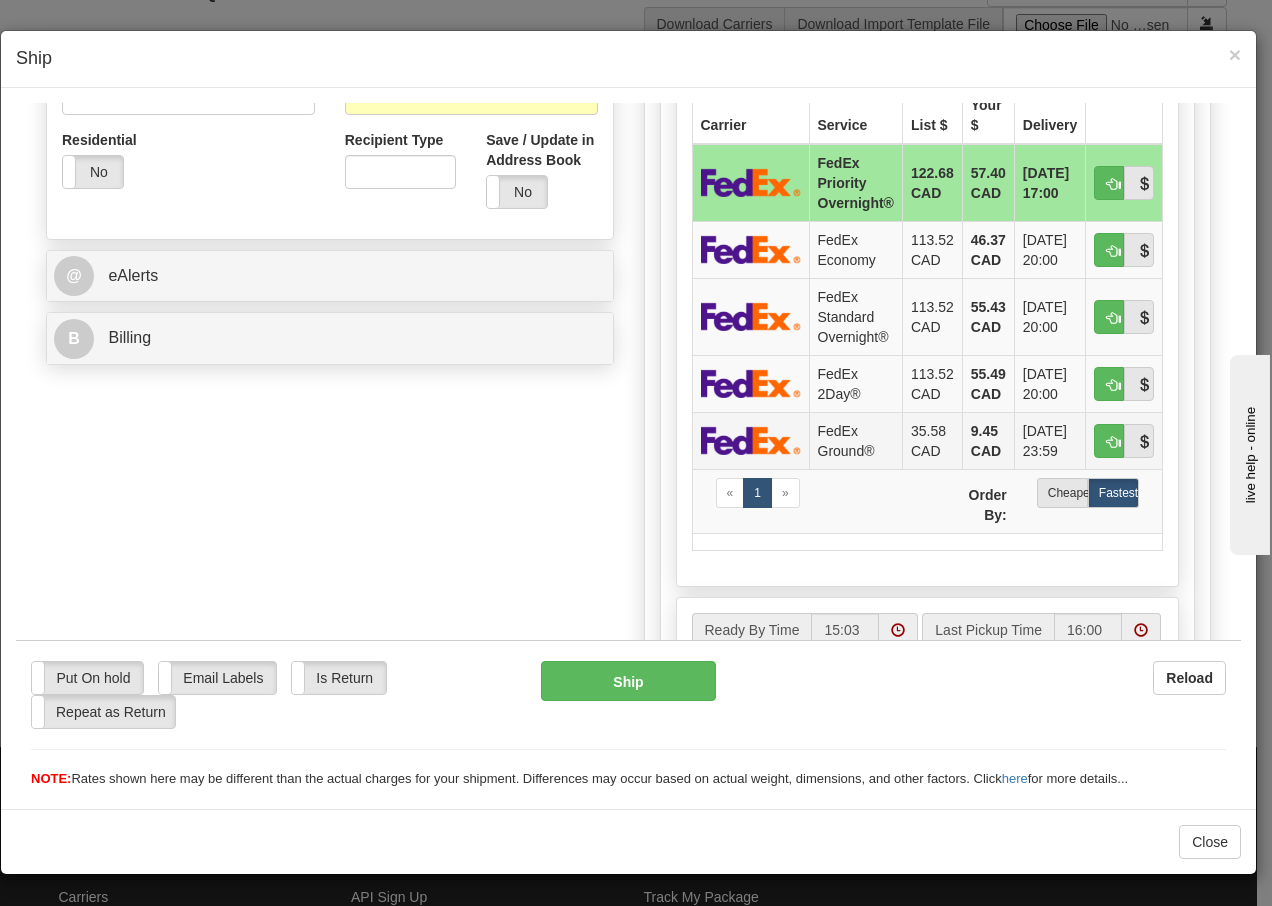 click on "FedEx Ground®" at bounding box center (855, 439) 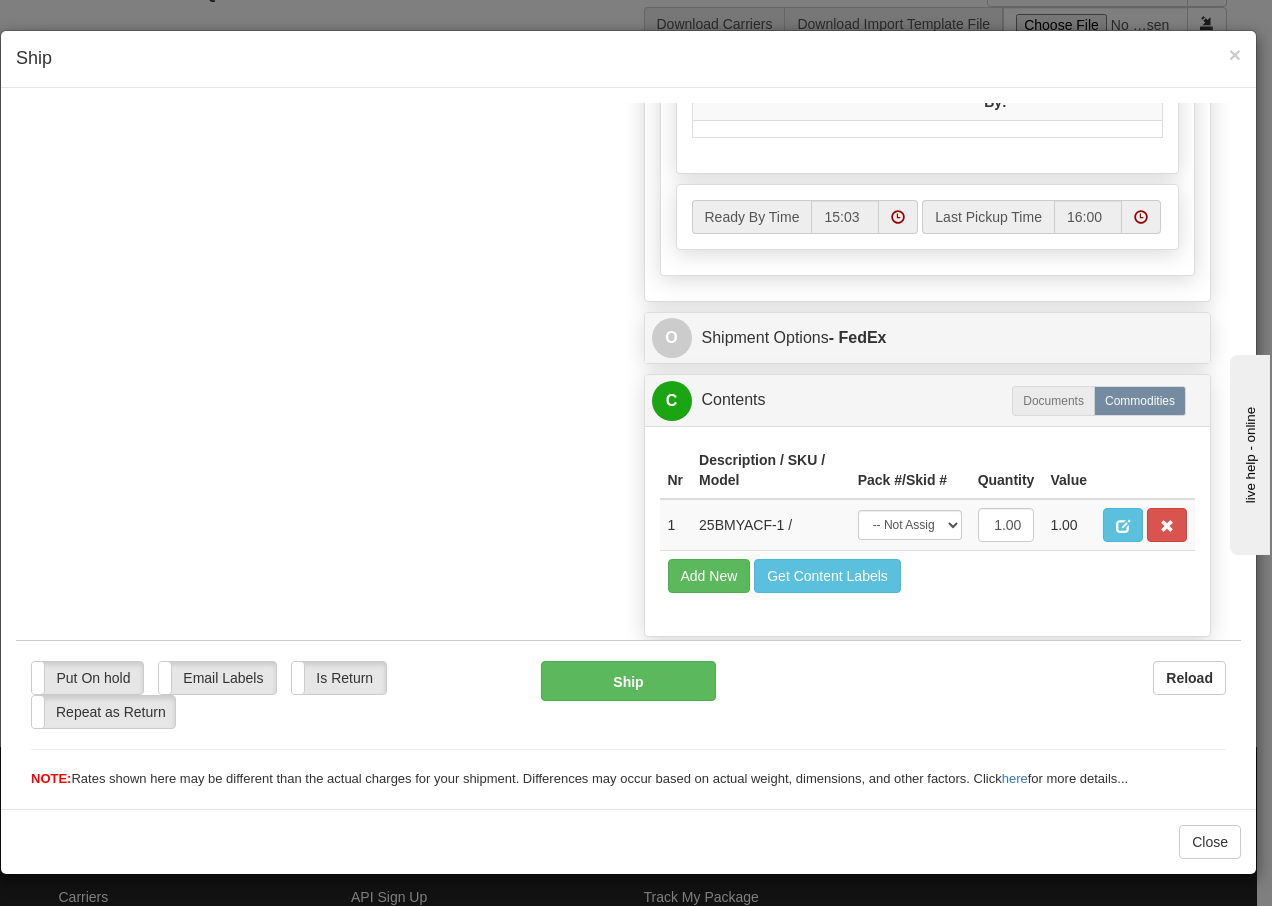 scroll, scrollTop: 1136, scrollLeft: 0, axis: vertical 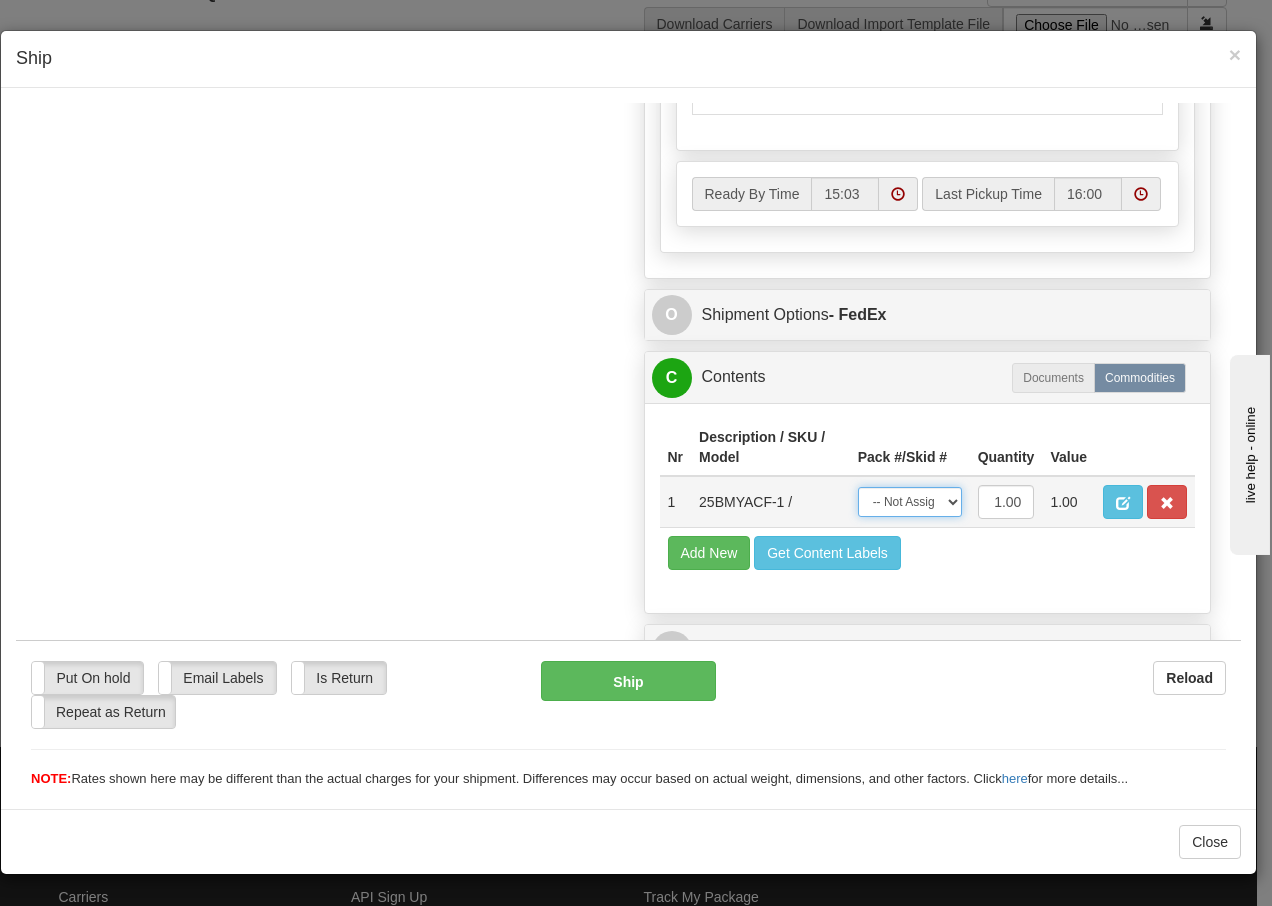 click on "-- Not Assigned --
Package 1" at bounding box center (910, 501) 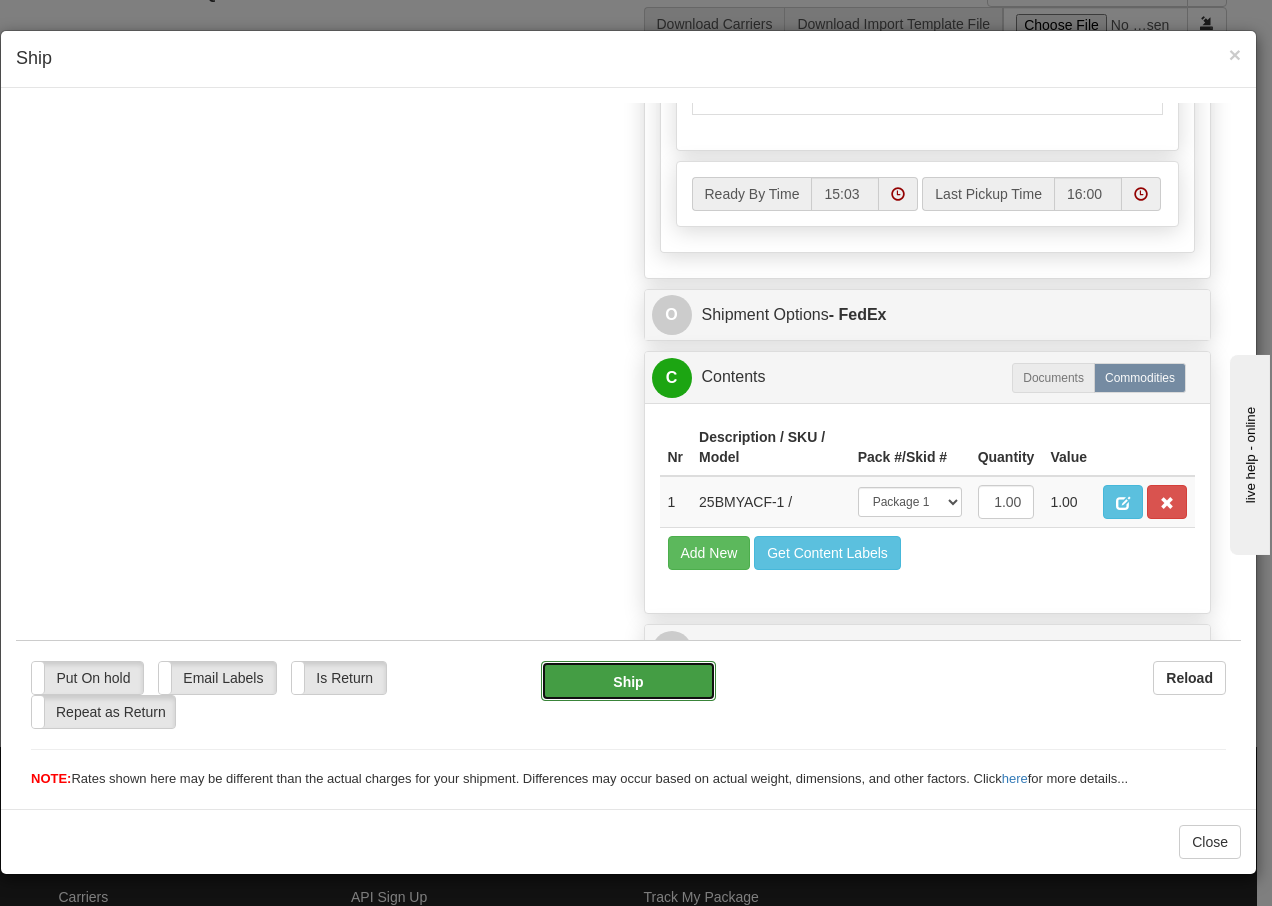 click on "Ship" at bounding box center [628, 680] 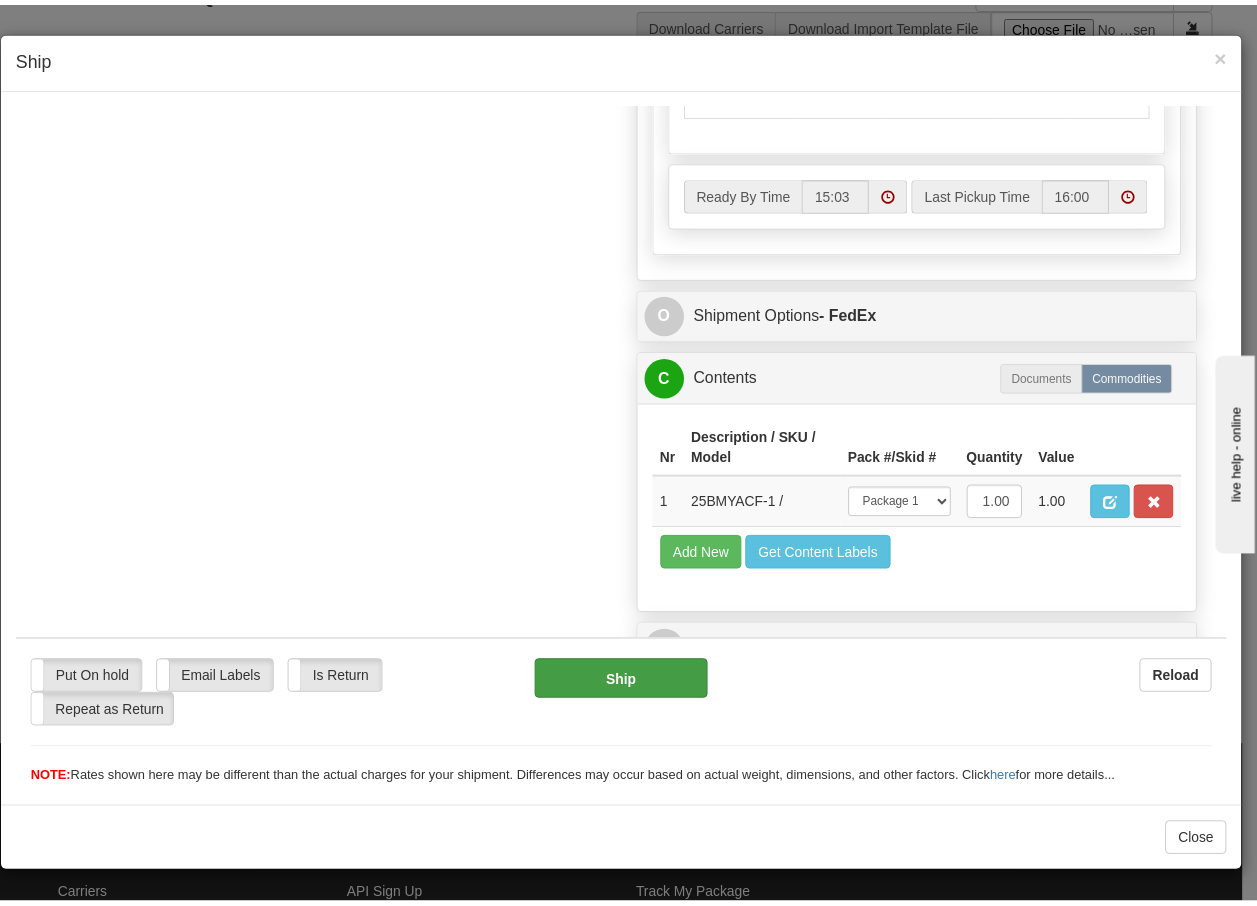 scroll, scrollTop: 1216, scrollLeft: 0, axis: vertical 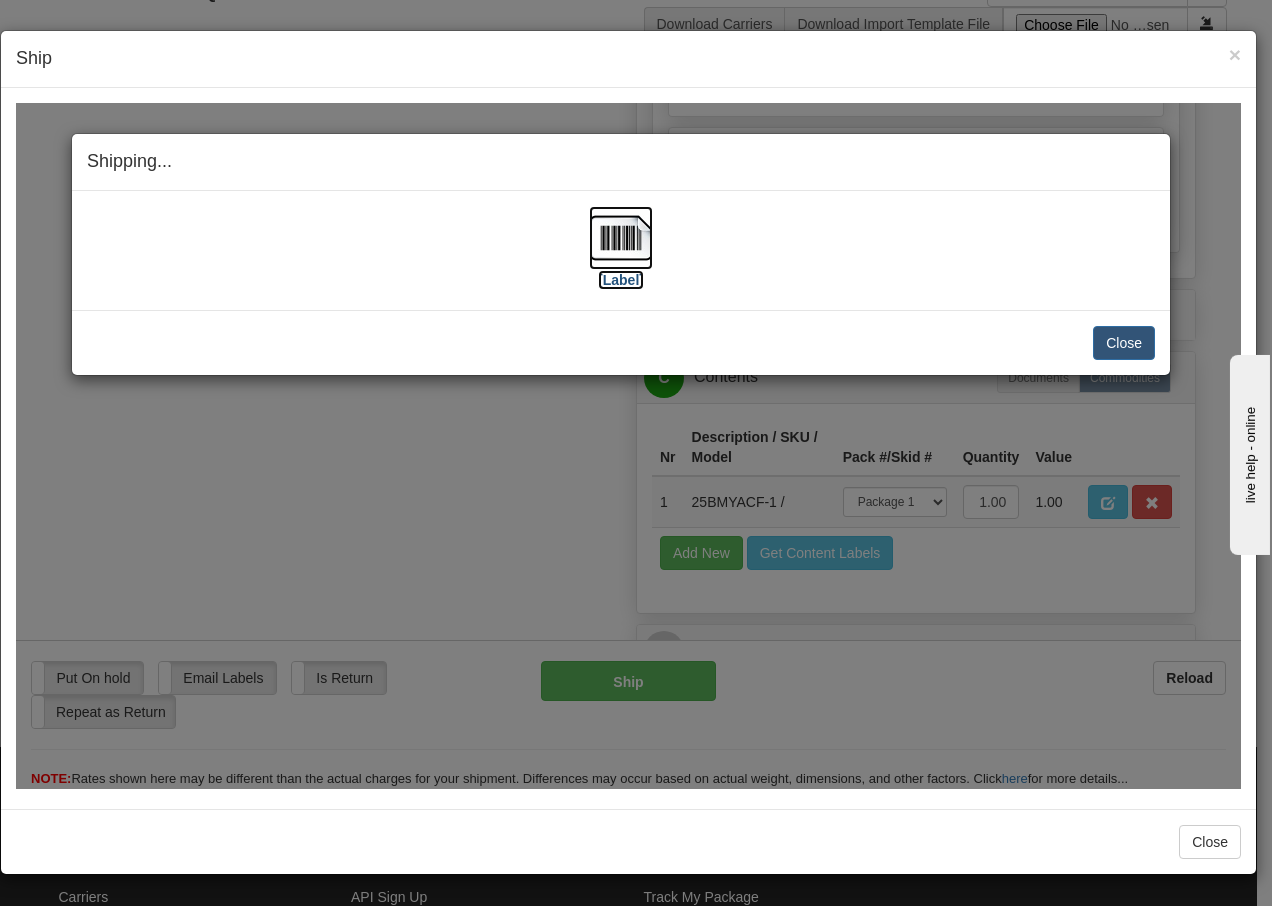 click at bounding box center (621, 237) 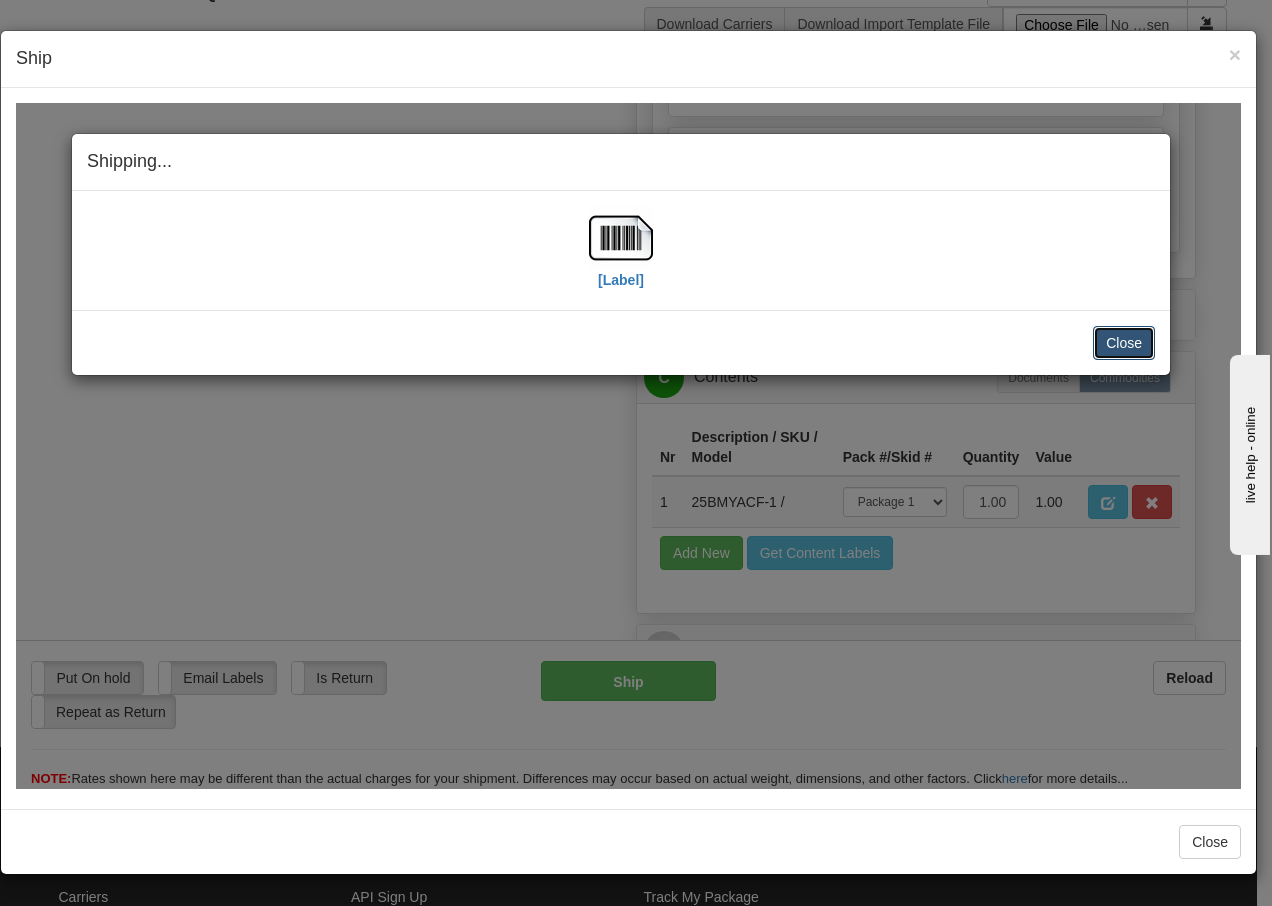 click on "Close" at bounding box center [1124, 342] 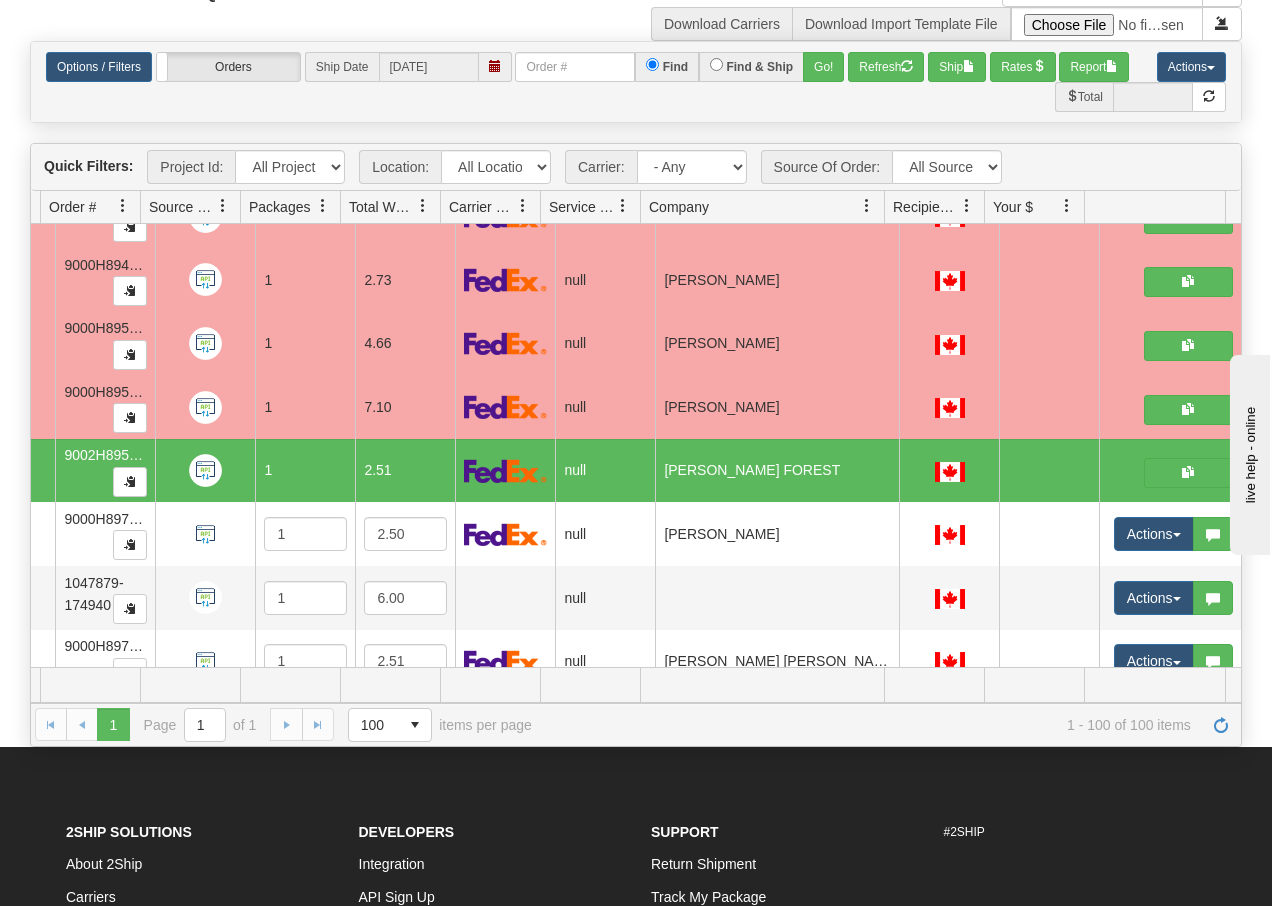 scroll, scrollTop: 0, scrollLeft: 0, axis: both 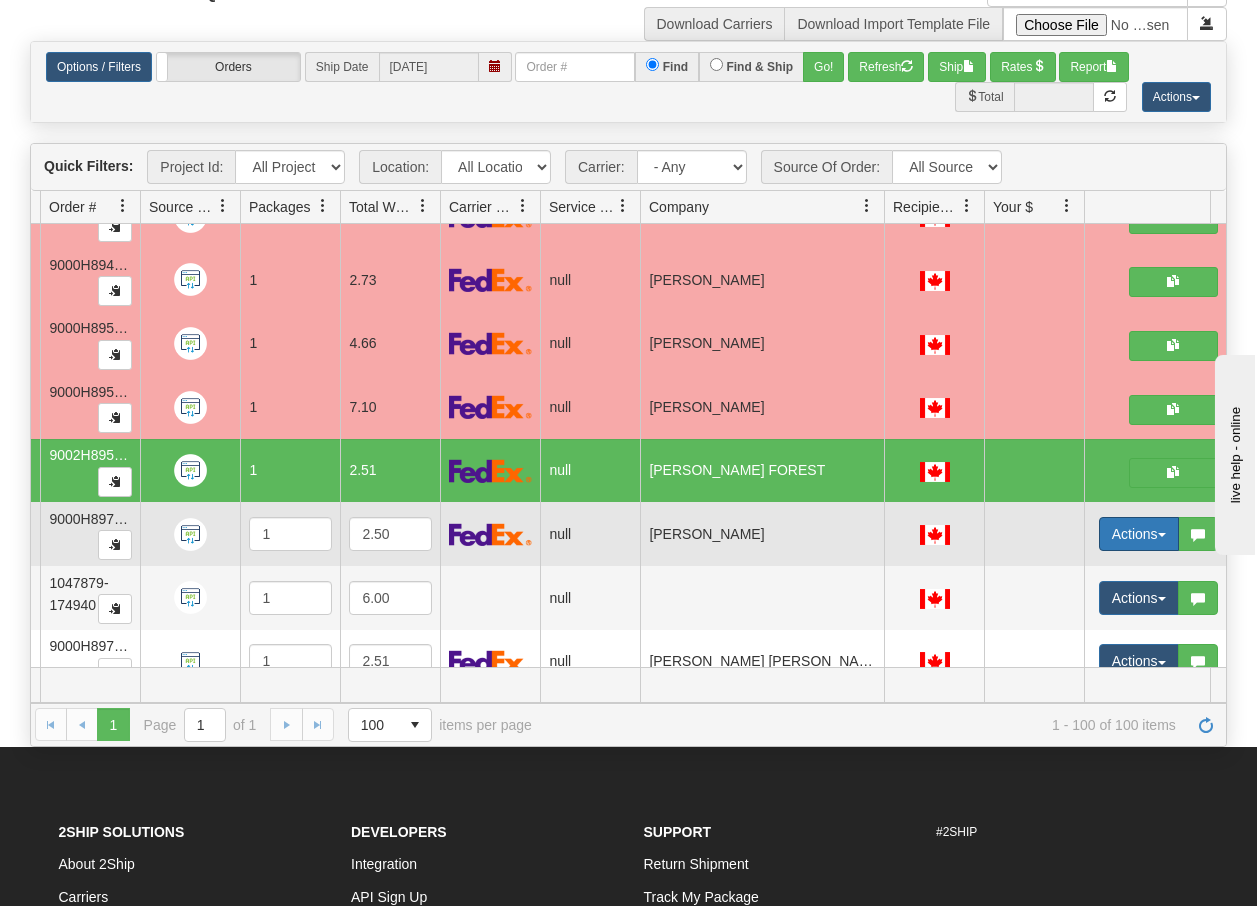 click on "Actions" at bounding box center [1139, 534] 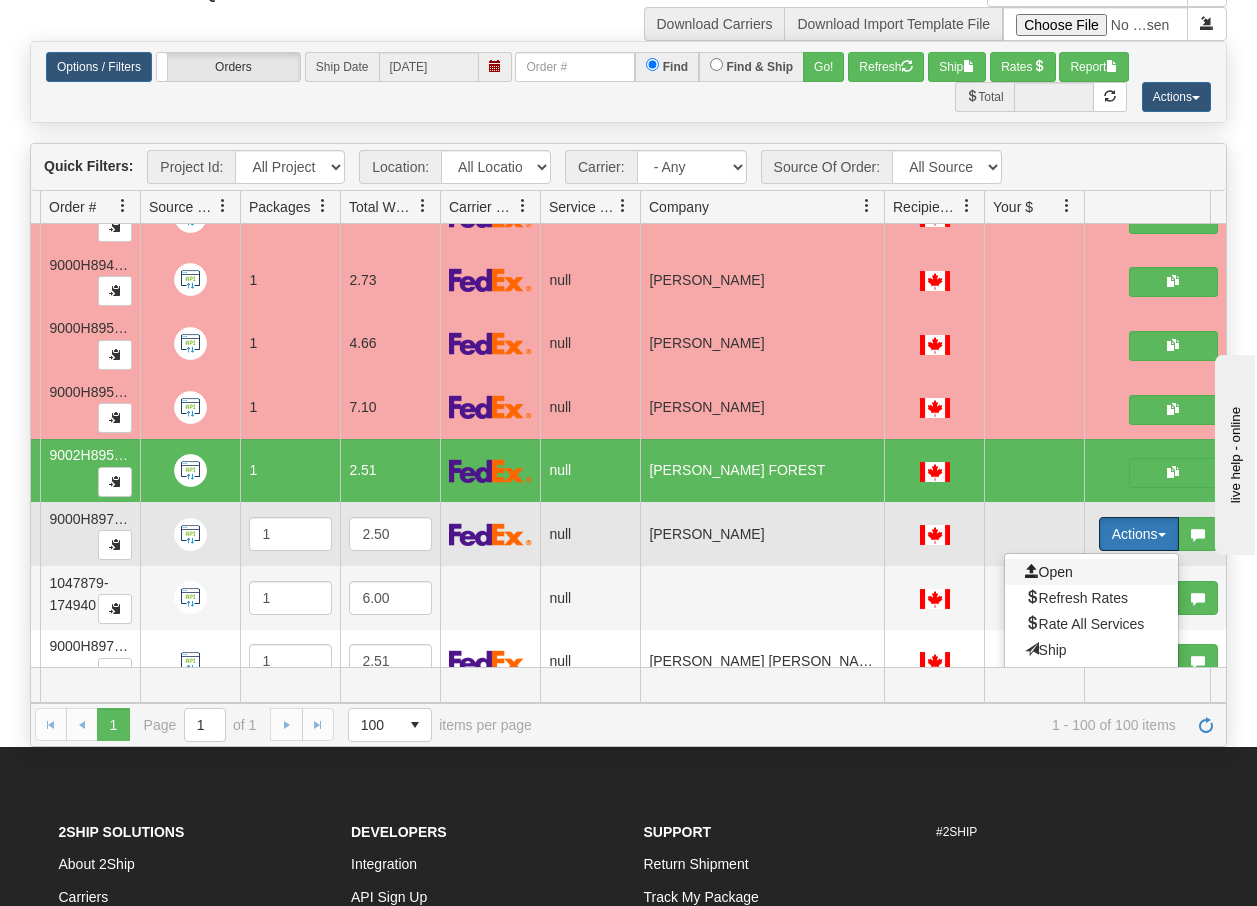 click on "Open" at bounding box center [1049, 572] 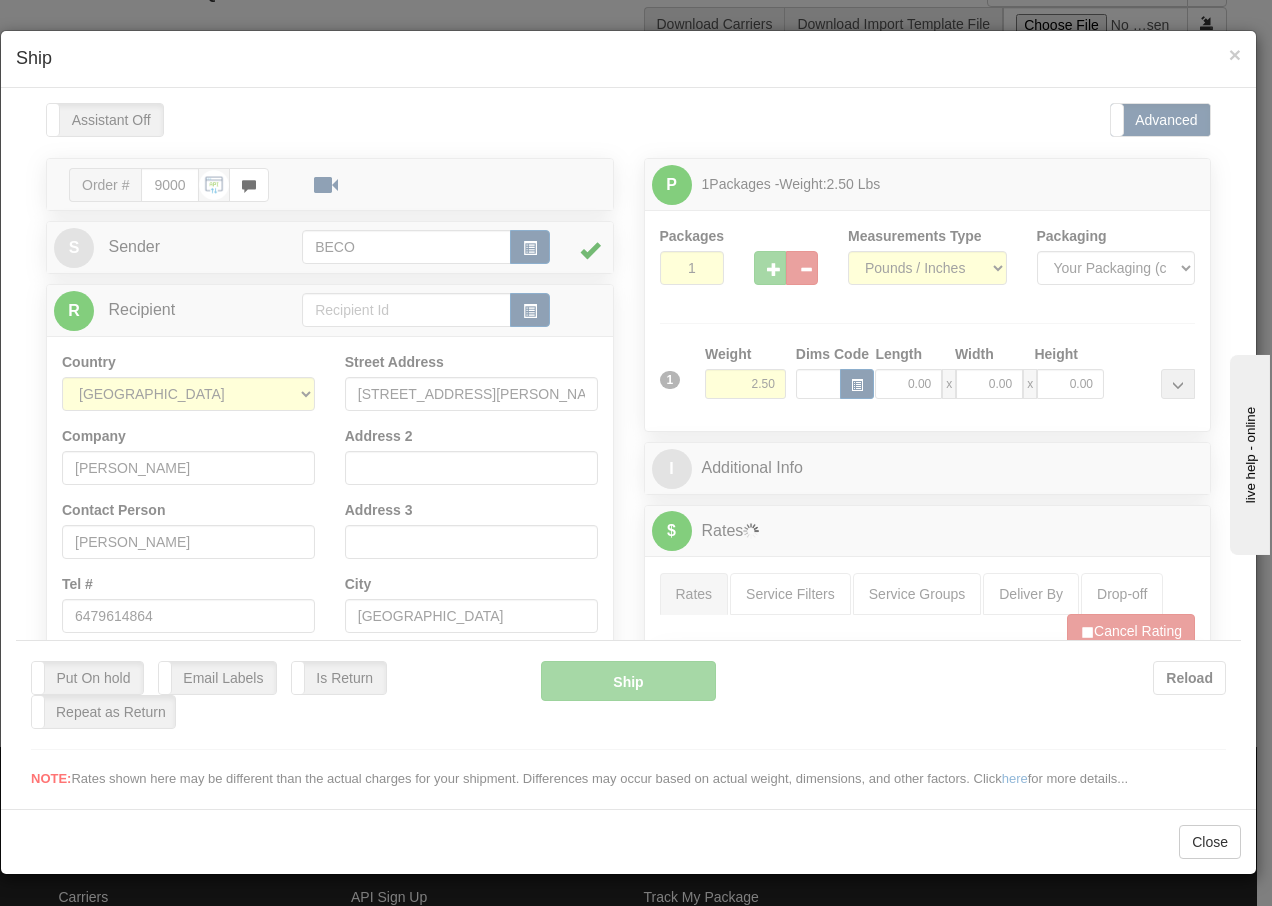 scroll, scrollTop: 0, scrollLeft: 0, axis: both 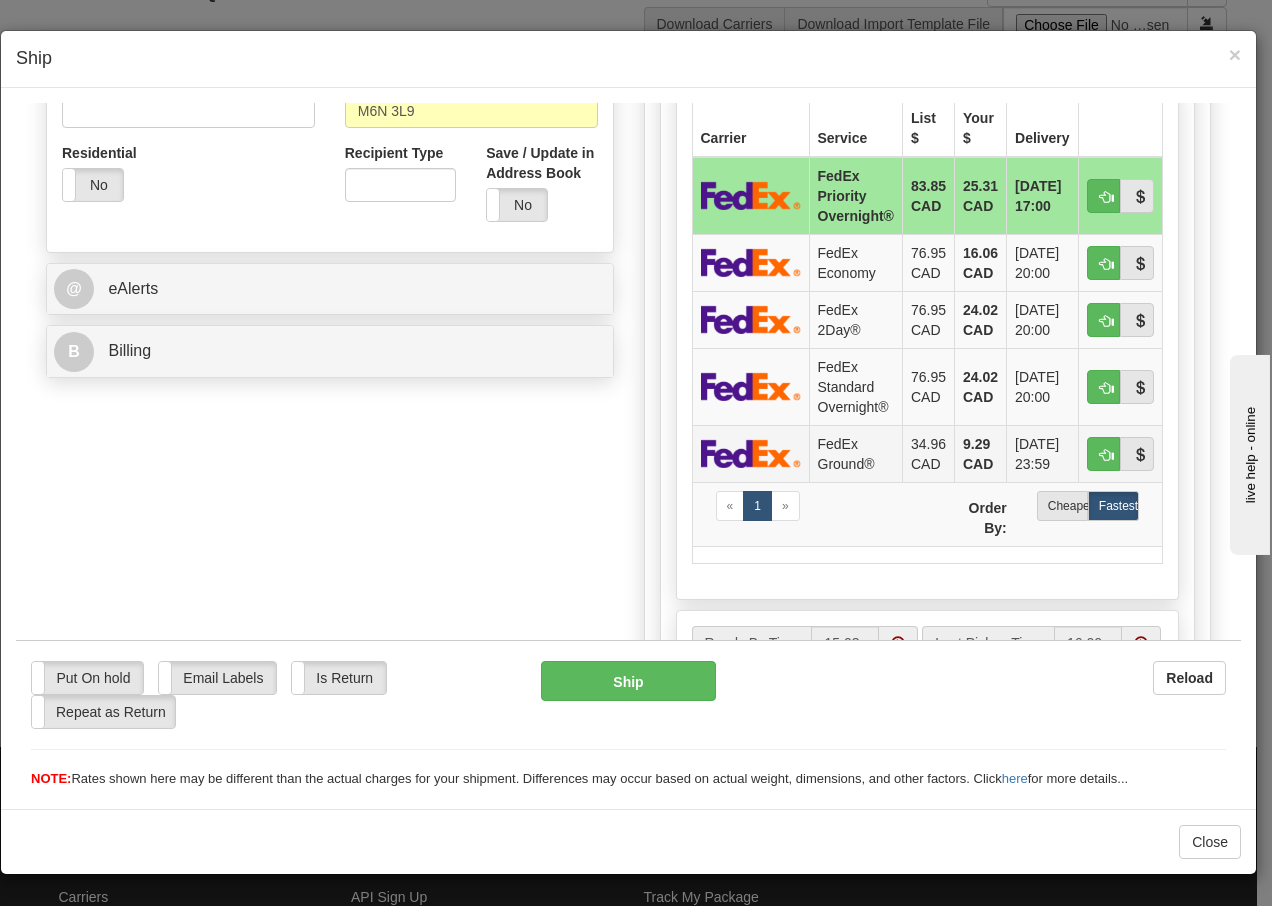 click on "FedEx Ground®" at bounding box center [855, 452] 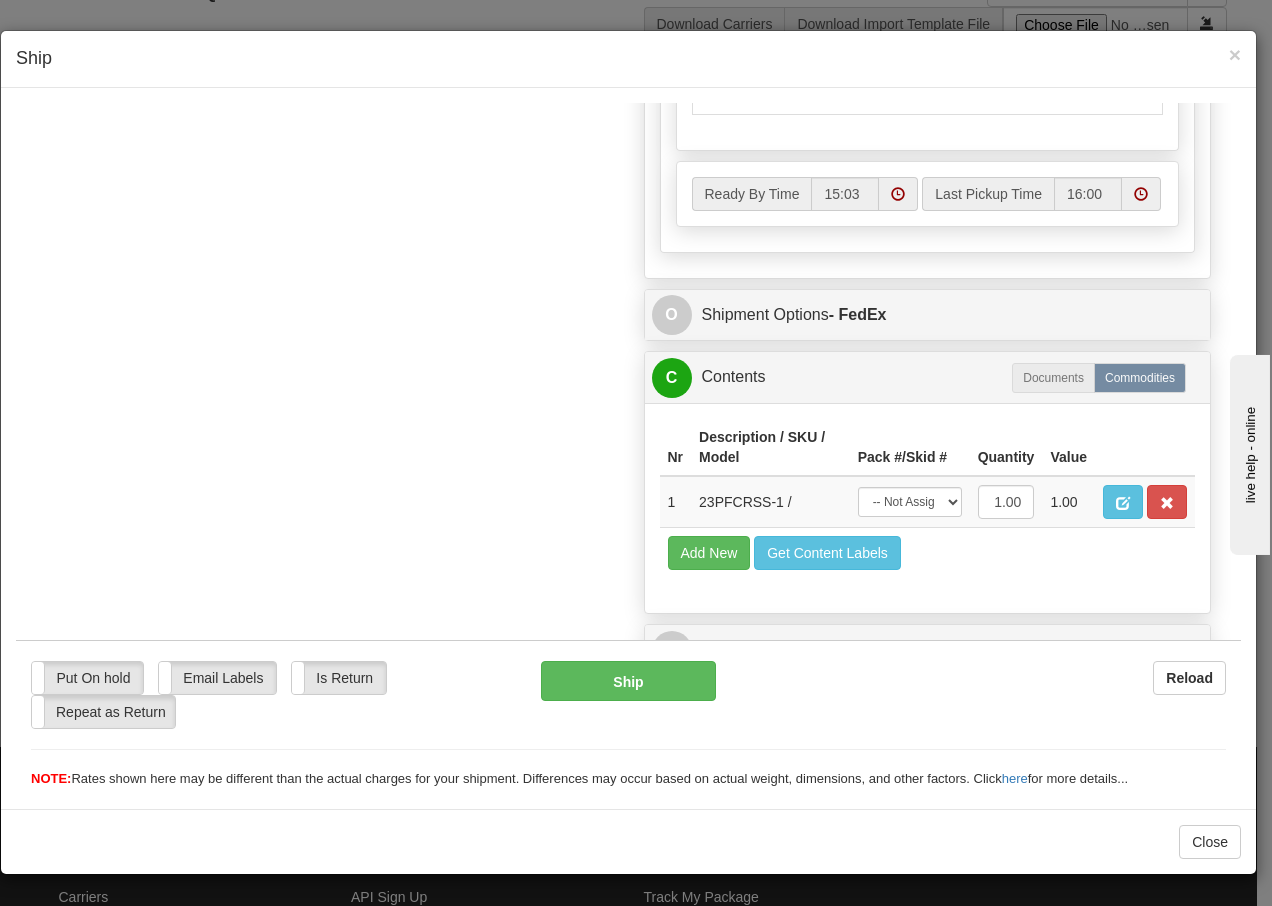 scroll, scrollTop: 1136, scrollLeft: 0, axis: vertical 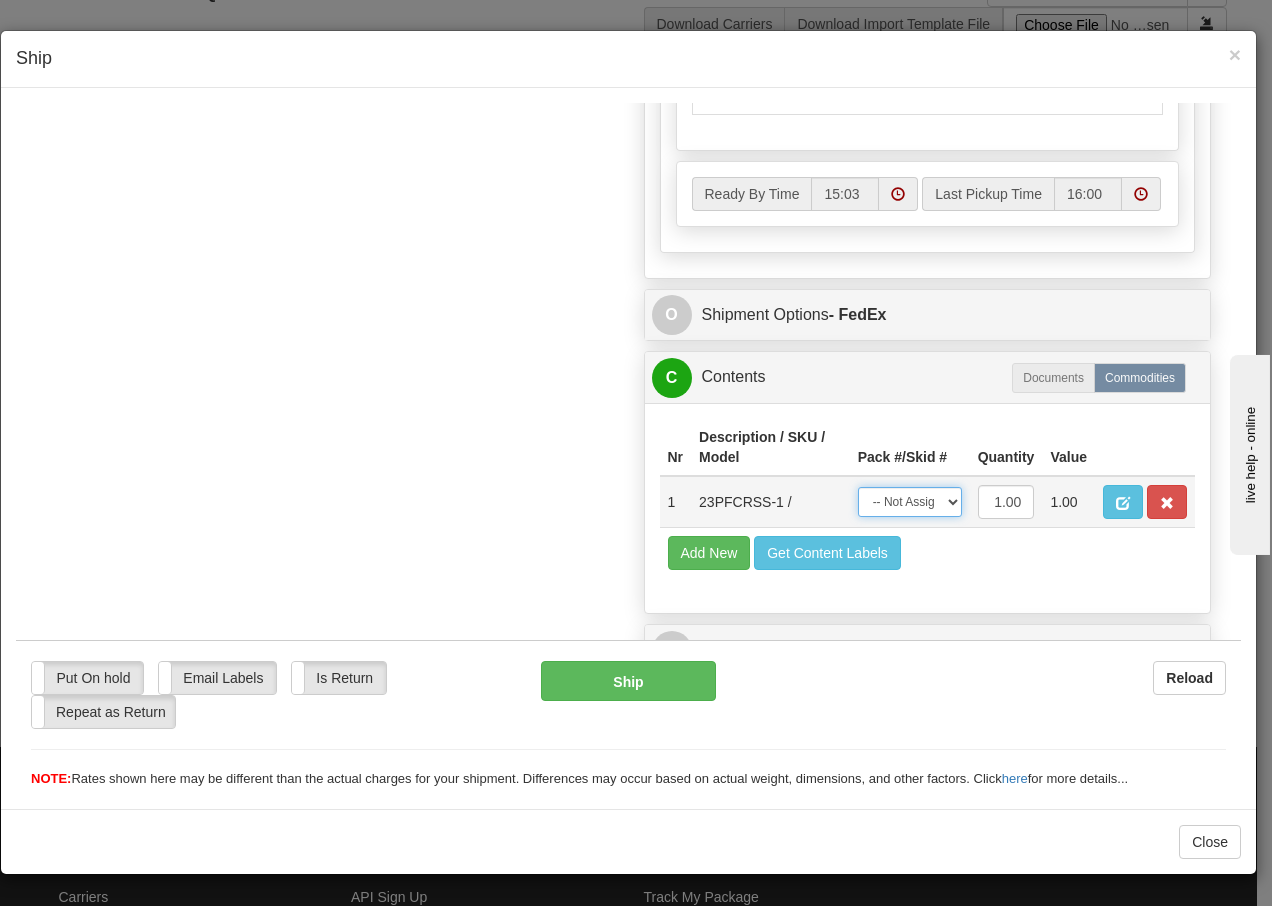 click on "-- Not Assigned --
Package 1" at bounding box center [910, 501] 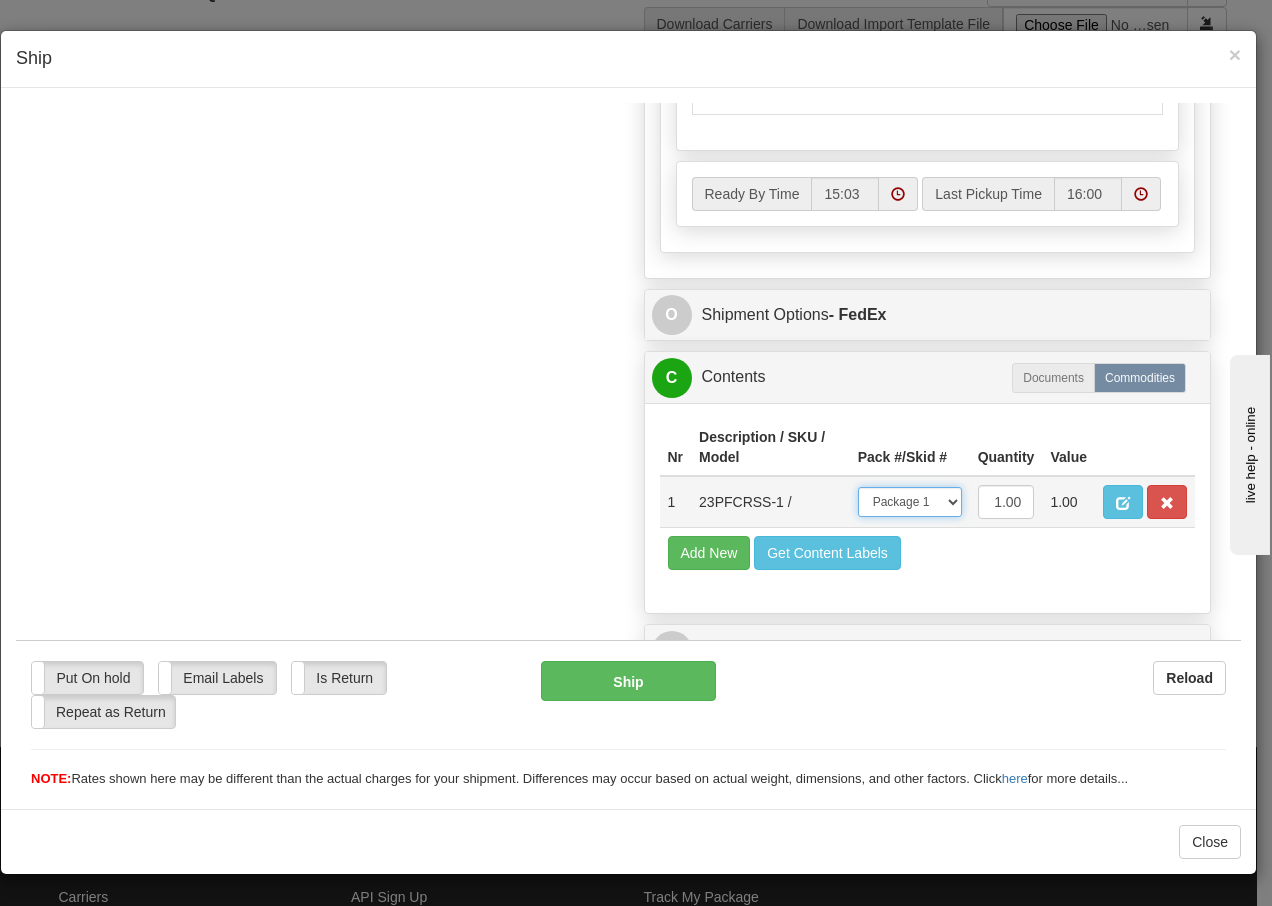 click on "-- Not Assigned --
Package 1" at bounding box center [910, 501] 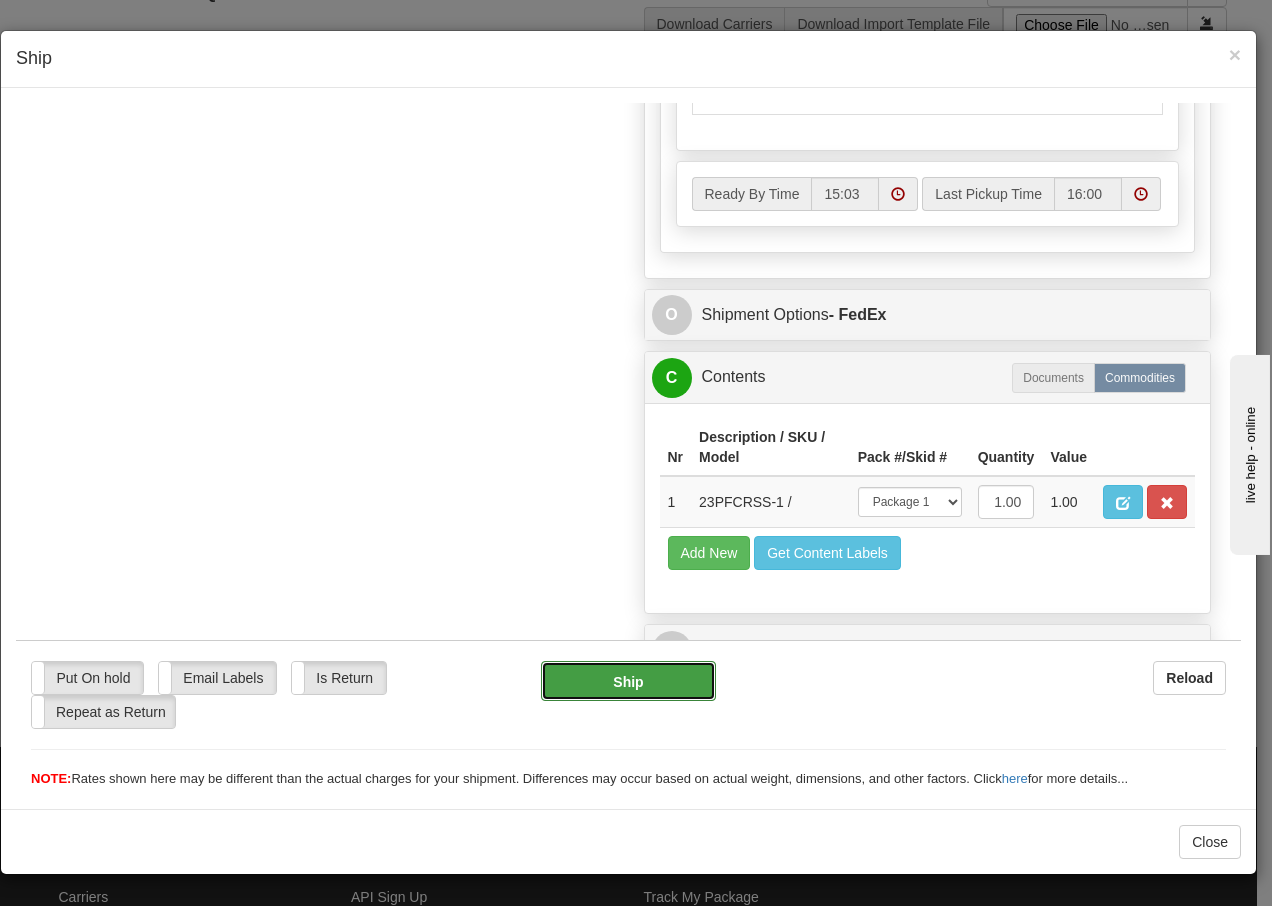 click on "Ship" at bounding box center (628, 680) 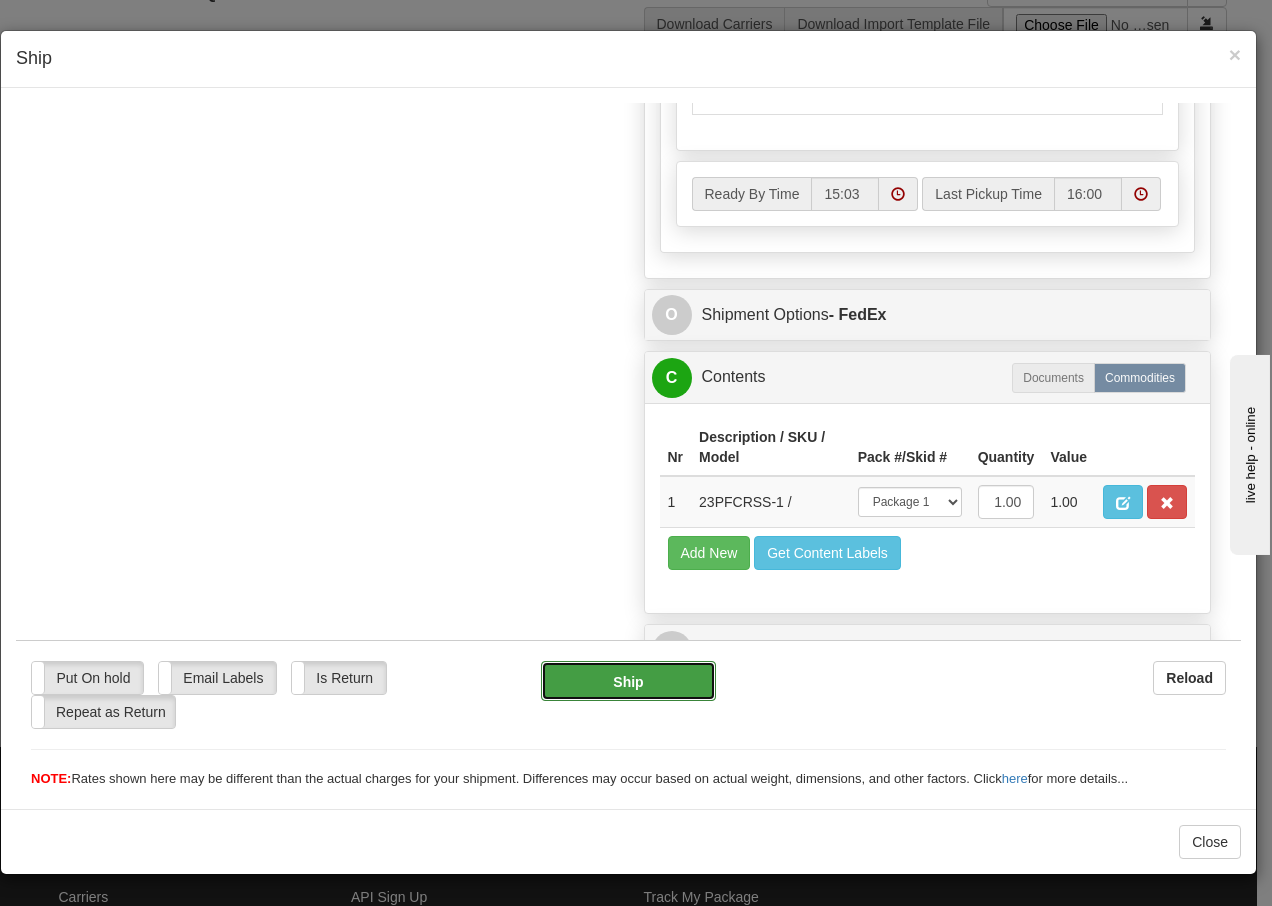 type on "92" 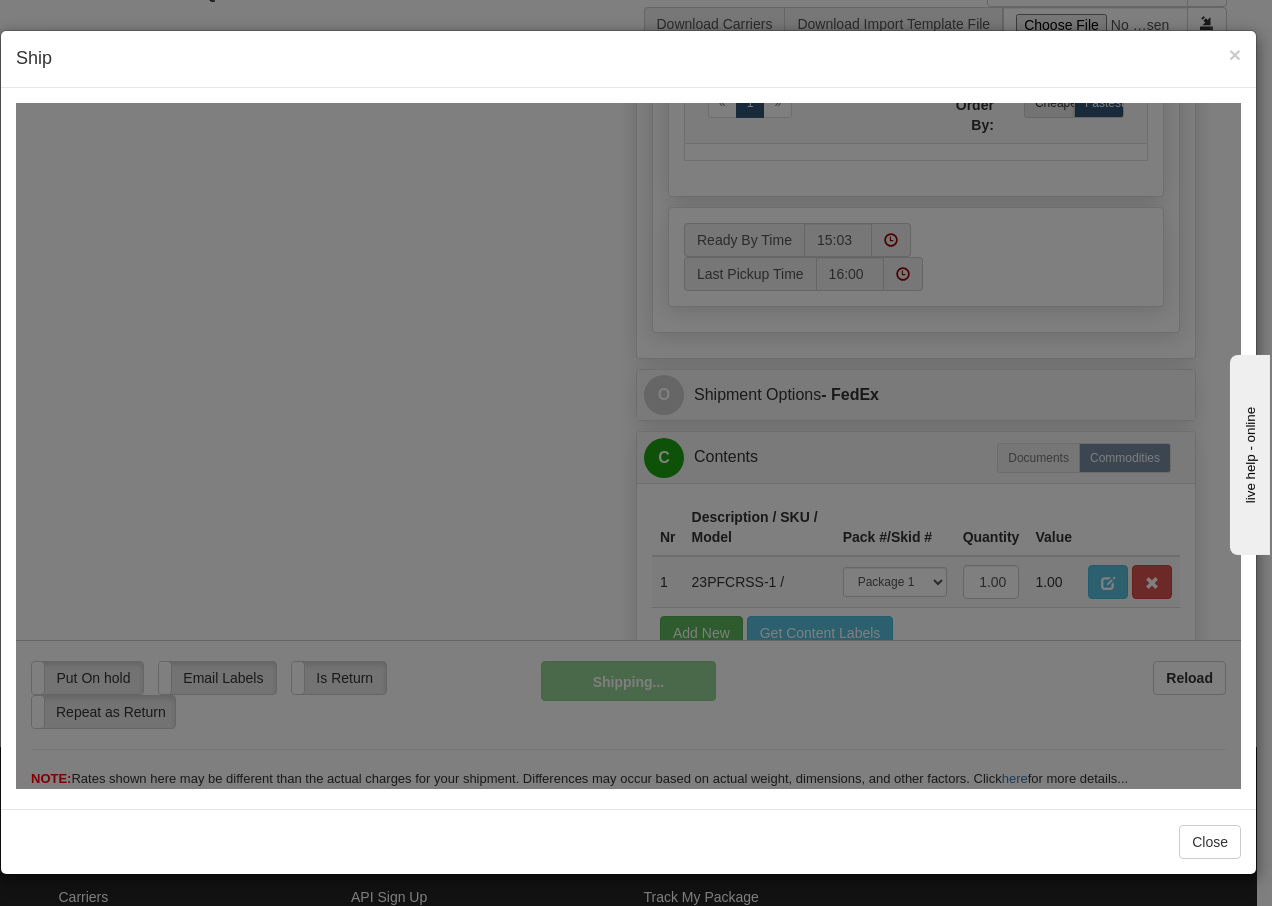 scroll, scrollTop: 1216, scrollLeft: 0, axis: vertical 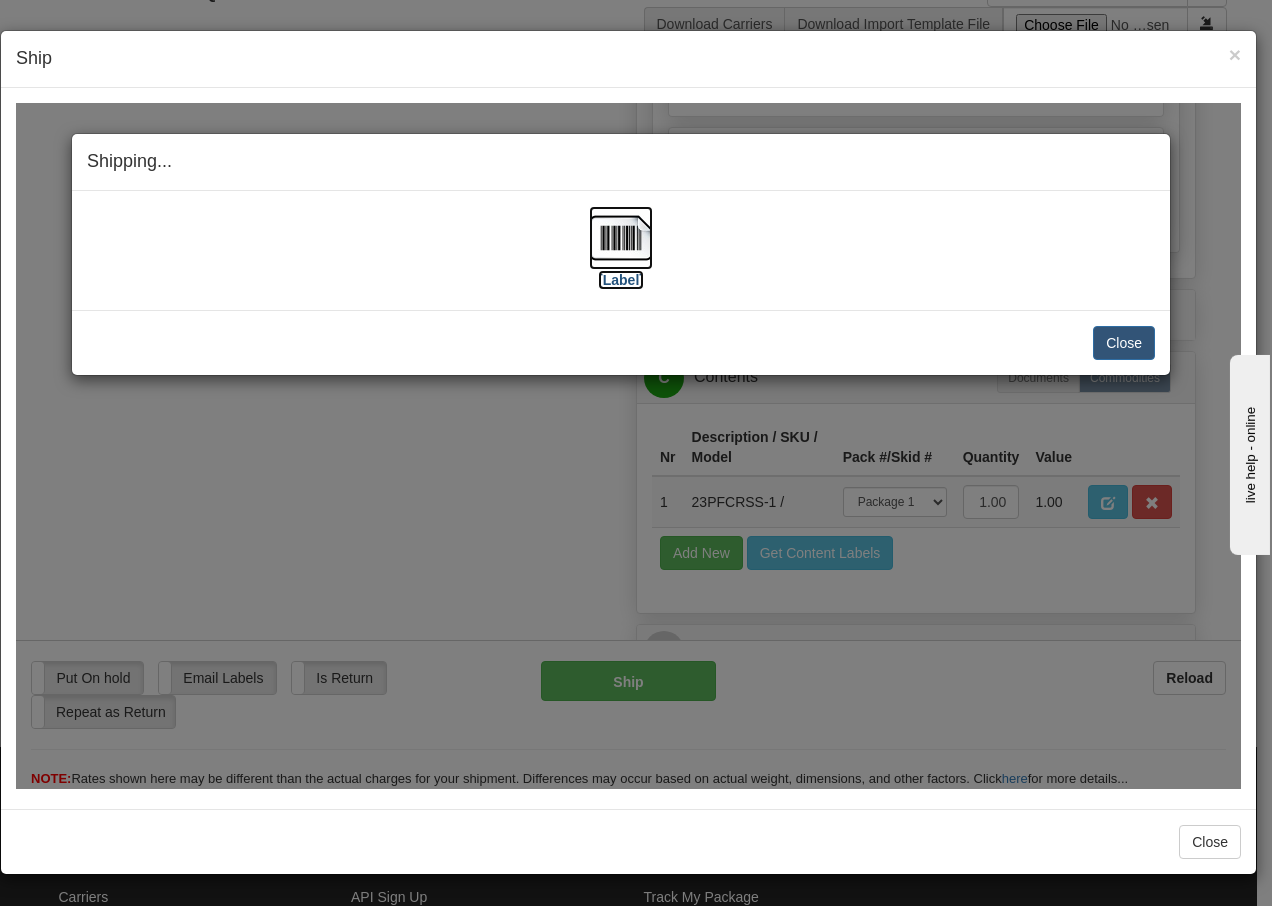click at bounding box center (621, 237) 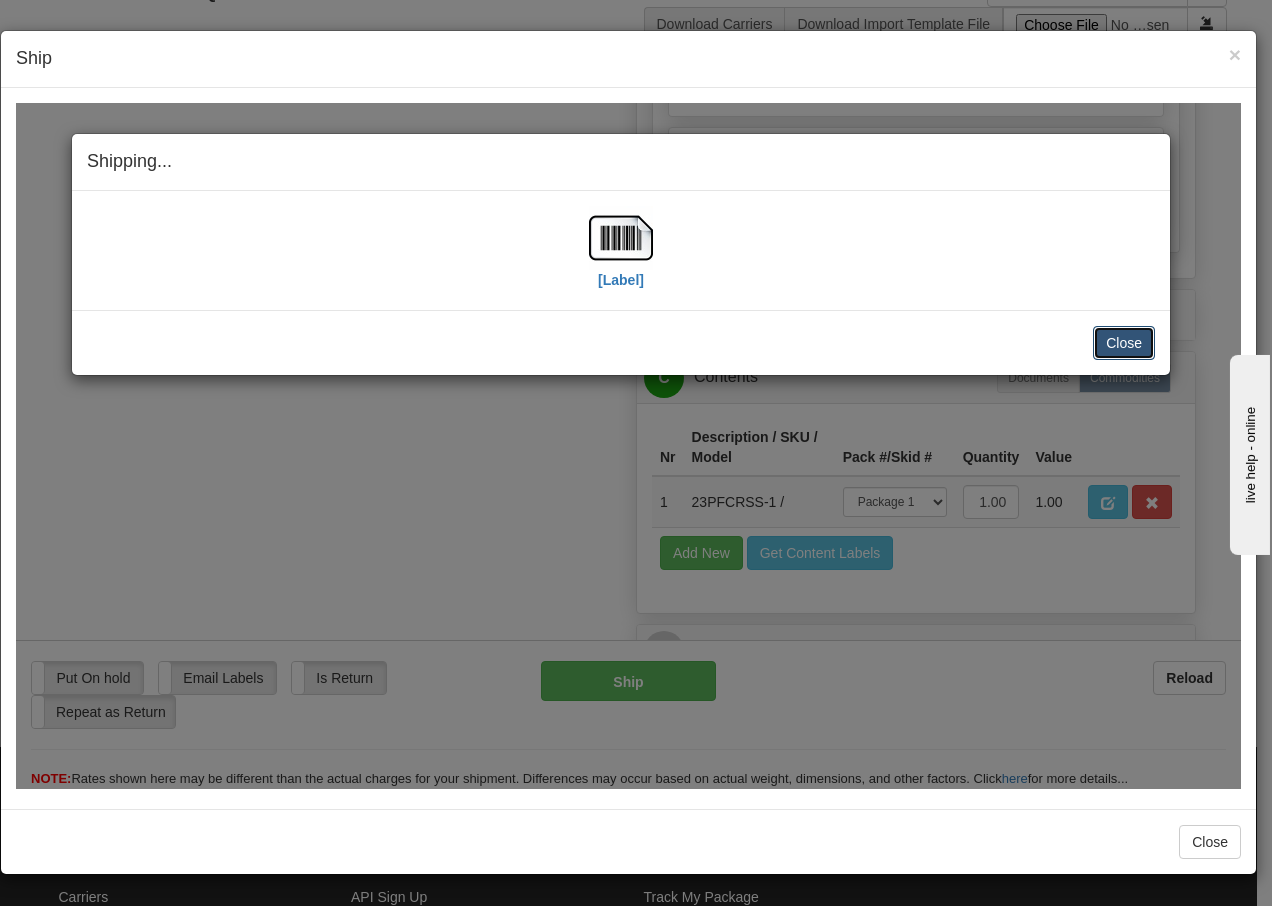 click on "Close" at bounding box center (1124, 342) 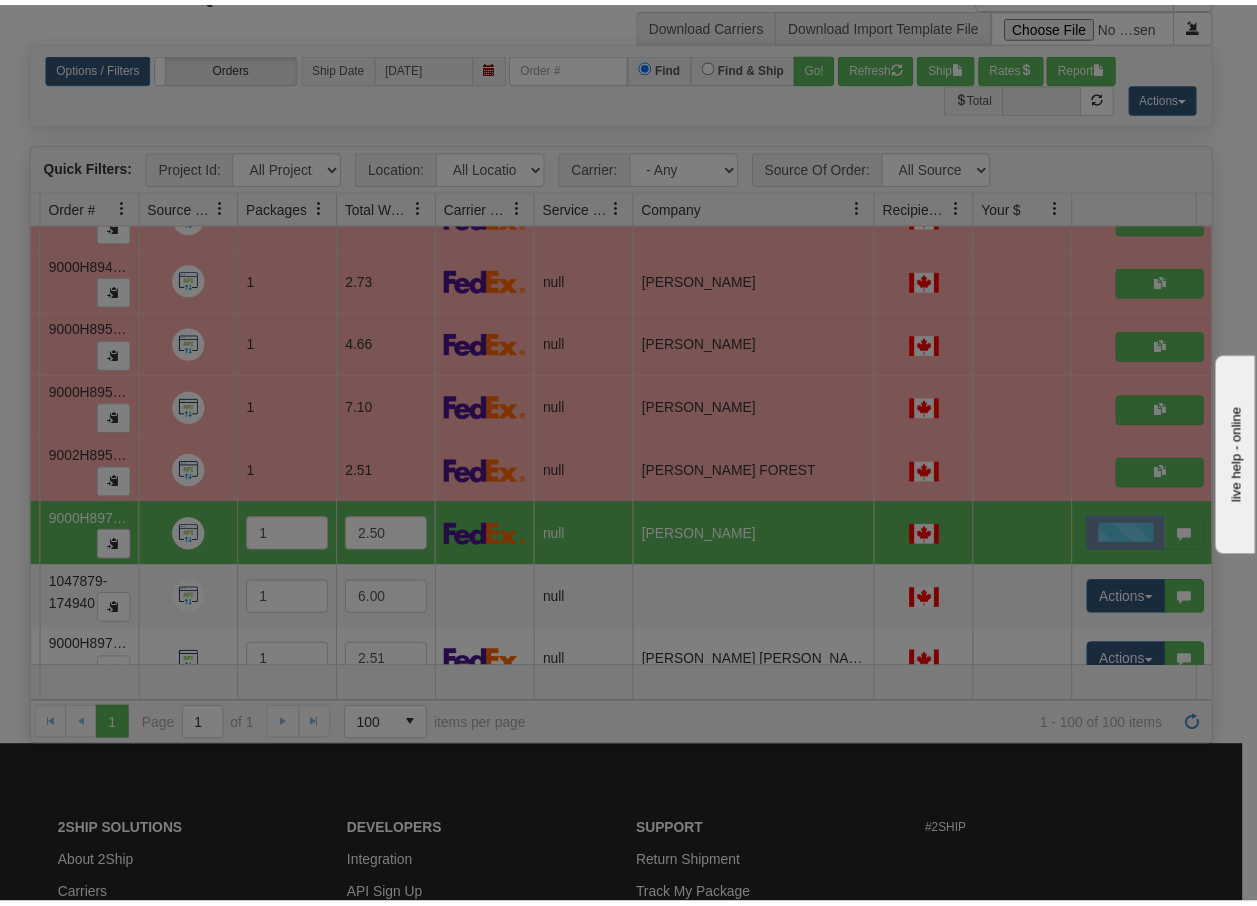 scroll, scrollTop: 0, scrollLeft: 0, axis: both 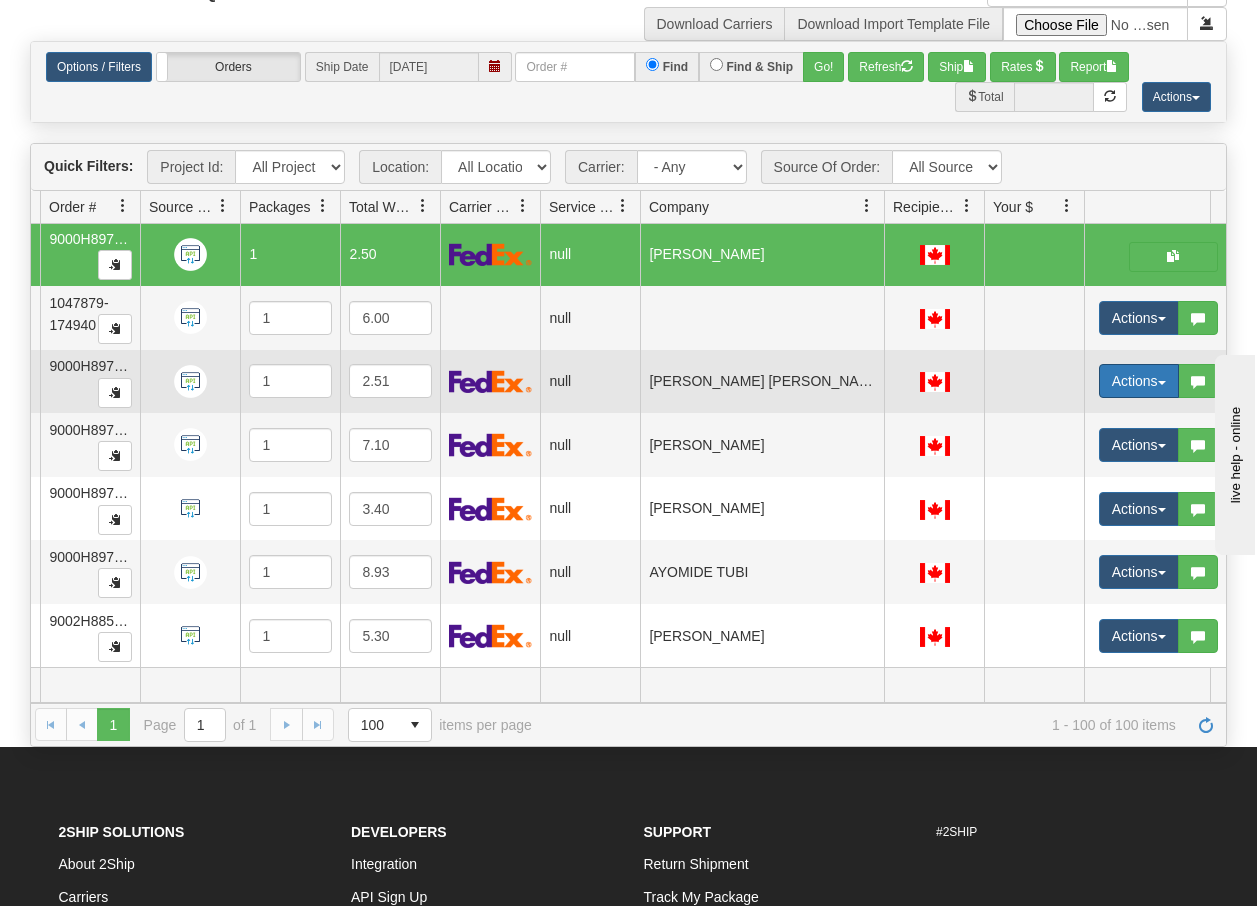 click at bounding box center (1162, 383) 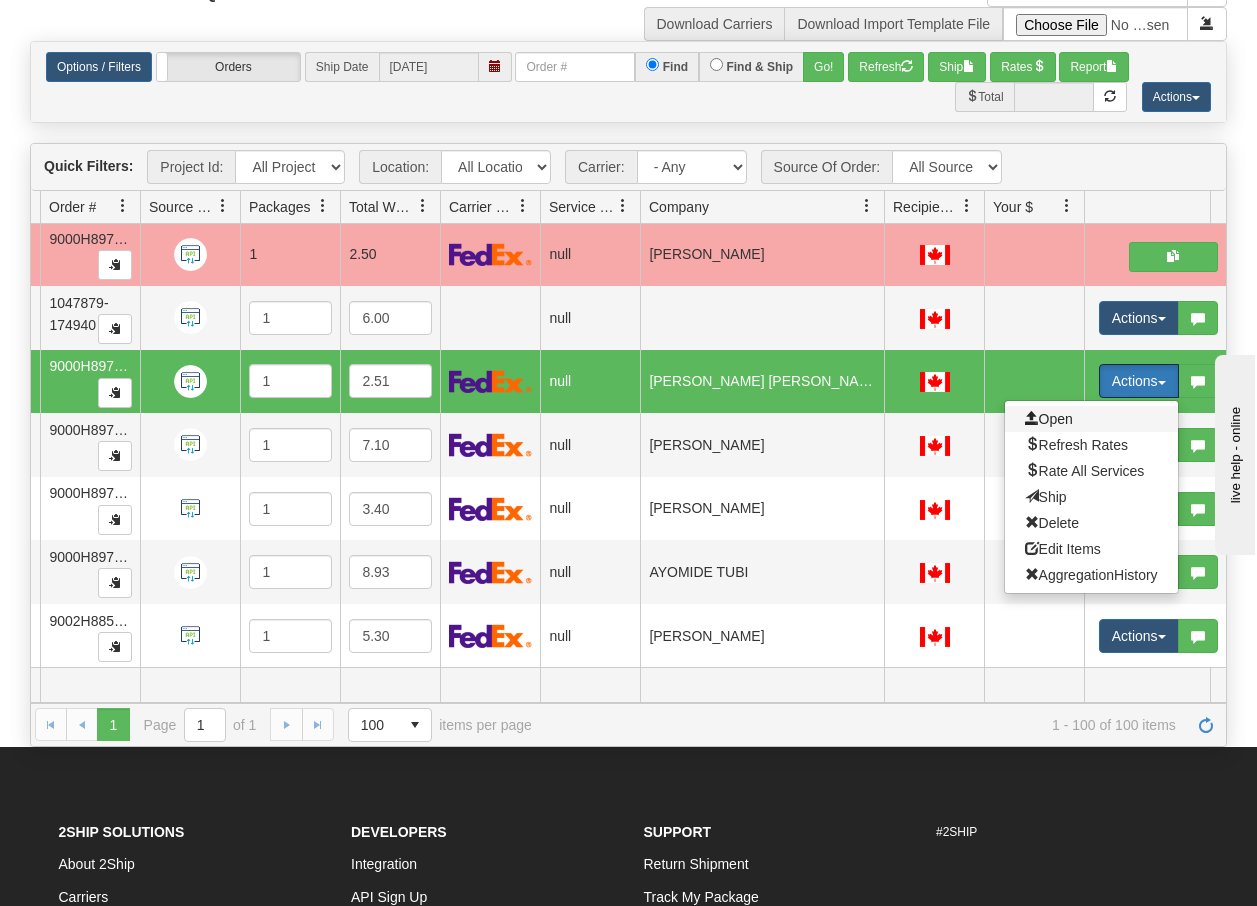 click on "Open" at bounding box center [1049, 419] 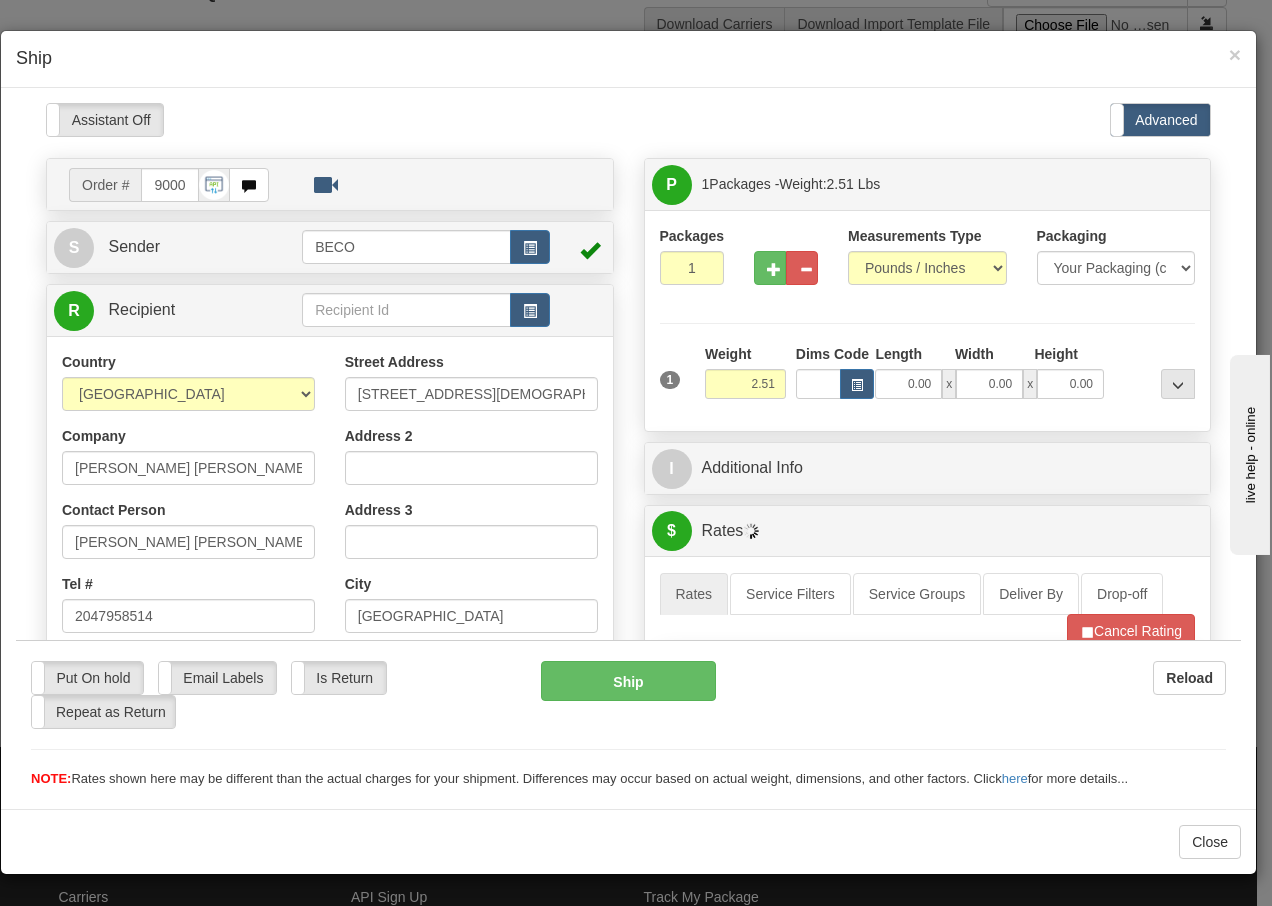 scroll, scrollTop: 0, scrollLeft: 0, axis: both 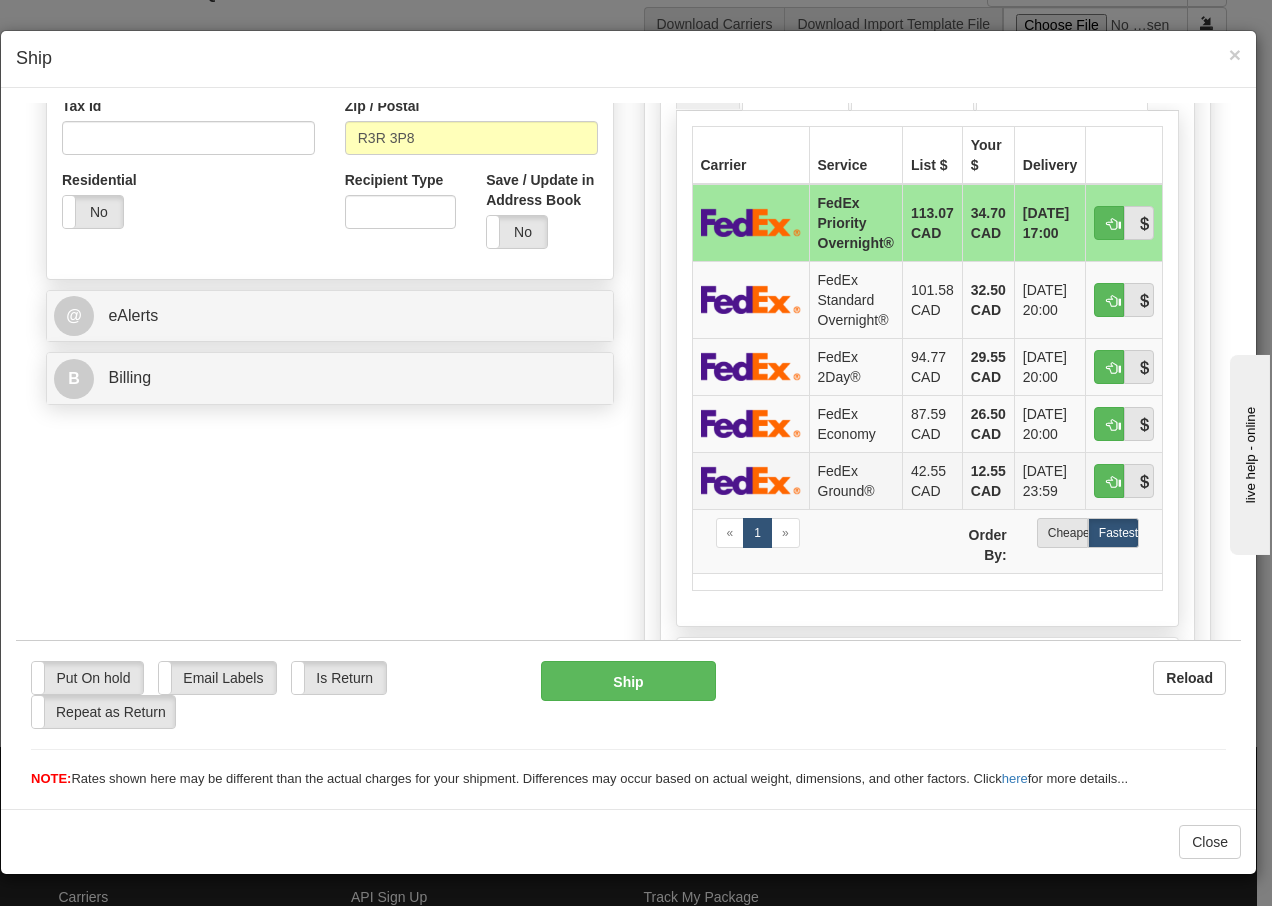 click on "FedEx Ground®" at bounding box center (855, 479) 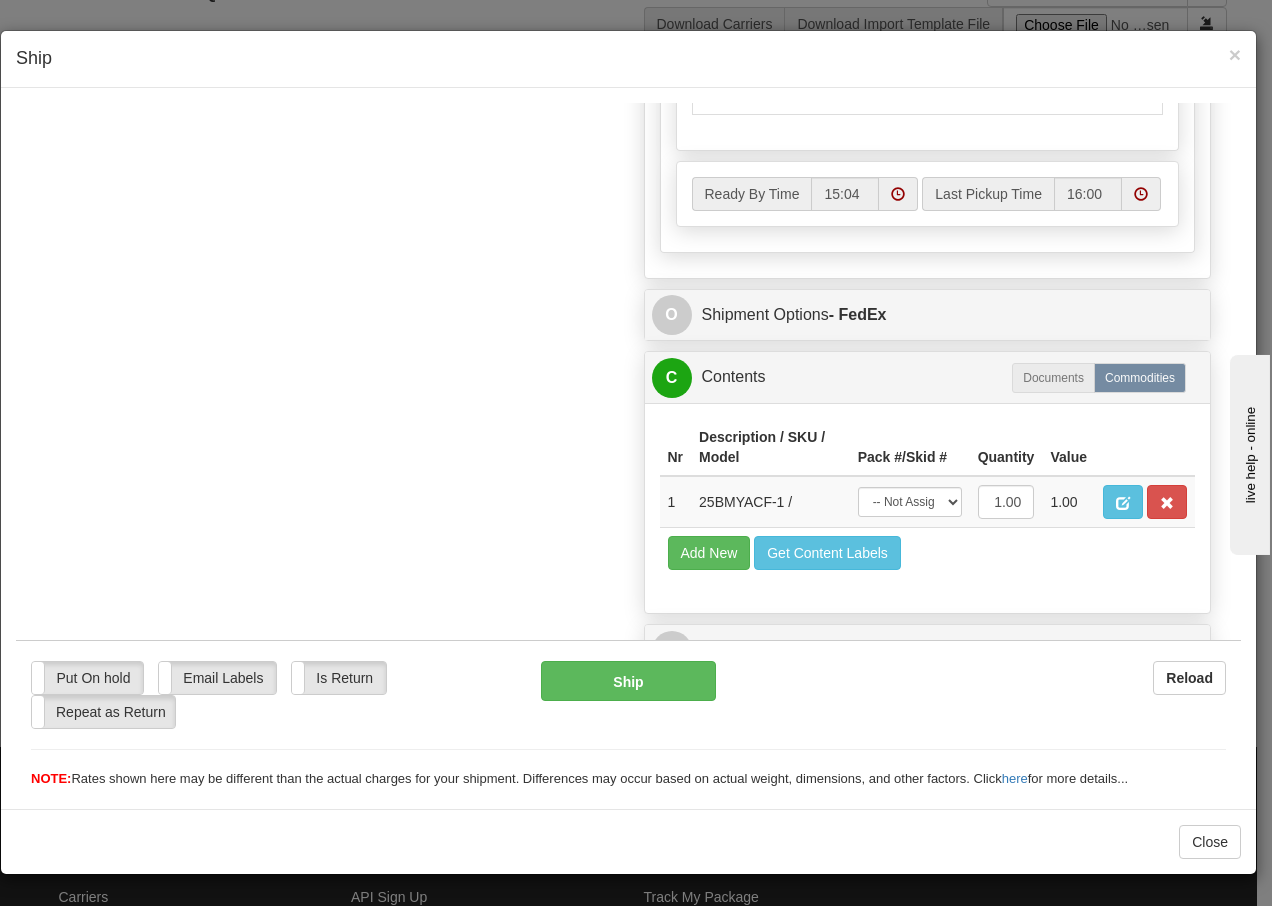 scroll, scrollTop: 1136, scrollLeft: 0, axis: vertical 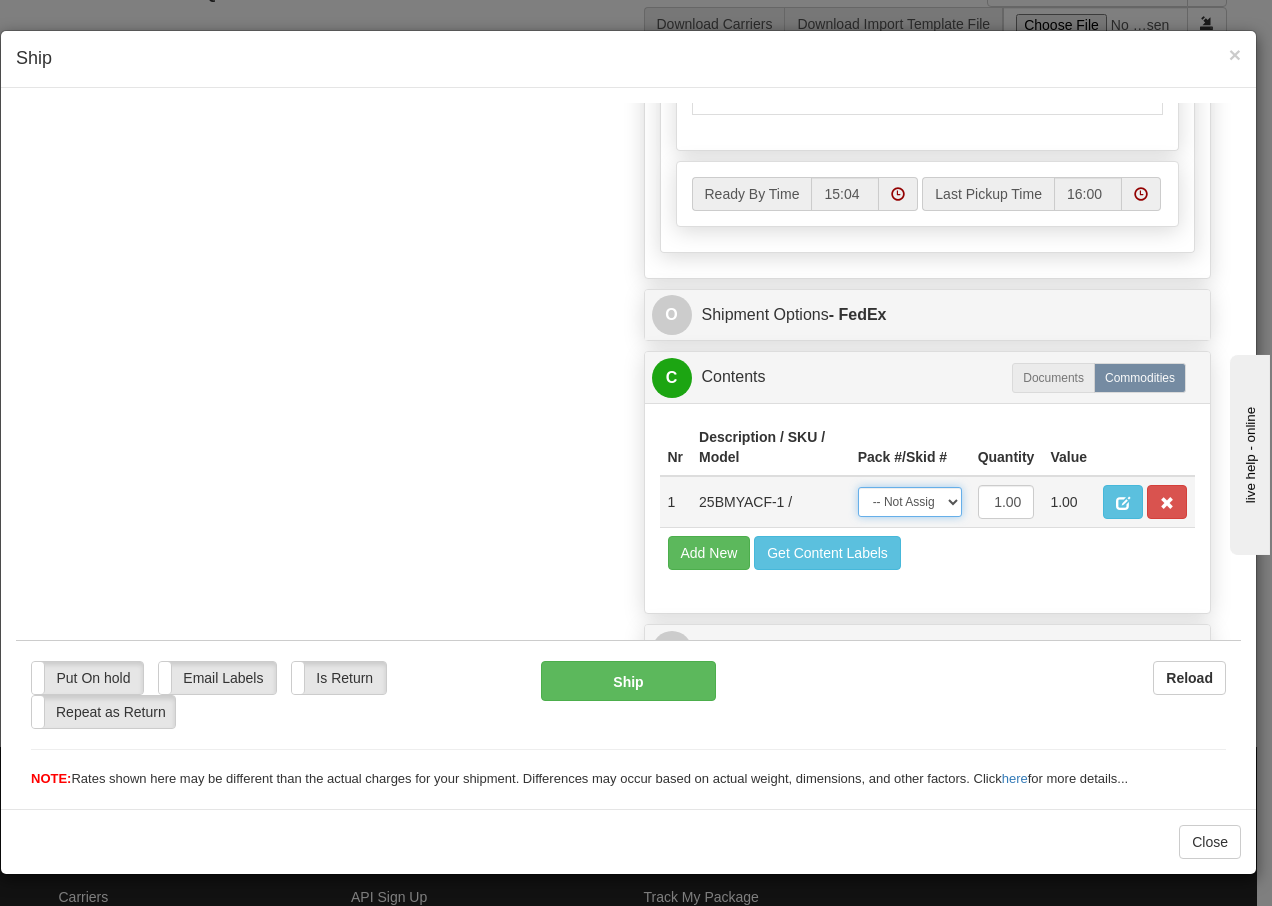 click on "-- Not Assigned --
Package 1" at bounding box center [910, 501] 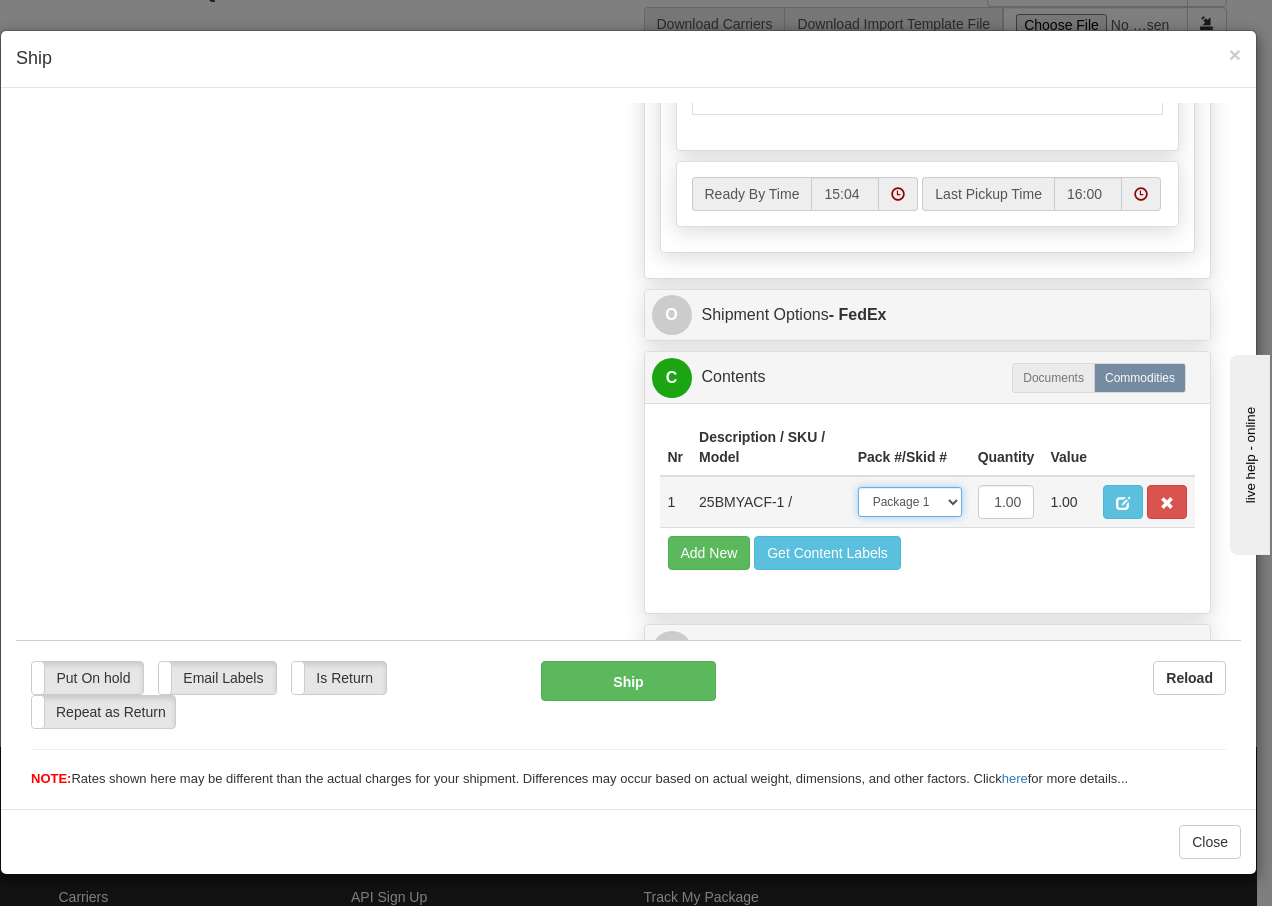 click on "-- Not Assigned --
Package 1" at bounding box center (910, 501) 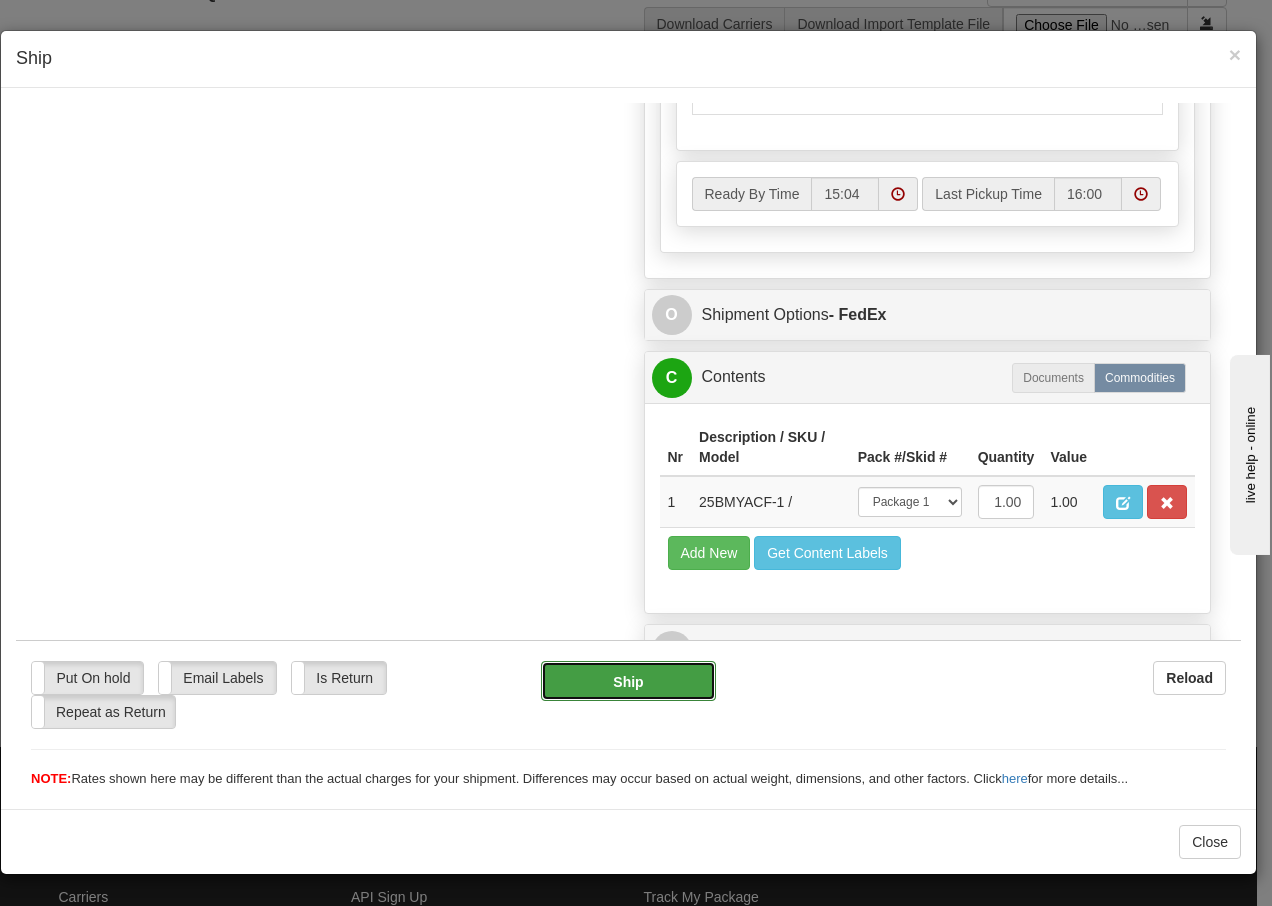 click on "Ship" at bounding box center [628, 680] 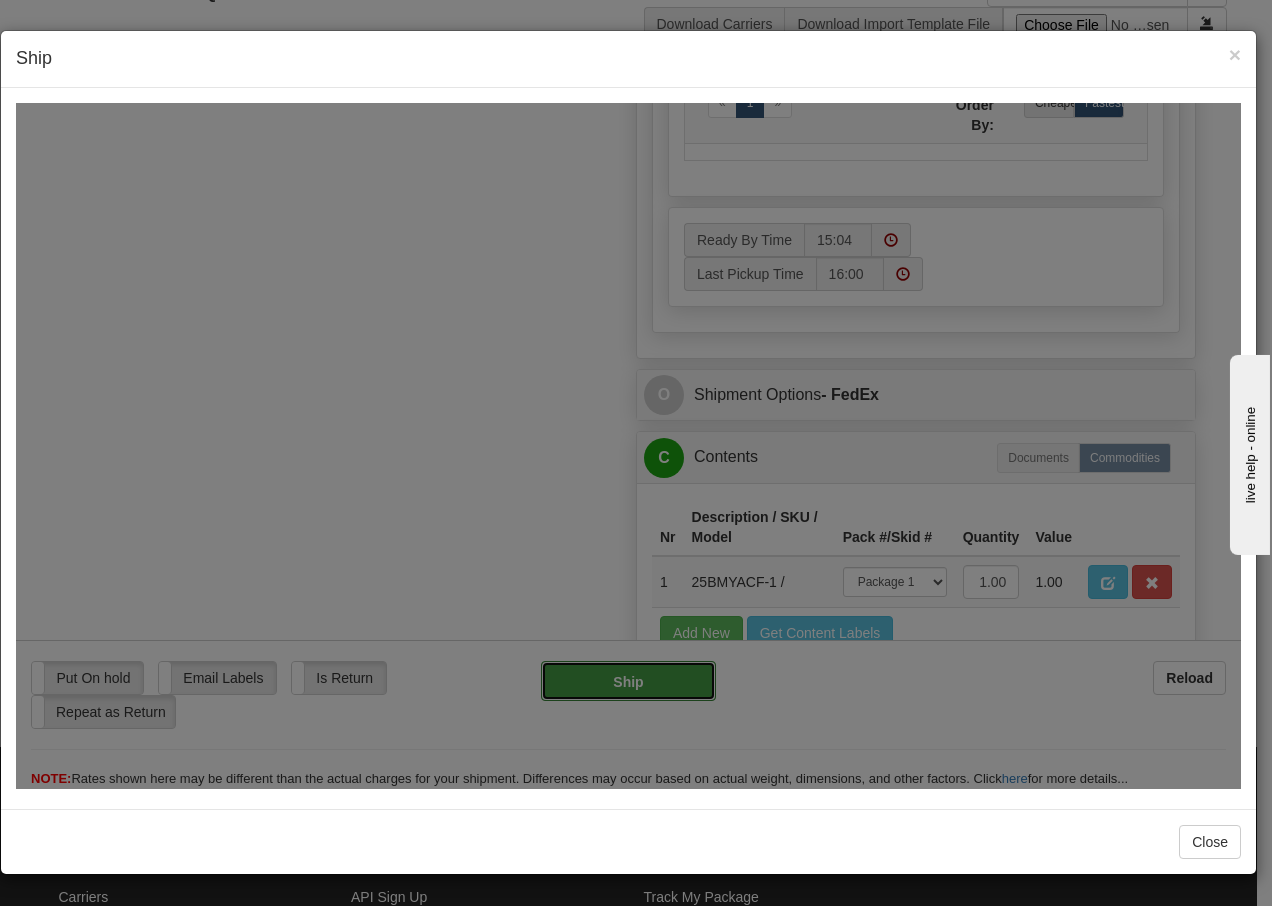 type on "92" 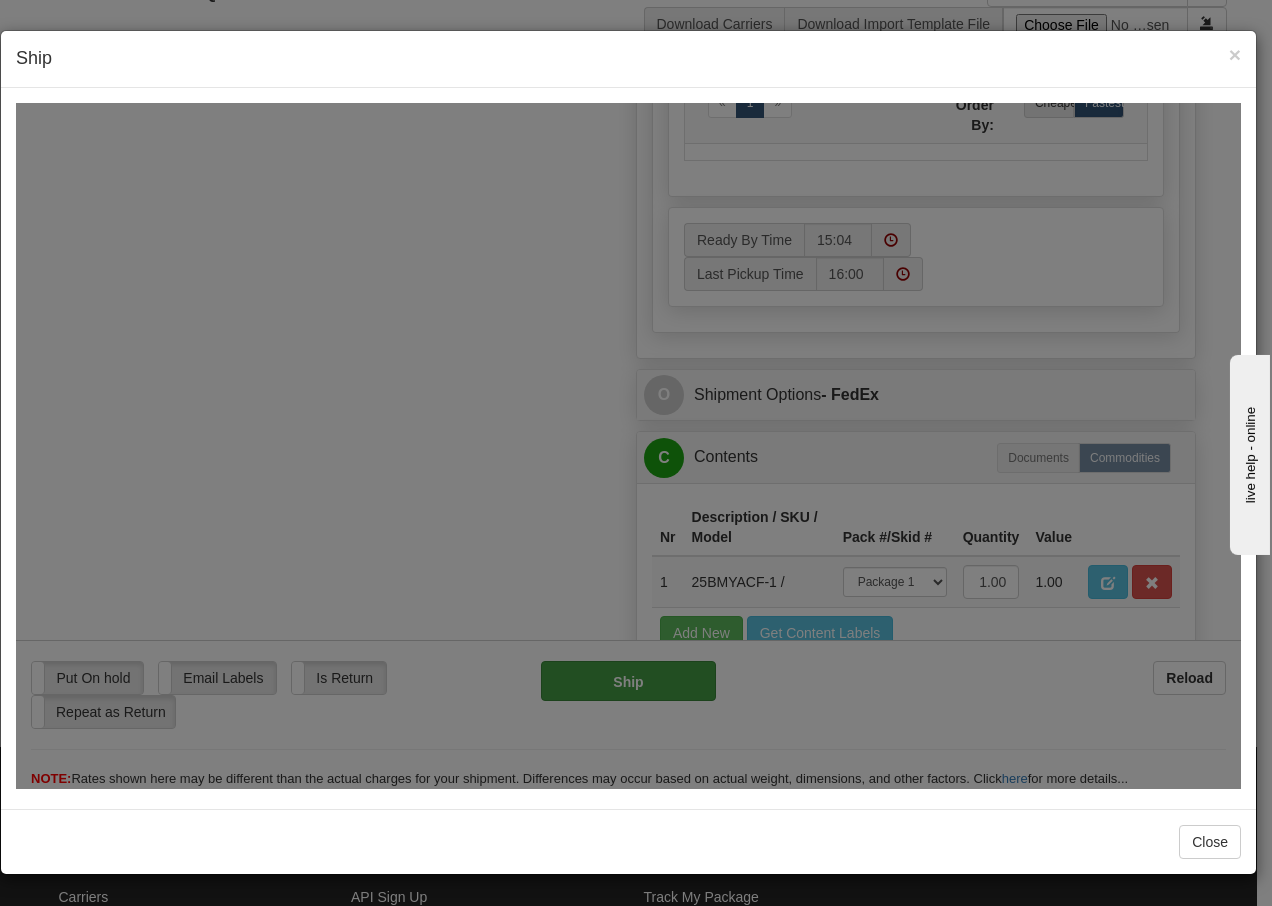 scroll, scrollTop: 1216, scrollLeft: 0, axis: vertical 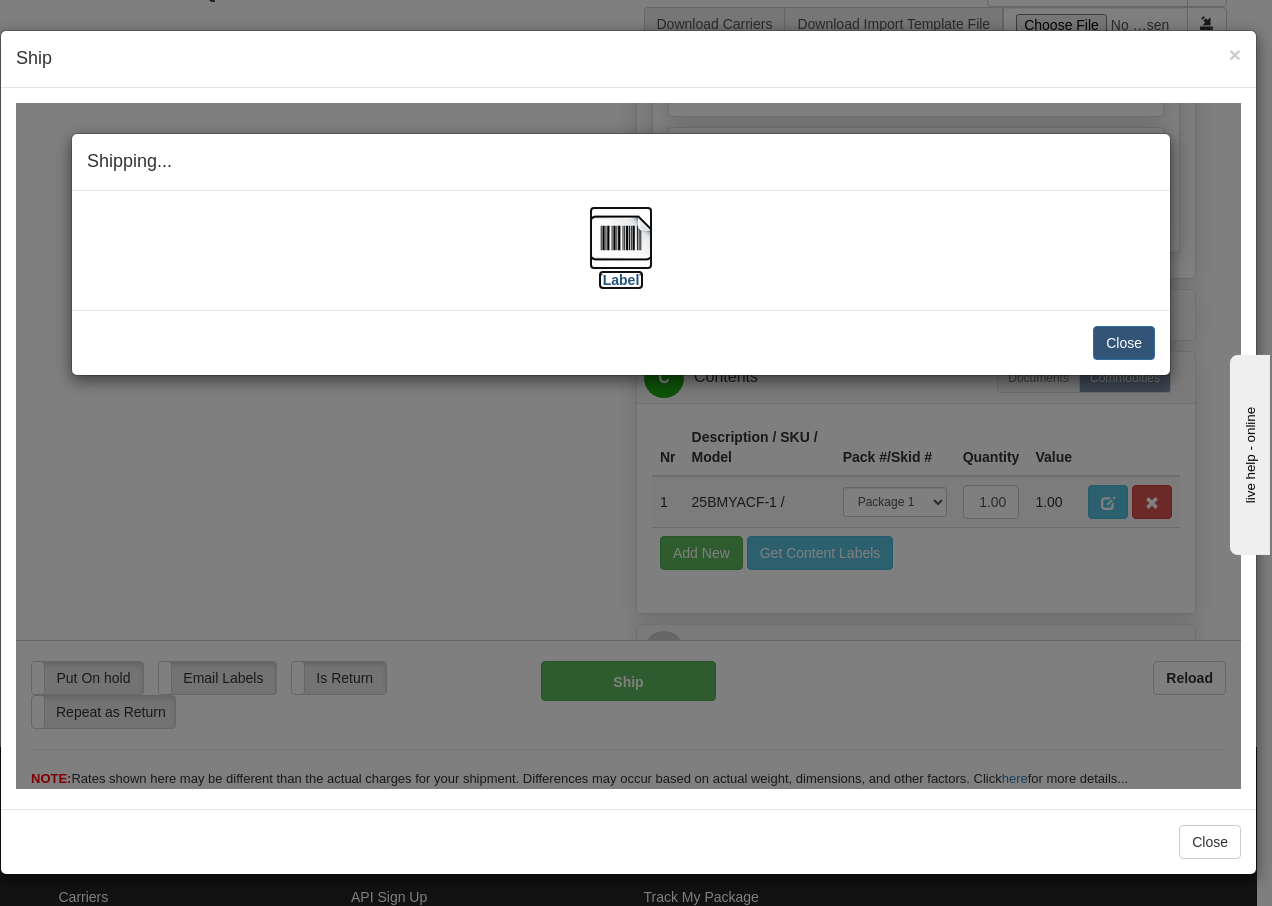 click at bounding box center [621, 237] 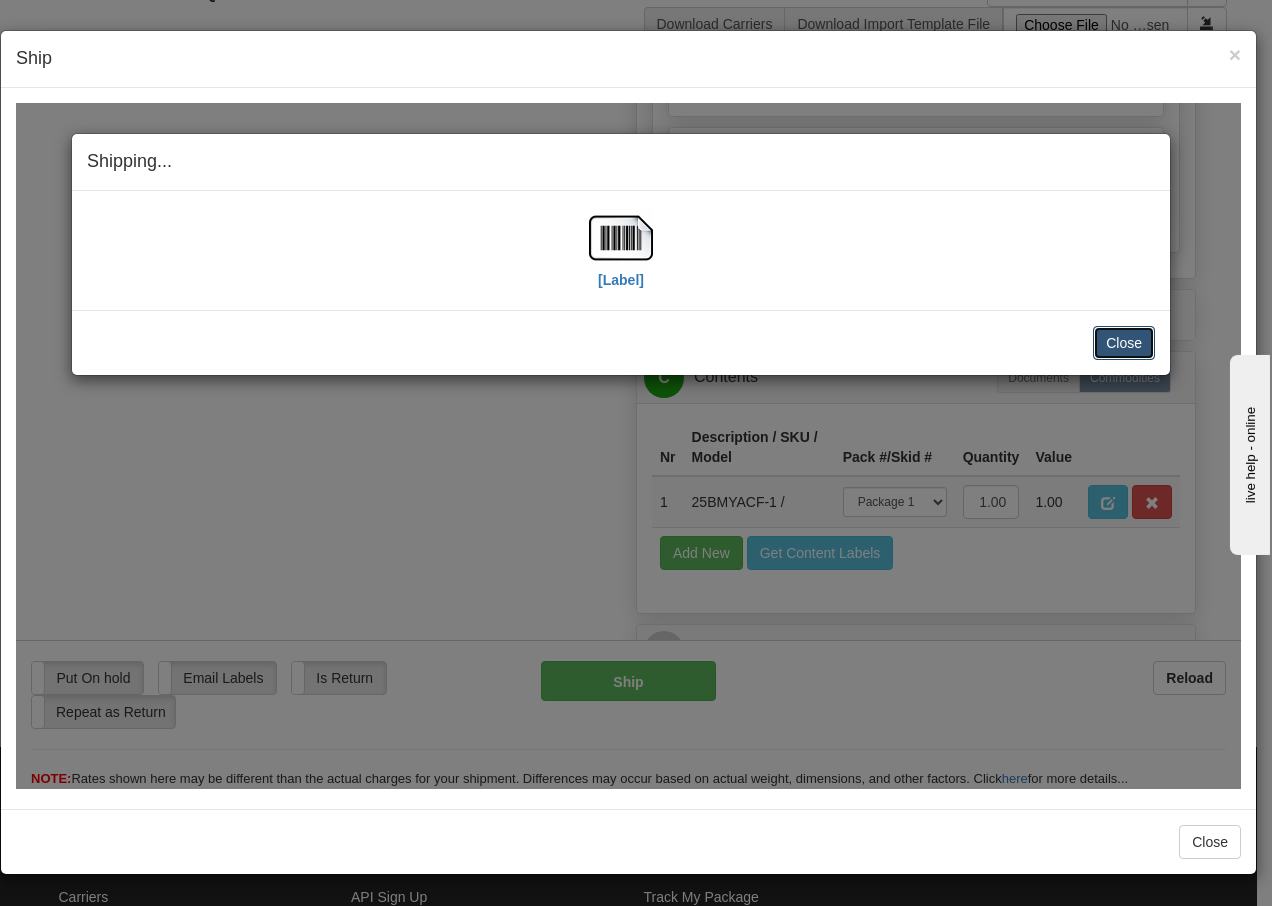 click on "Close" at bounding box center [1124, 342] 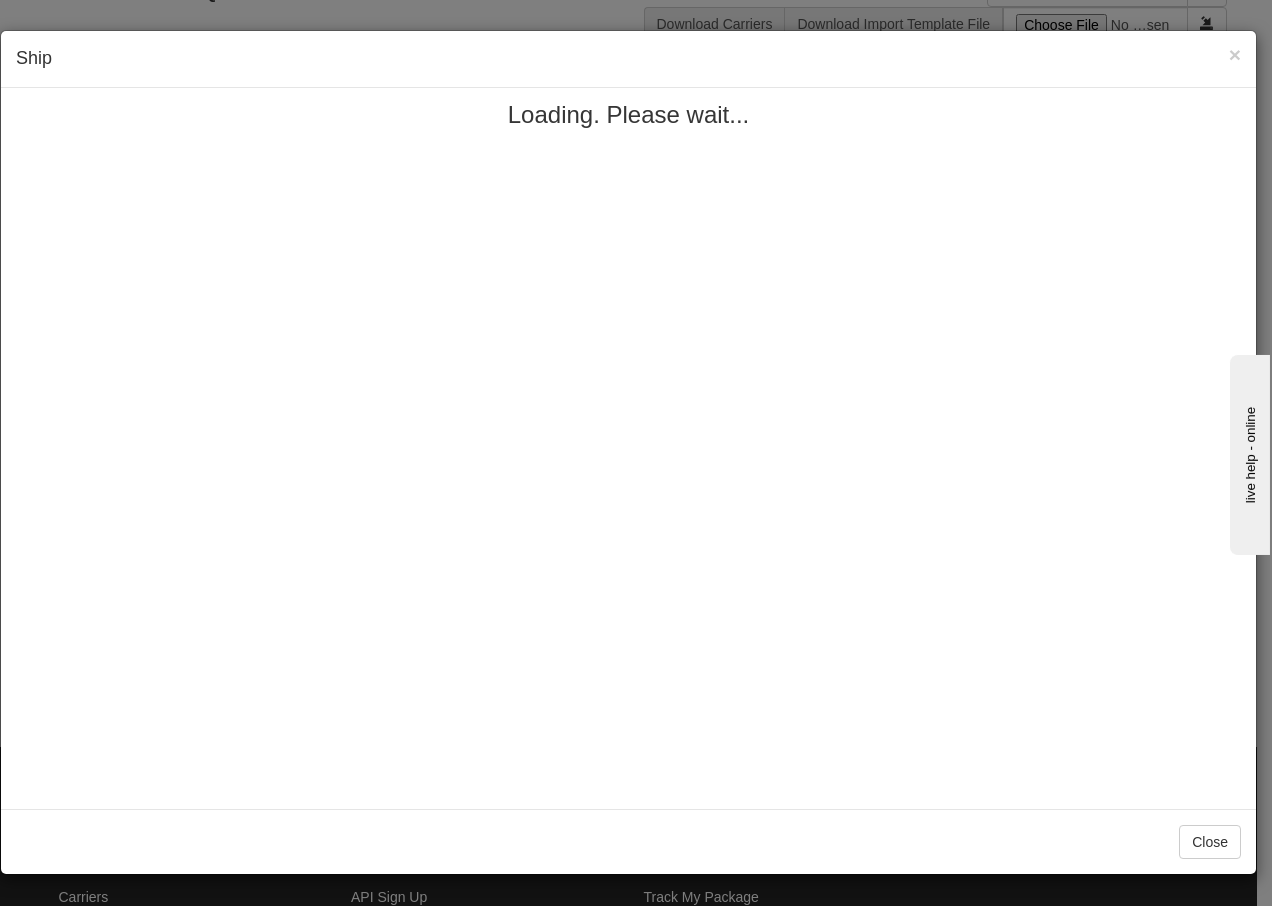 scroll, scrollTop: 0, scrollLeft: 0, axis: both 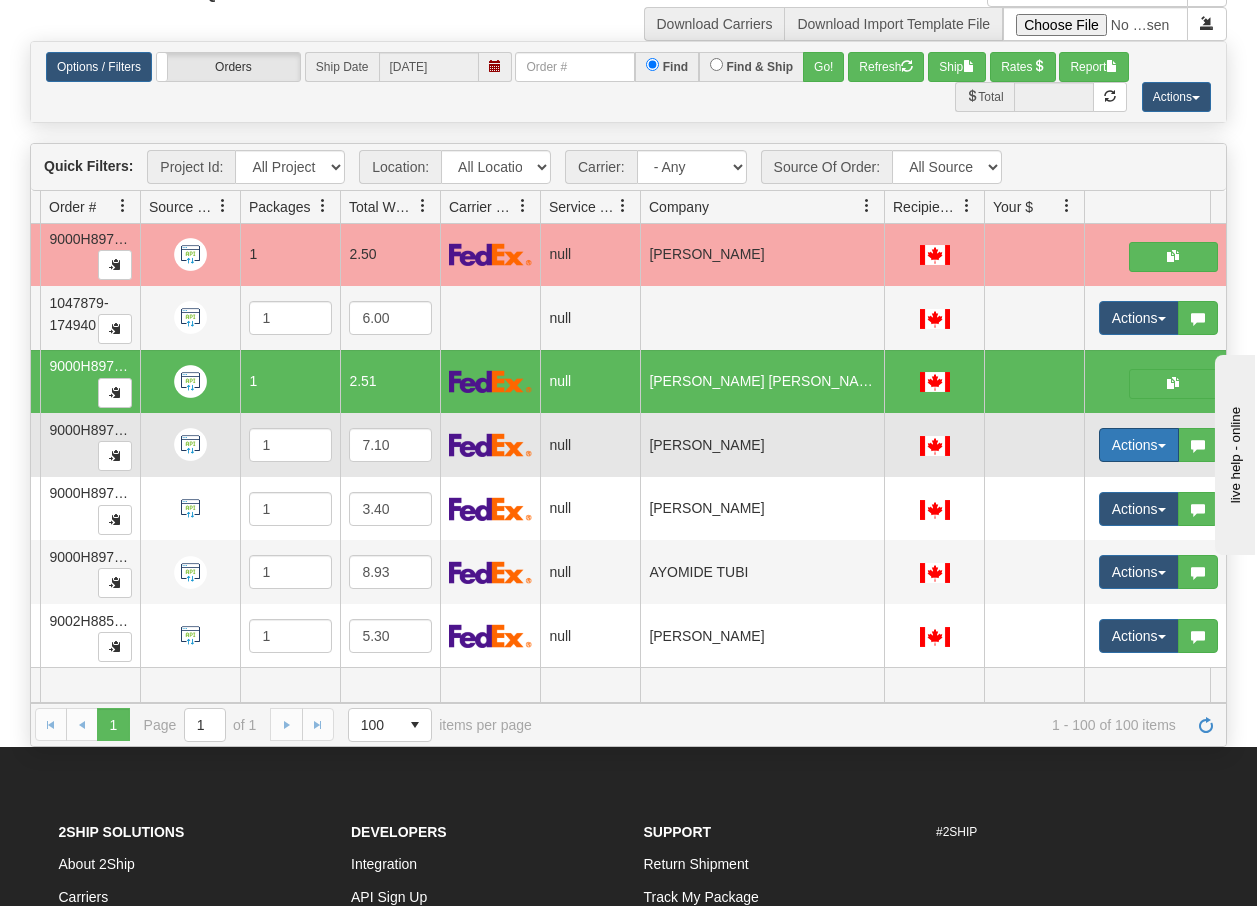 click on "Actions" at bounding box center (1139, 445) 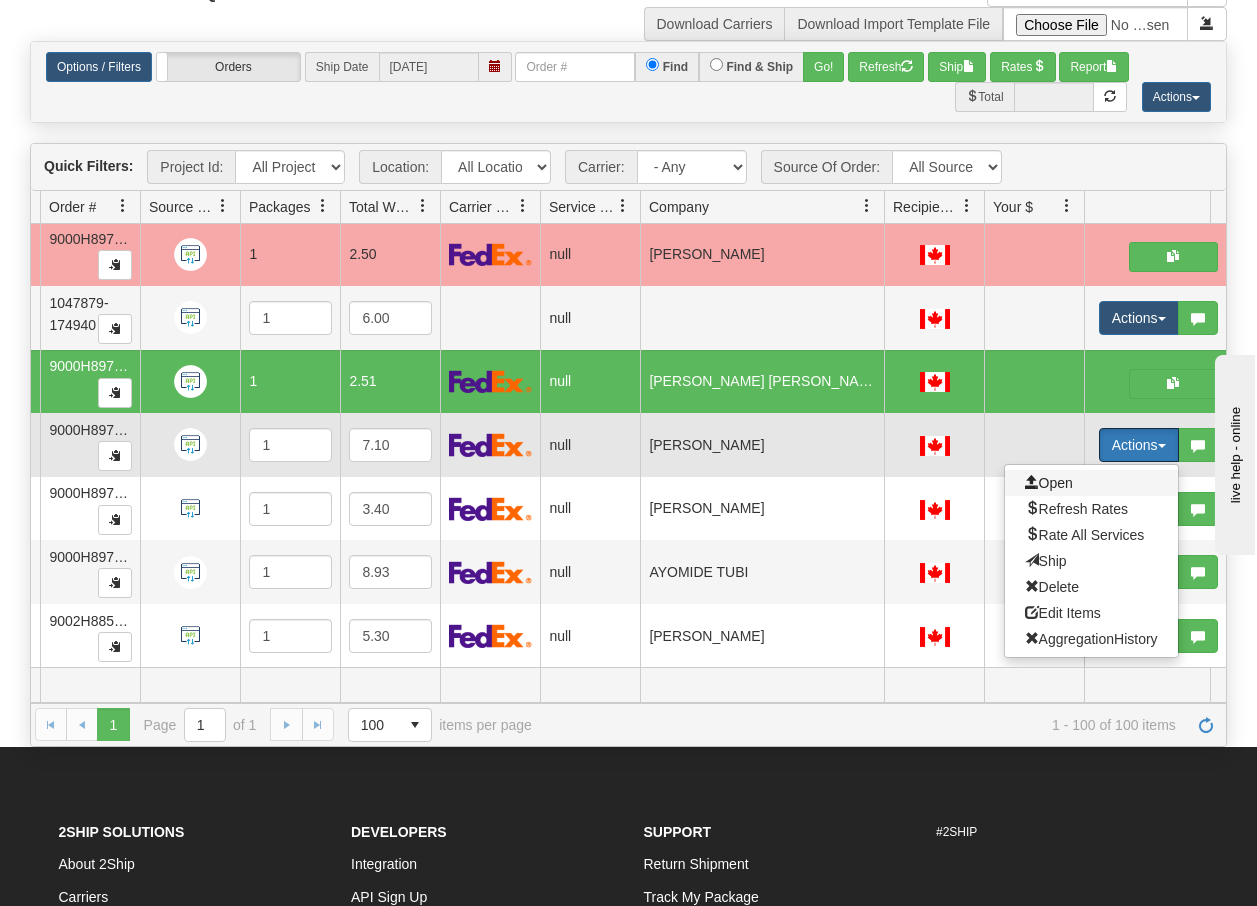 click on "Open" at bounding box center [1049, 483] 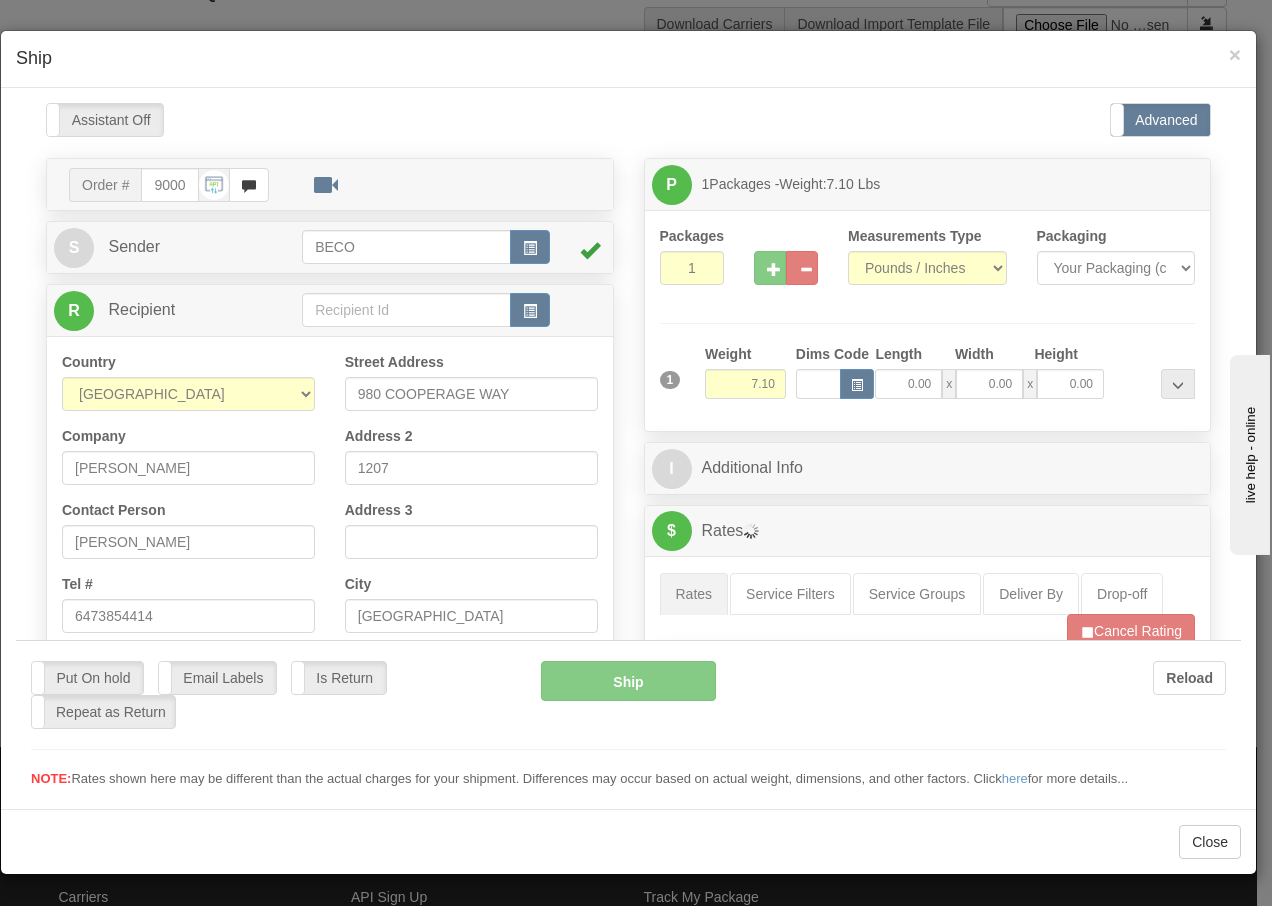 scroll, scrollTop: 0, scrollLeft: 0, axis: both 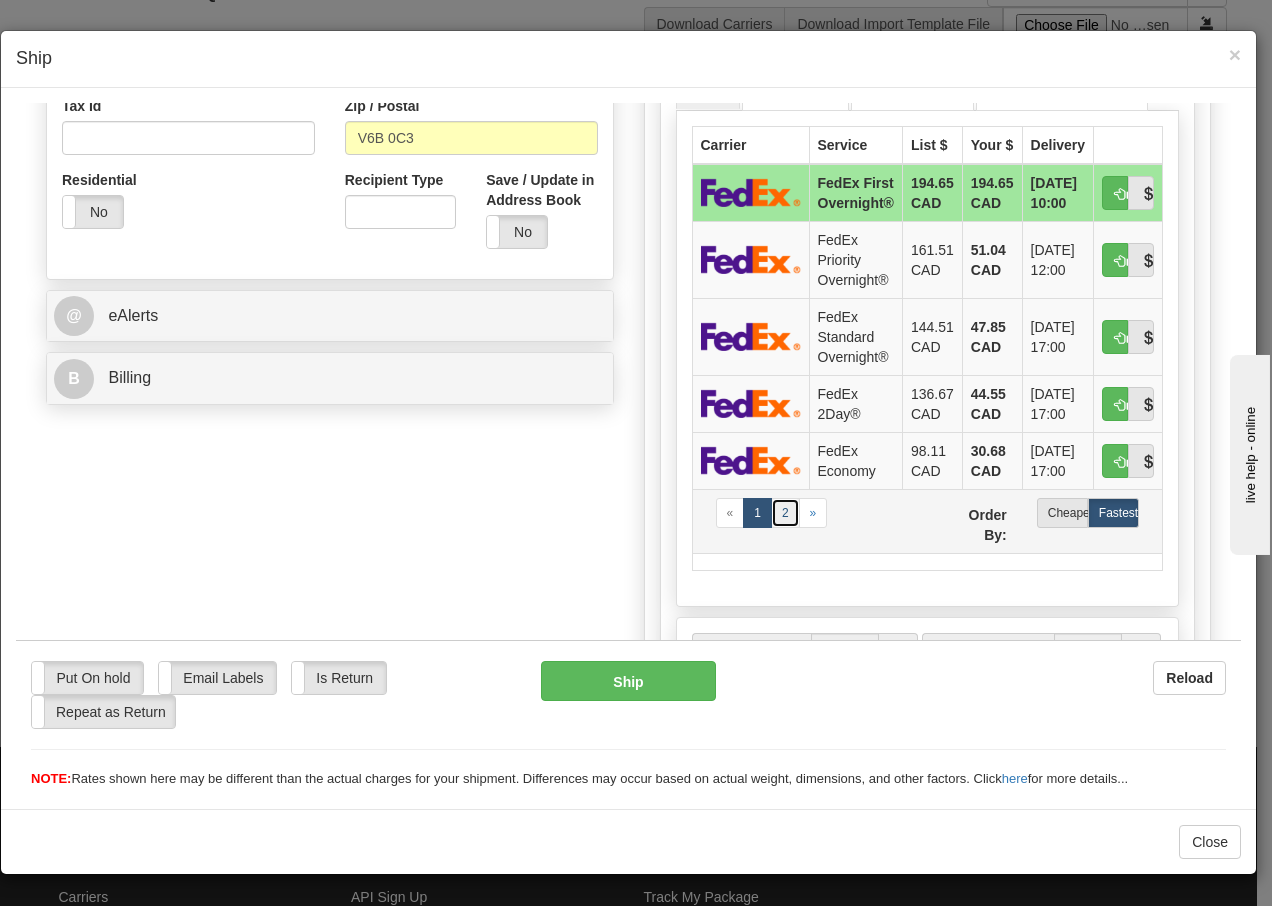 click on "2" at bounding box center (785, 512) 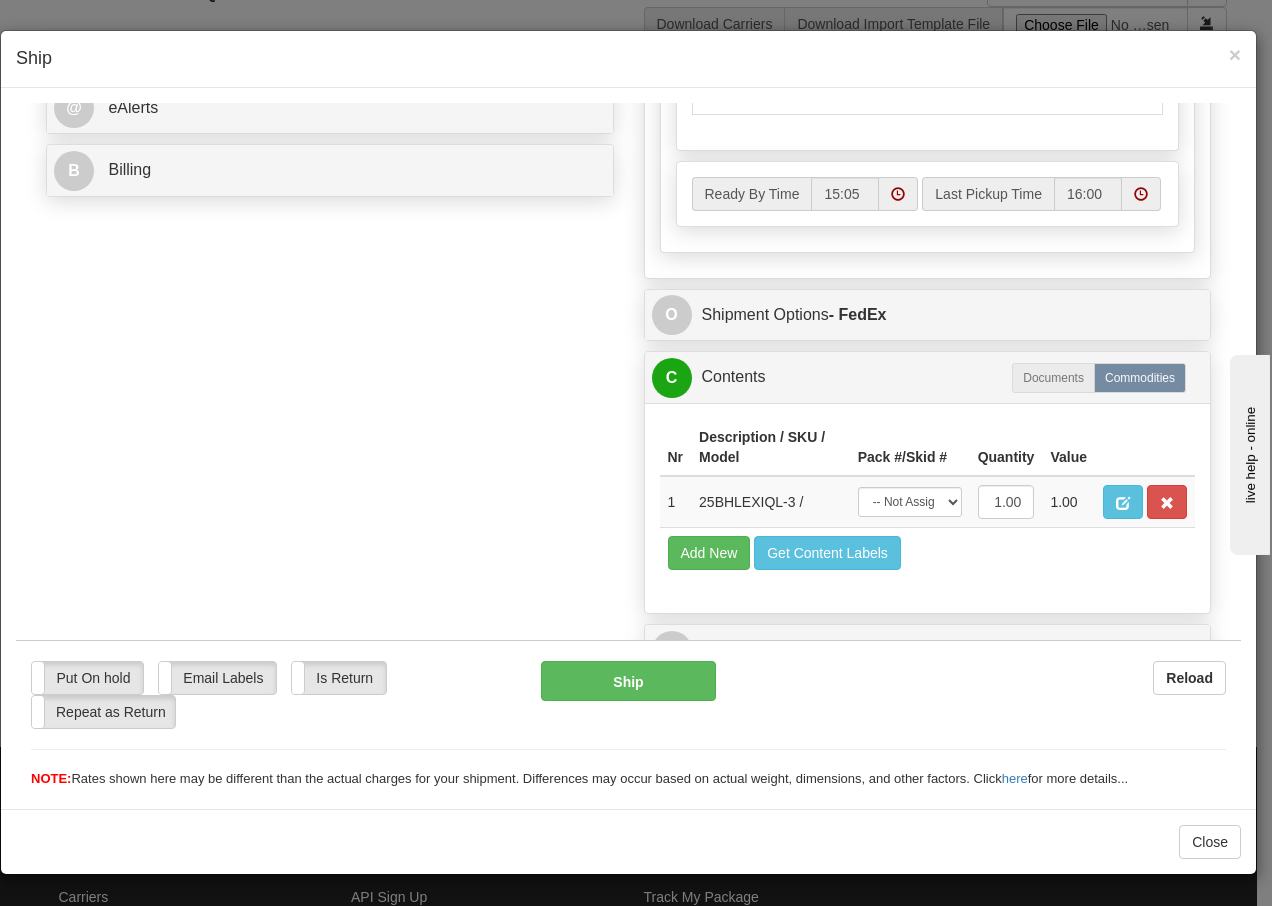 scroll, scrollTop: 868, scrollLeft: 0, axis: vertical 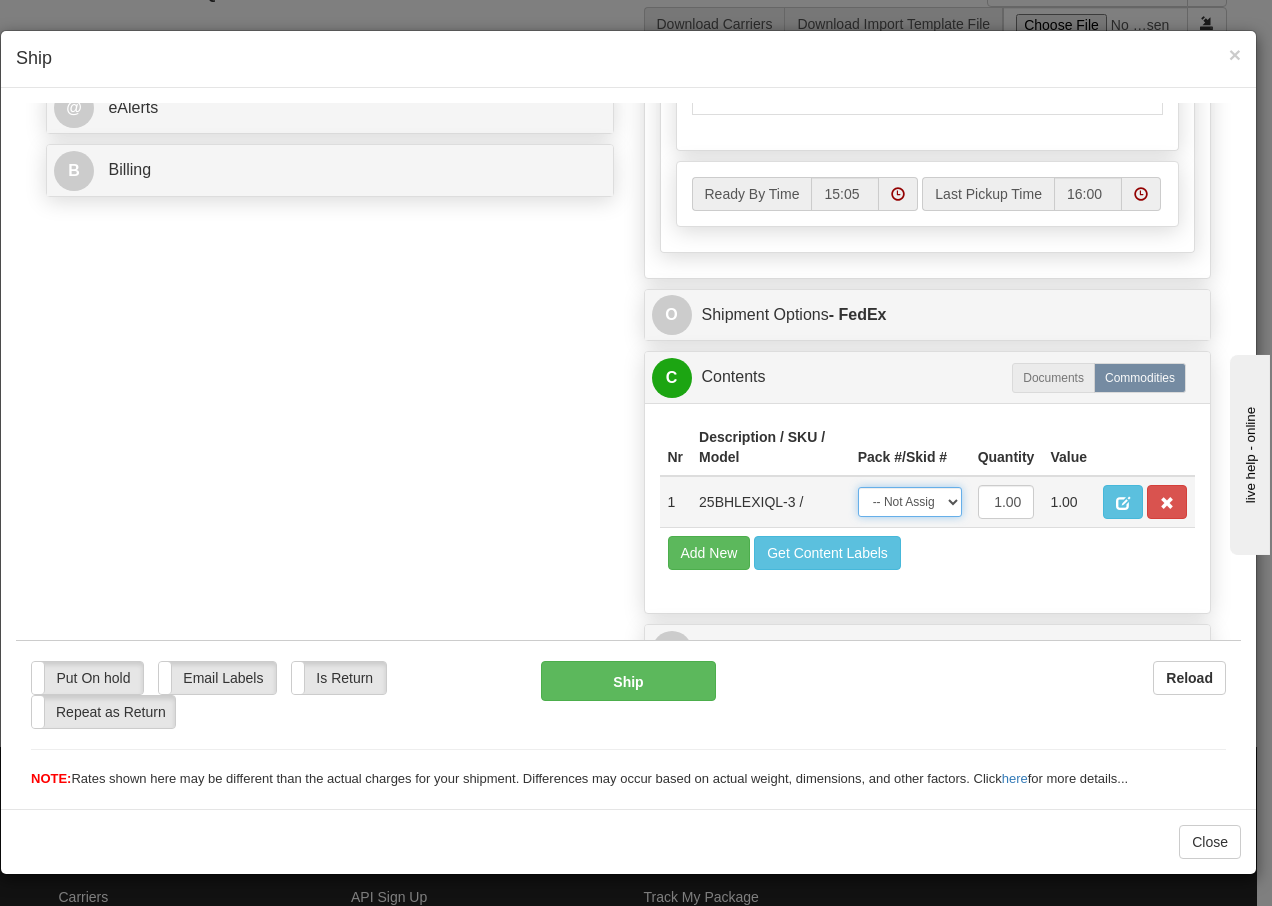 click on "-- Not Assigned --
Package 1" at bounding box center [910, 501] 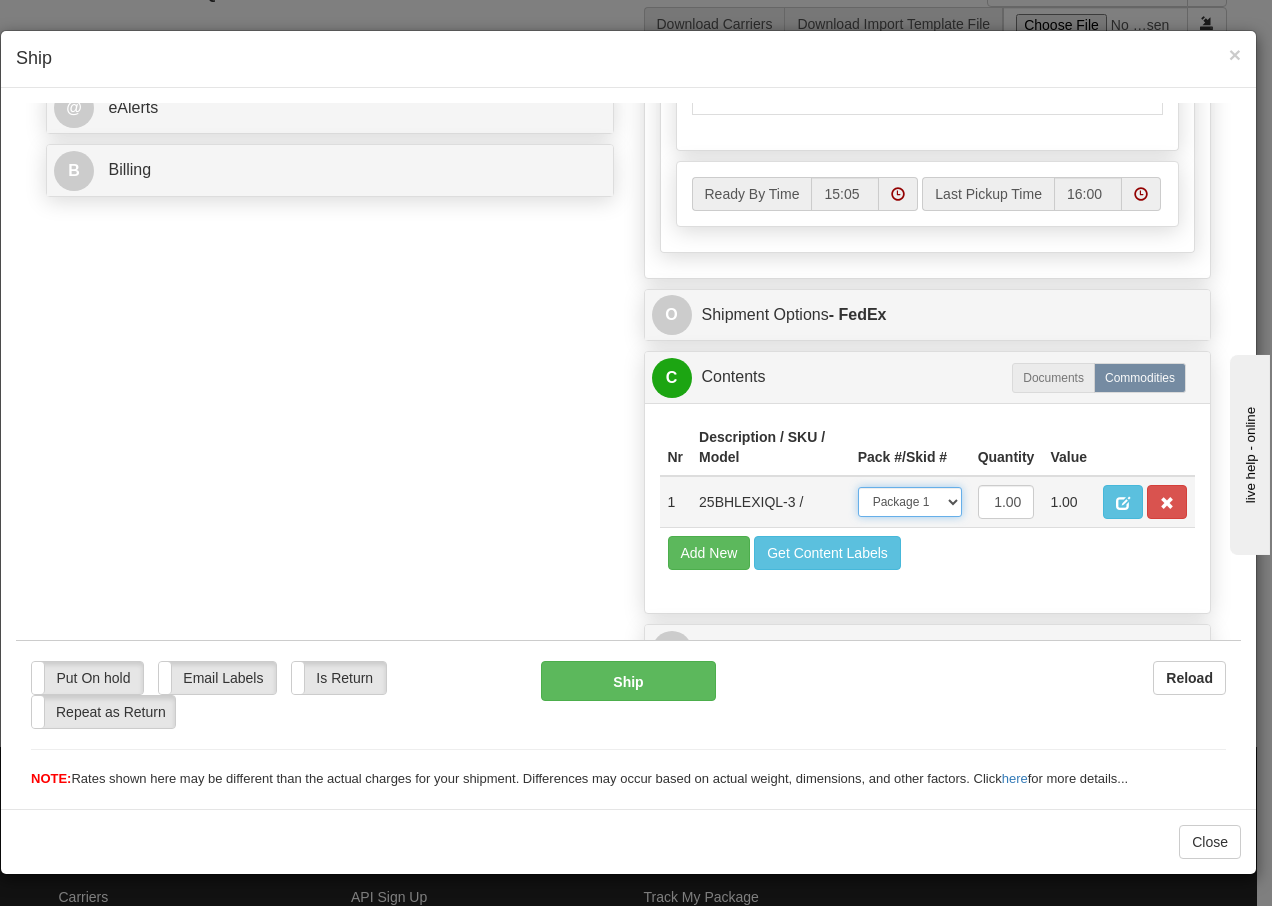 click on "-- Not Assigned --
Package 1" at bounding box center [910, 501] 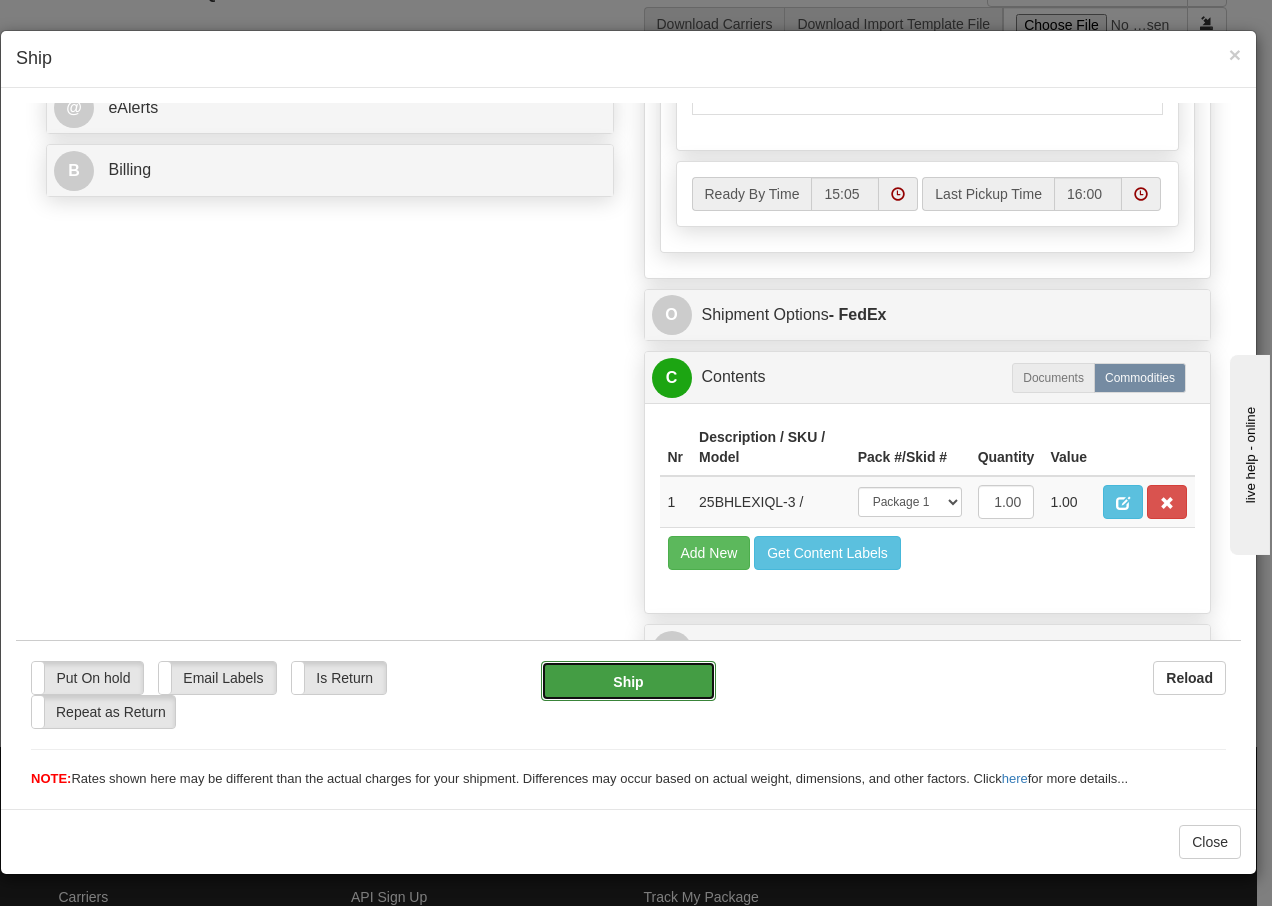 click on "Ship" at bounding box center [628, 680] 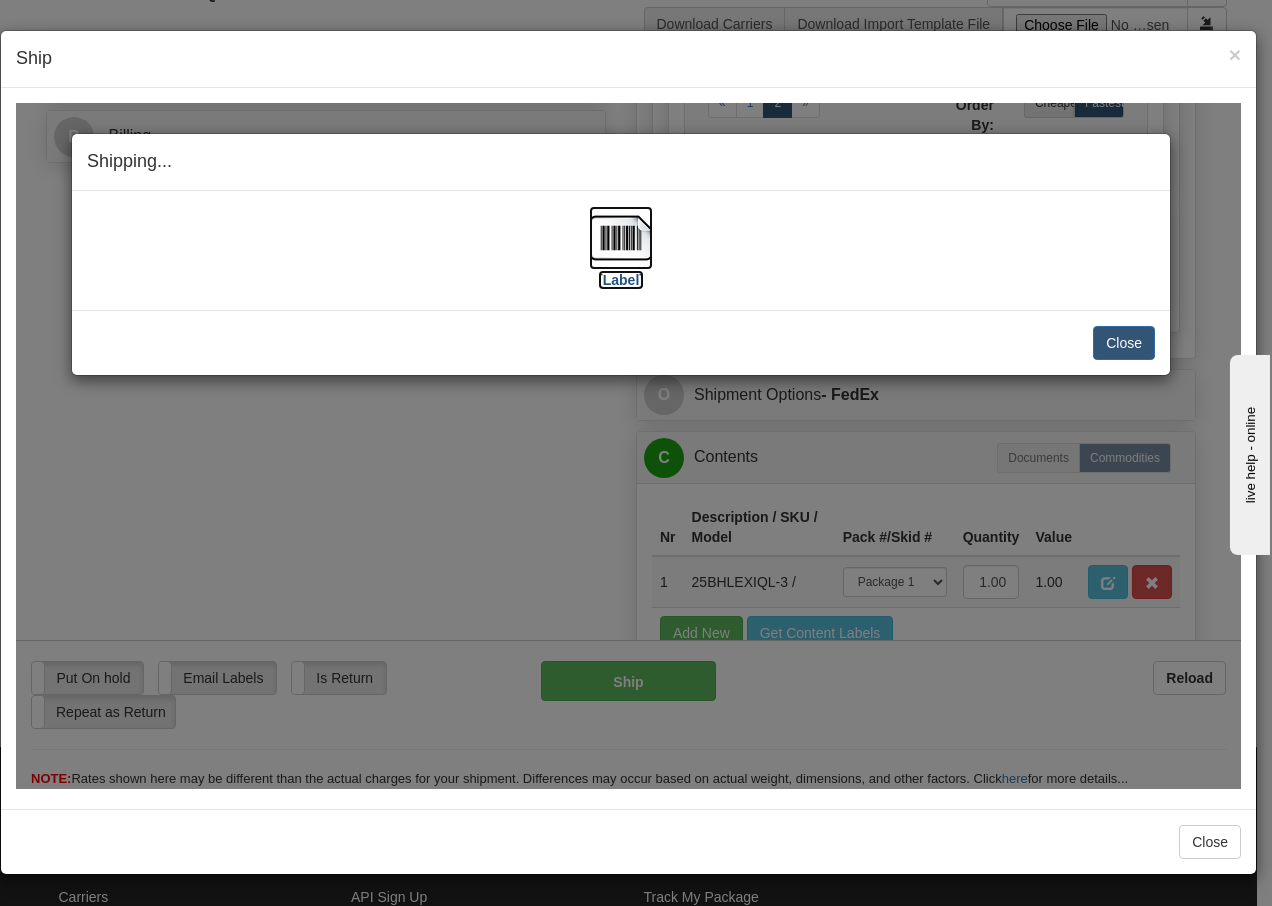 click at bounding box center (621, 237) 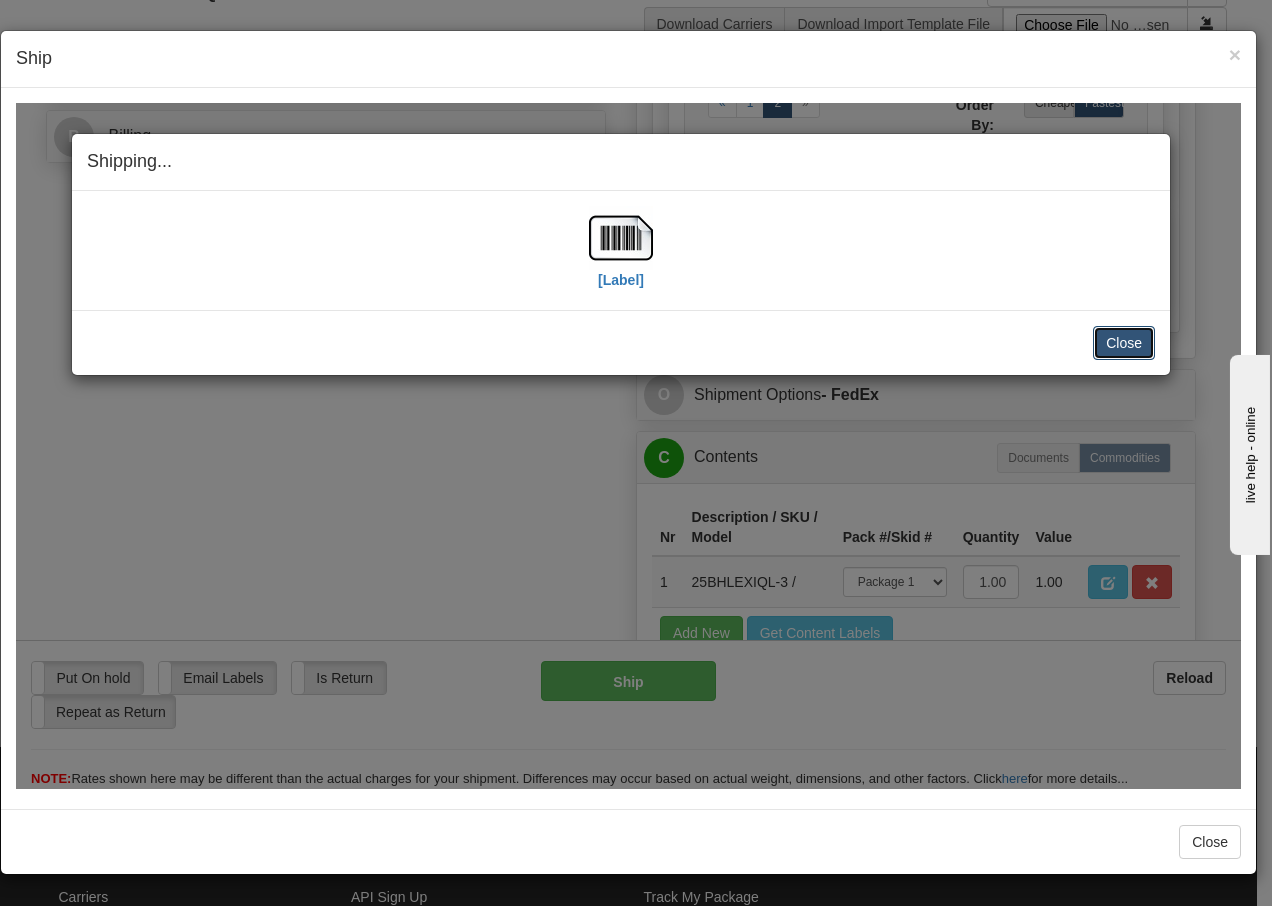 click on "Close" at bounding box center [1124, 342] 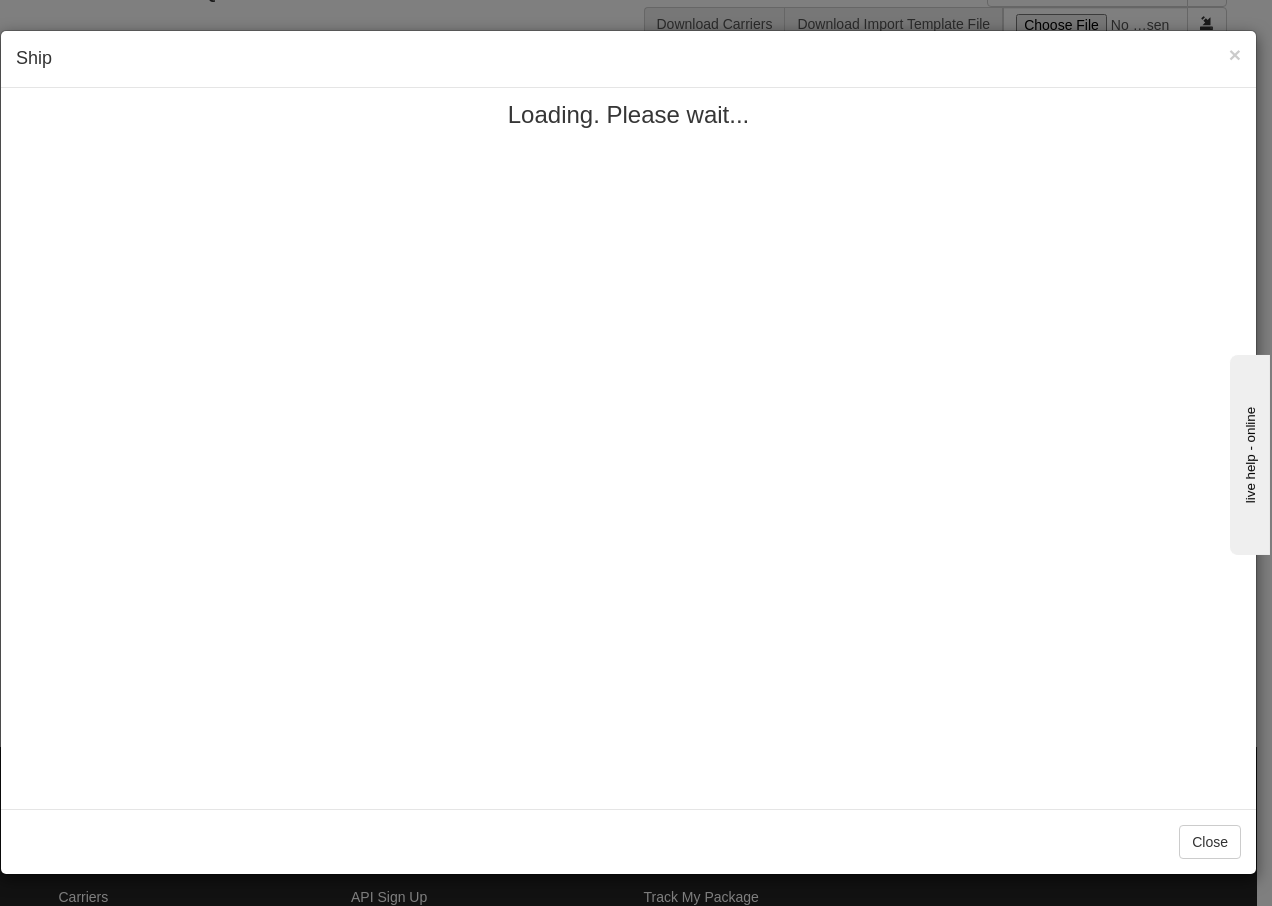 scroll, scrollTop: 0, scrollLeft: 0, axis: both 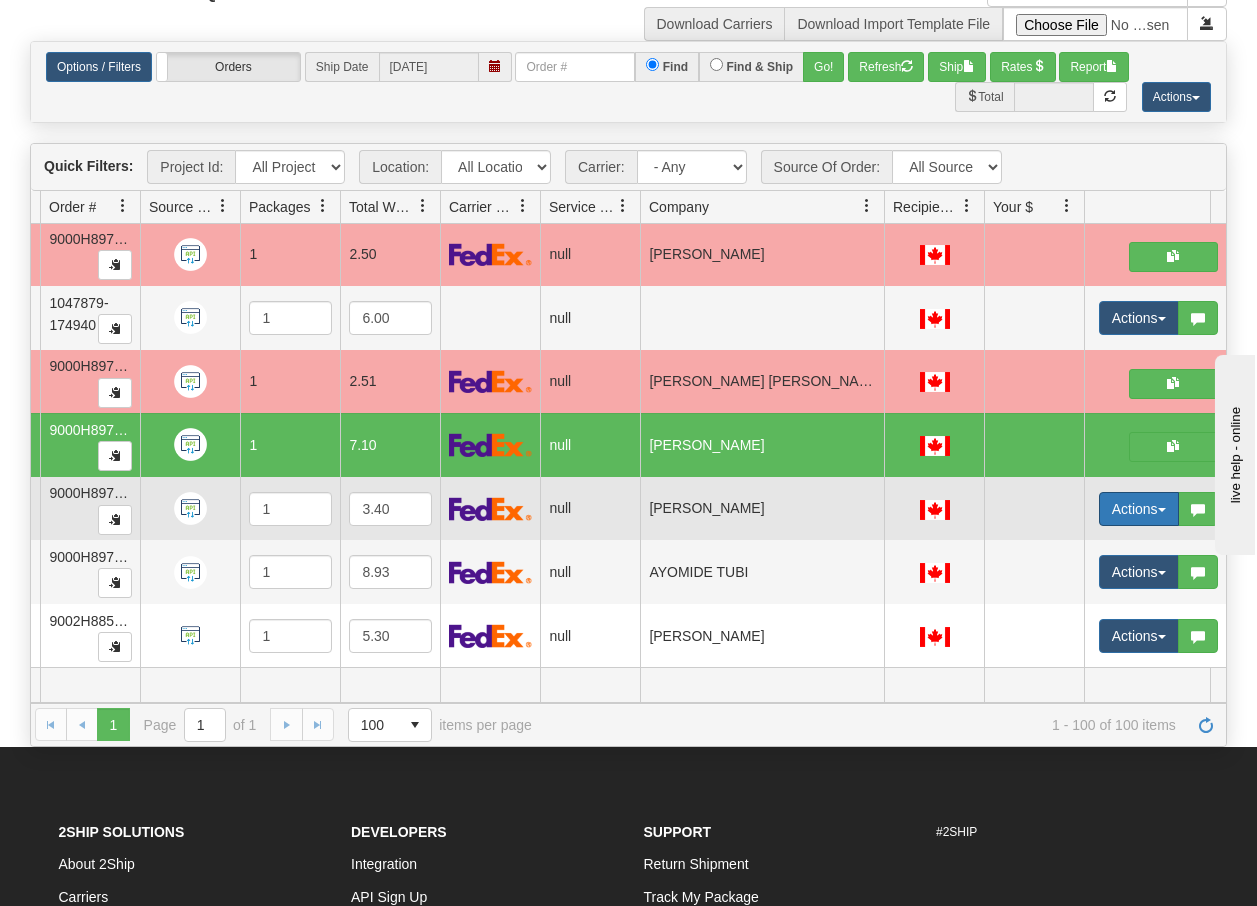 click at bounding box center (1162, 510) 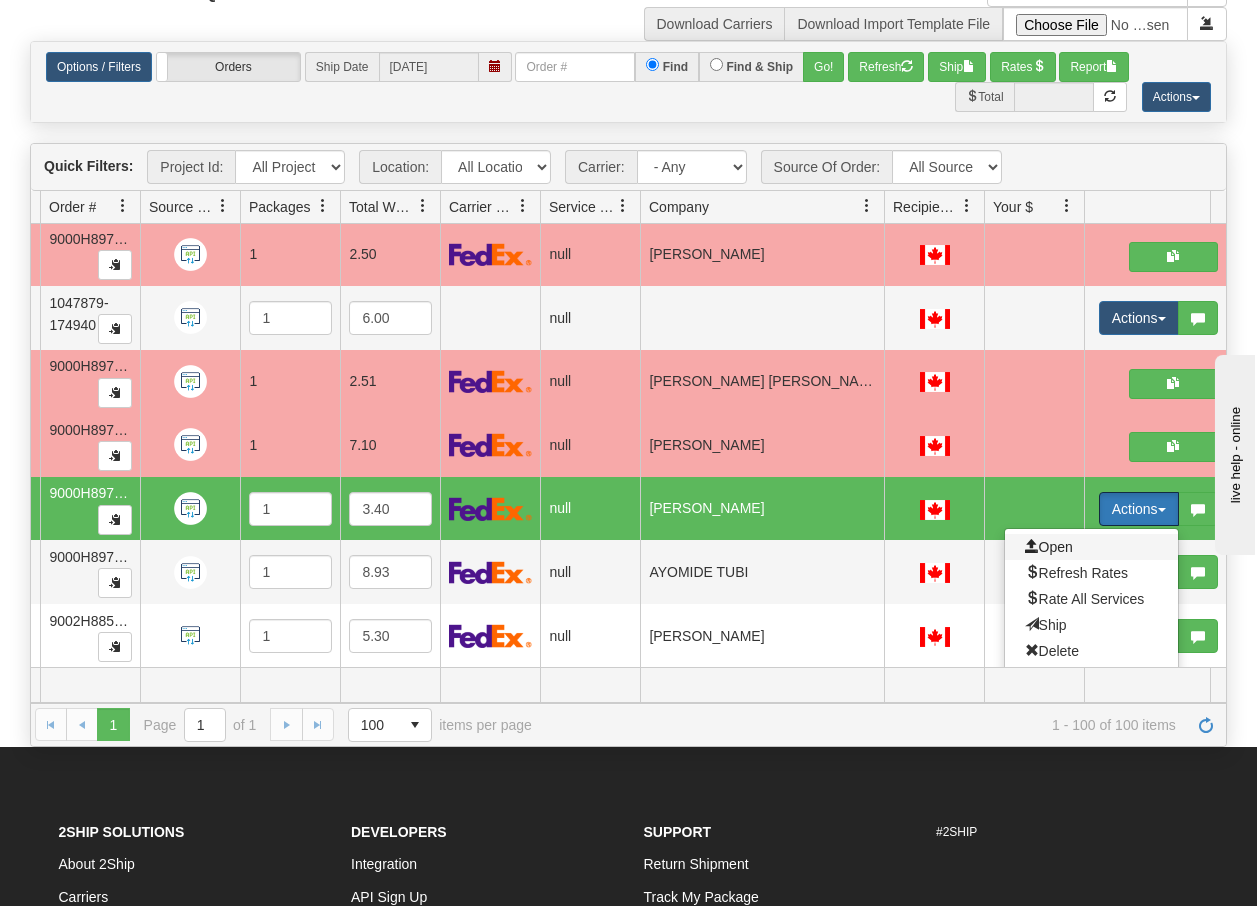 click on "Open" at bounding box center (1049, 547) 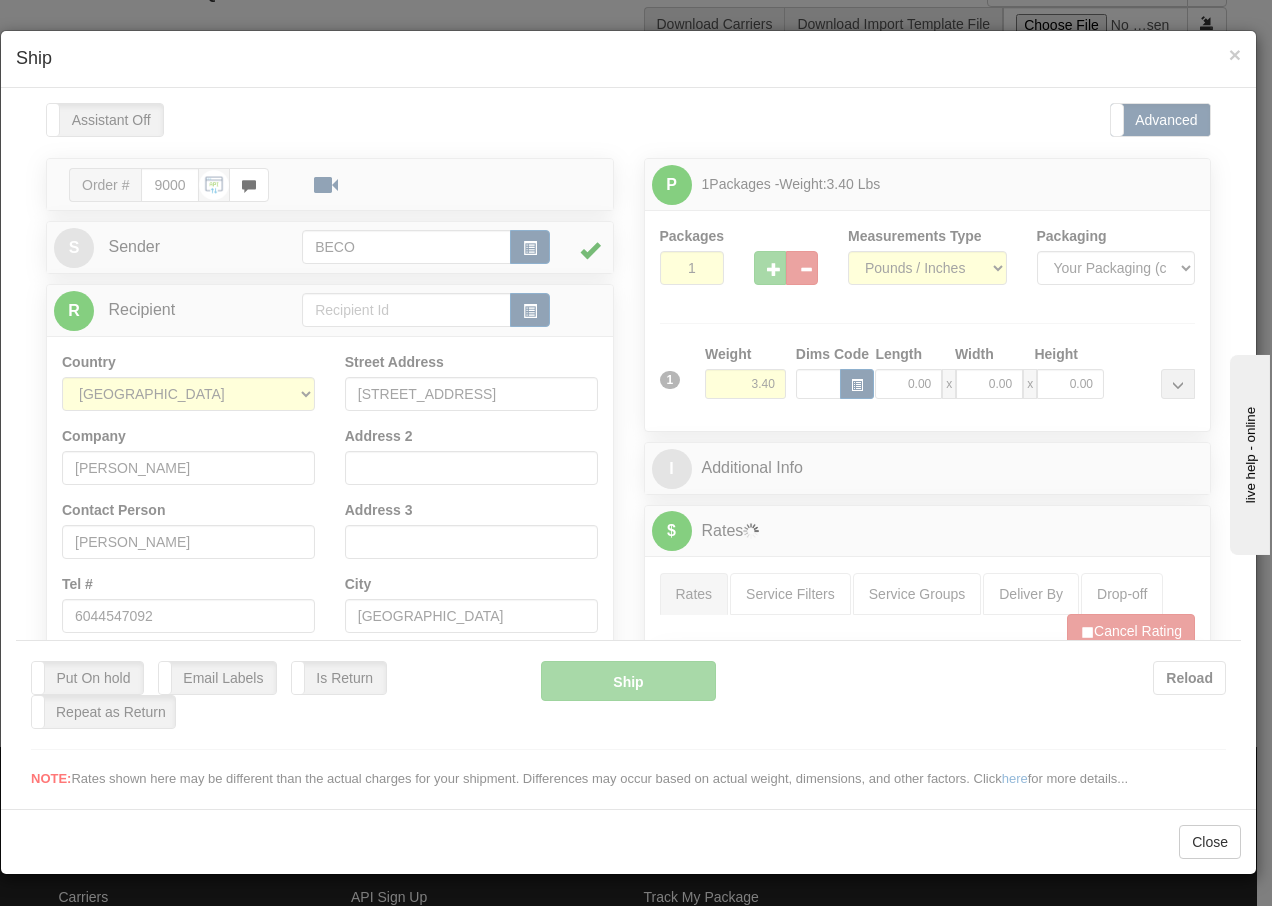 scroll, scrollTop: 0, scrollLeft: 0, axis: both 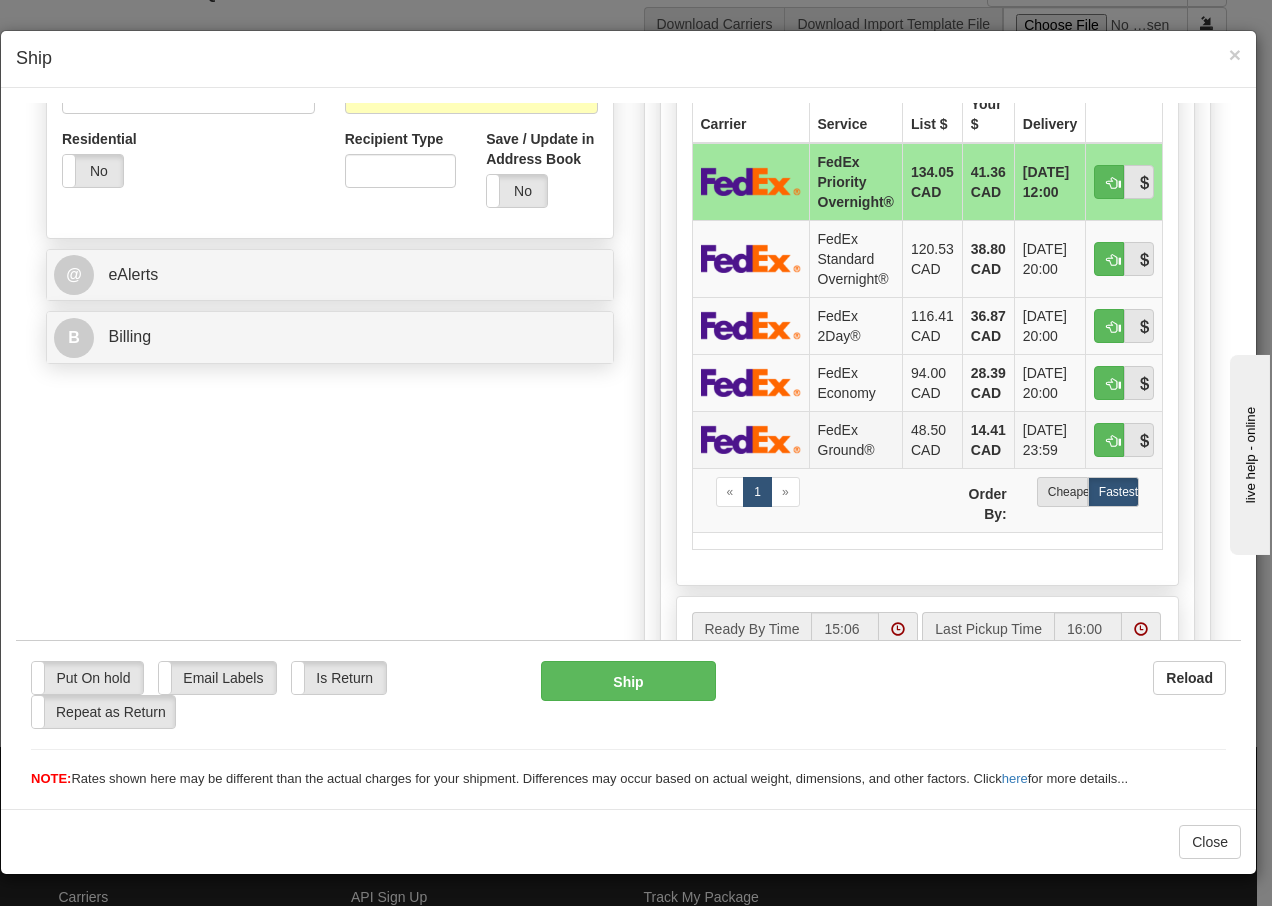click on "FedEx Ground®" at bounding box center [855, 438] 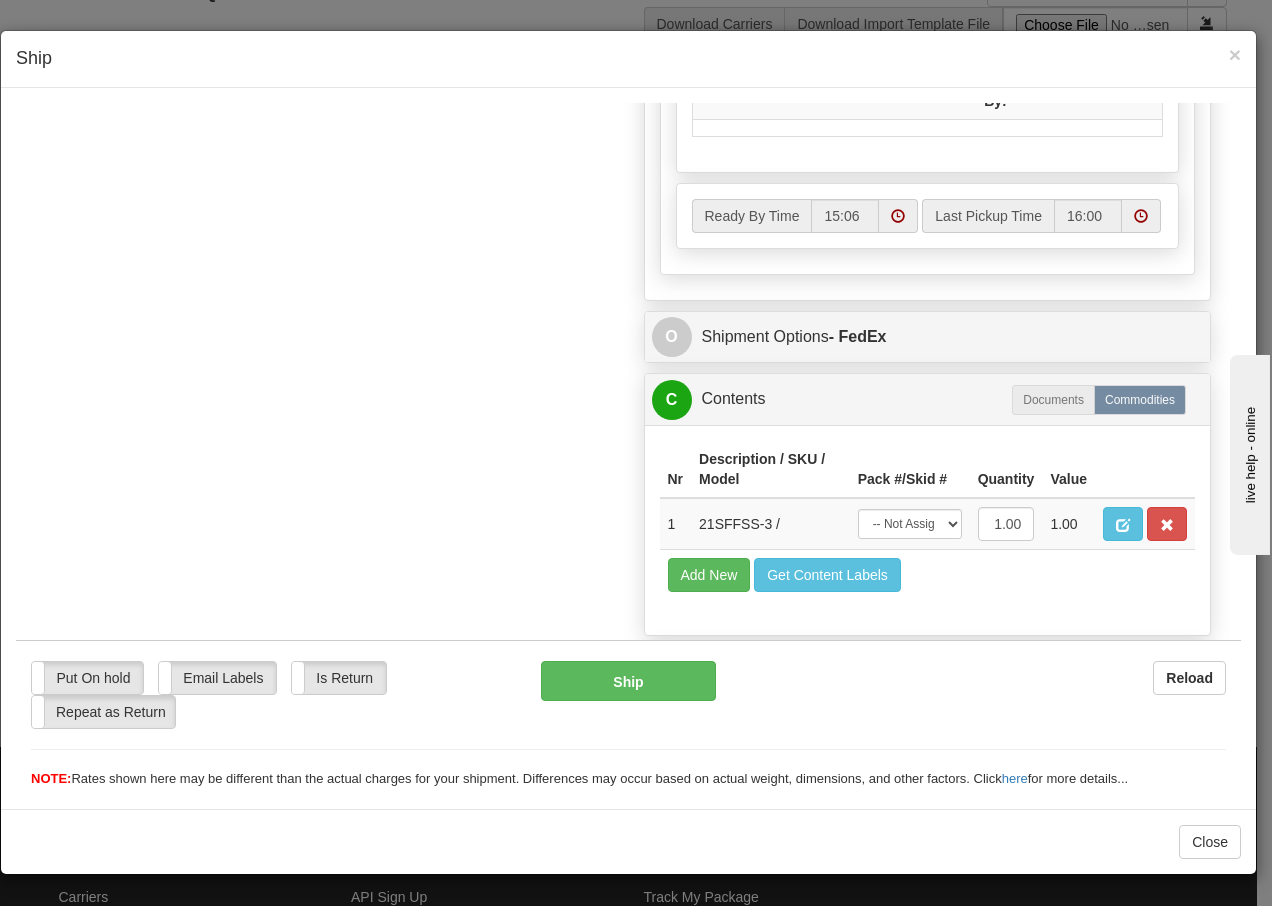 scroll, scrollTop: 1136, scrollLeft: 0, axis: vertical 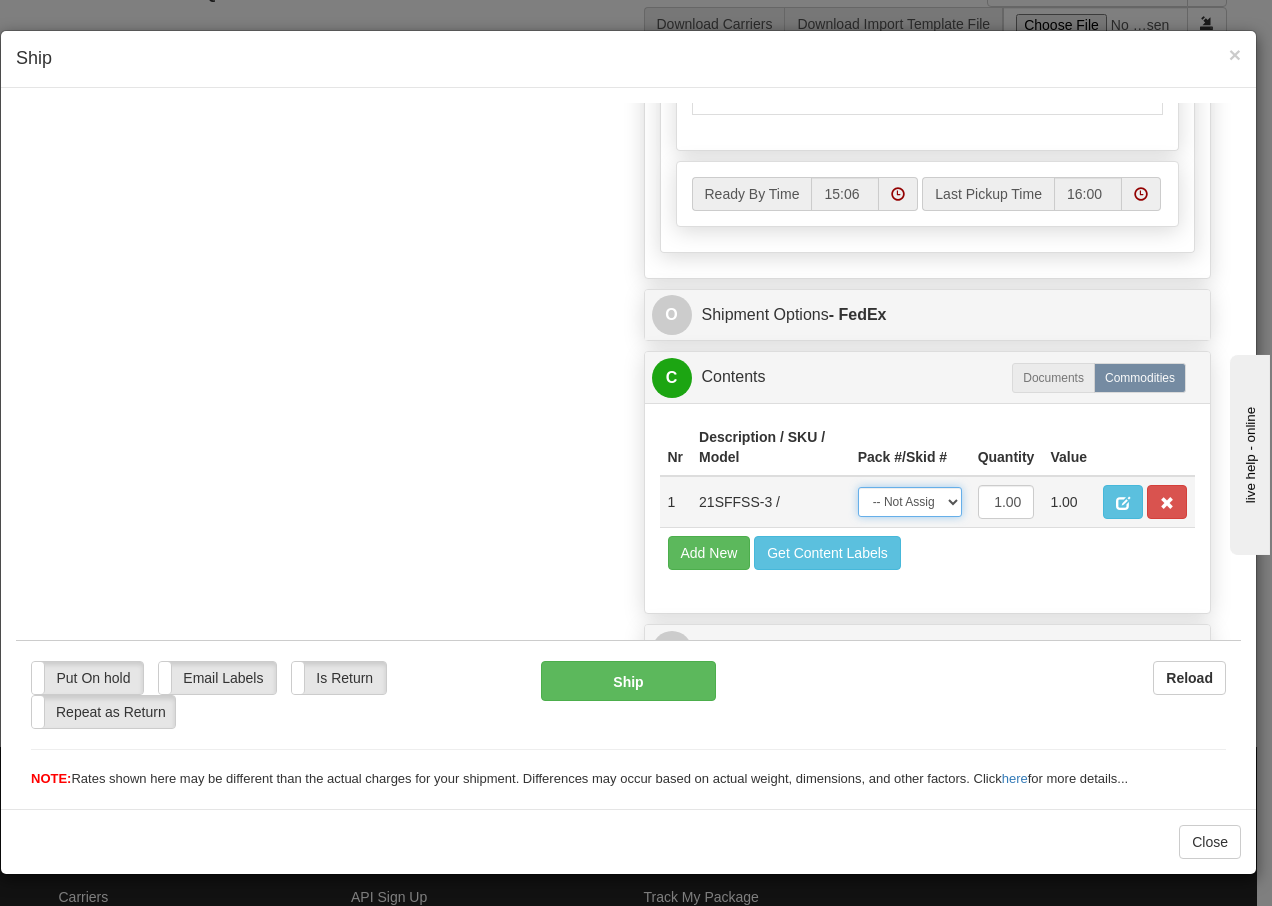 click on "-- Not Assigned --
Package 1" at bounding box center (910, 501) 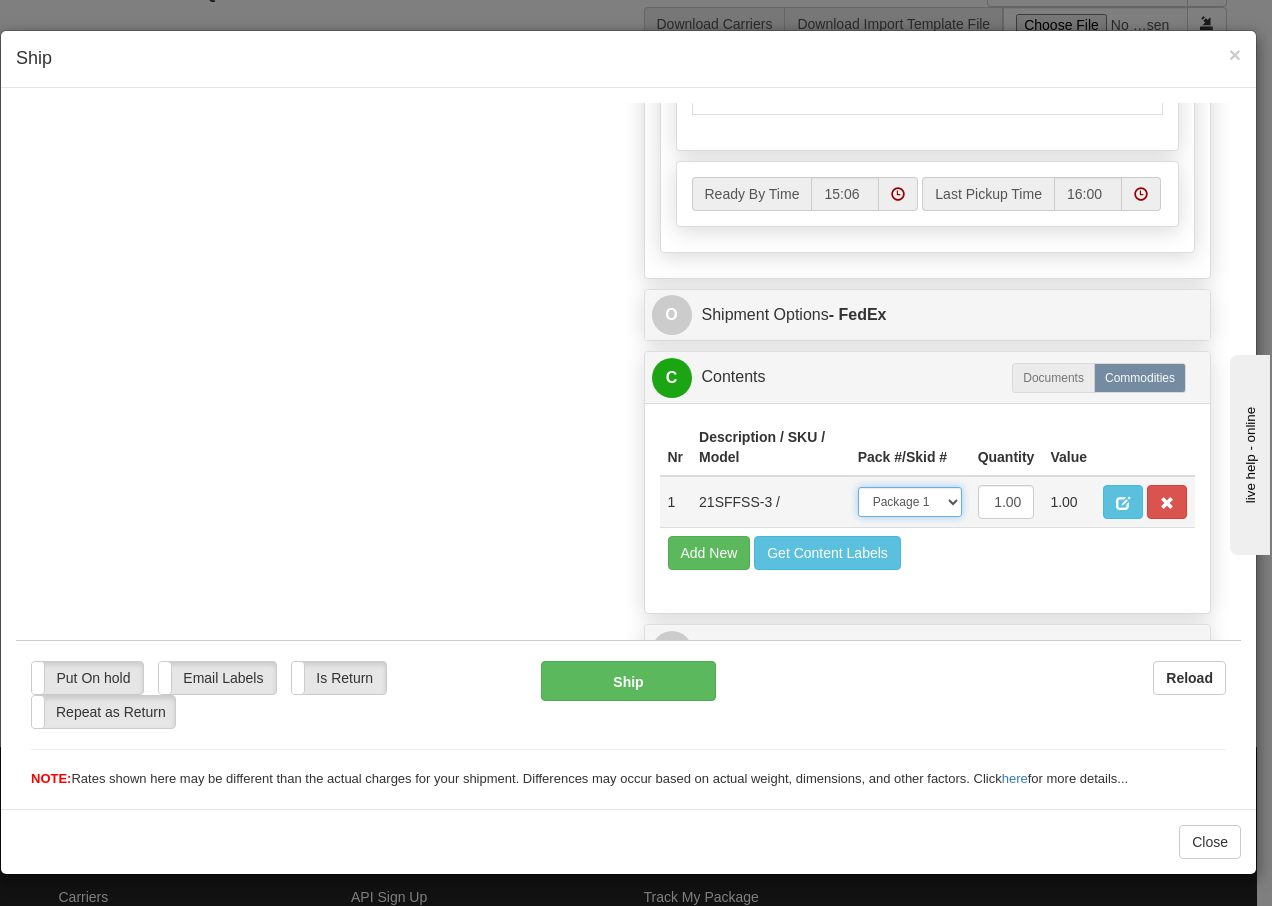 click on "-- Not Assigned --
Package 1" at bounding box center [910, 501] 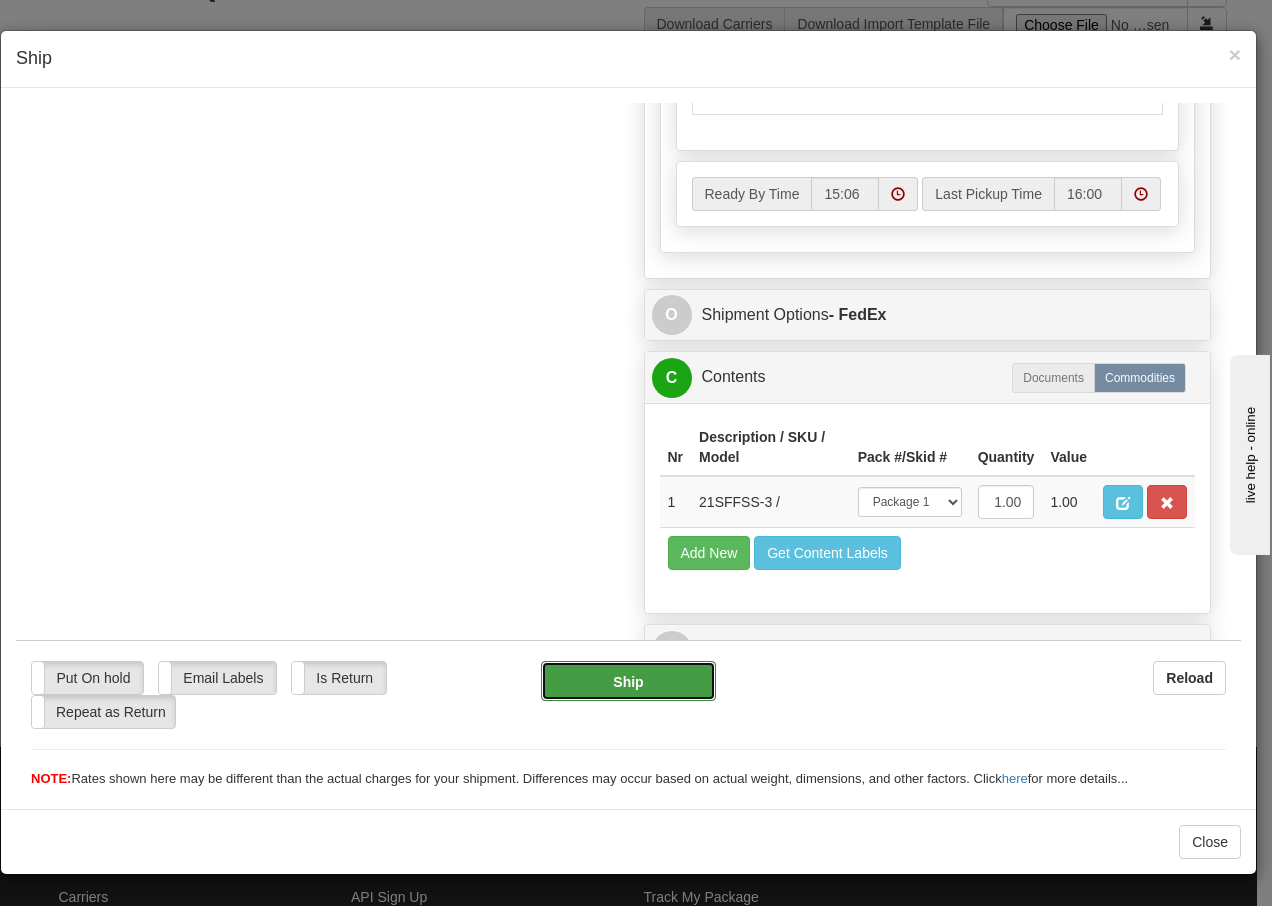 click on "Ship" at bounding box center (628, 680) 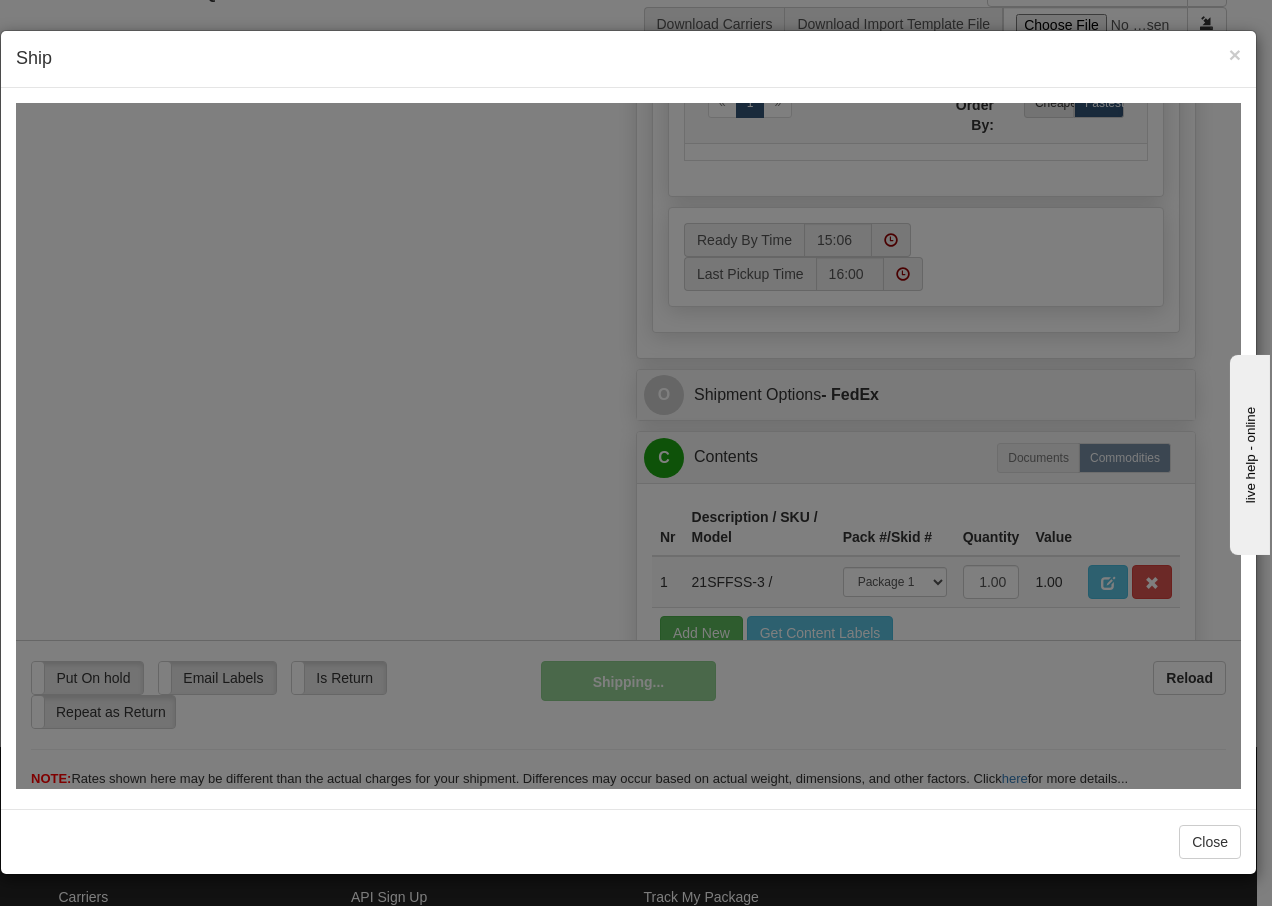 scroll, scrollTop: 1216, scrollLeft: 0, axis: vertical 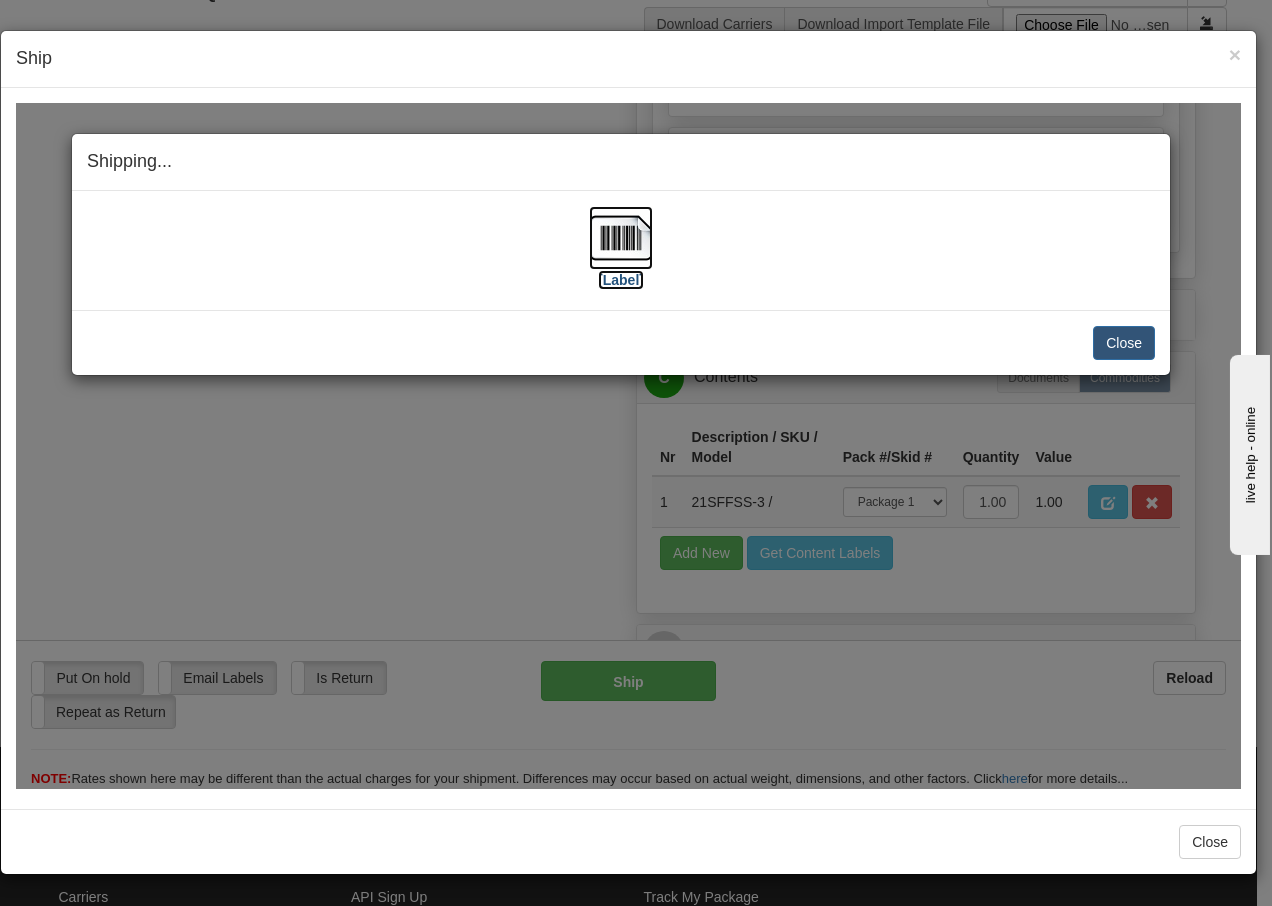 click at bounding box center [621, 237] 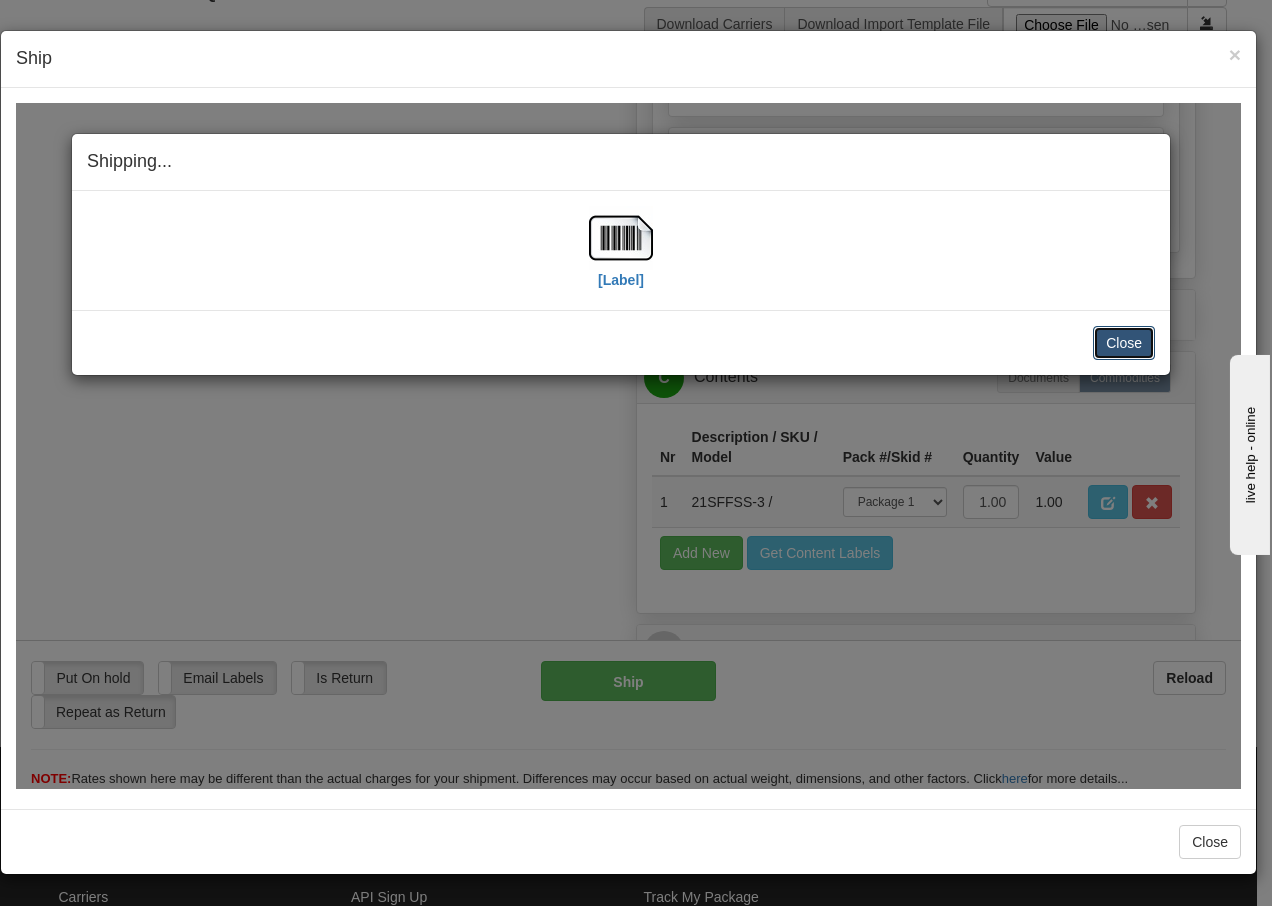 click on "Close" at bounding box center [1124, 342] 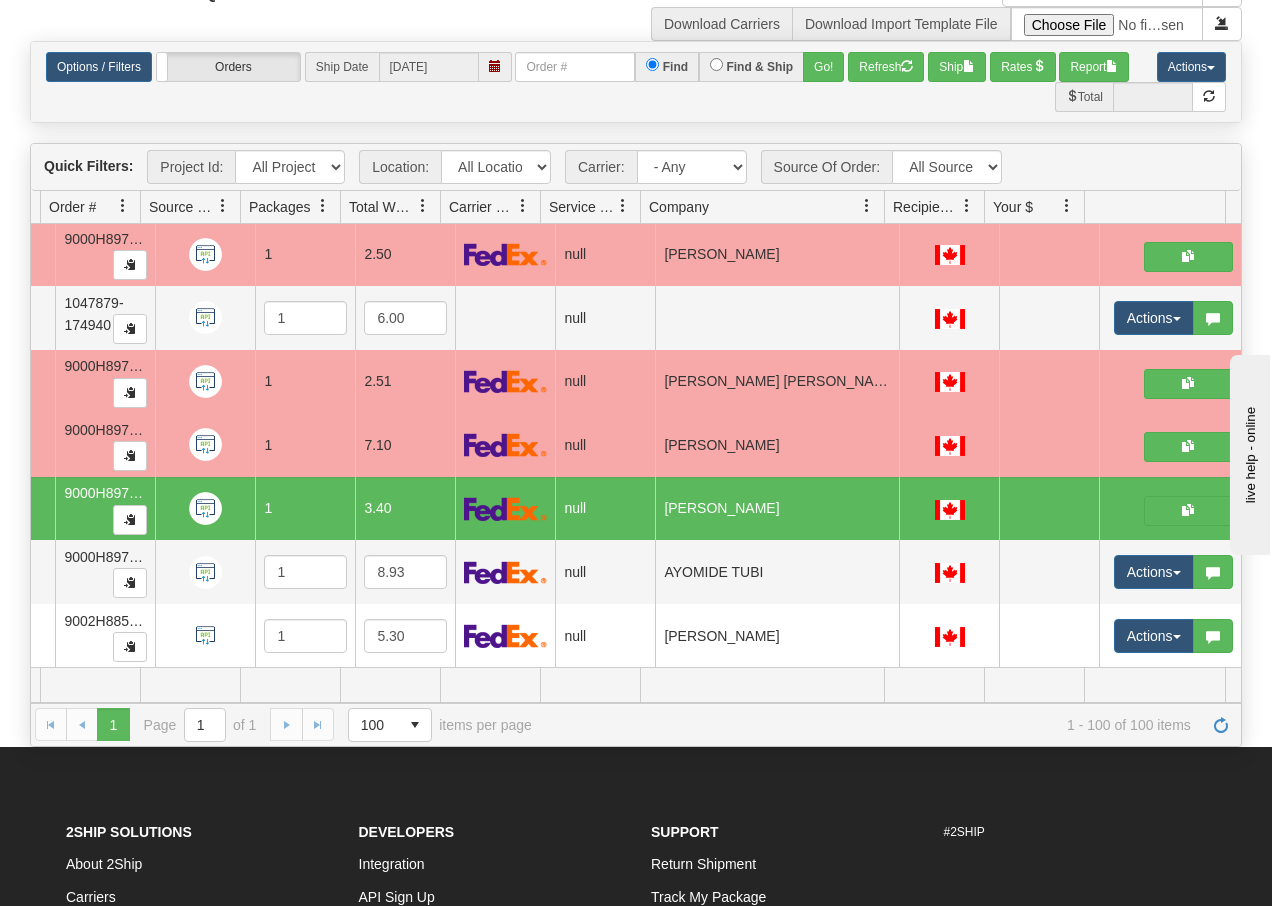 scroll, scrollTop: 0, scrollLeft: 0, axis: both 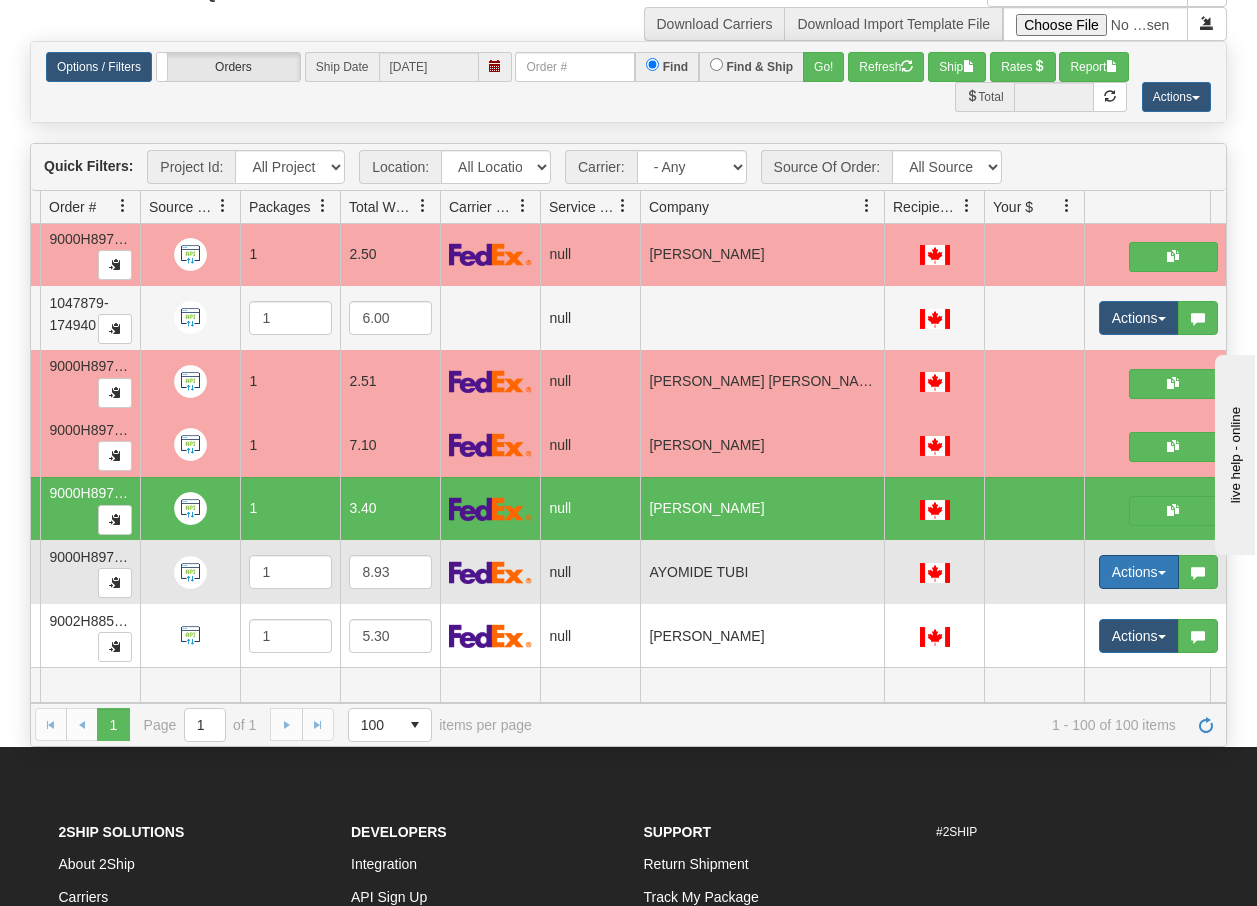 click on "Actions" at bounding box center [1139, 572] 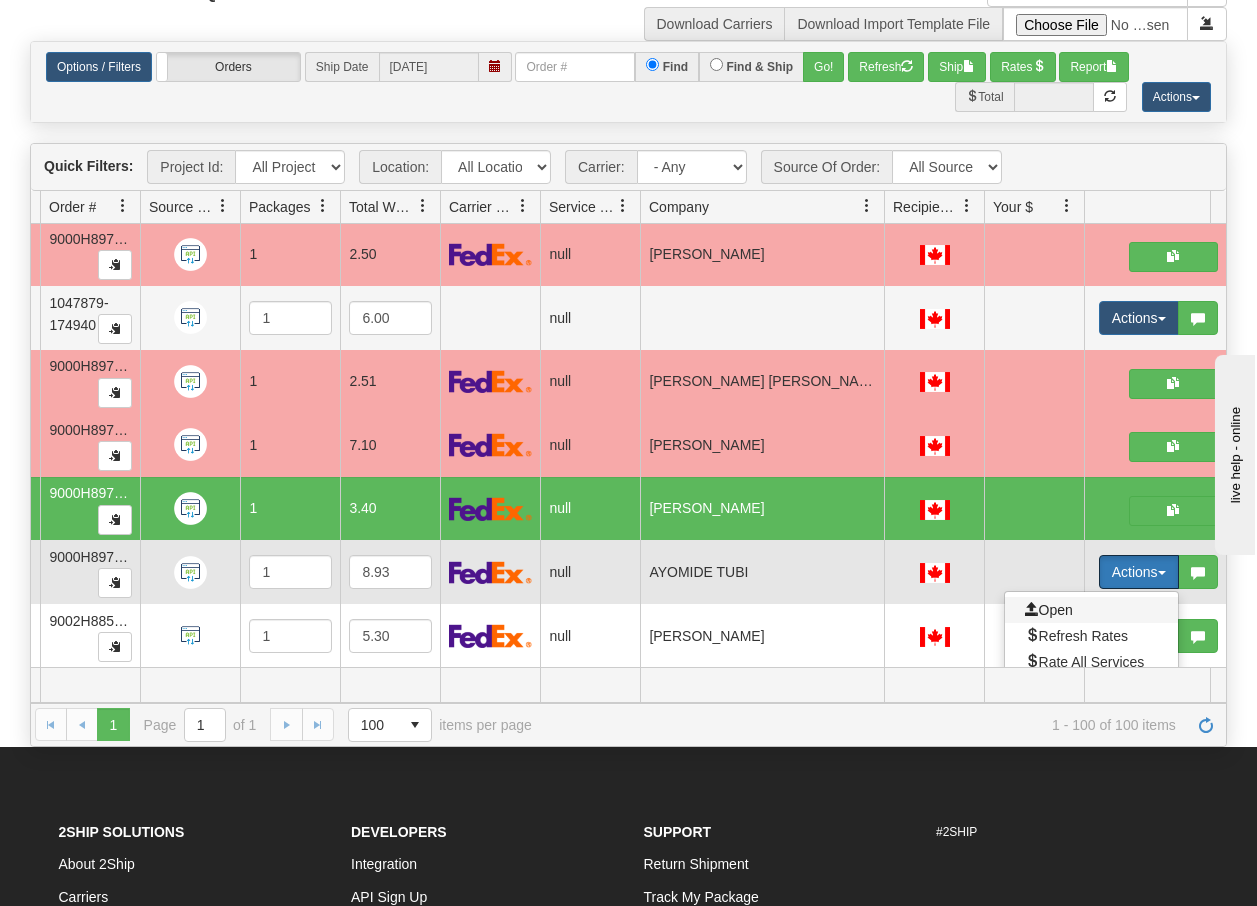 click on "Open" at bounding box center (1049, 610) 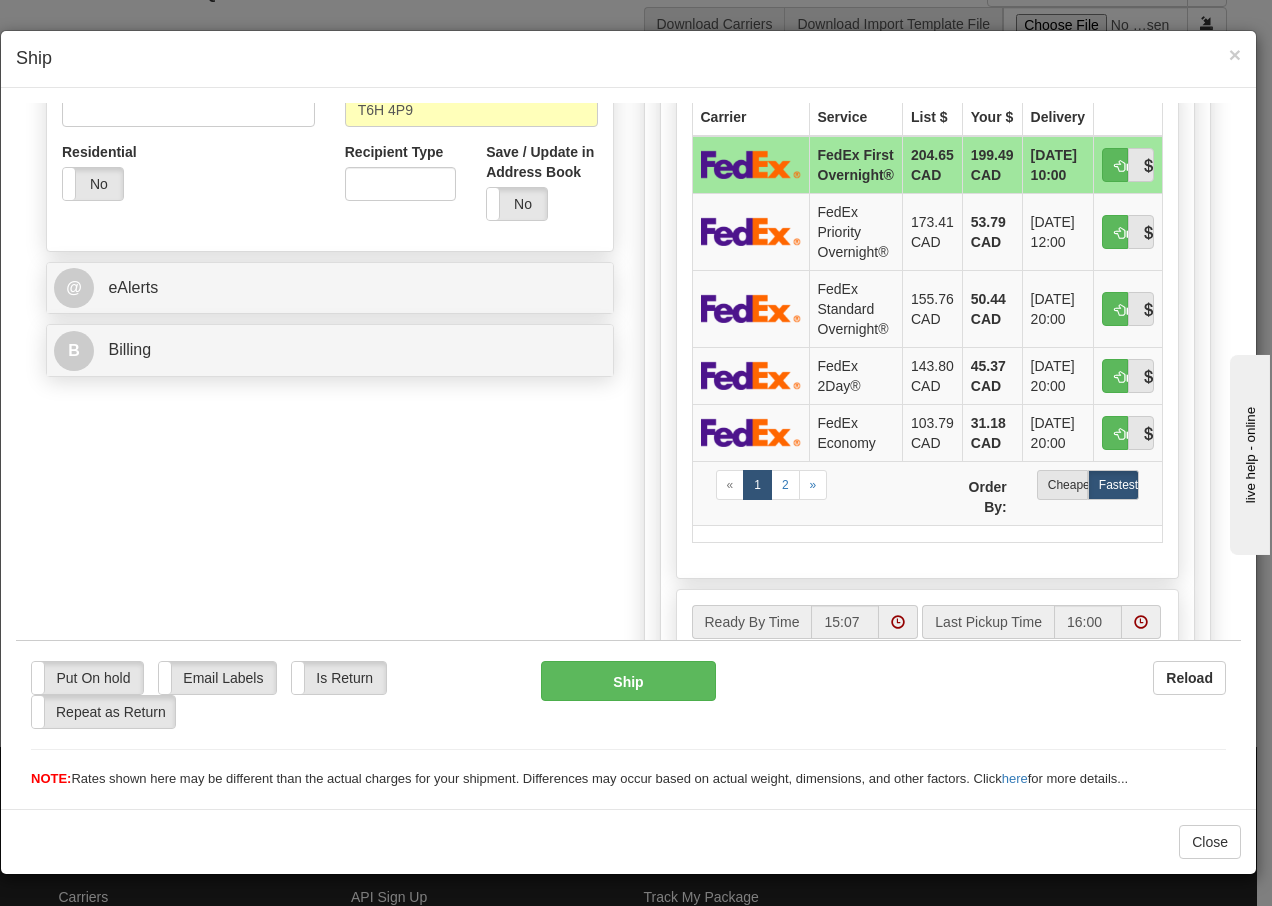 scroll, scrollTop: 666, scrollLeft: 0, axis: vertical 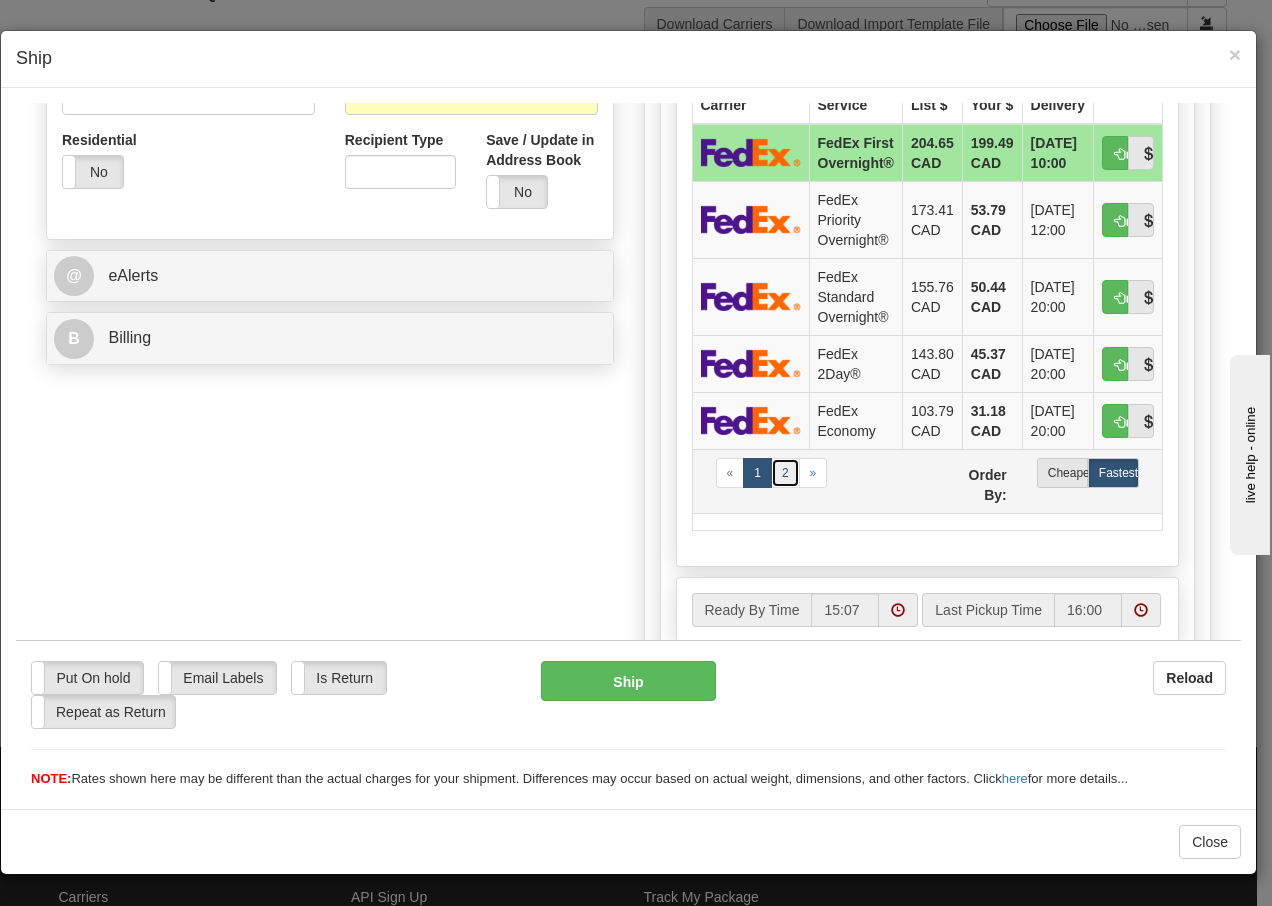 click on "2" at bounding box center (785, 472) 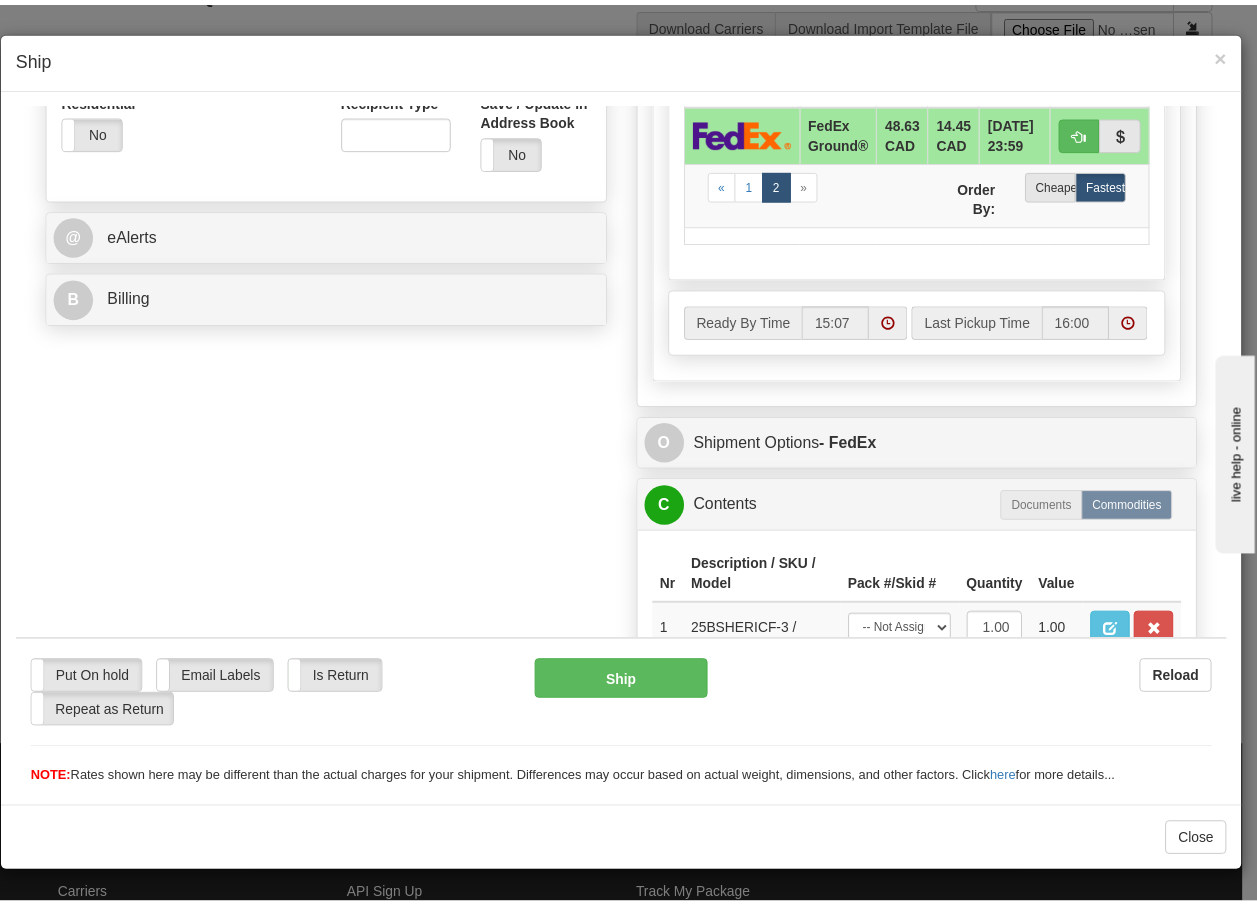 scroll, scrollTop: 868, scrollLeft: 0, axis: vertical 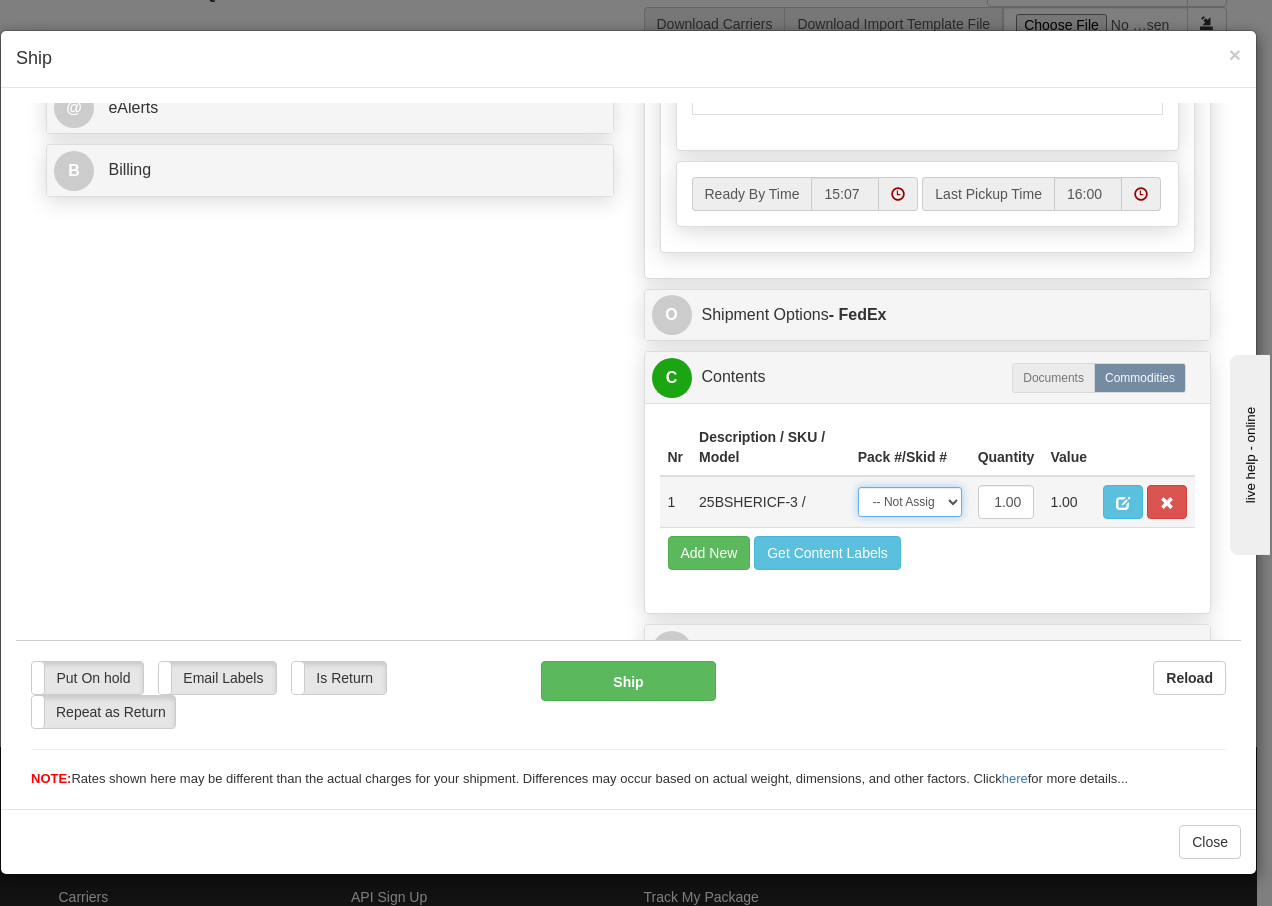 click on "-- Not Assigned --
Package 1" at bounding box center [910, 501] 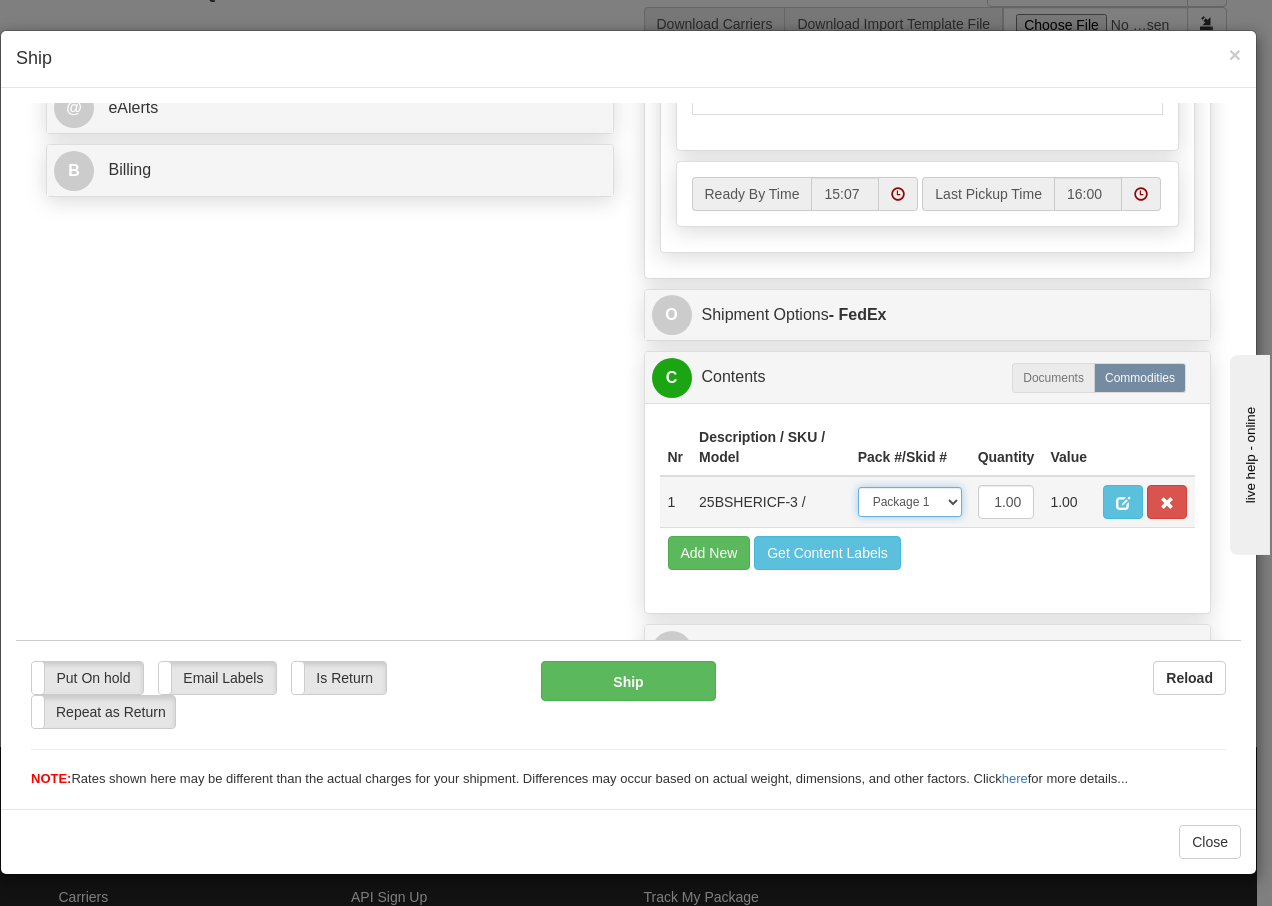 click on "-- Not Assigned --
Package 1" at bounding box center [910, 501] 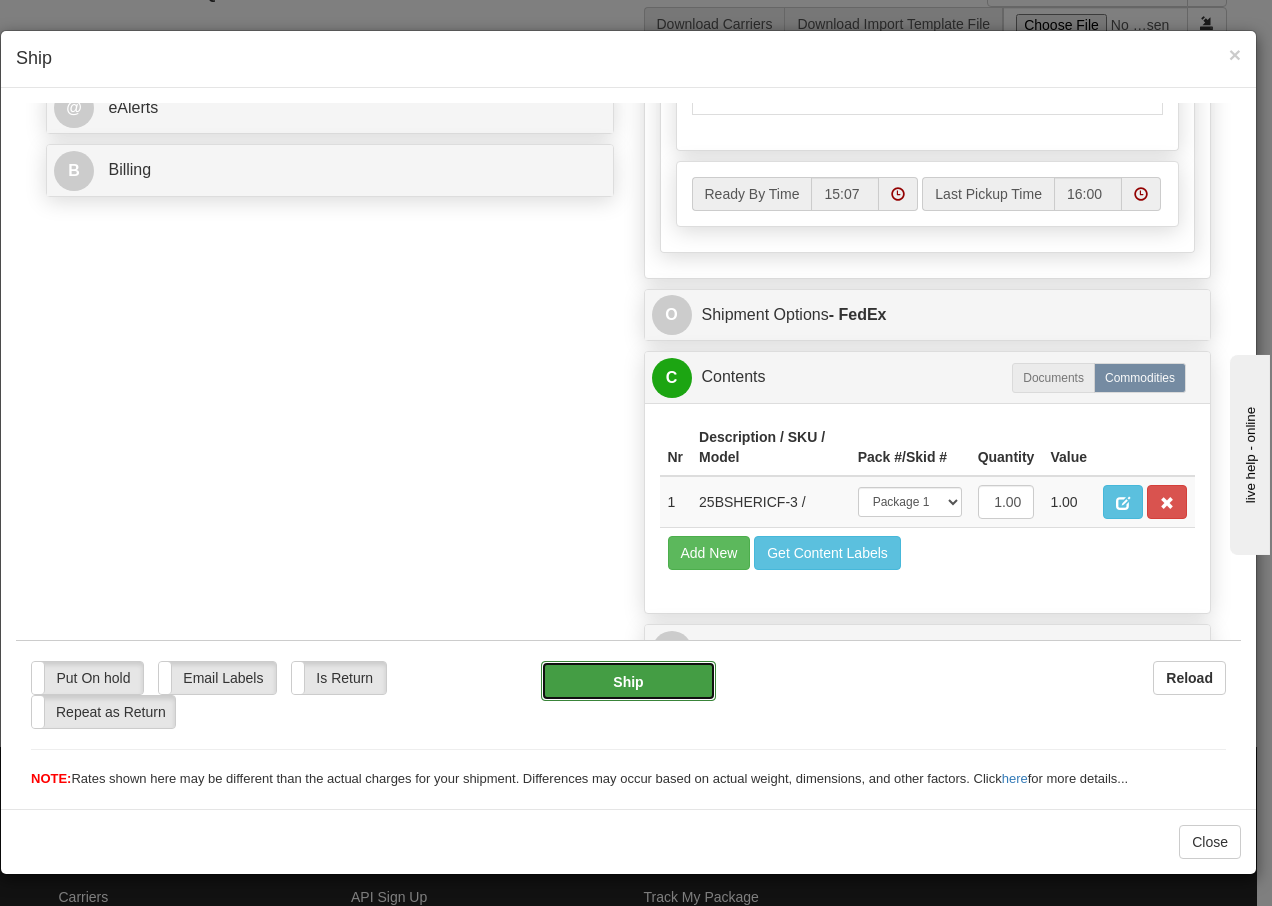 click on "Ship" at bounding box center (628, 680) 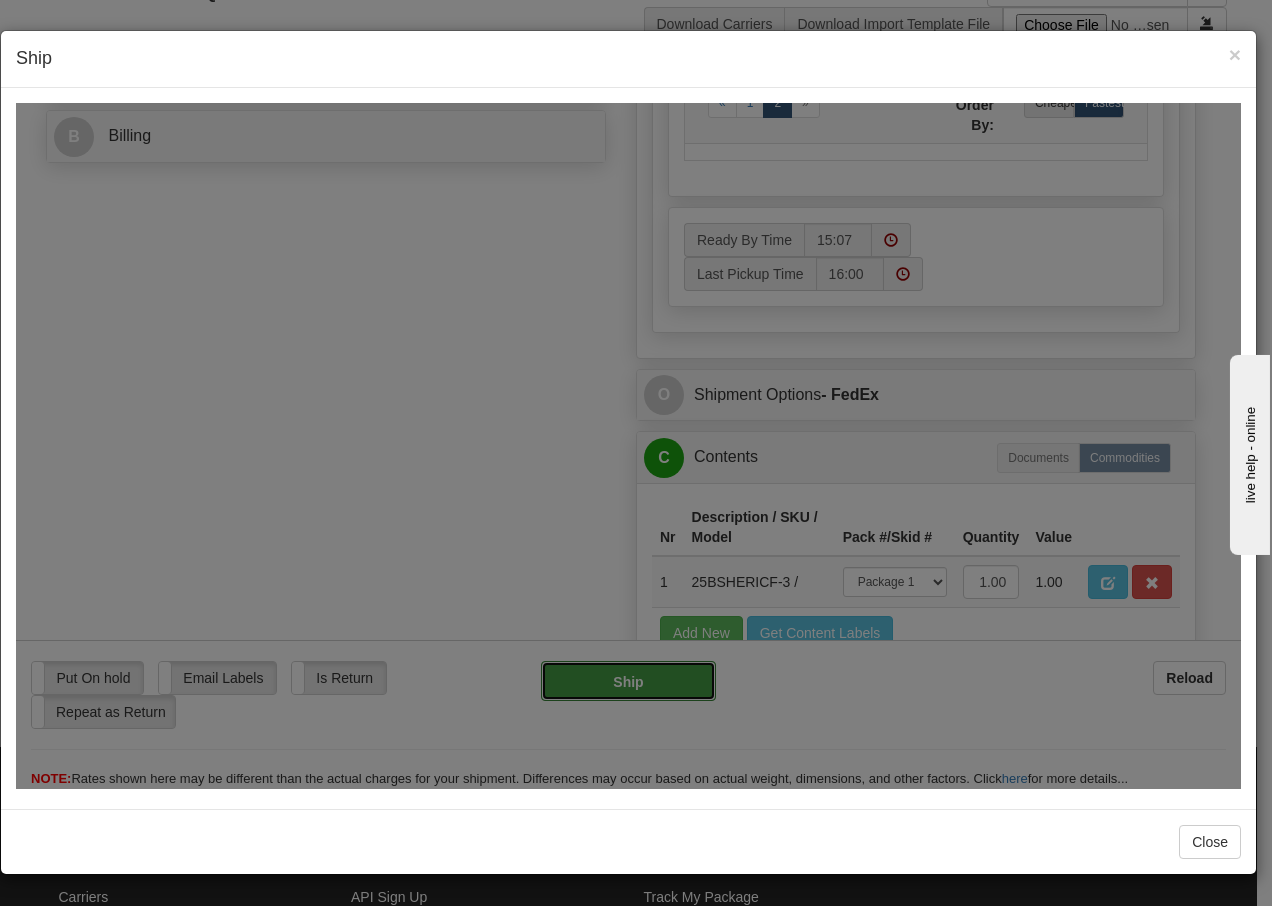 type on "92" 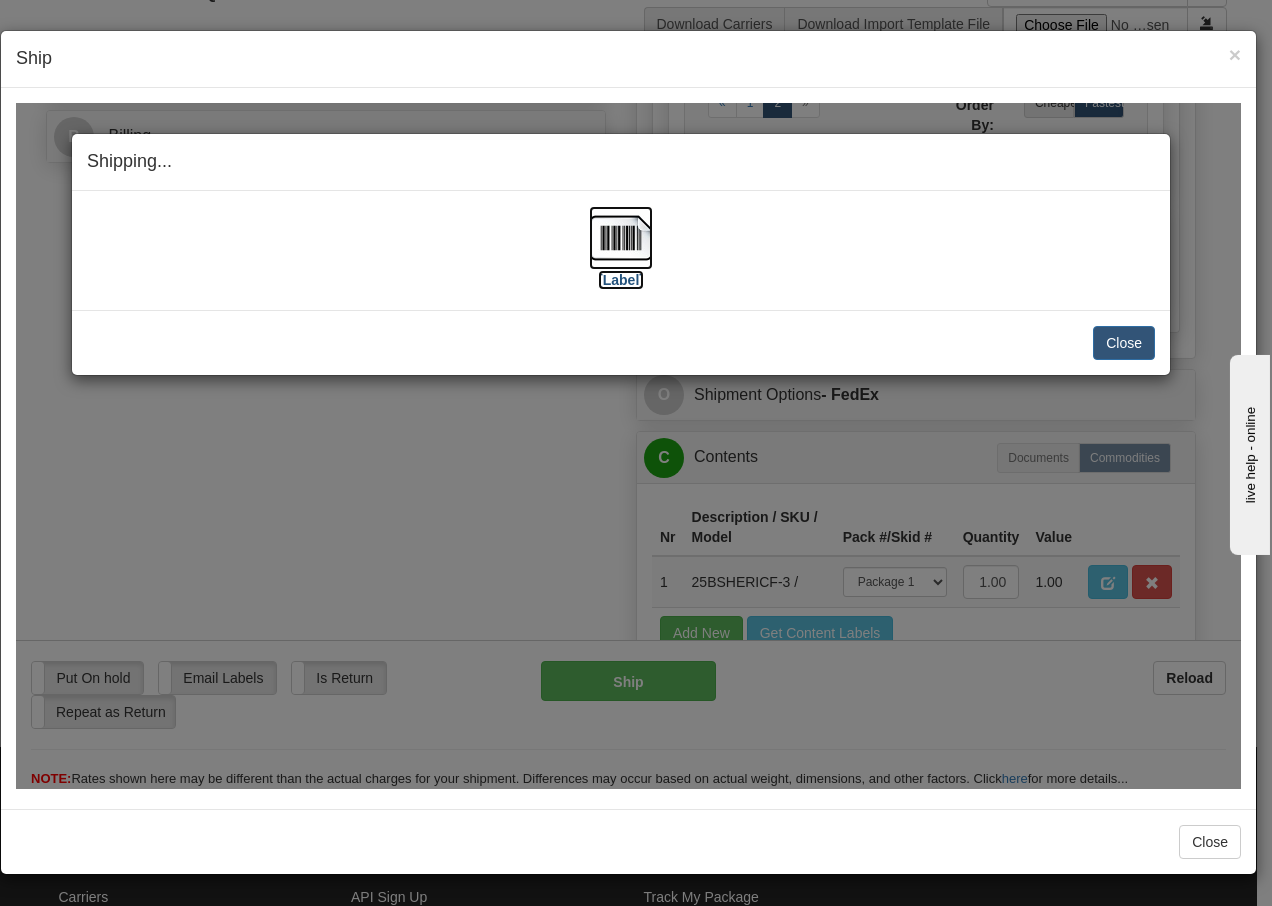 click at bounding box center [621, 237] 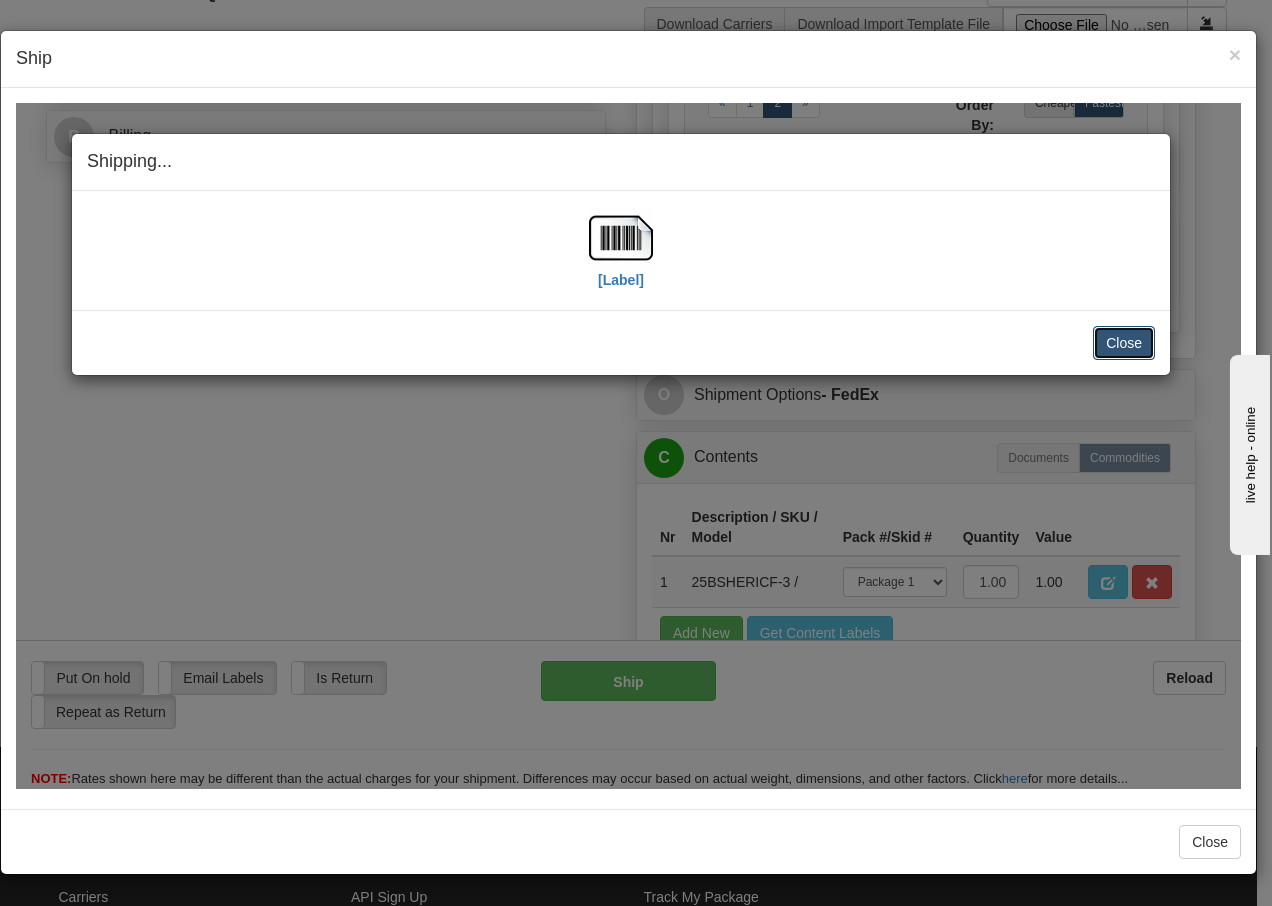 click on "Close" at bounding box center [1124, 342] 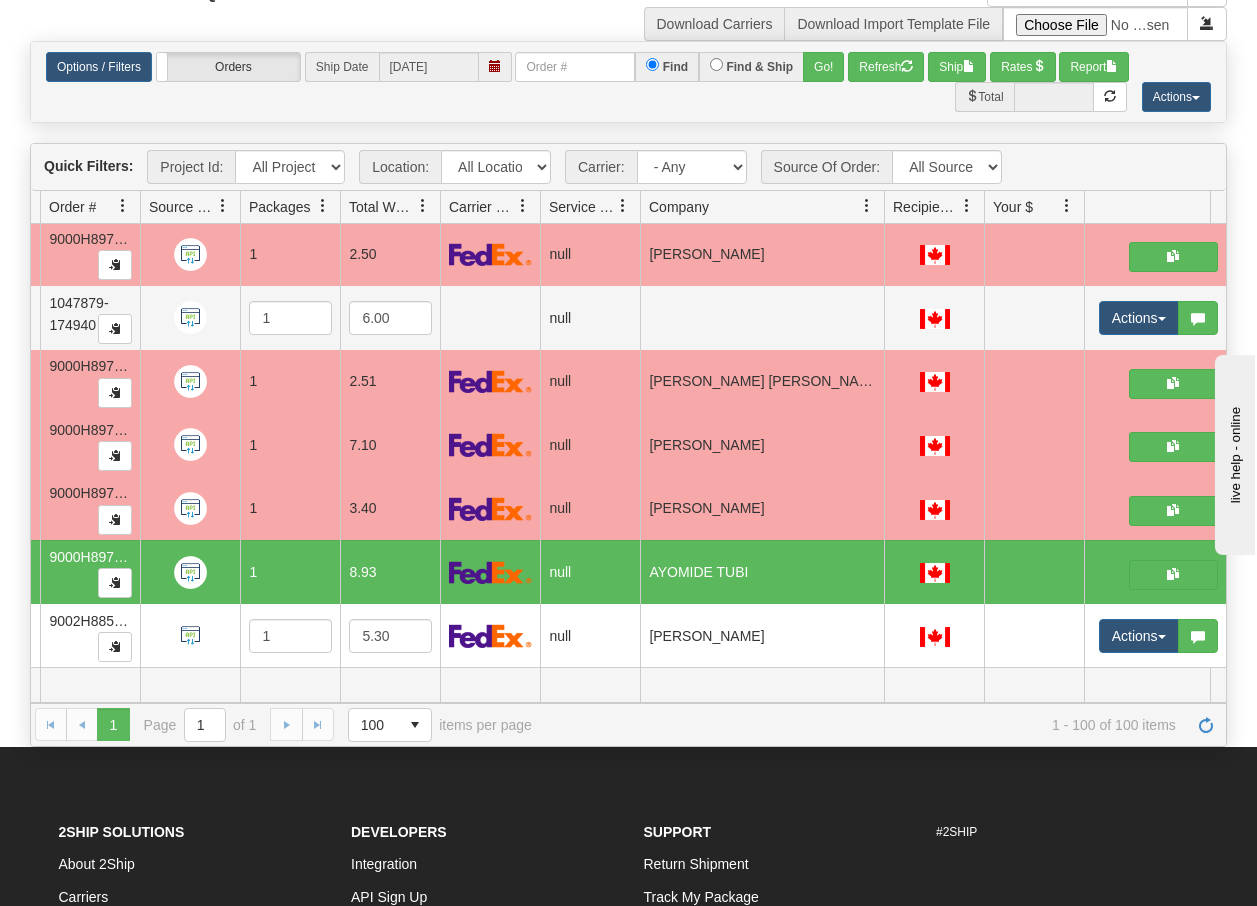 scroll, scrollTop: 0, scrollLeft: 0, axis: both 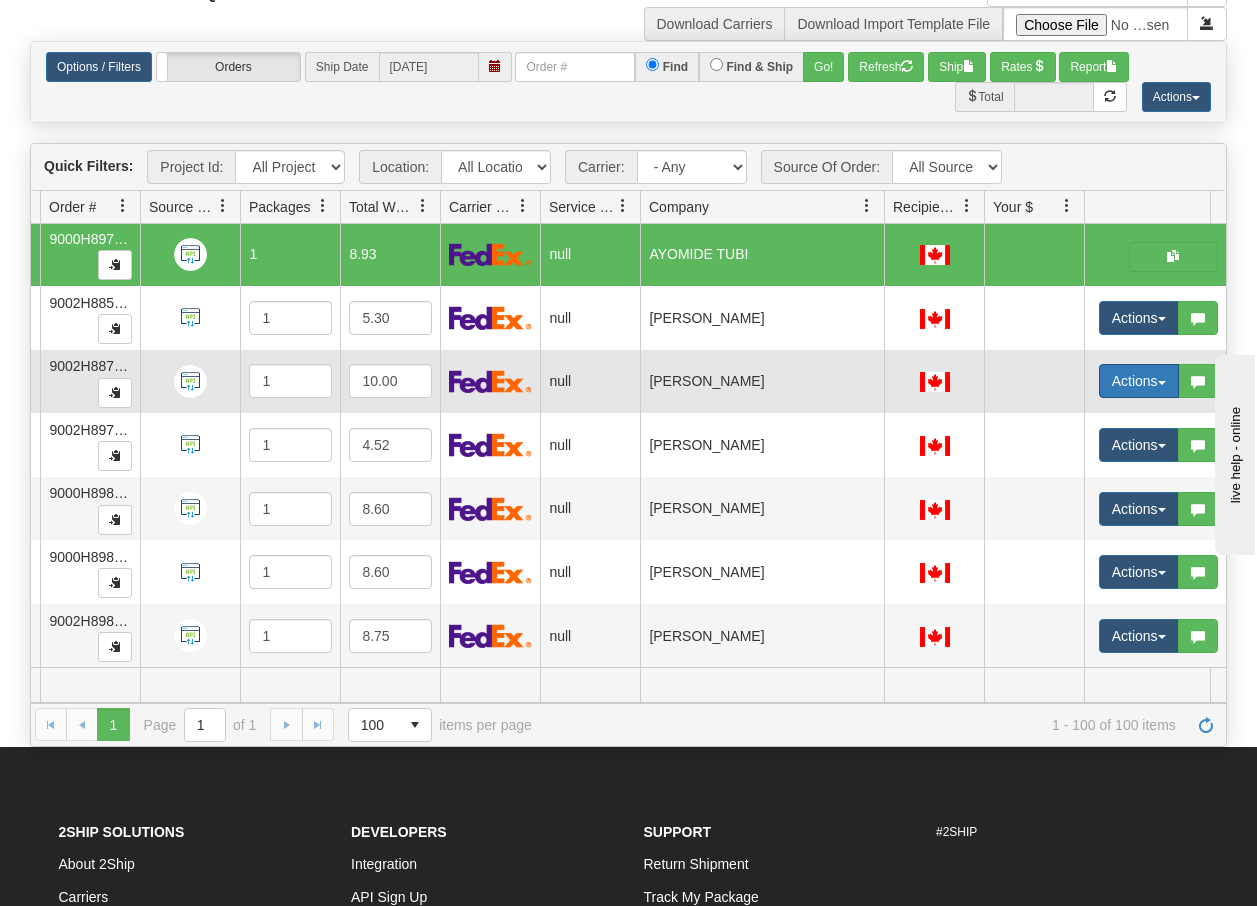 click on "Actions" at bounding box center [1139, 381] 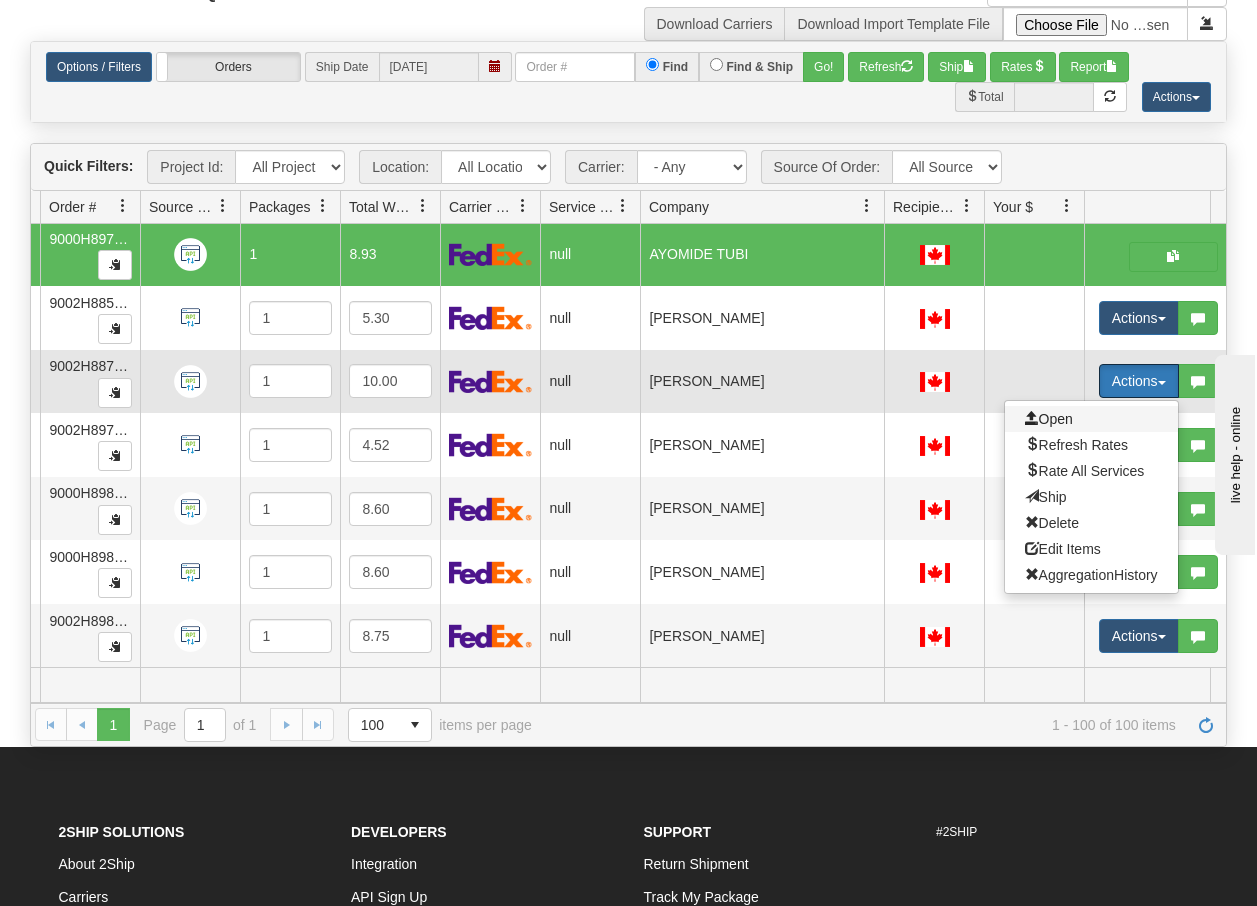click on "Open" at bounding box center (1049, 419) 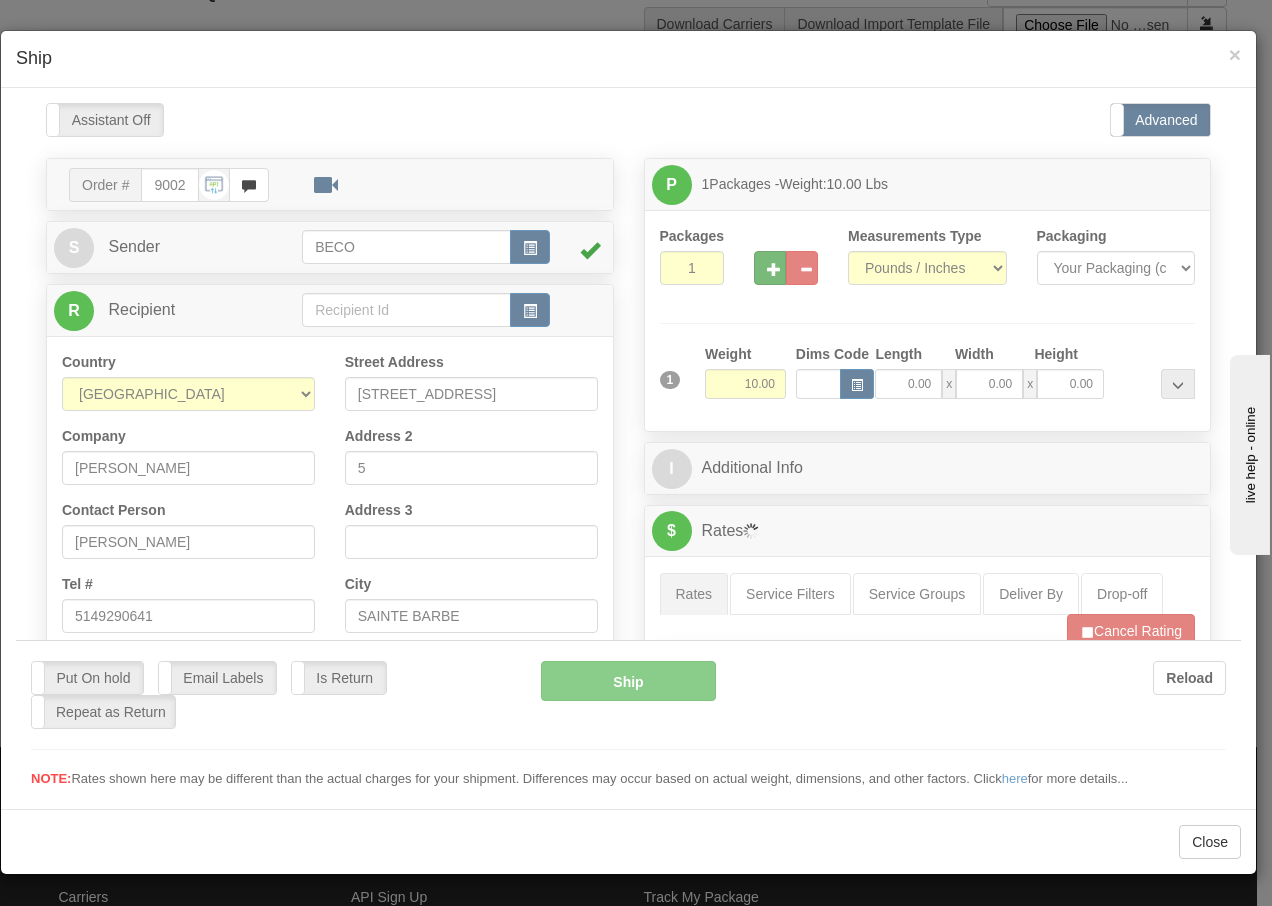 scroll, scrollTop: 0, scrollLeft: 0, axis: both 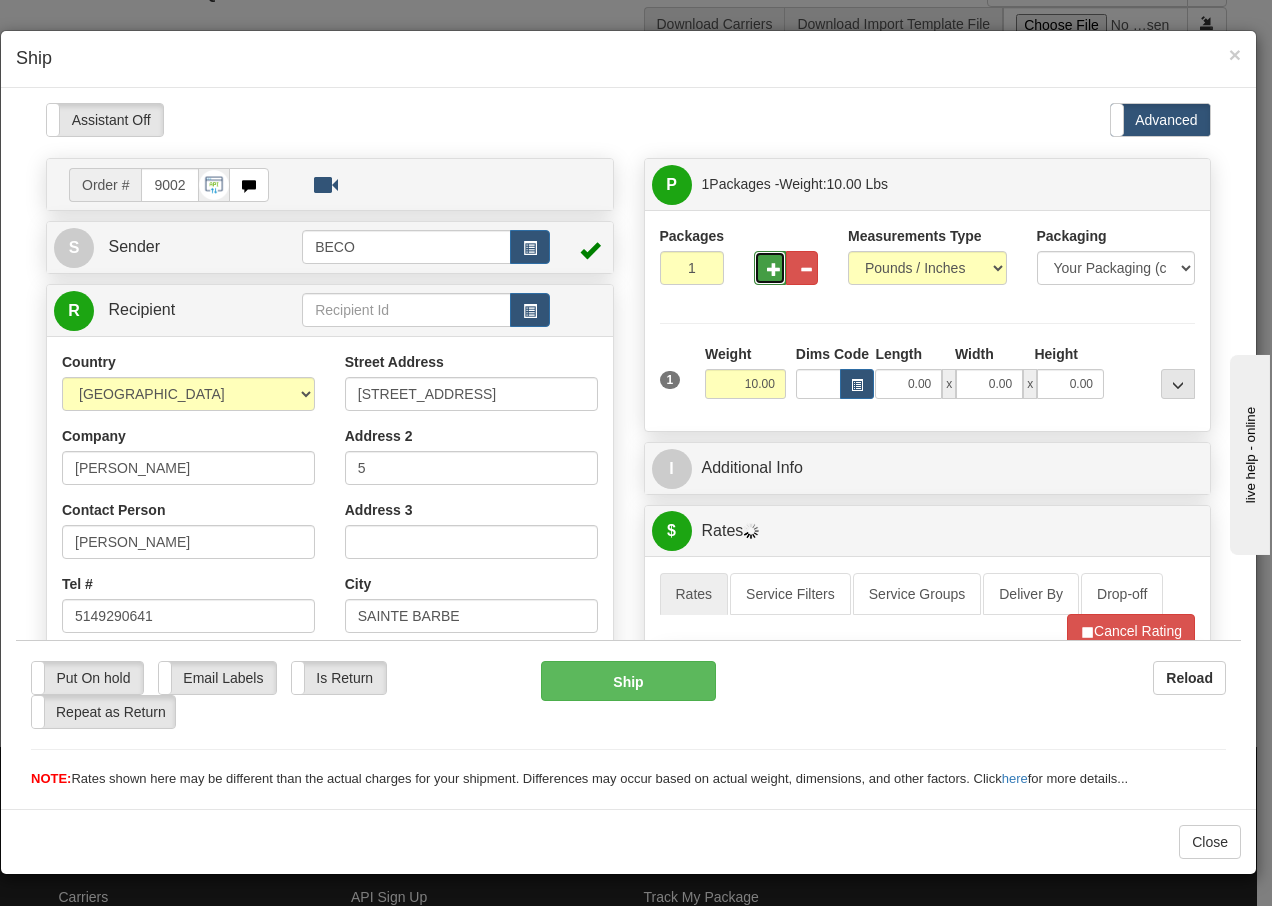 click at bounding box center [774, 268] 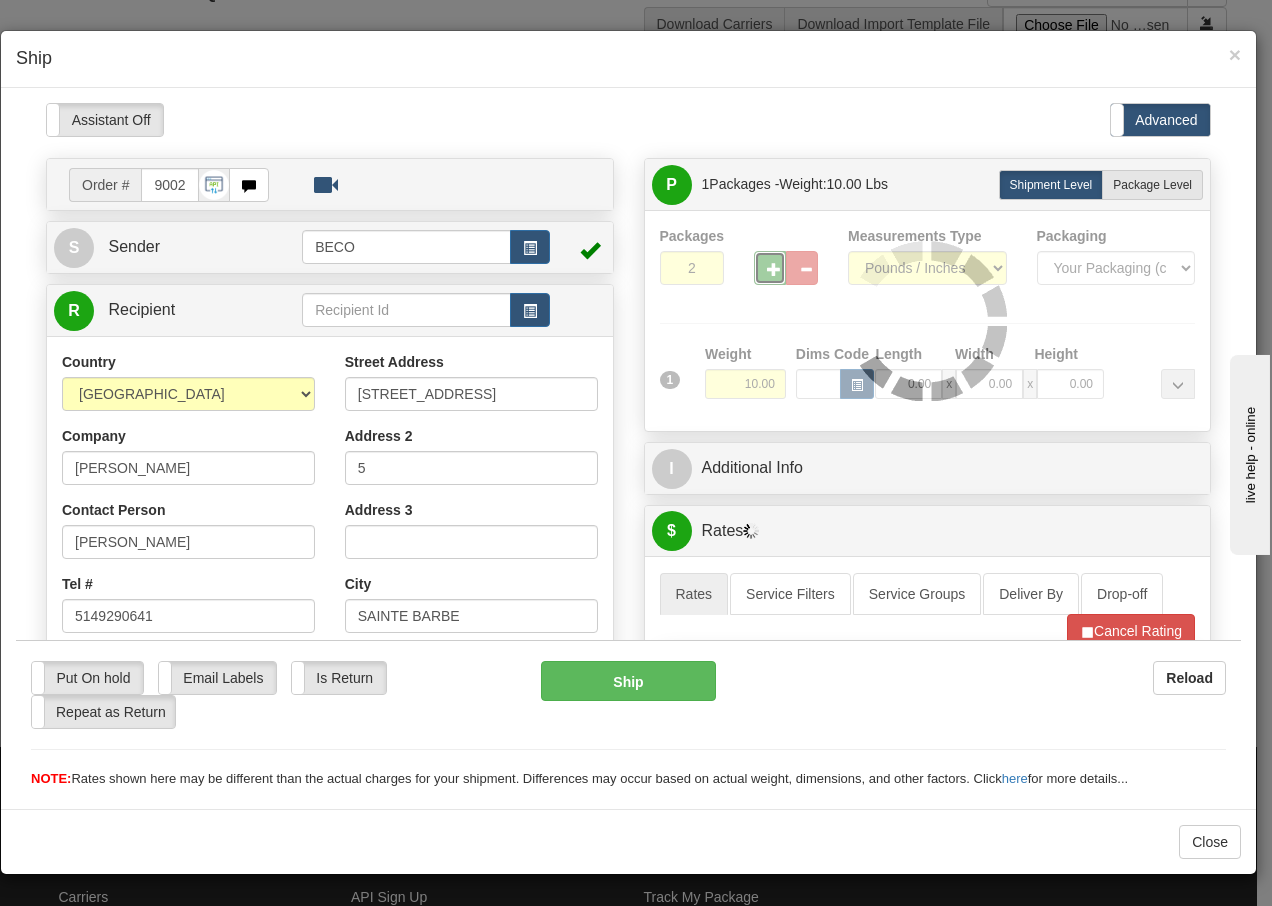 click on "Packages                                              2
1
Measurements Type" at bounding box center [928, 320] 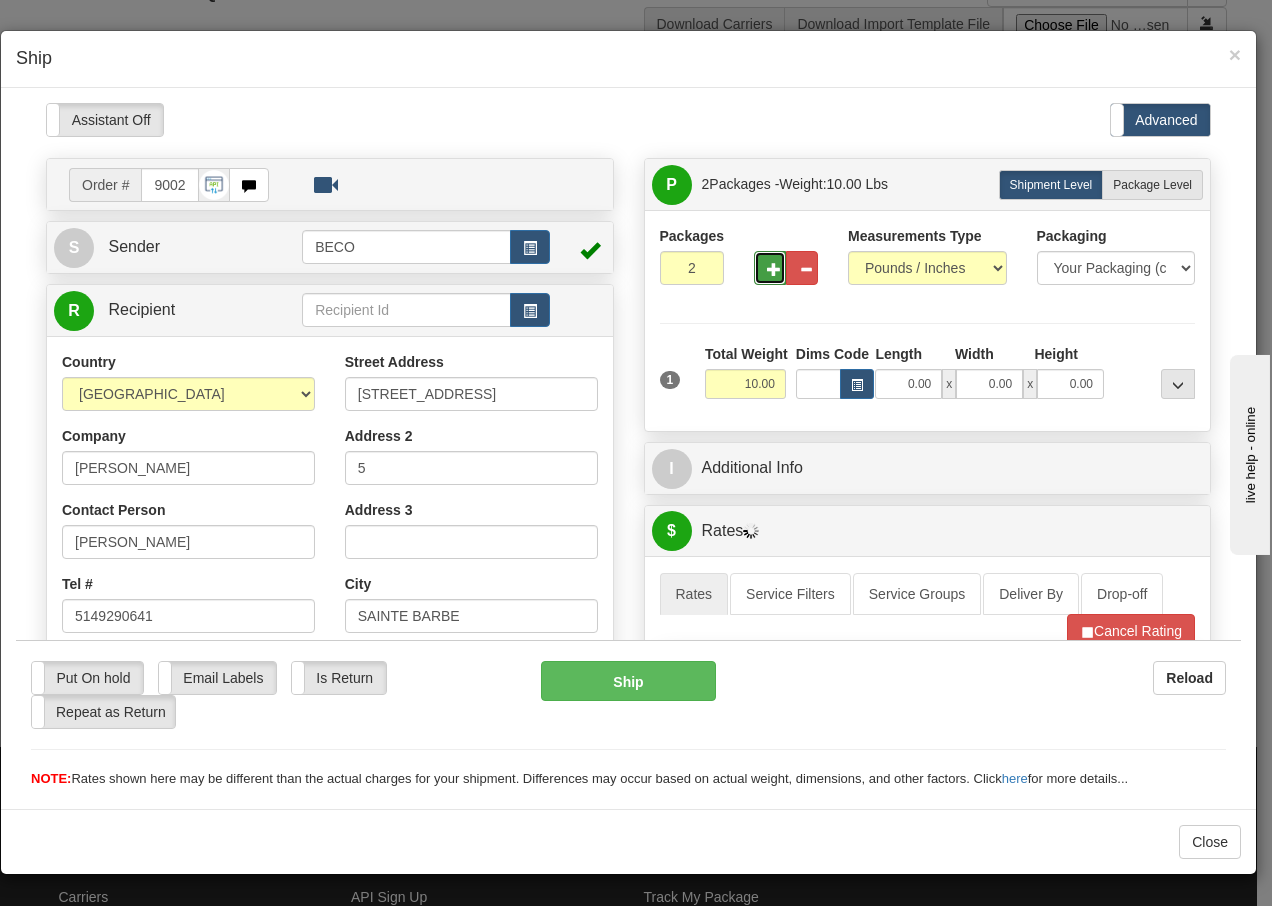 click at bounding box center (774, 268) 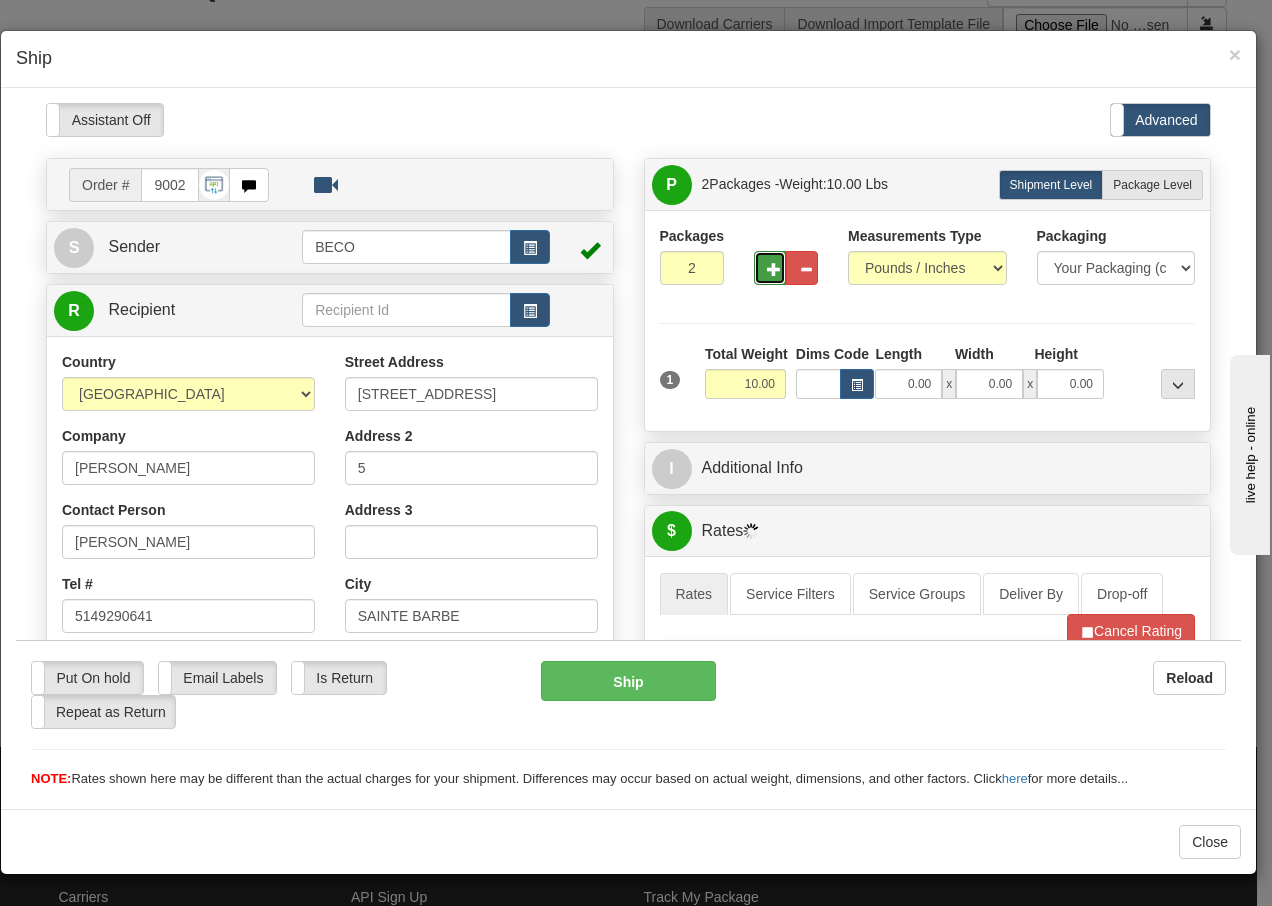 type on "3" 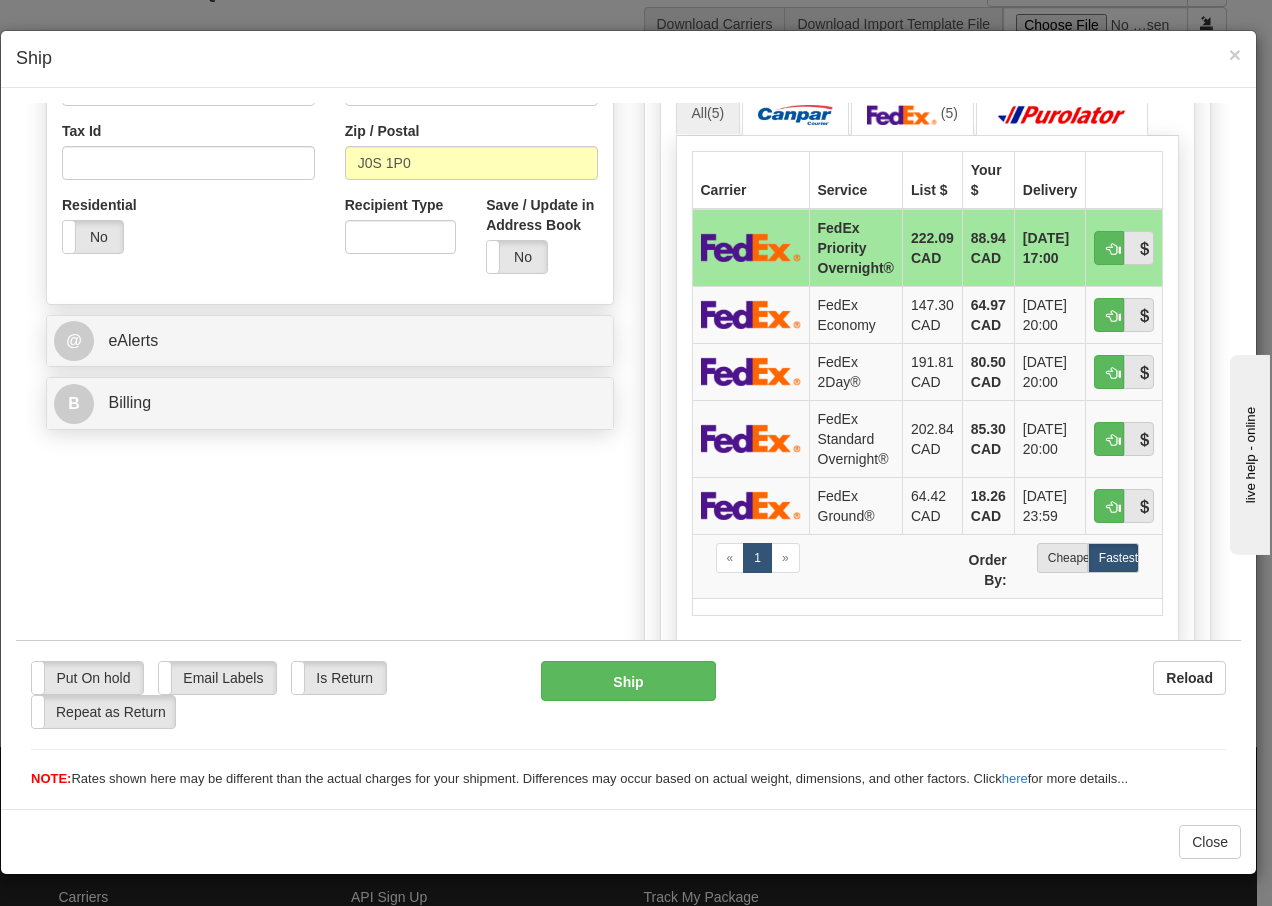 scroll, scrollTop: 640, scrollLeft: 0, axis: vertical 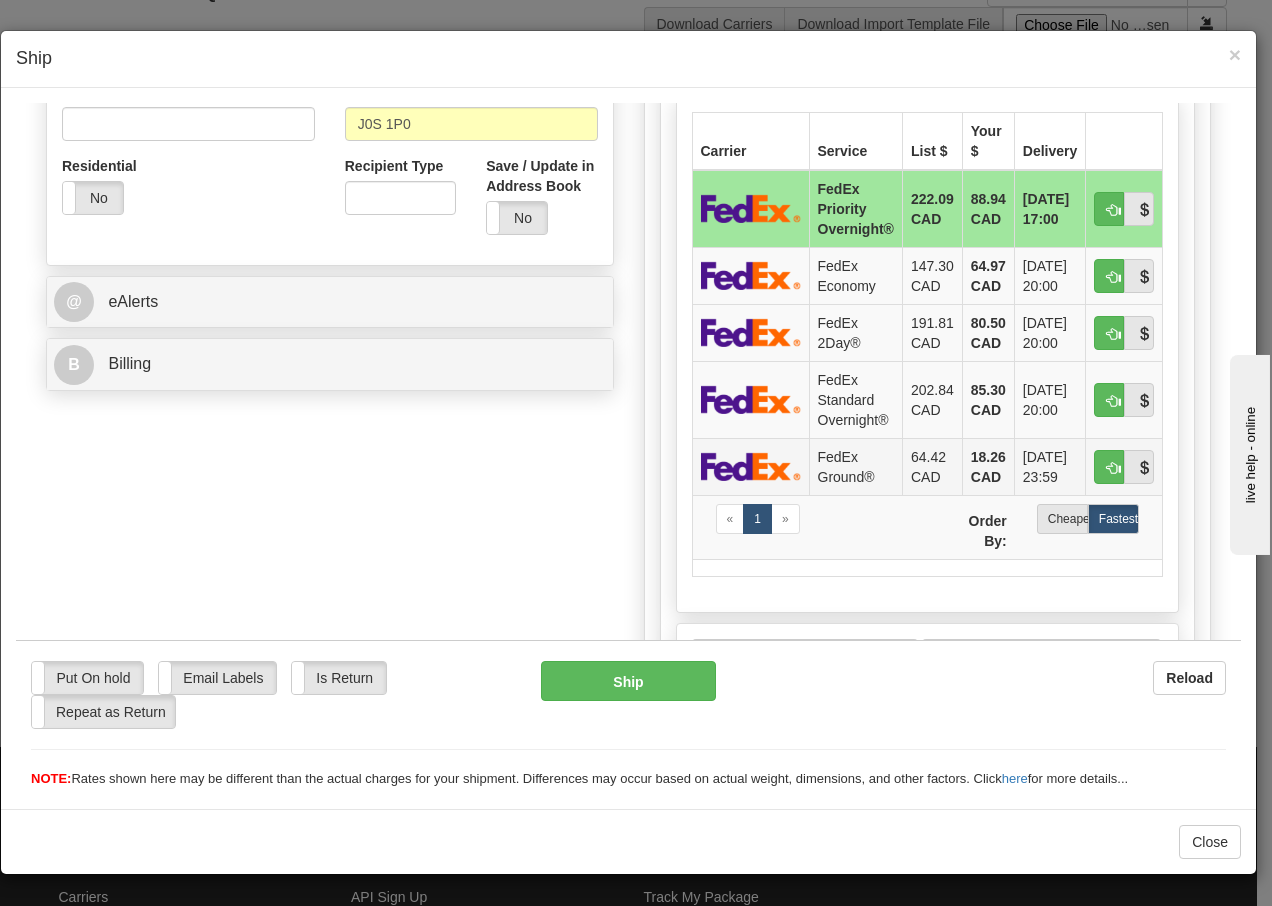 click on "FedEx Ground®" at bounding box center (855, 465) 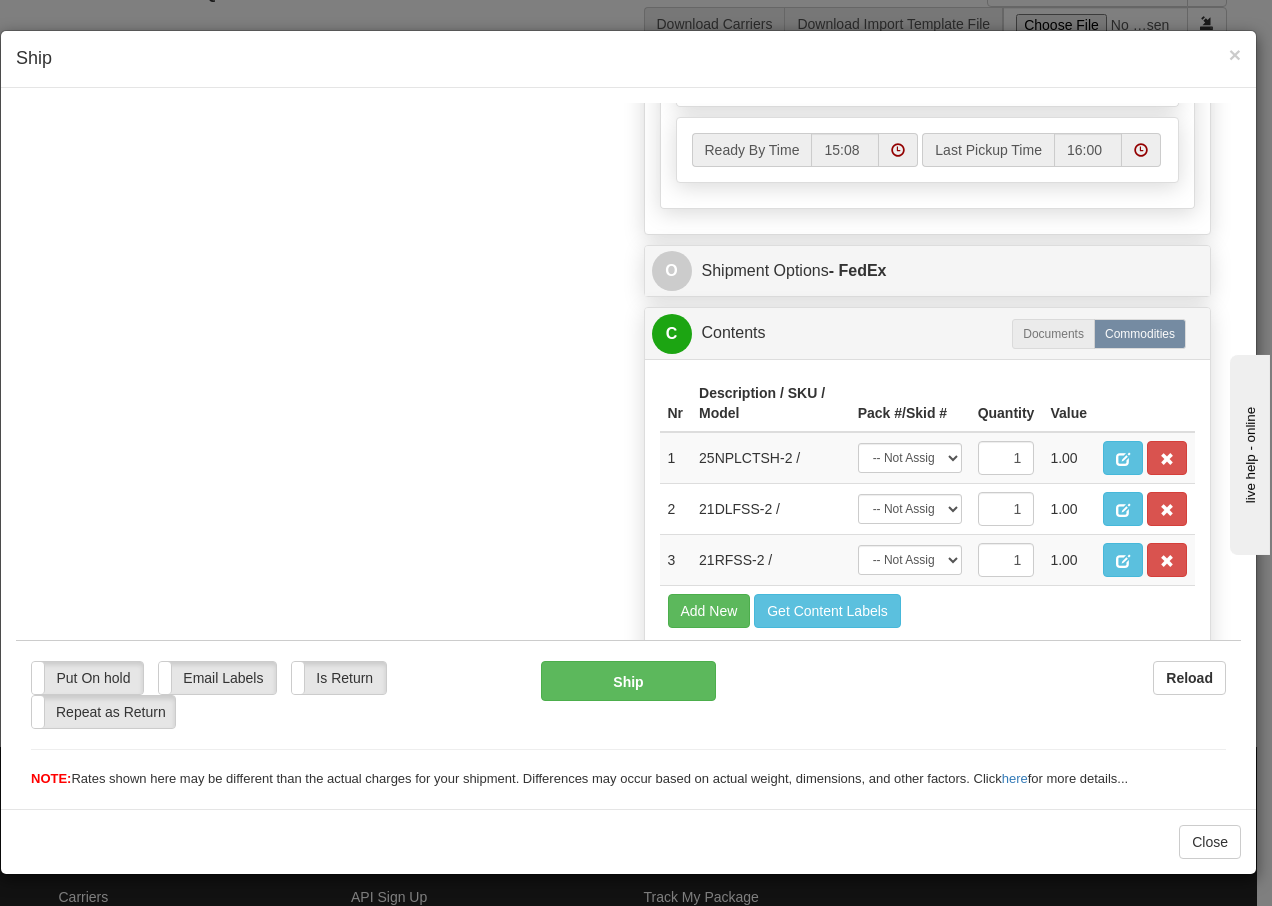 scroll, scrollTop: 1238, scrollLeft: 0, axis: vertical 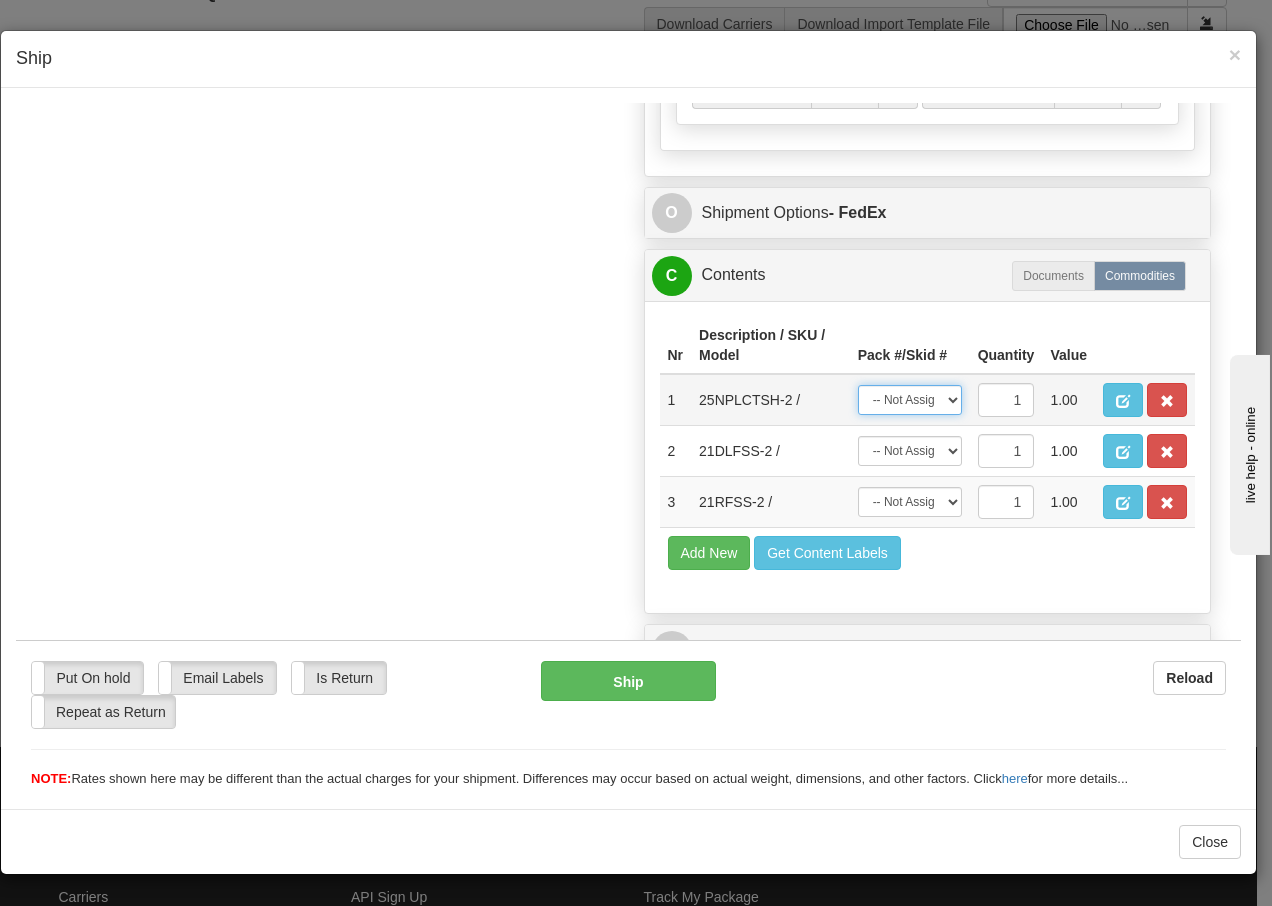 drag, startPoint x: 931, startPoint y: 398, endPoint x: 919, endPoint y: 417, distance: 22.472204 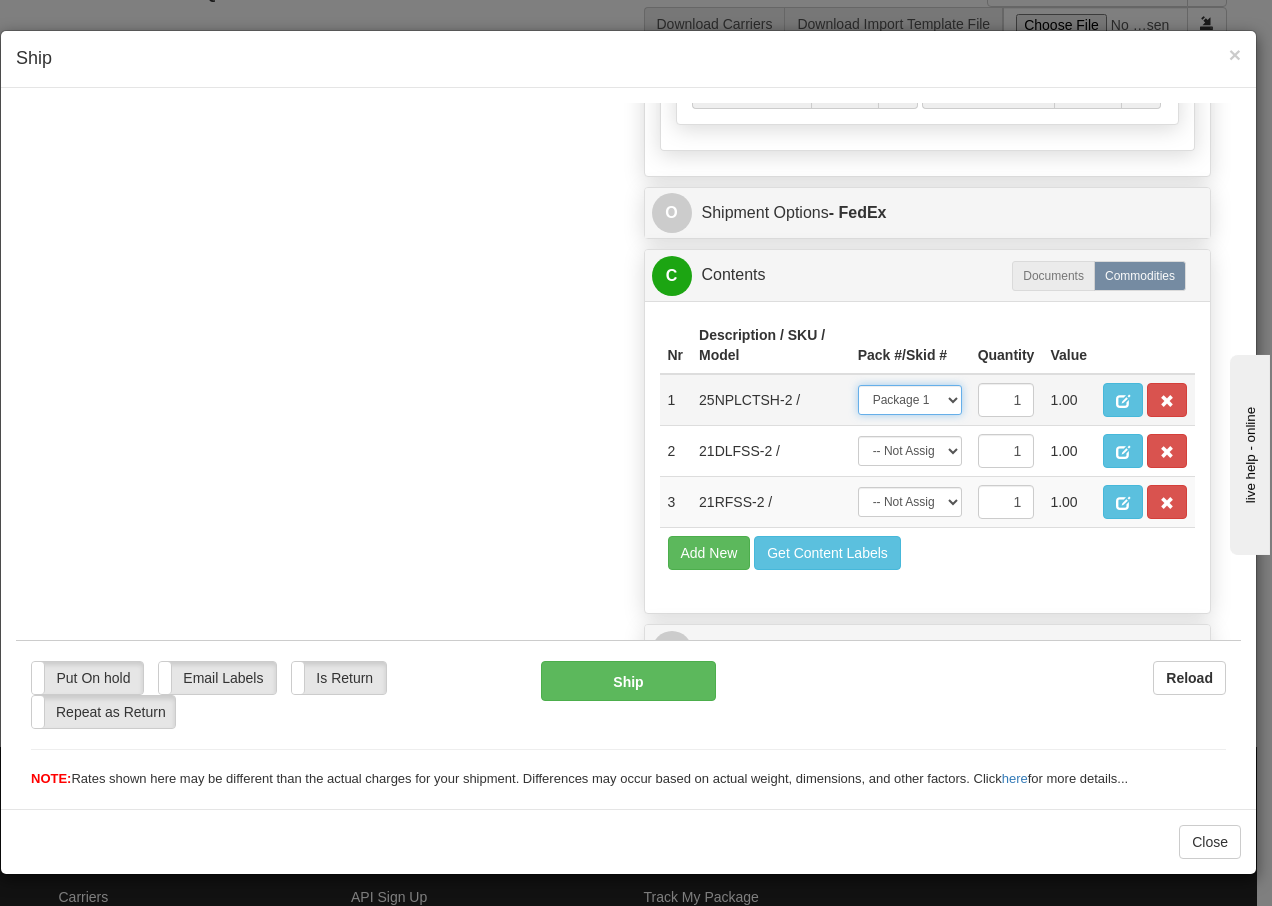click on "-- Not Assigned --
Package 1
Package 2
Package 3" at bounding box center (910, 399) 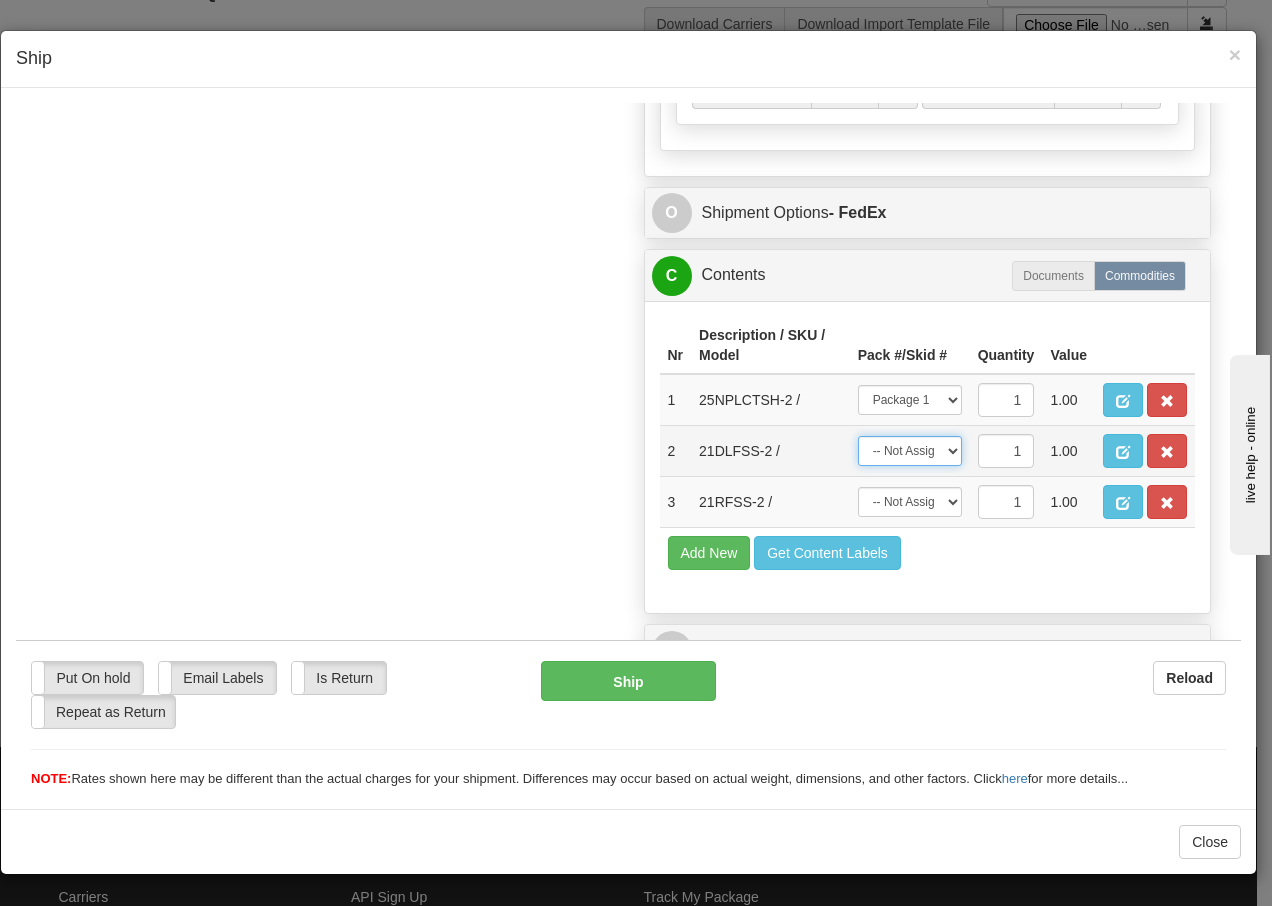 click on "-- Not Assigned --
Package 1
Package 2
Package 3" at bounding box center (910, 450) 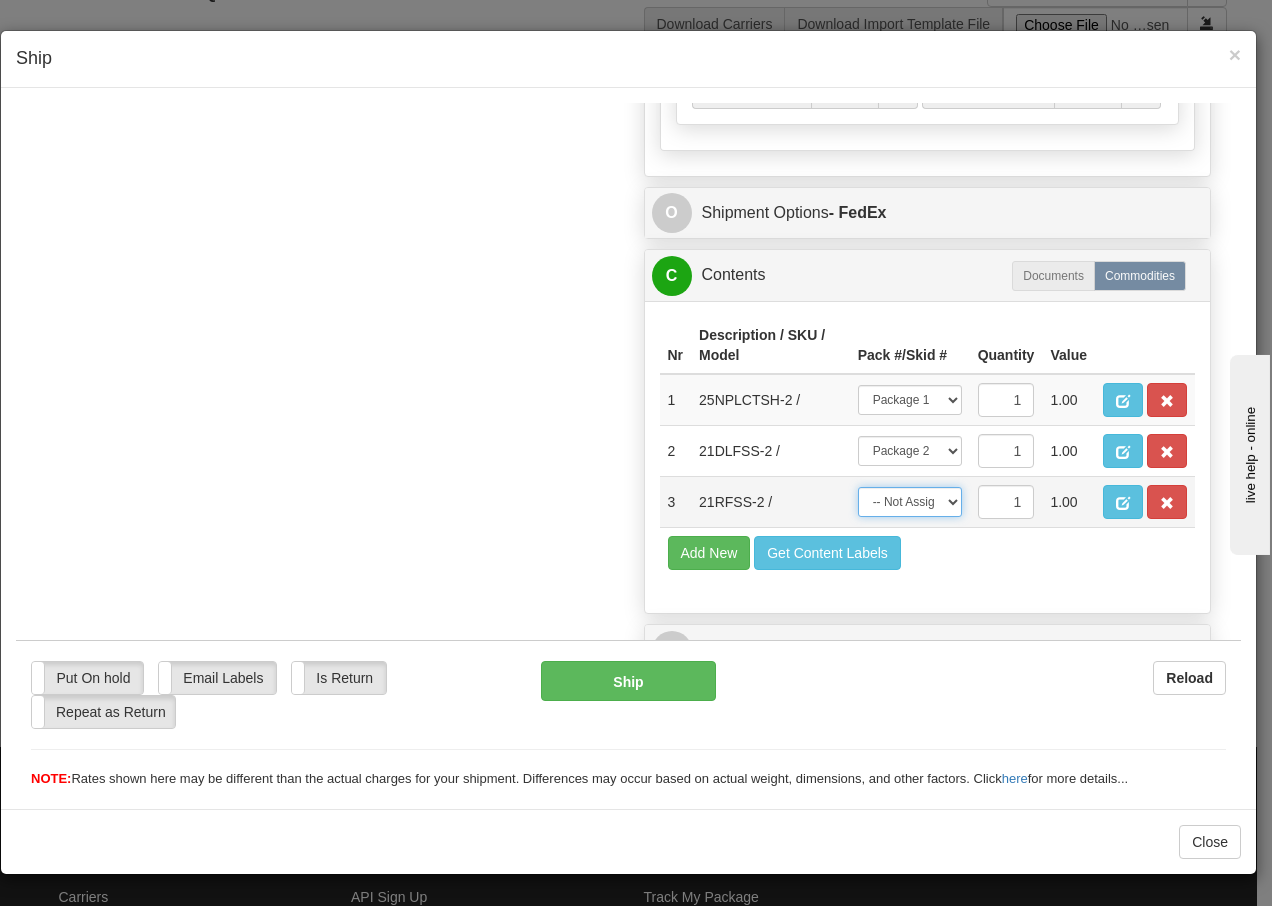 click on "-- Not Assigned --
Package 1
Package 2
Package 3" at bounding box center (910, 501) 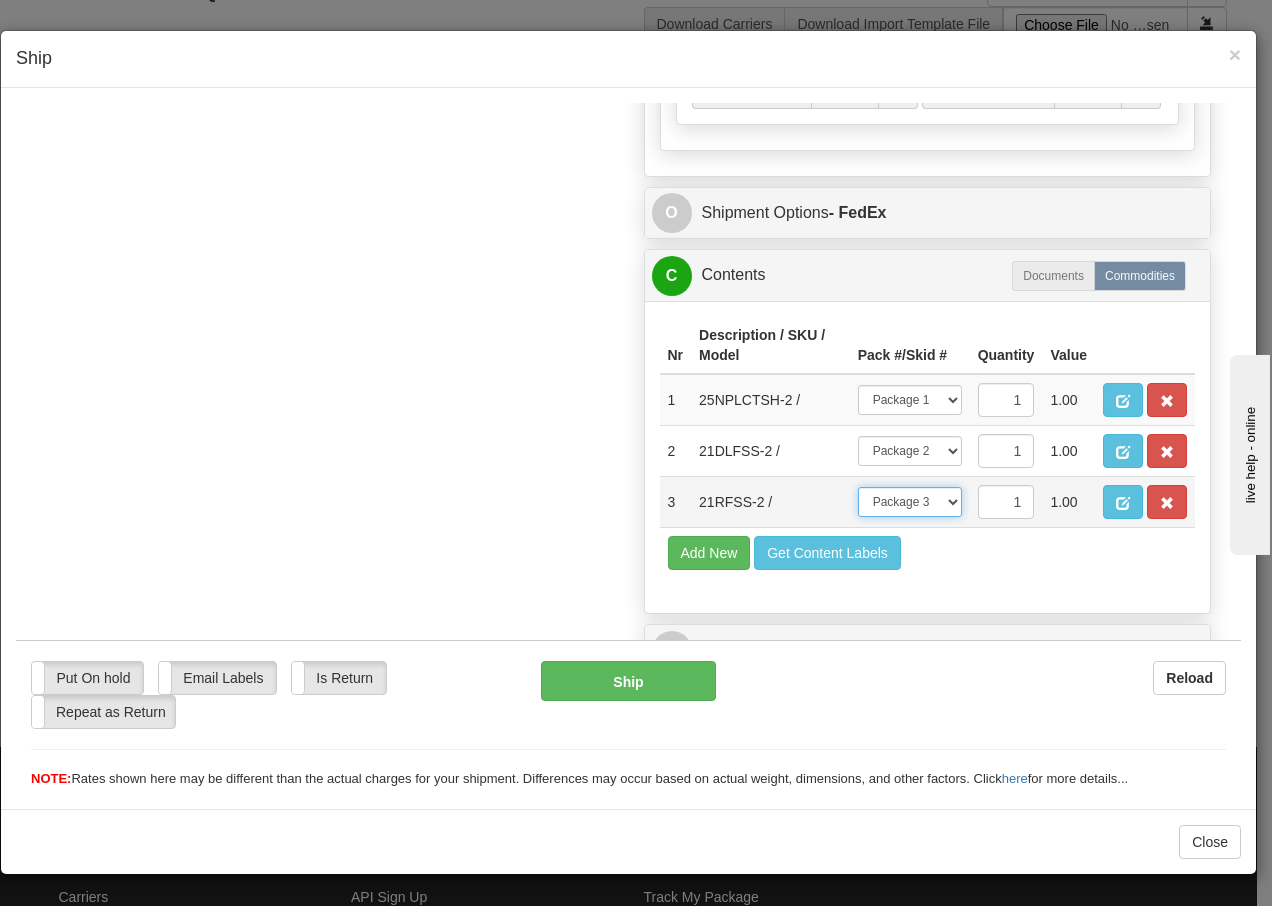 click on "-- Not Assigned --
Package 1
Package 2
Package 3" at bounding box center (910, 501) 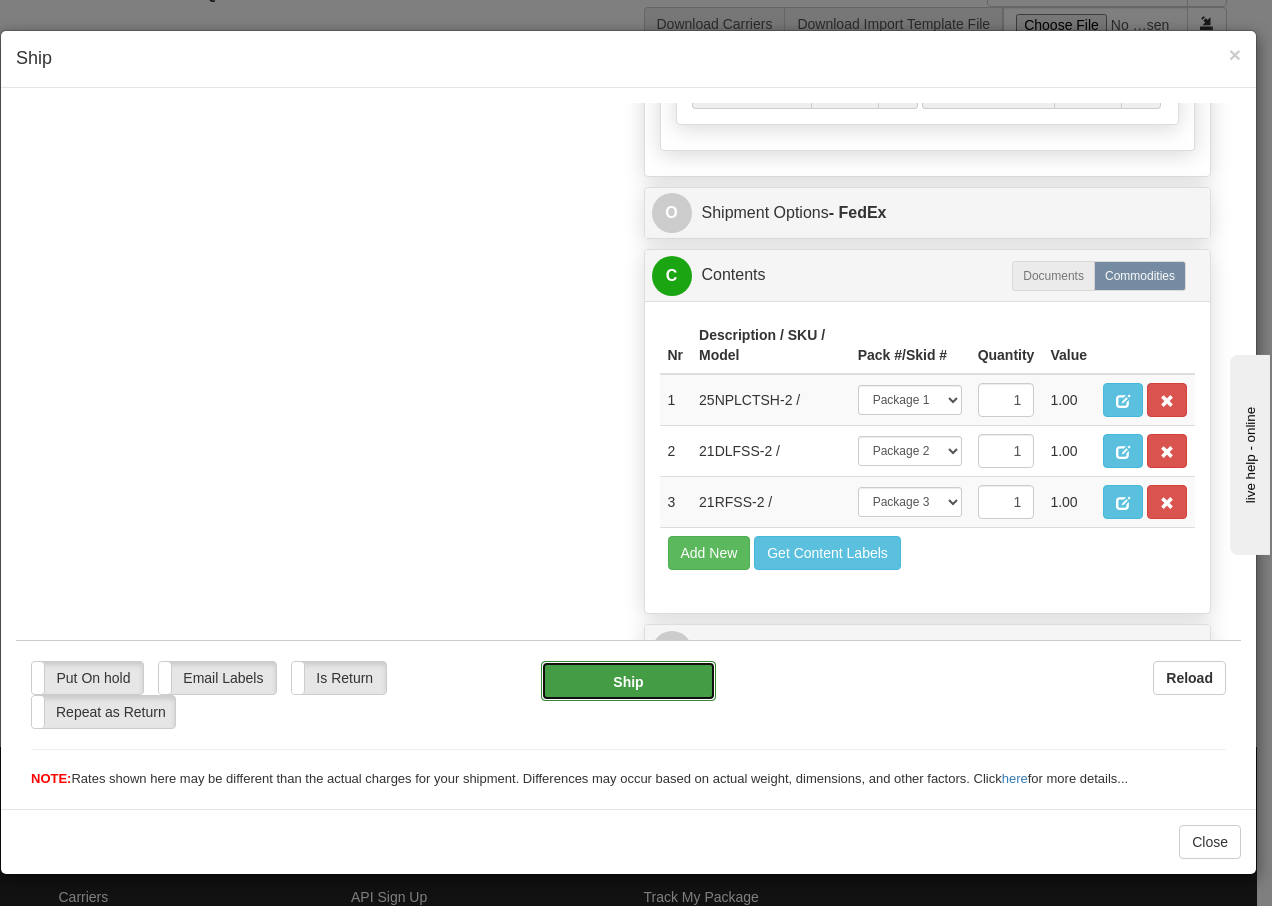 click on "Ship" at bounding box center [628, 680] 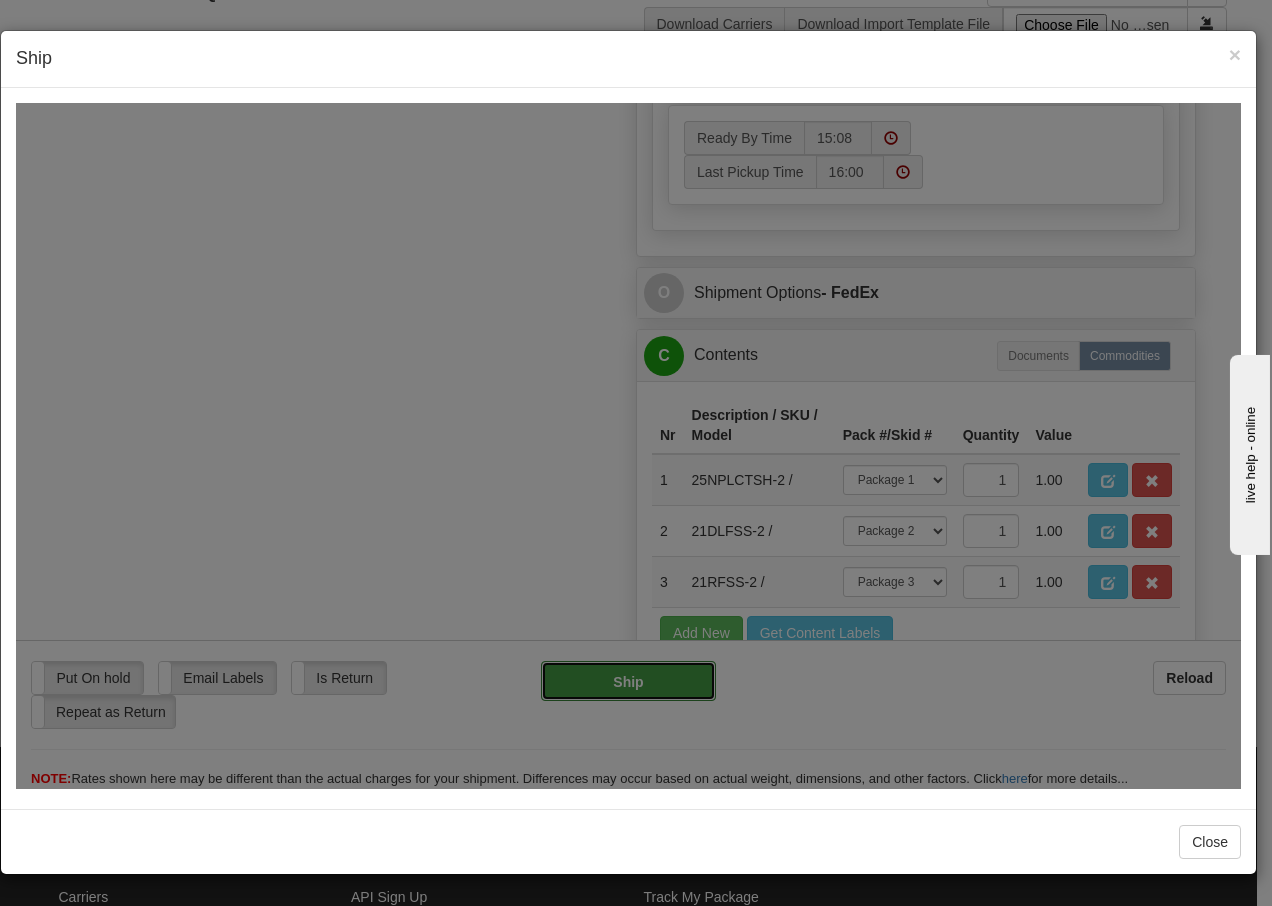 type on "92" 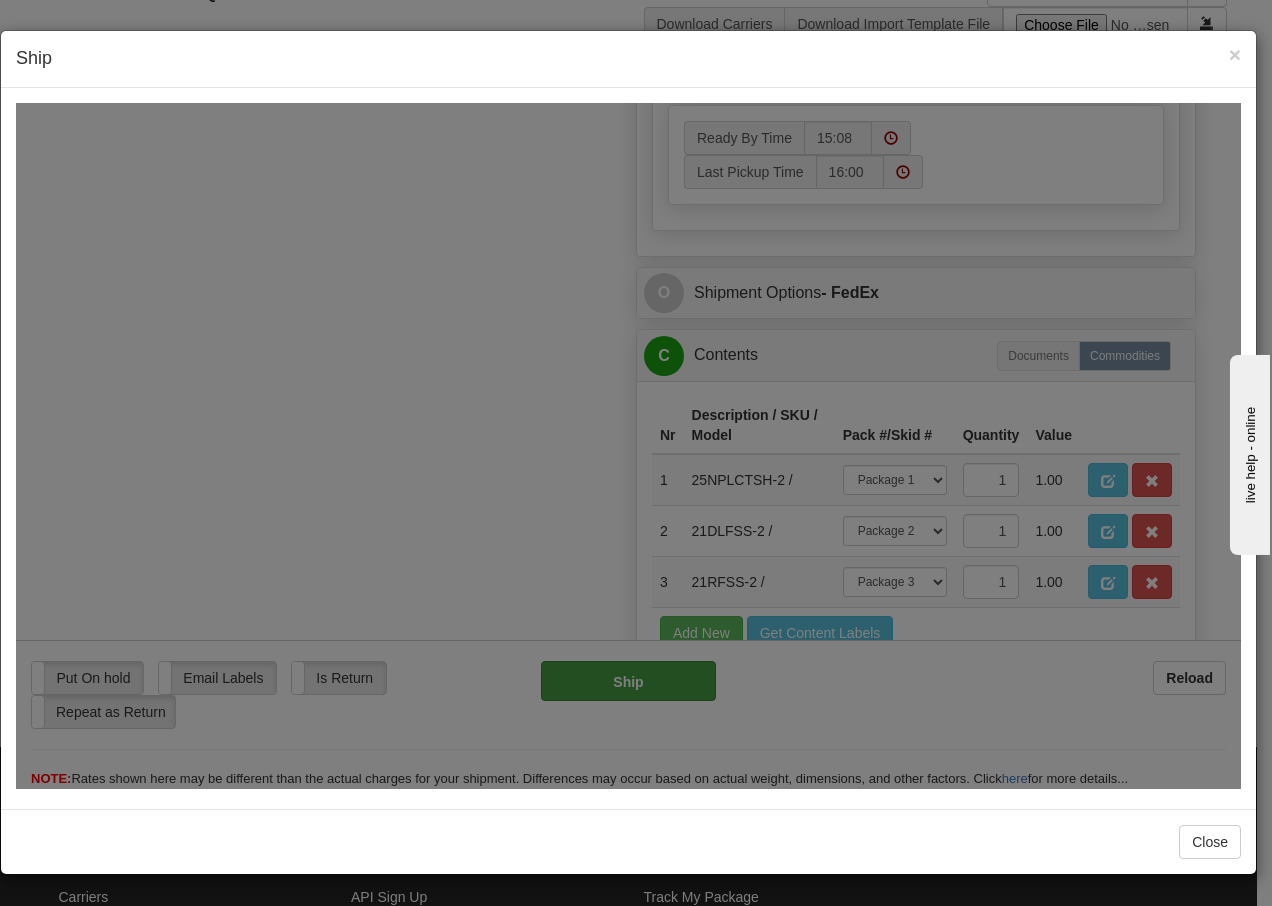 scroll, scrollTop: 1318, scrollLeft: 0, axis: vertical 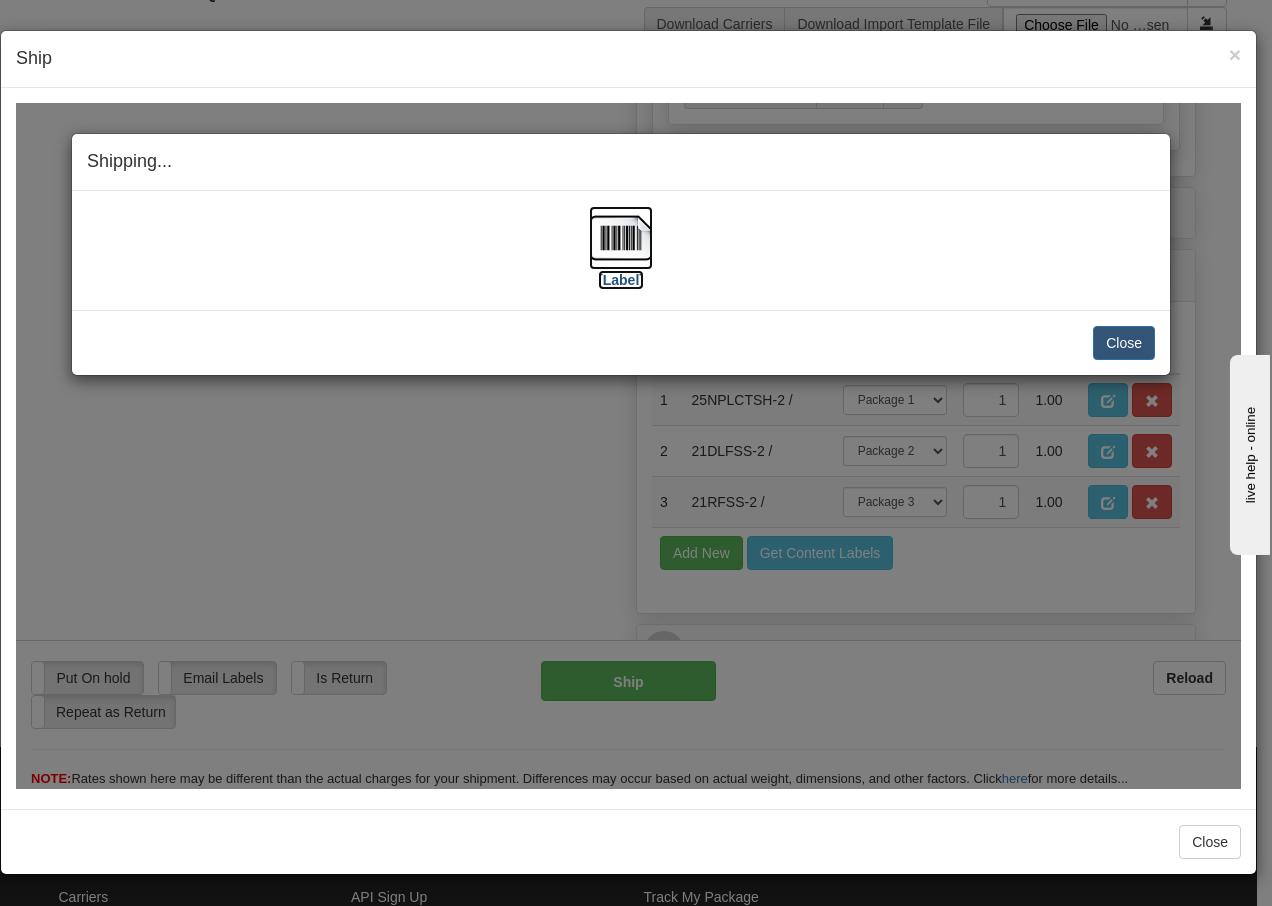 click at bounding box center (621, 237) 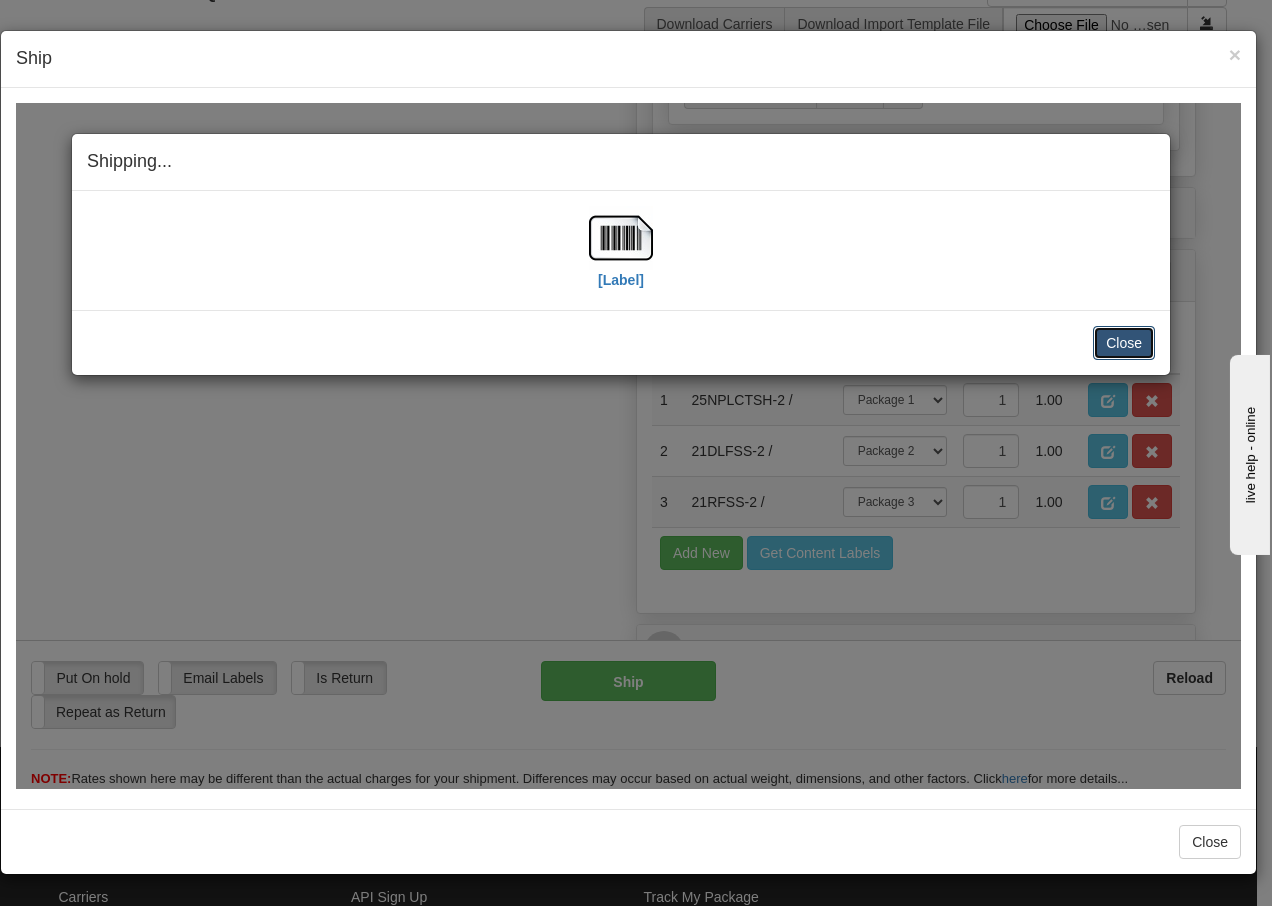 click on "Close" at bounding box center (1124, 342) 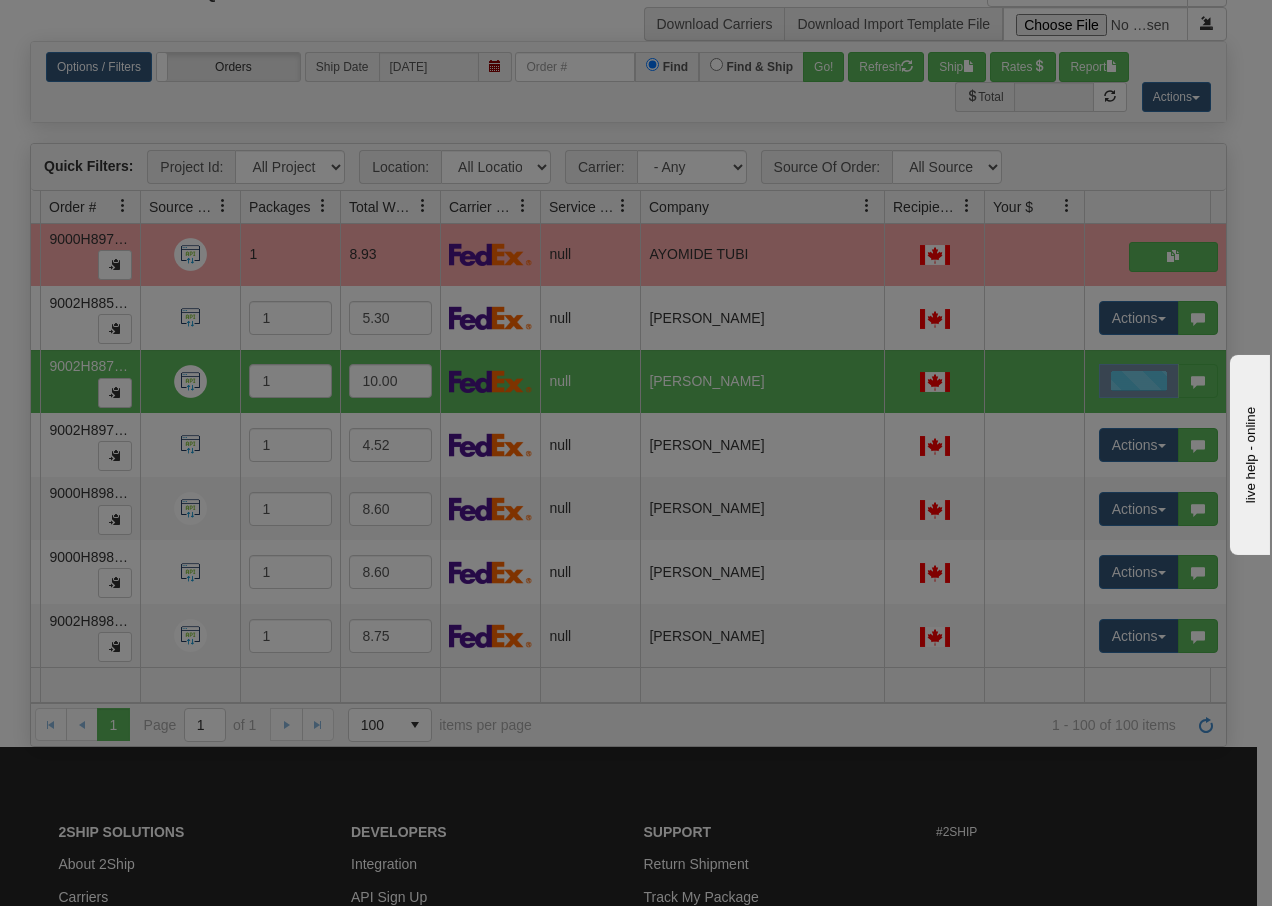 scroll, scrollTop: 0, scrollLeft: 0, axis: both 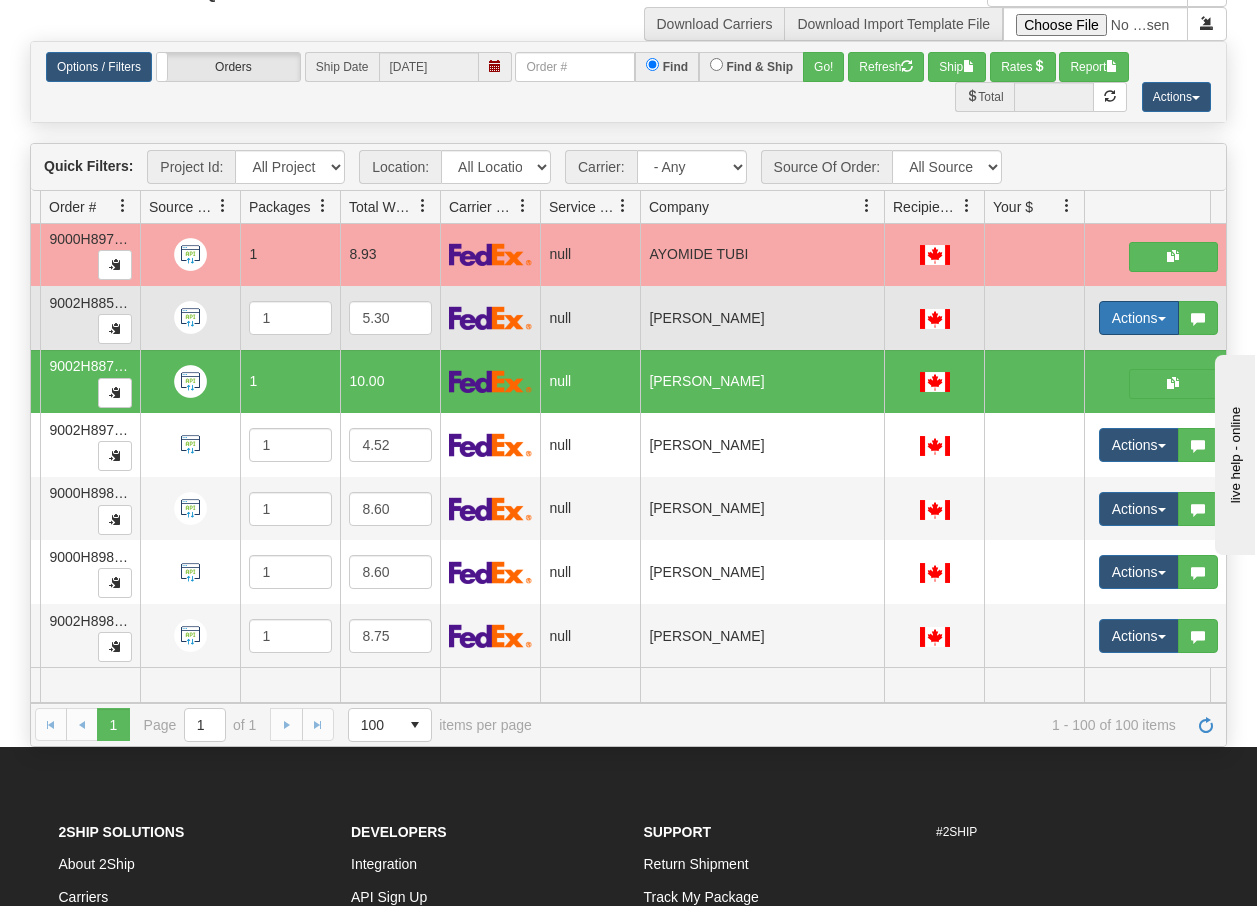 click on "Actions" at bounding box center (1139, 318) 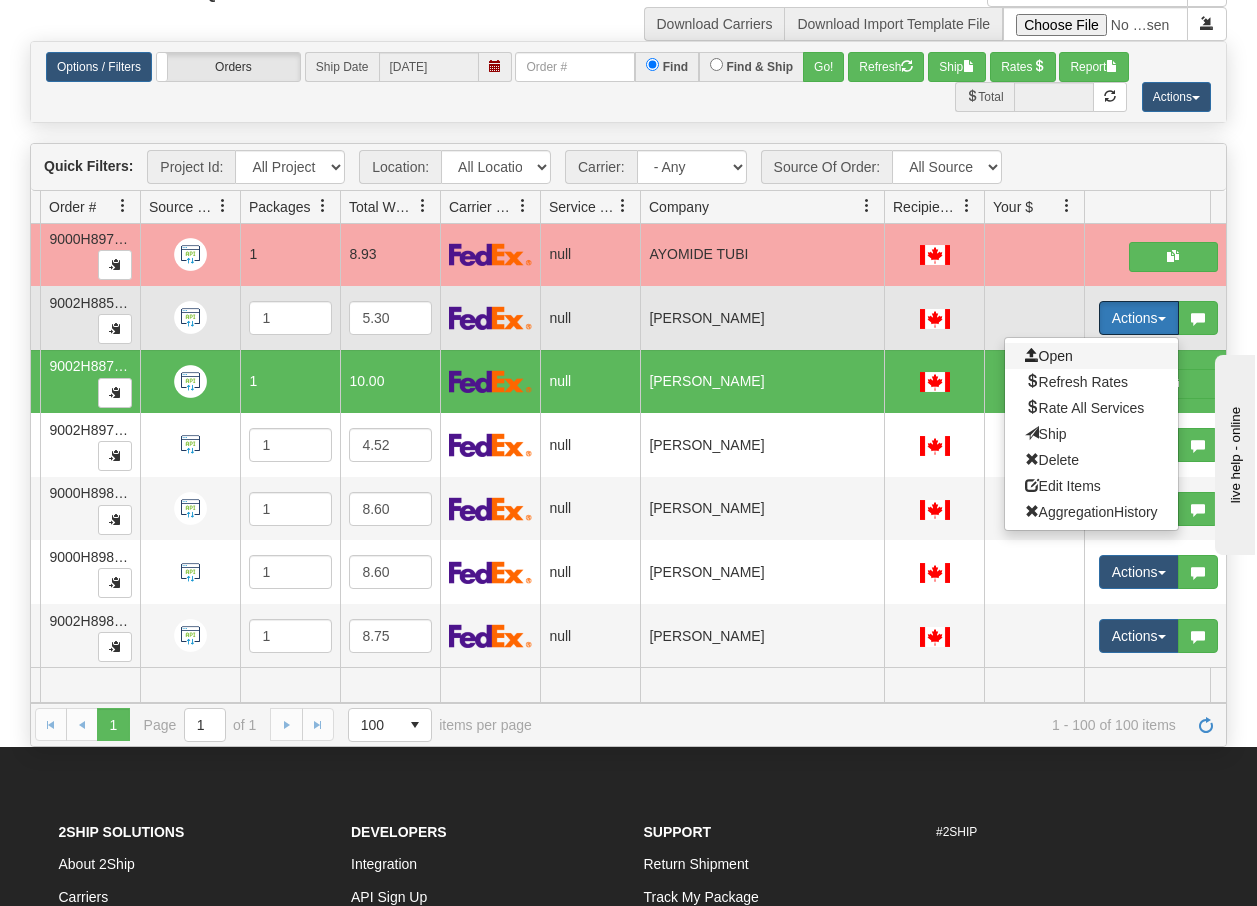 click on "Open" at bounding box center [1049, 356] 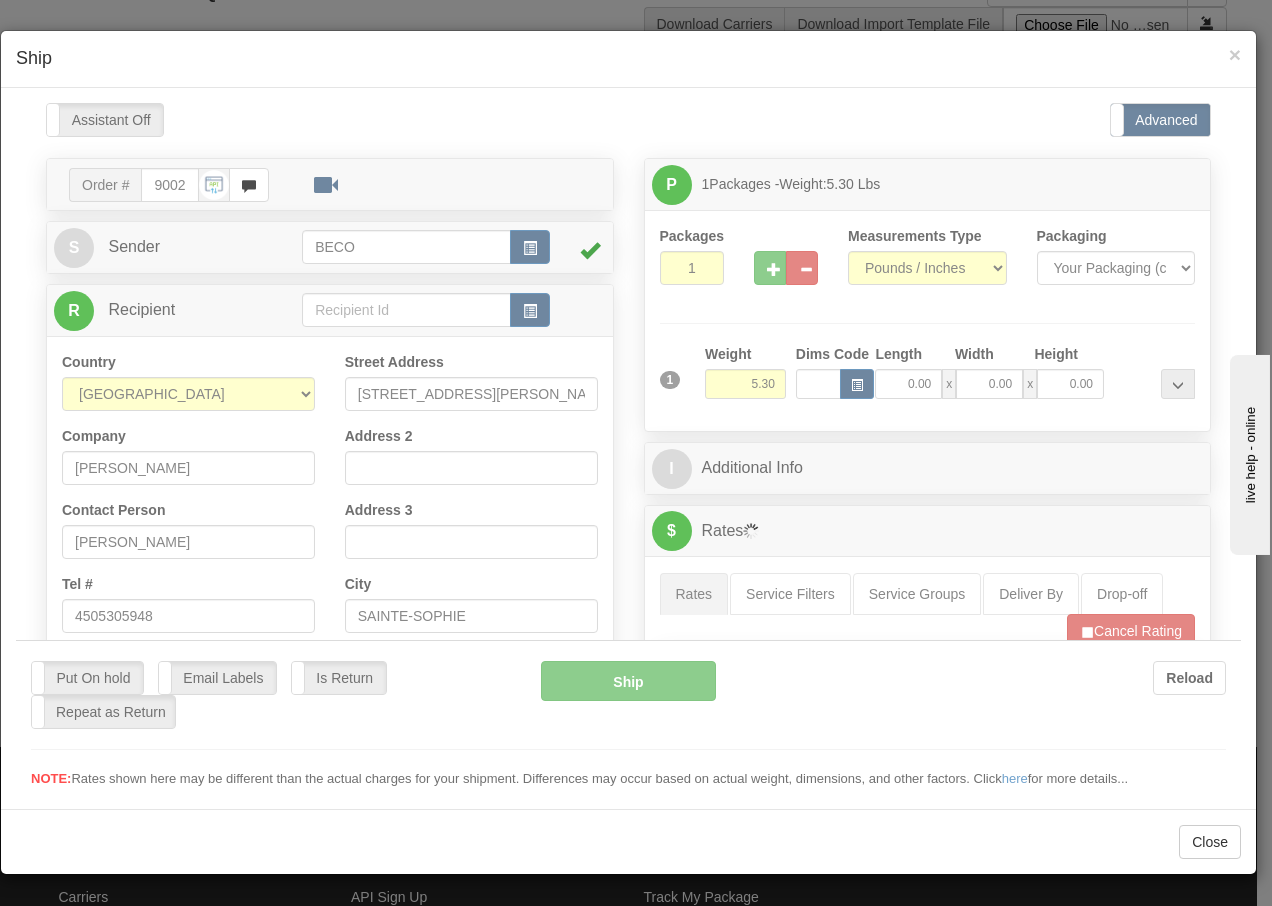 scroll, scrollTop: 0, scrollLeft: 0, axis: both 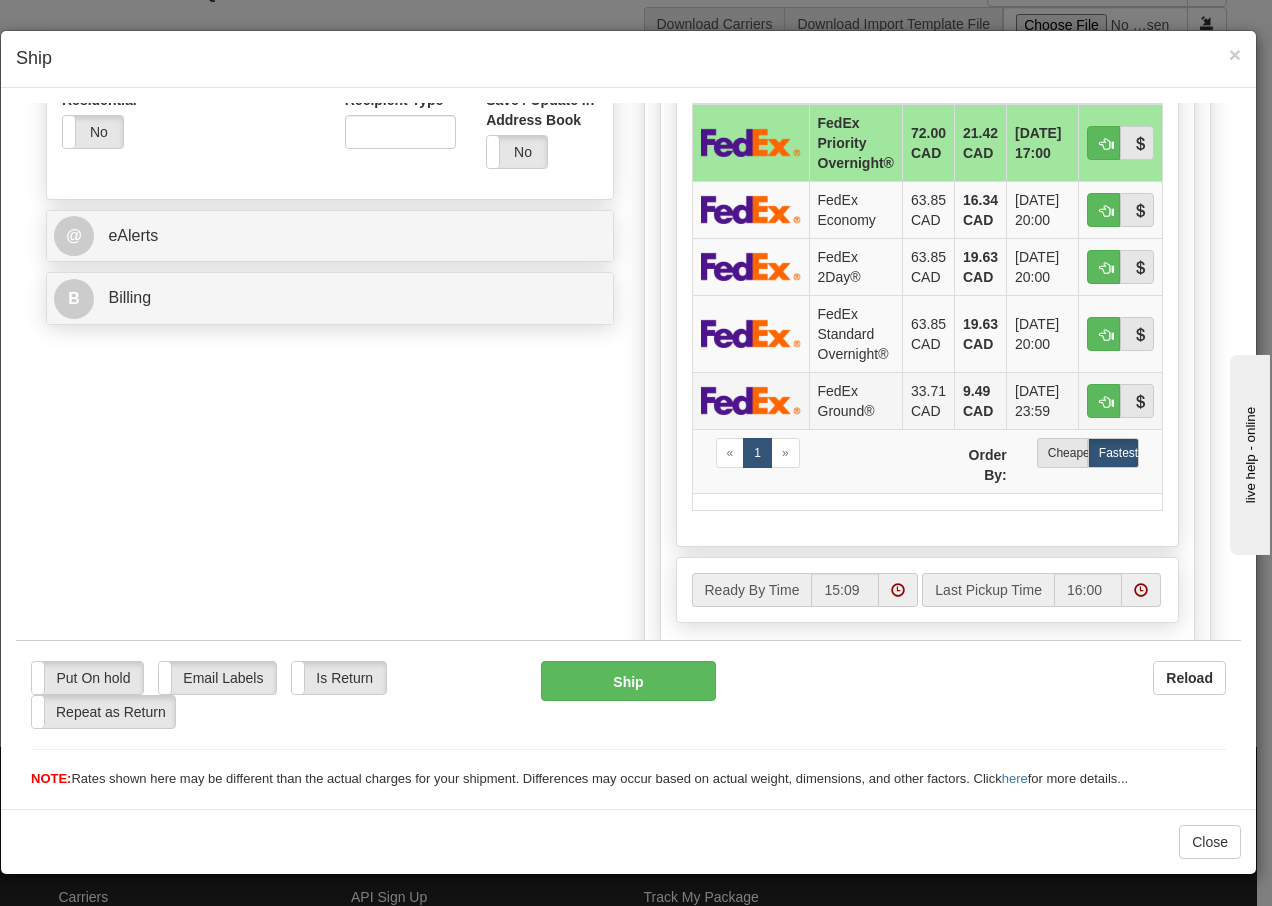 click on "FedEx Ground®" at bounding box center (855, 399) 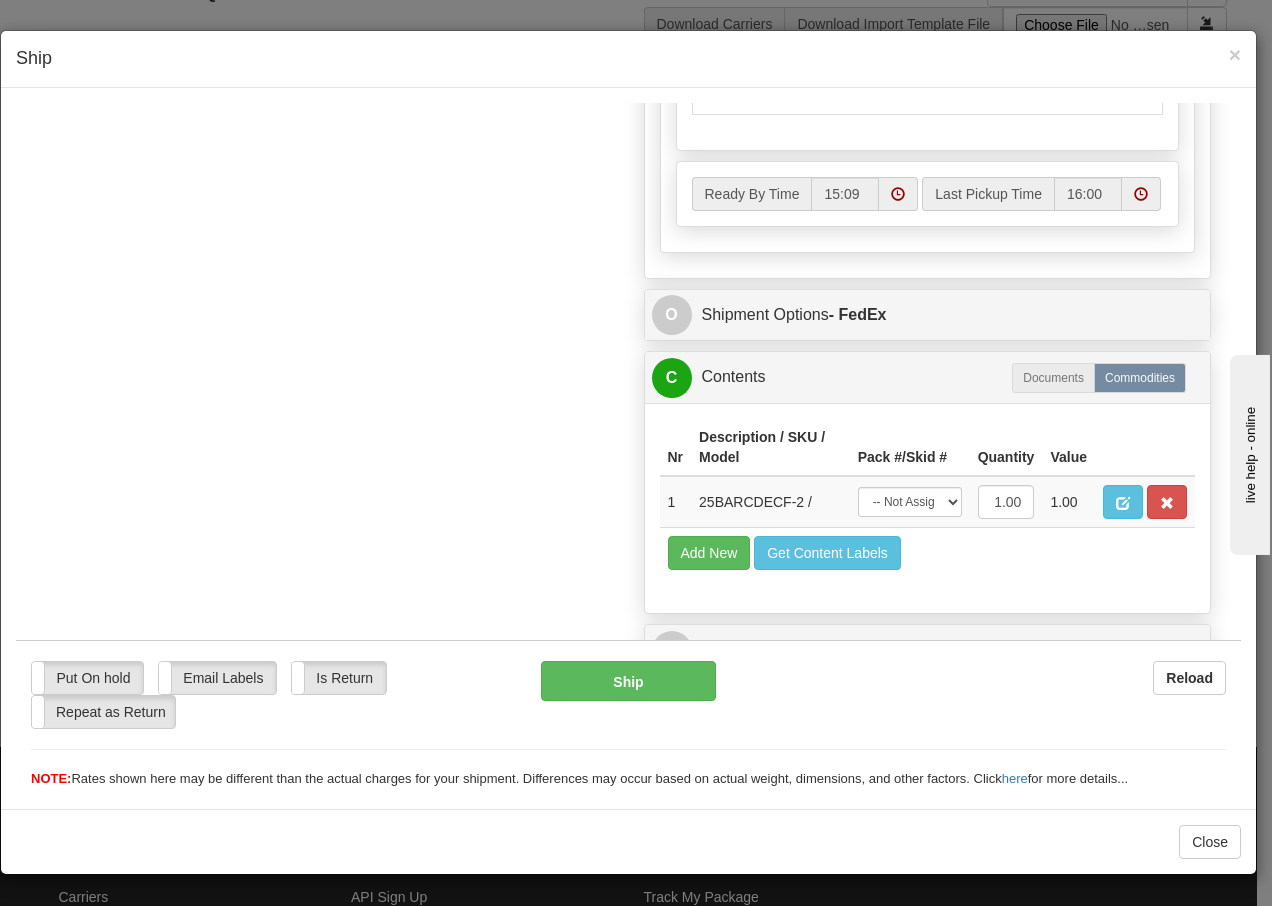 scroll, scrollTop: 1136, scrollLeft: 0, axis: vertical 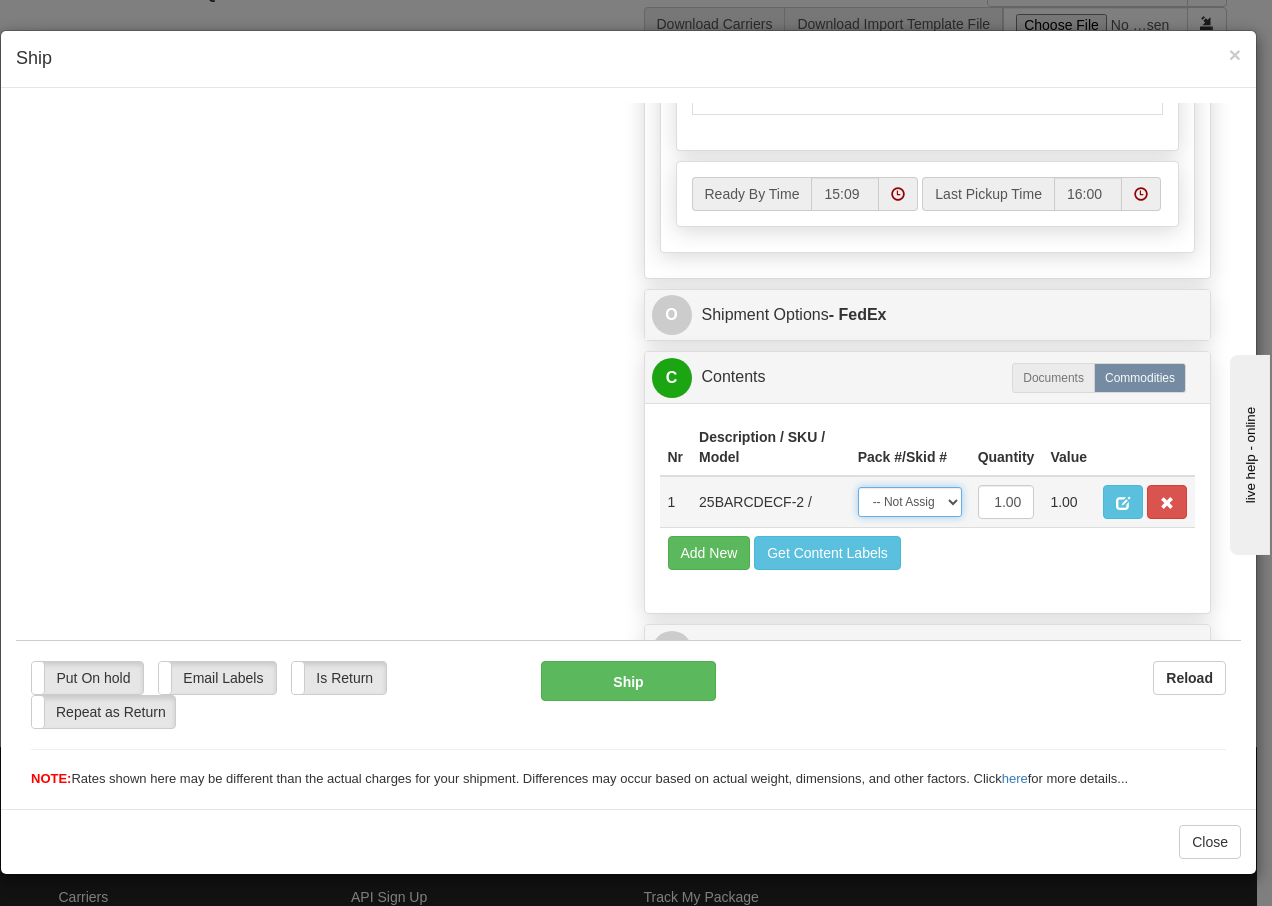 click on "-- Not Assigned --
Package 1" at bounding box center [910, 501] 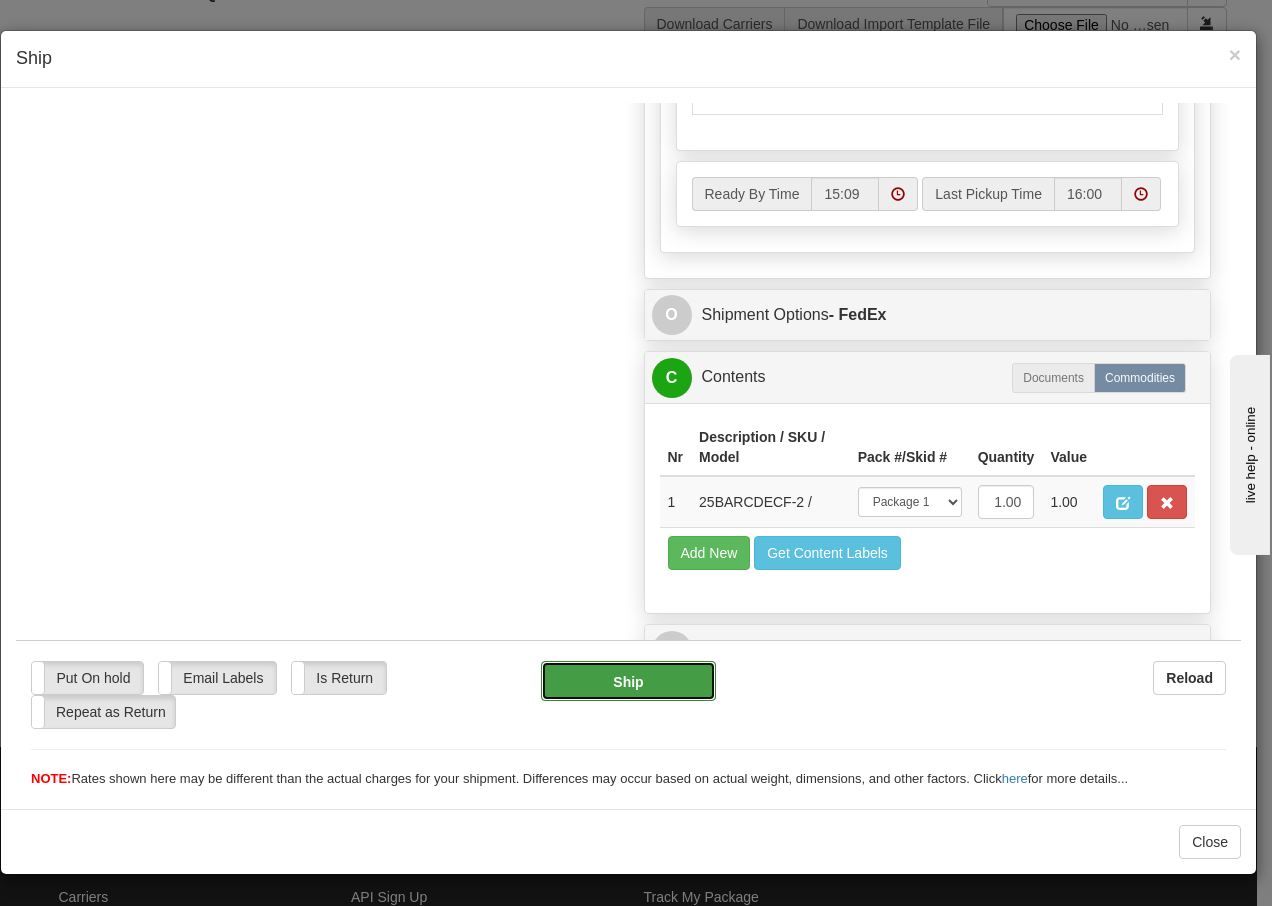 click on "Ship" at bounding box center (628, 680) 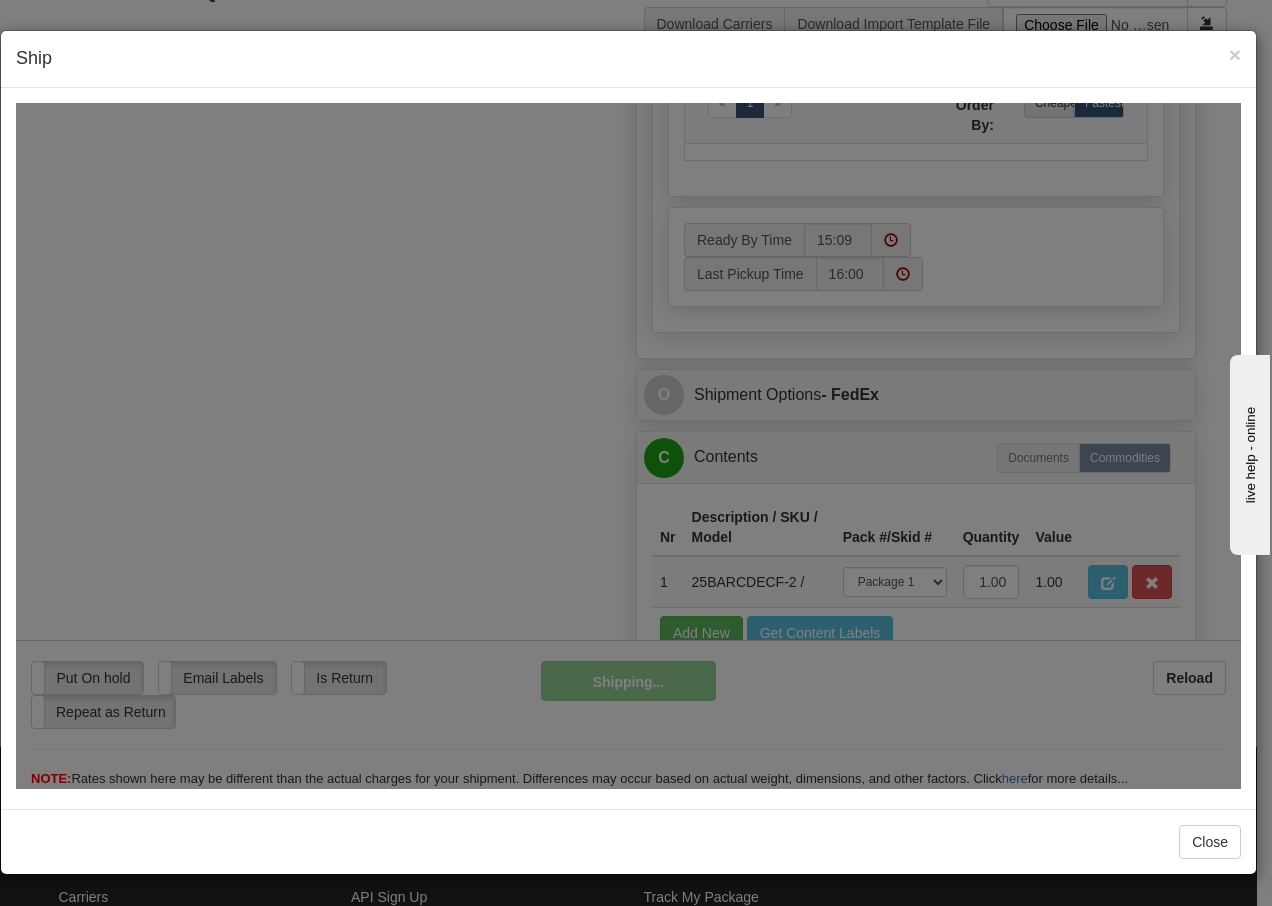 scroll, scrollTop: 1216, scrollLeft: 0, axis: vertical 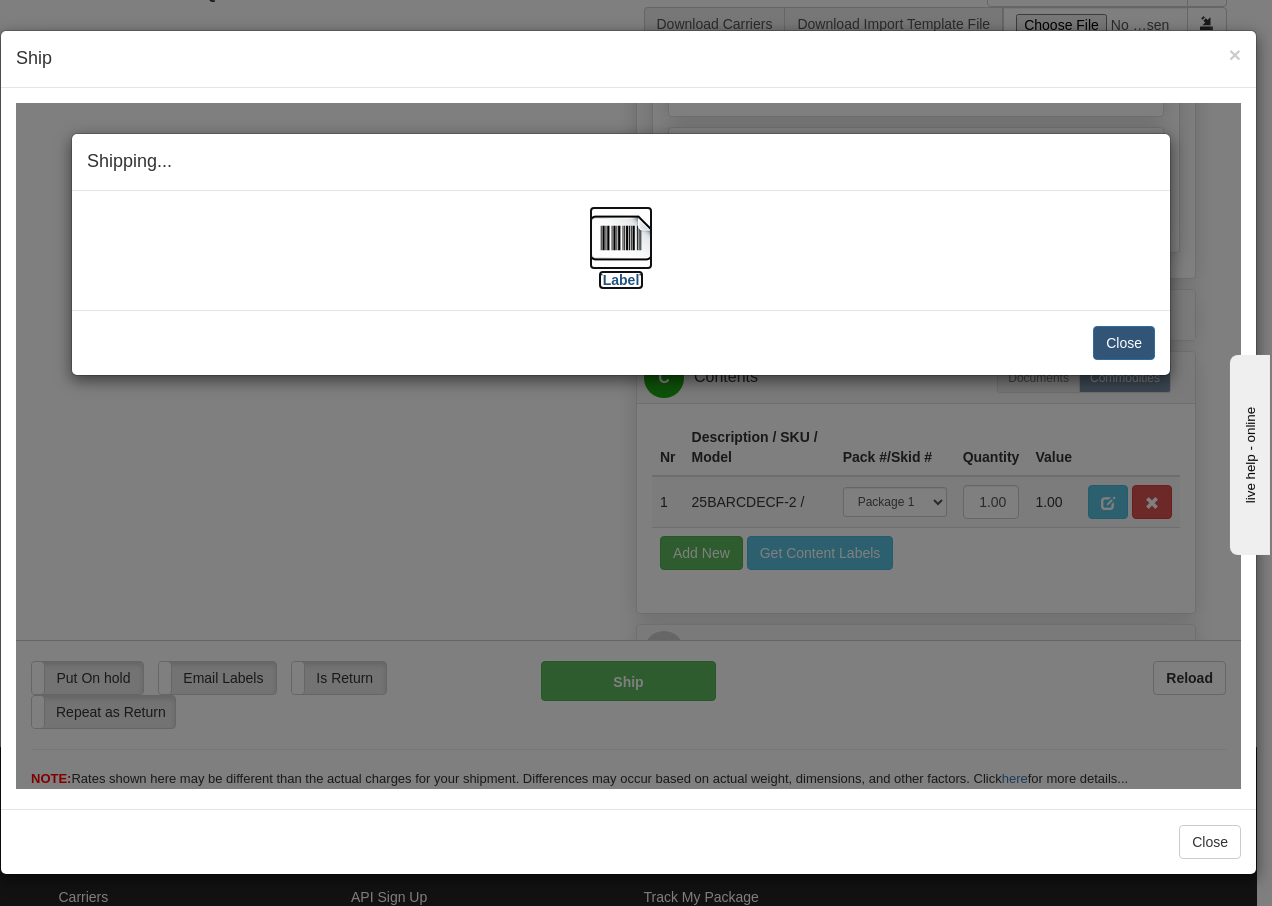 click at bounding box center (621, 237) 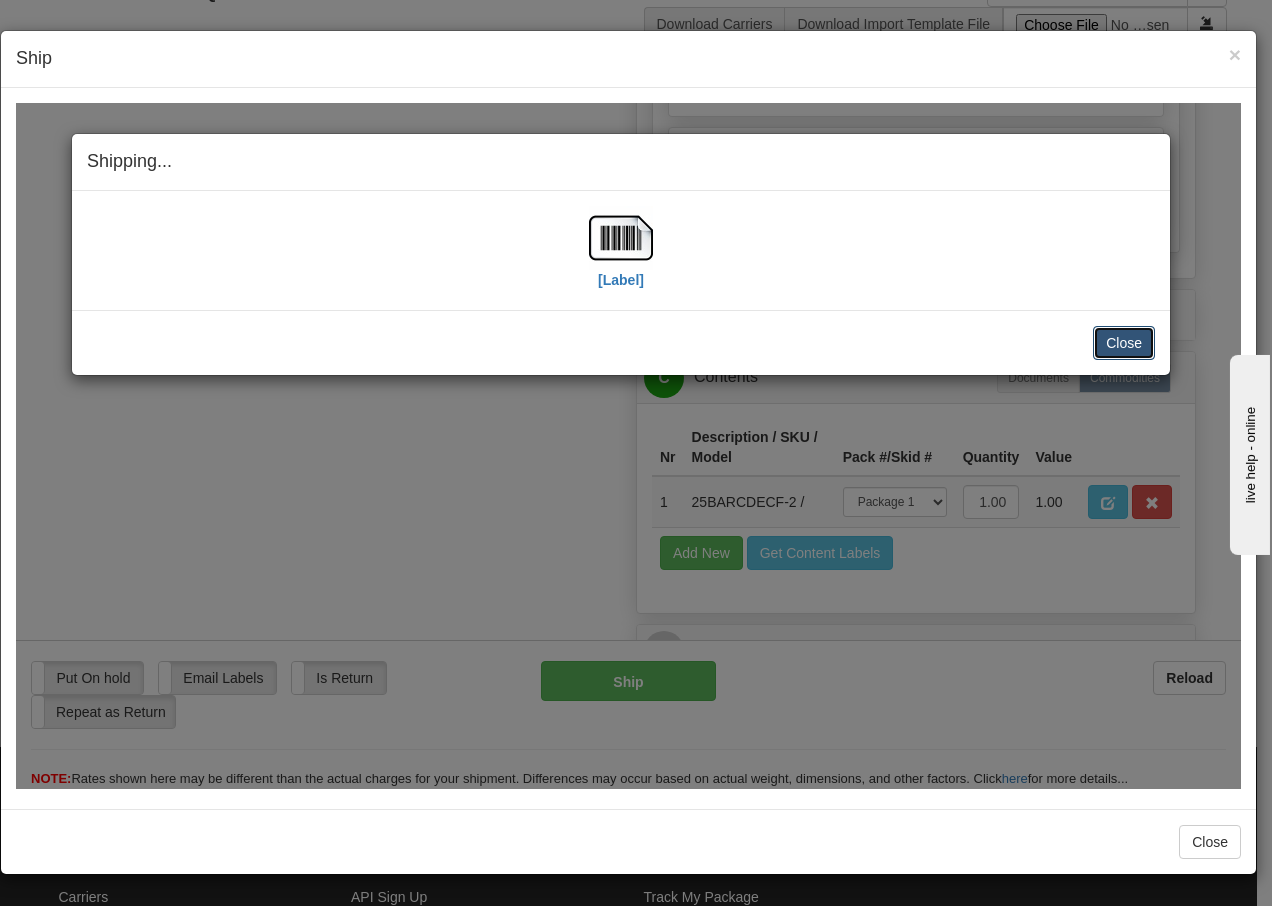 click on "Close" at bounding box center (1124, 342) 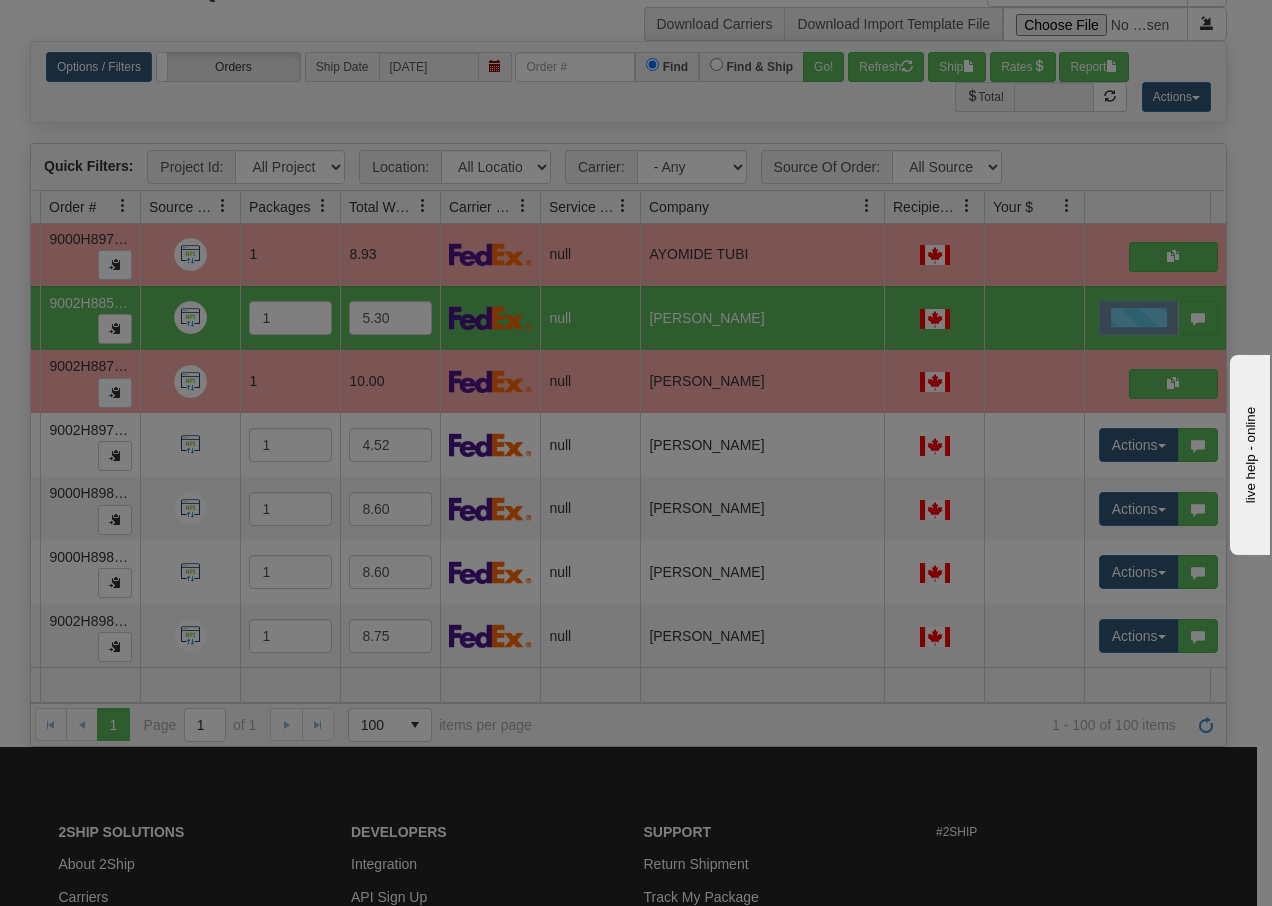 scroll, scrollTop: 0, scrollLeft: 0, axis: both 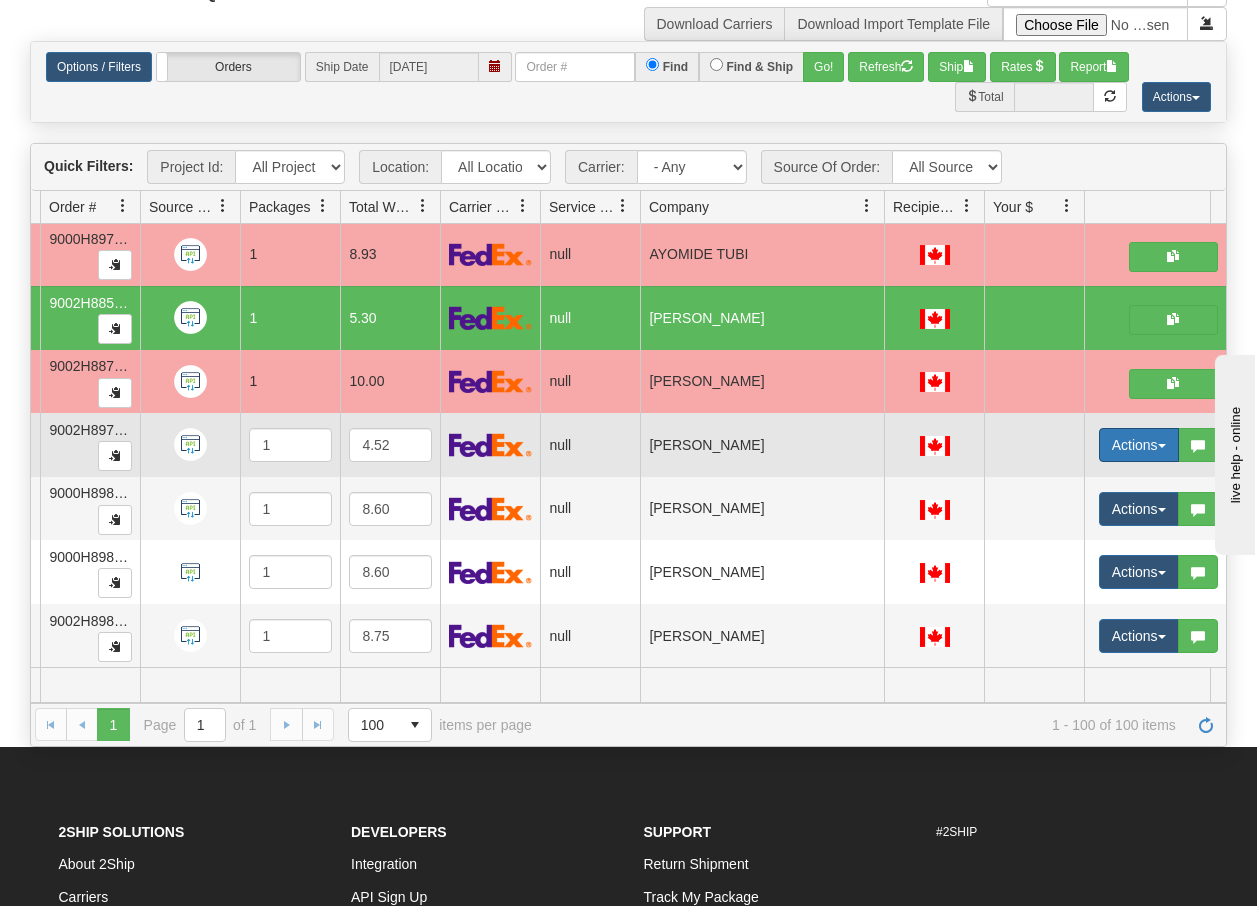 click at bounding box center (1162, 446) 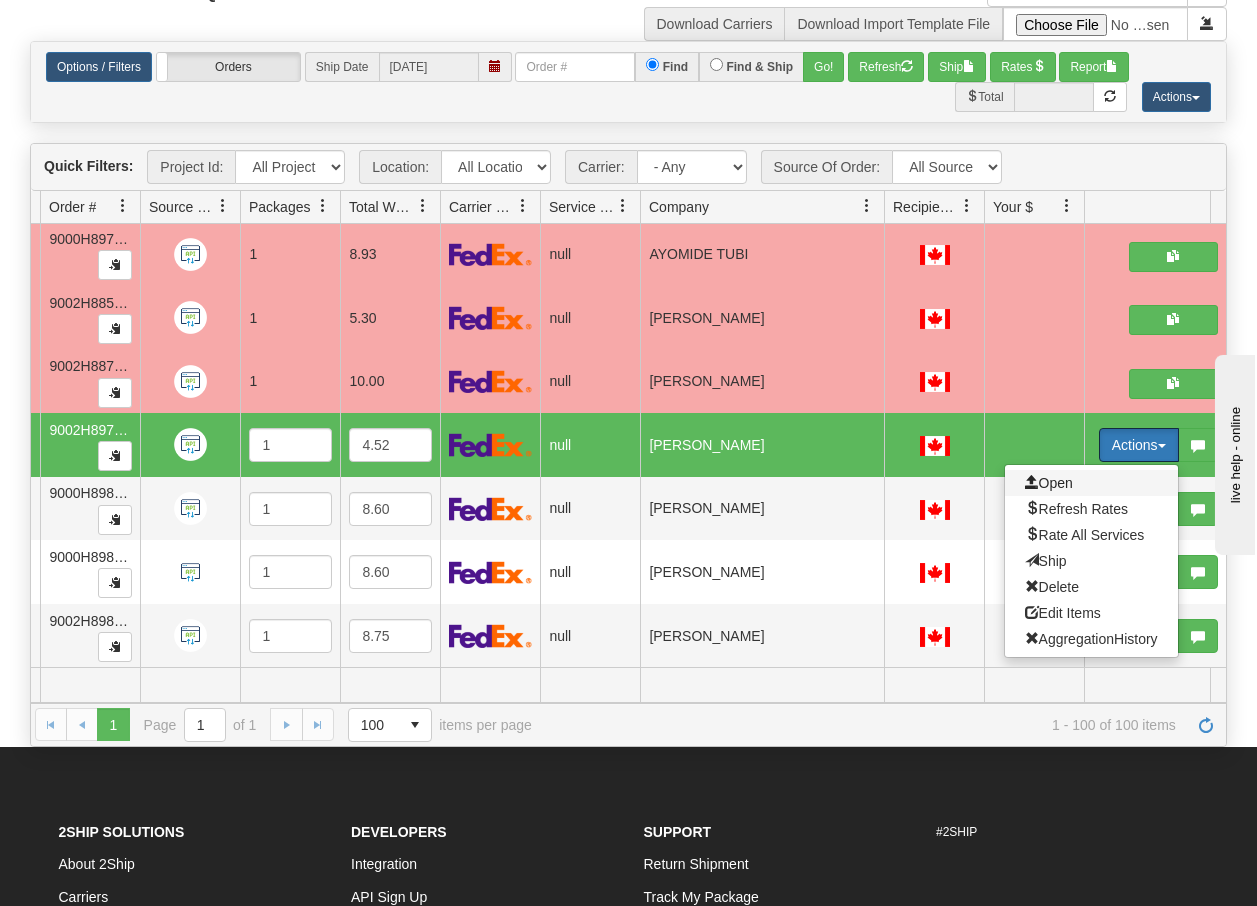 click on "Open" at bounding box center (1049, 483) 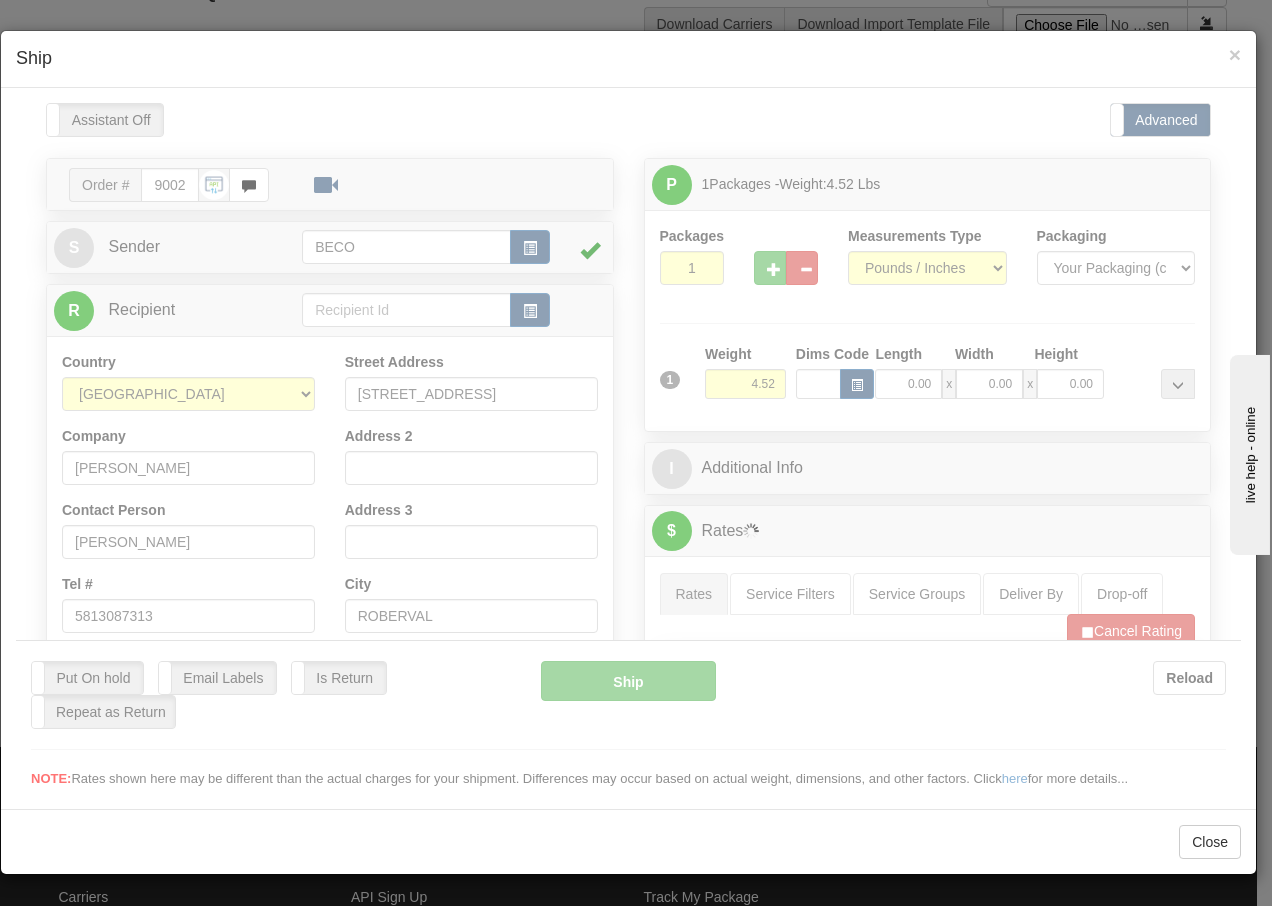 scroll, scrollTop: 0, scrollLeft: 0, axis: both 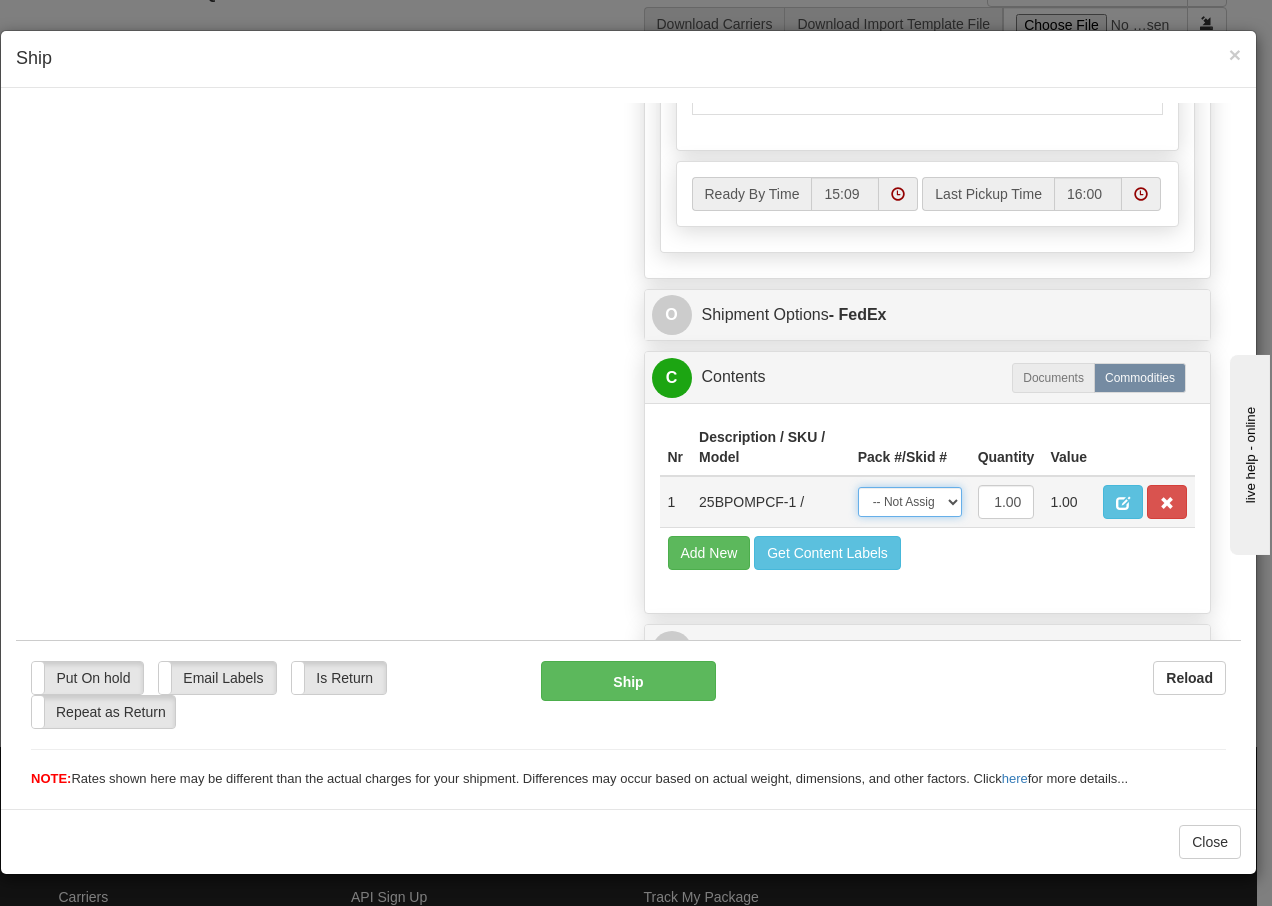 click on "-- Not Assigned --
Package 1" at bounding box center [910, 501] 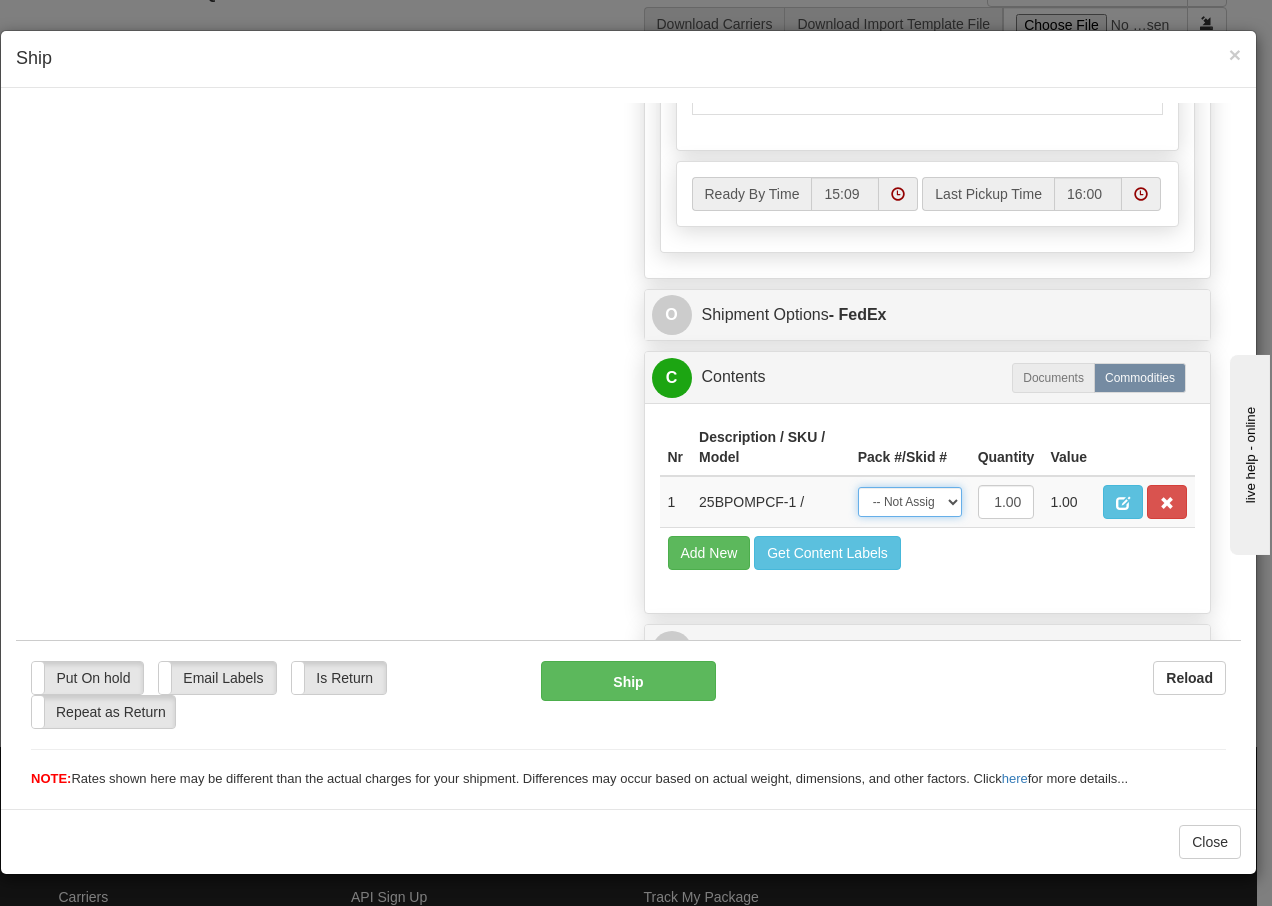 select on "0" 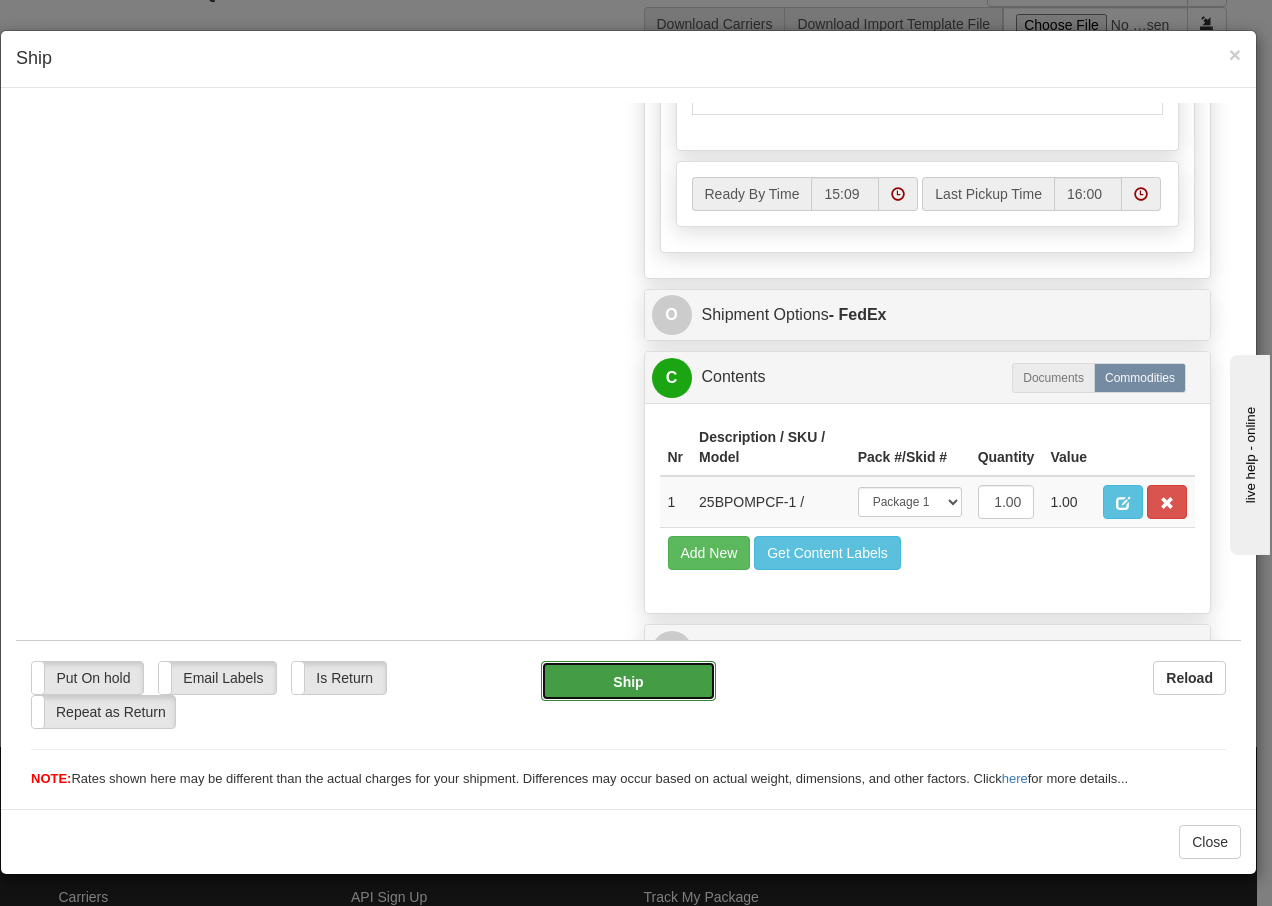 click on "Ship" at bounding box center (628, 680) 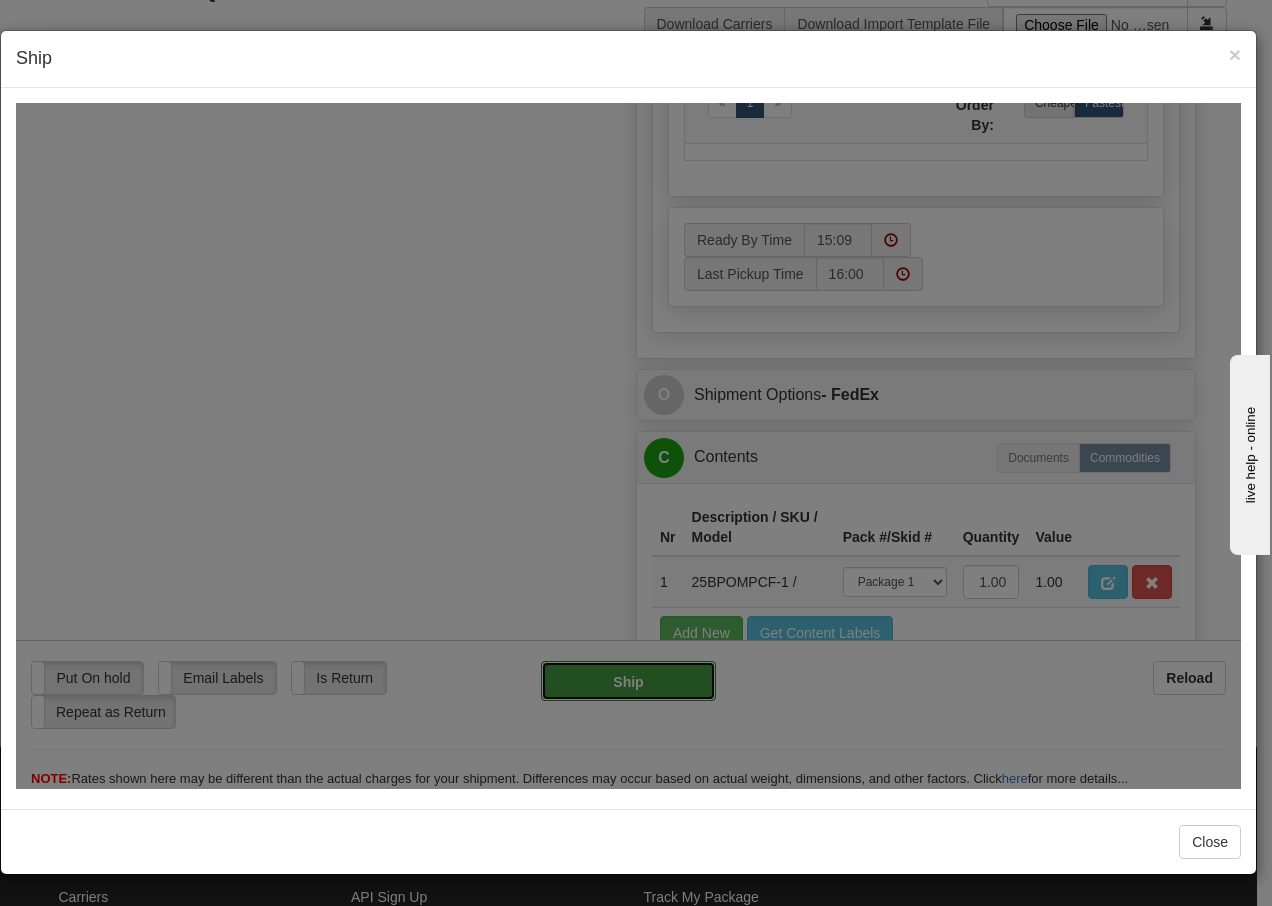 type on "92" 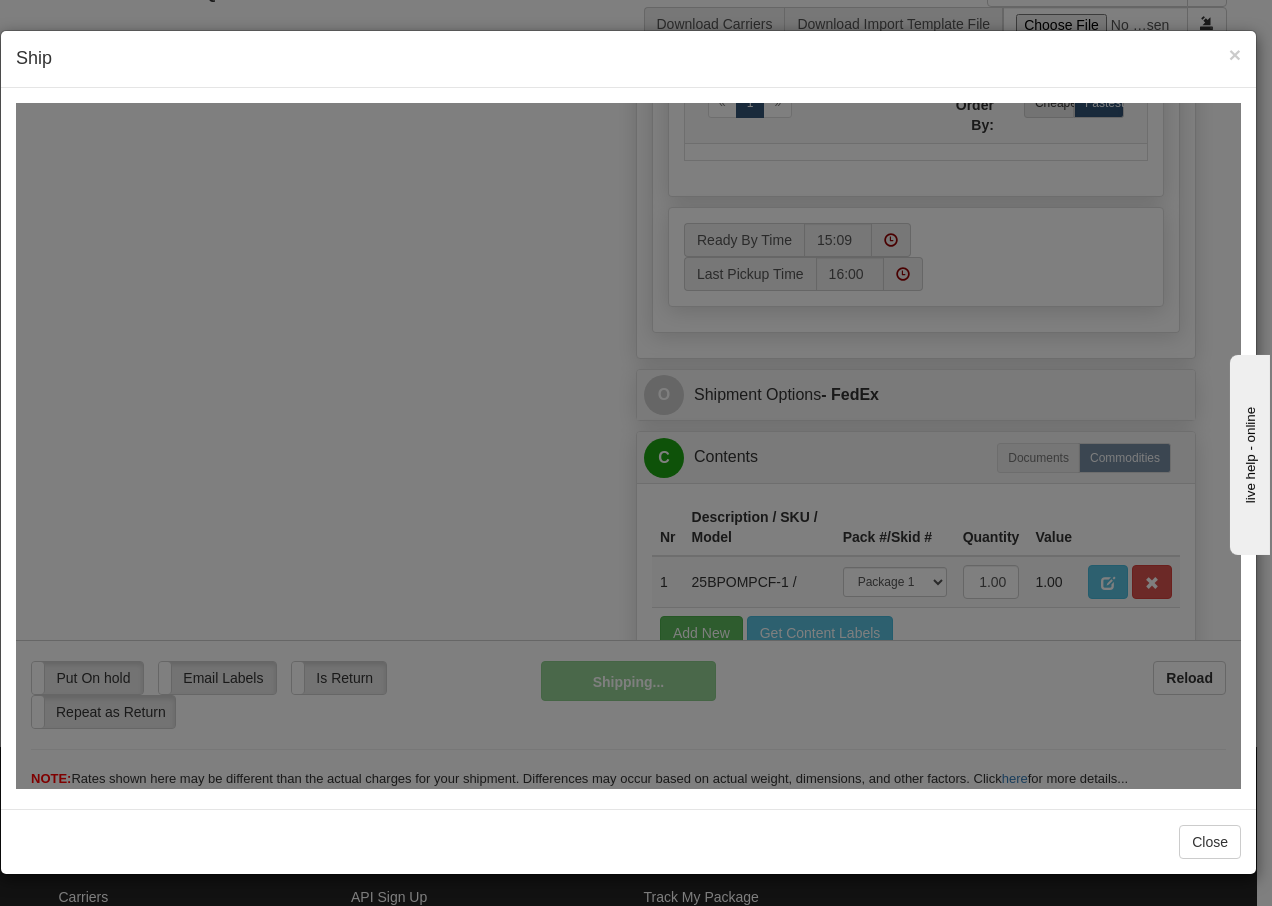 scroll, scrollTop: 1216, scrollLeft: 0, axis: vertical 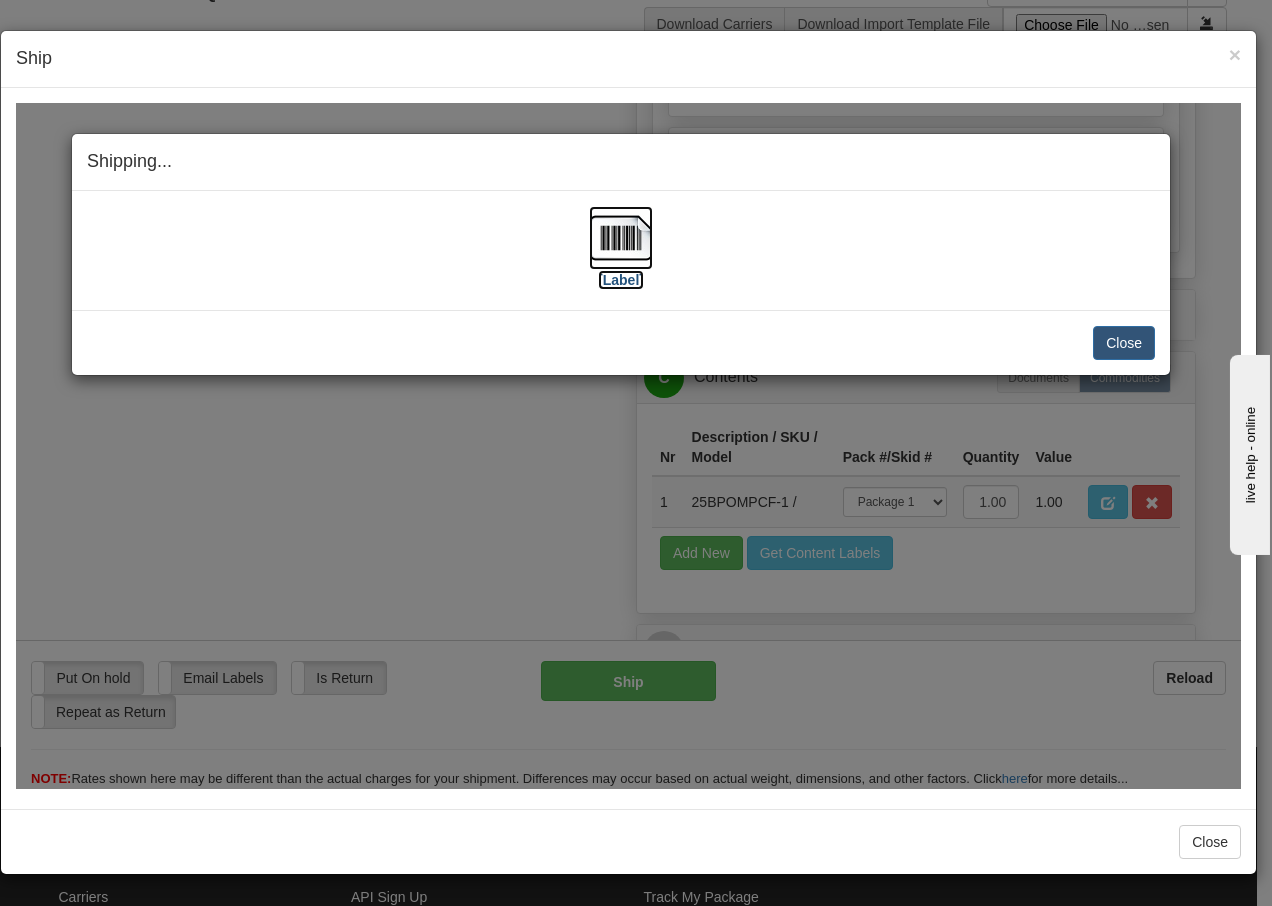 click at bounding box center (621, 237) 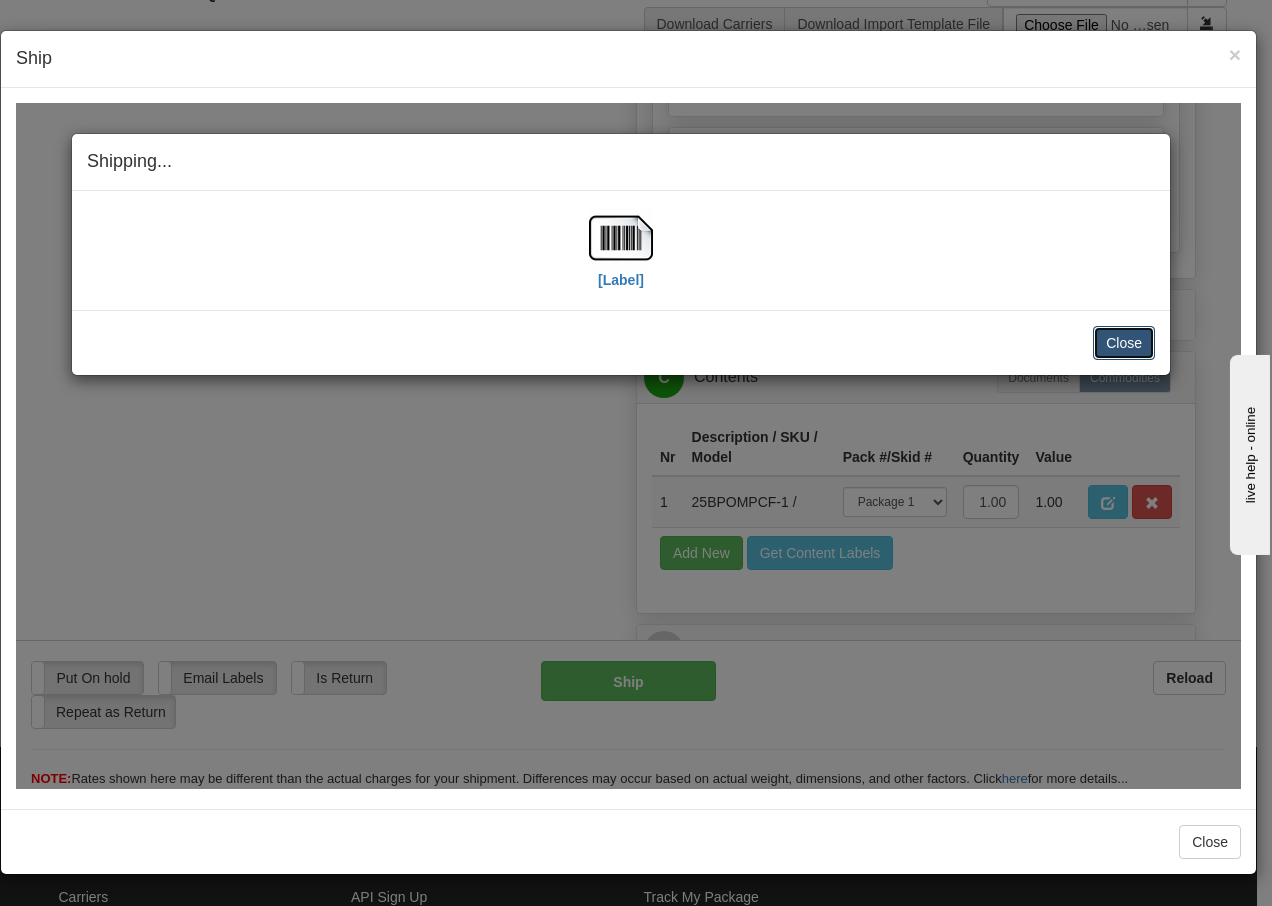 click on "Close" at bounding box center (1124, 342) 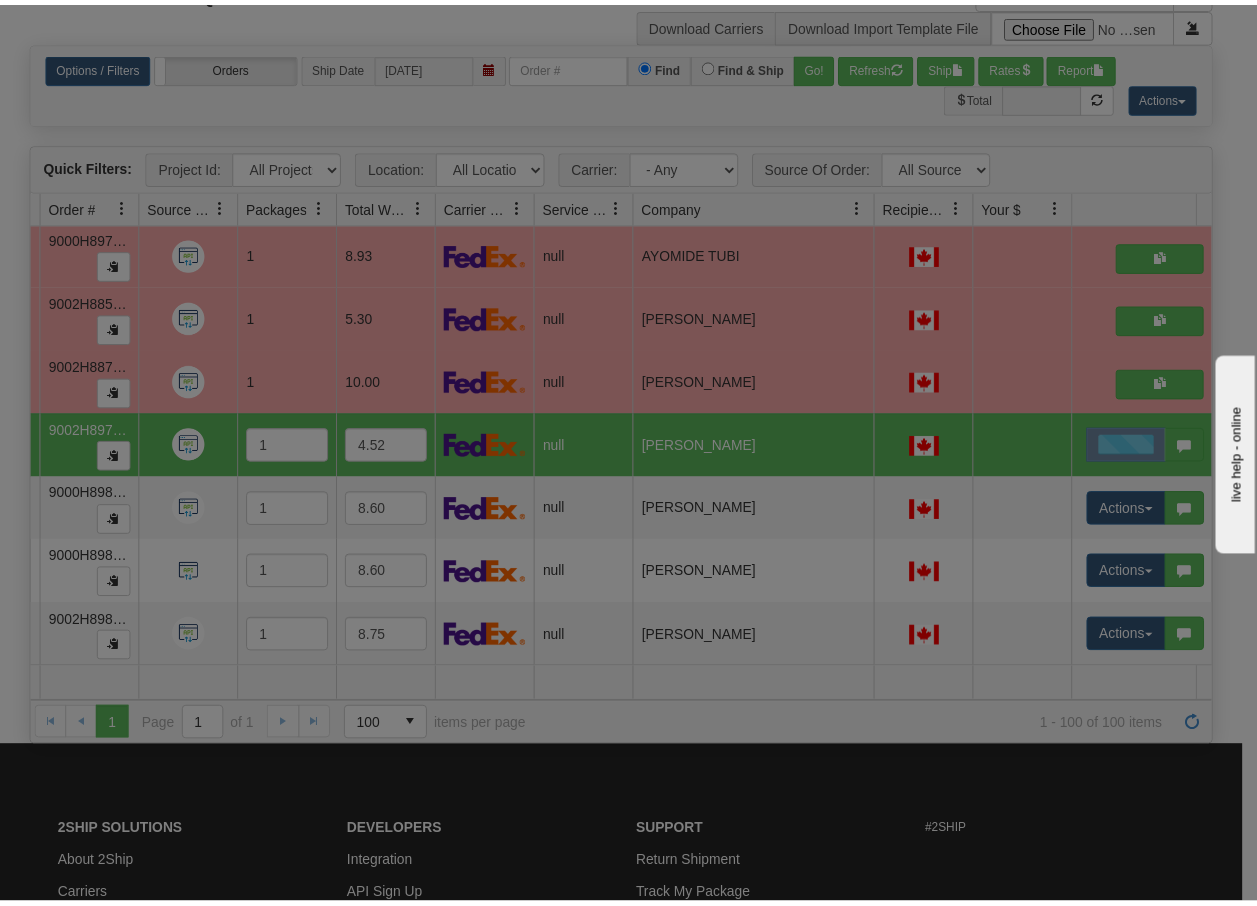 scroll, scrollTop: 0, scrollLeft: 0, axis: both 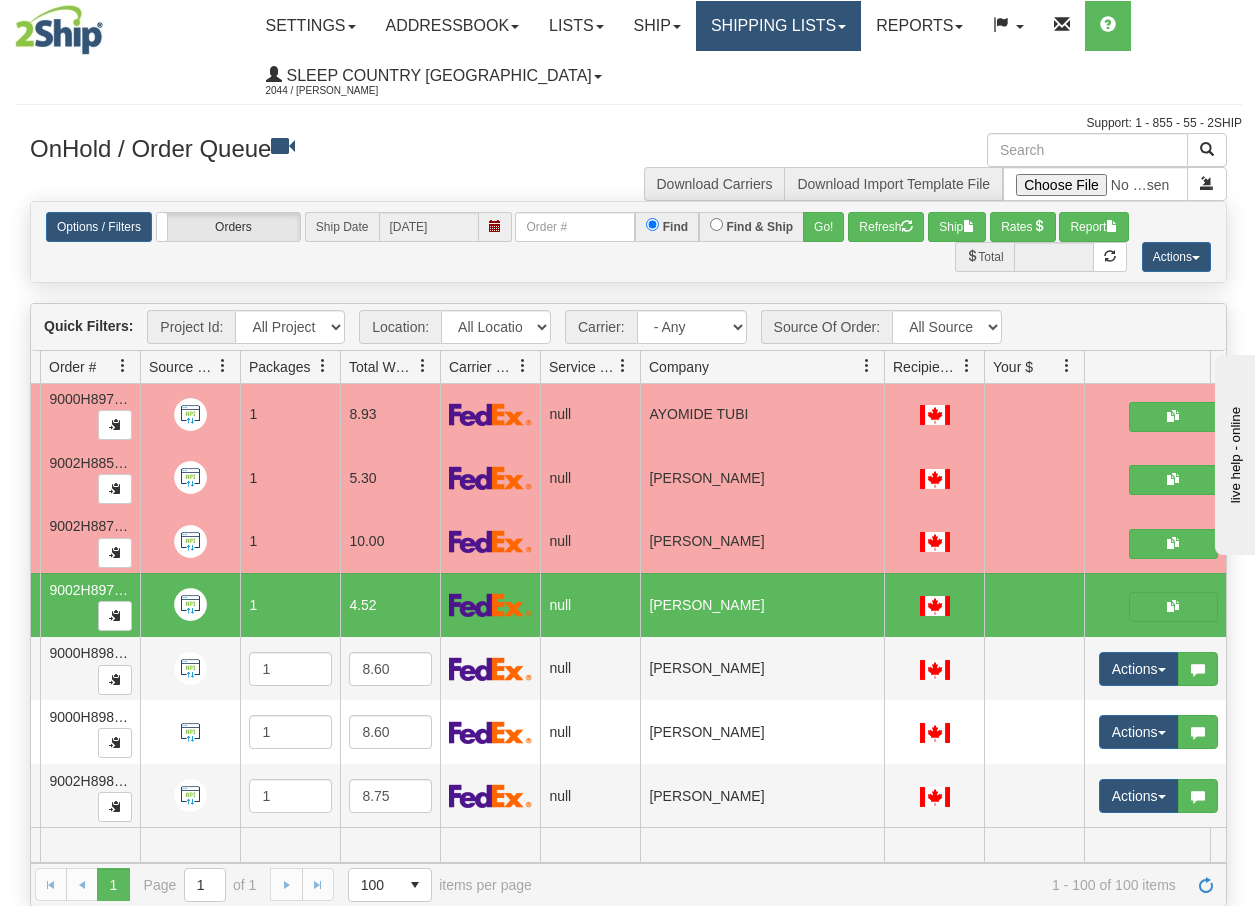 click on "Shipping lists" at bounding box center (778, 26) 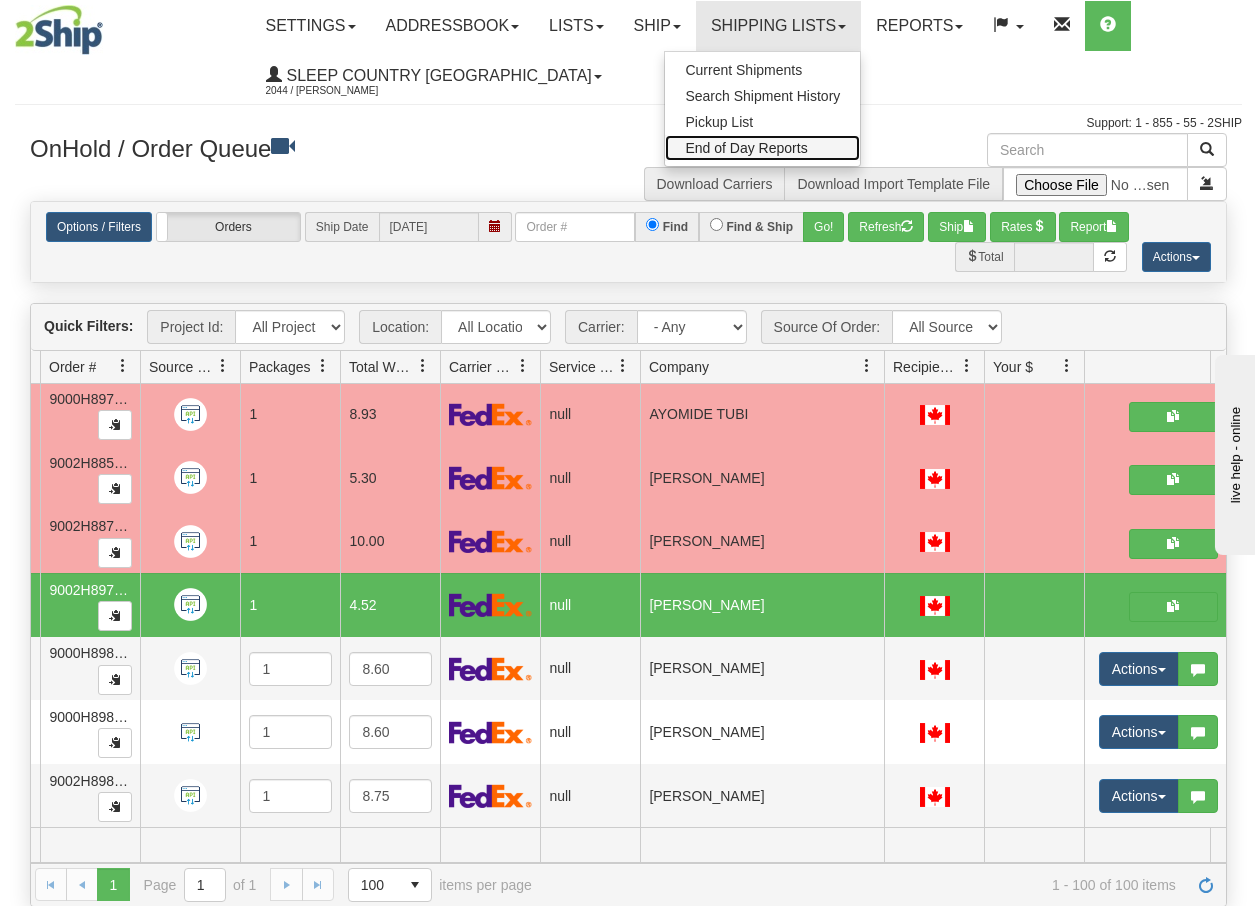 click on "End of Day Reports" at bounding box center (746, 148) 